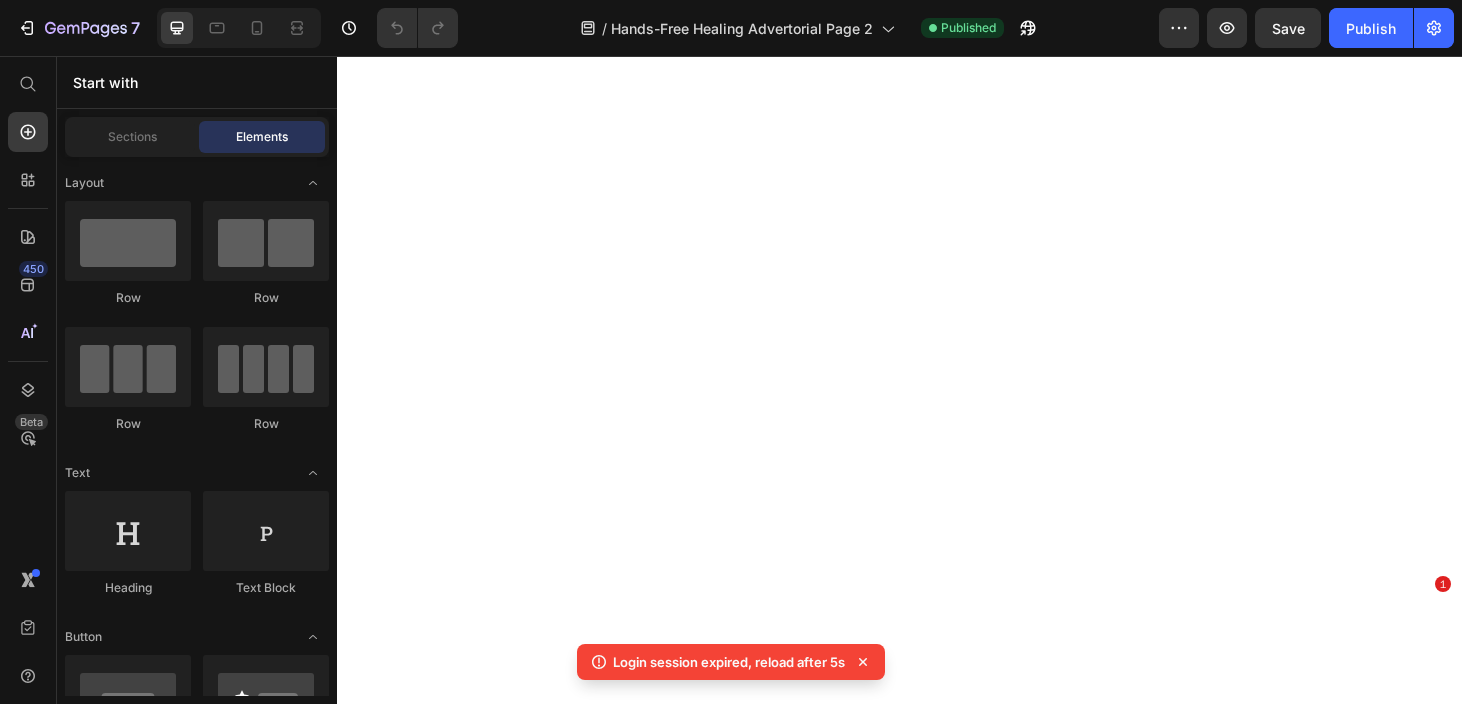 scroll, scrollTop: 0, scrollLeft: 0, axis: both 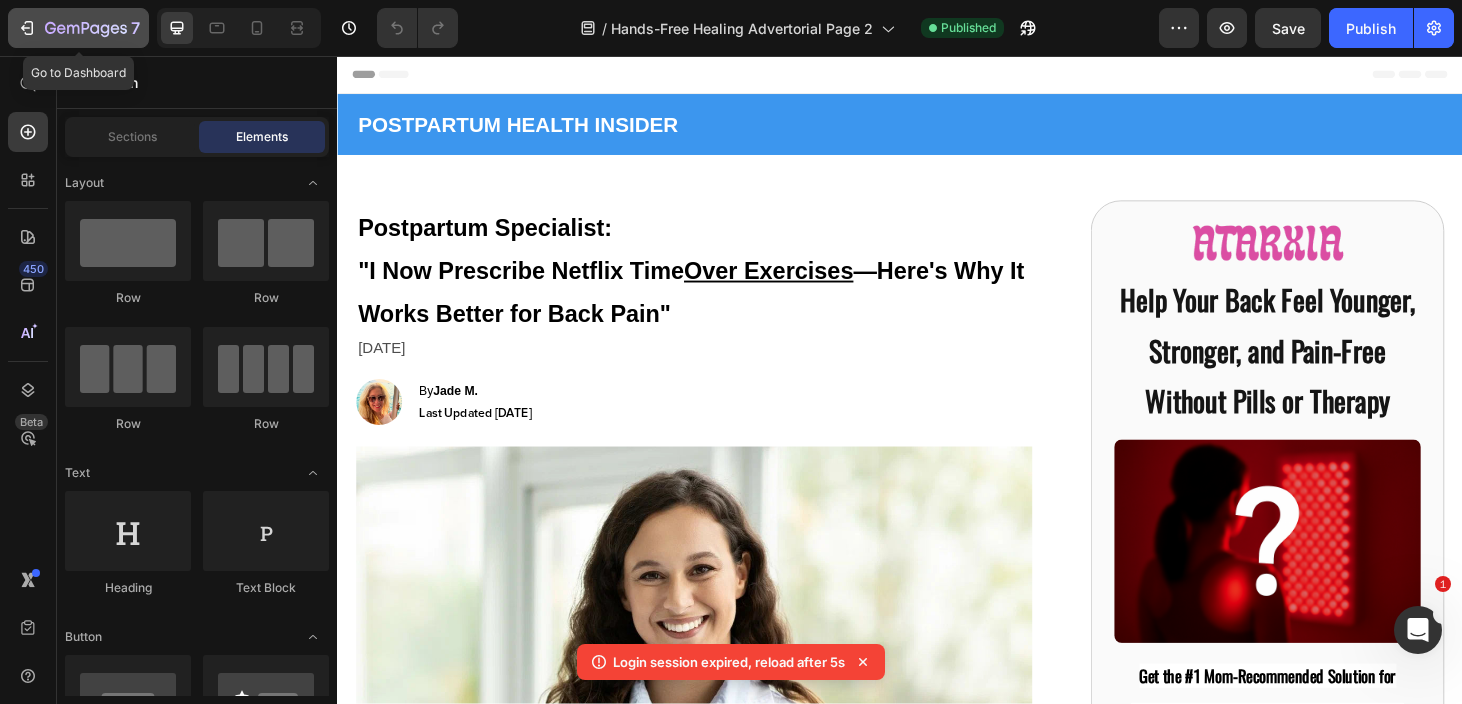 click 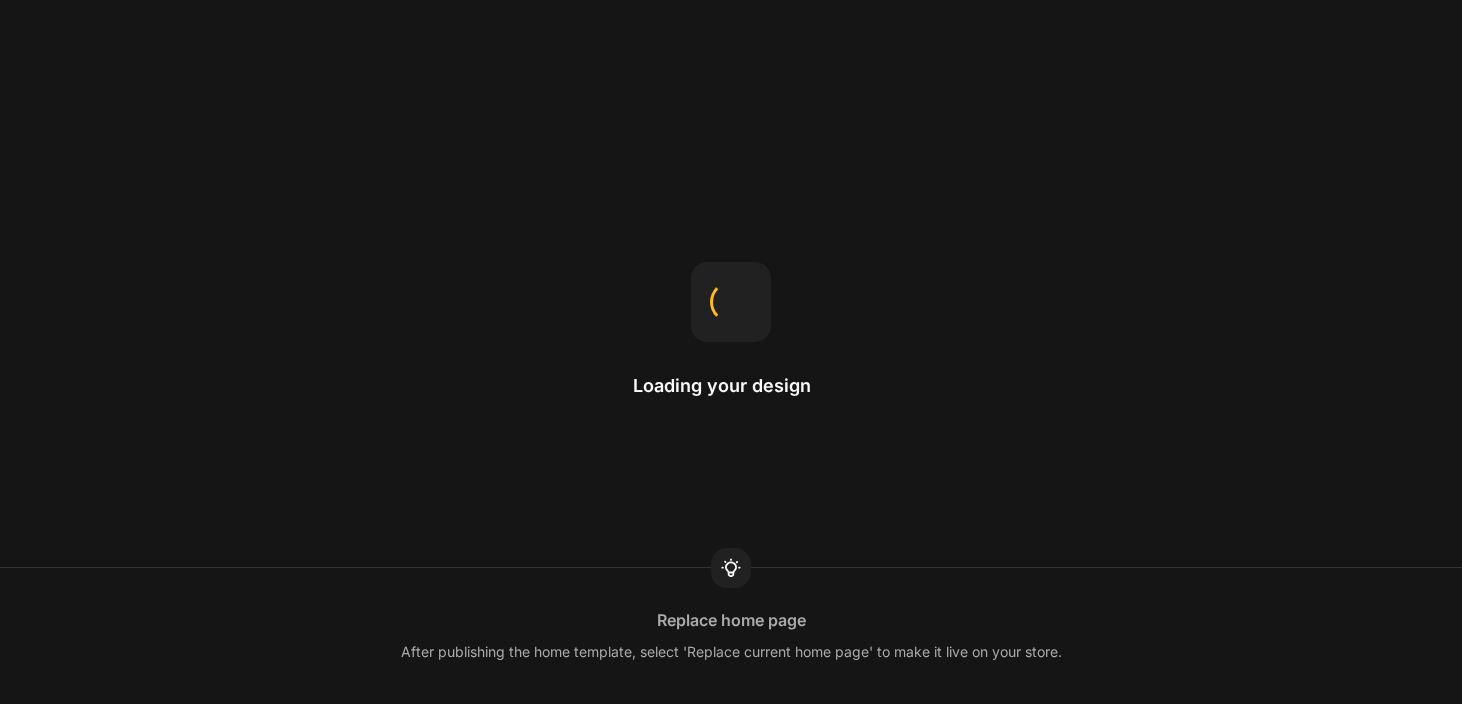 scroll, scrollTop: 0, scrollLeft: 0, axis: both 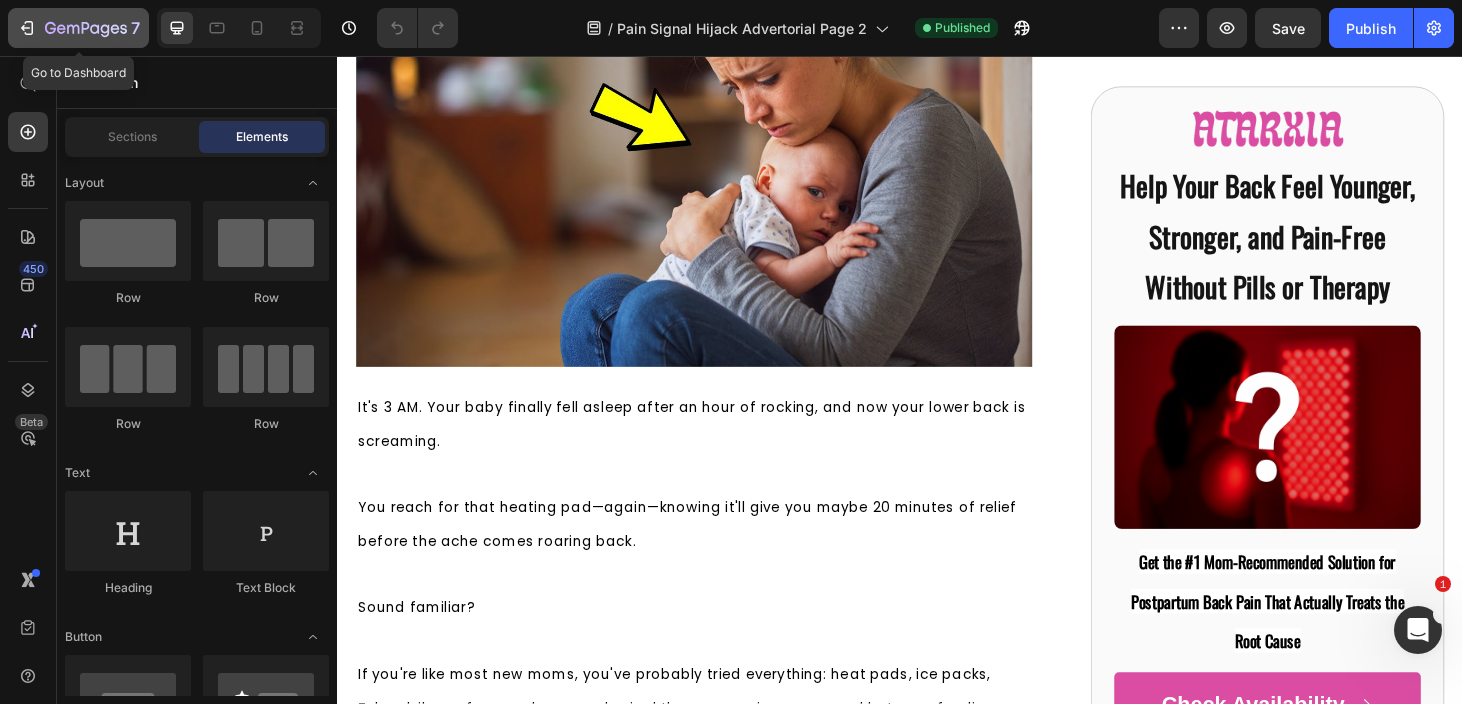 click on "7" at bounding box center (78, 28) 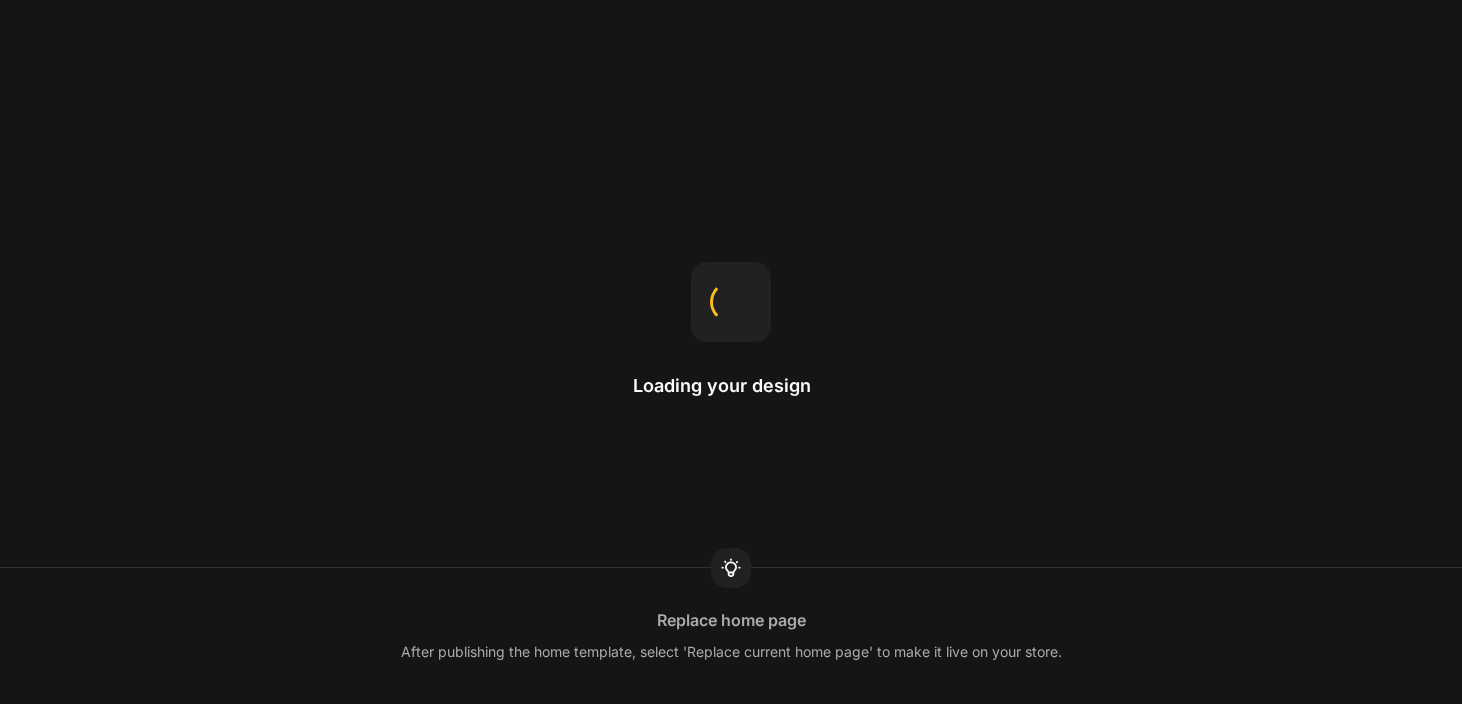 scroll, scrollTop: 0, scrollLeft: 0, axis: both 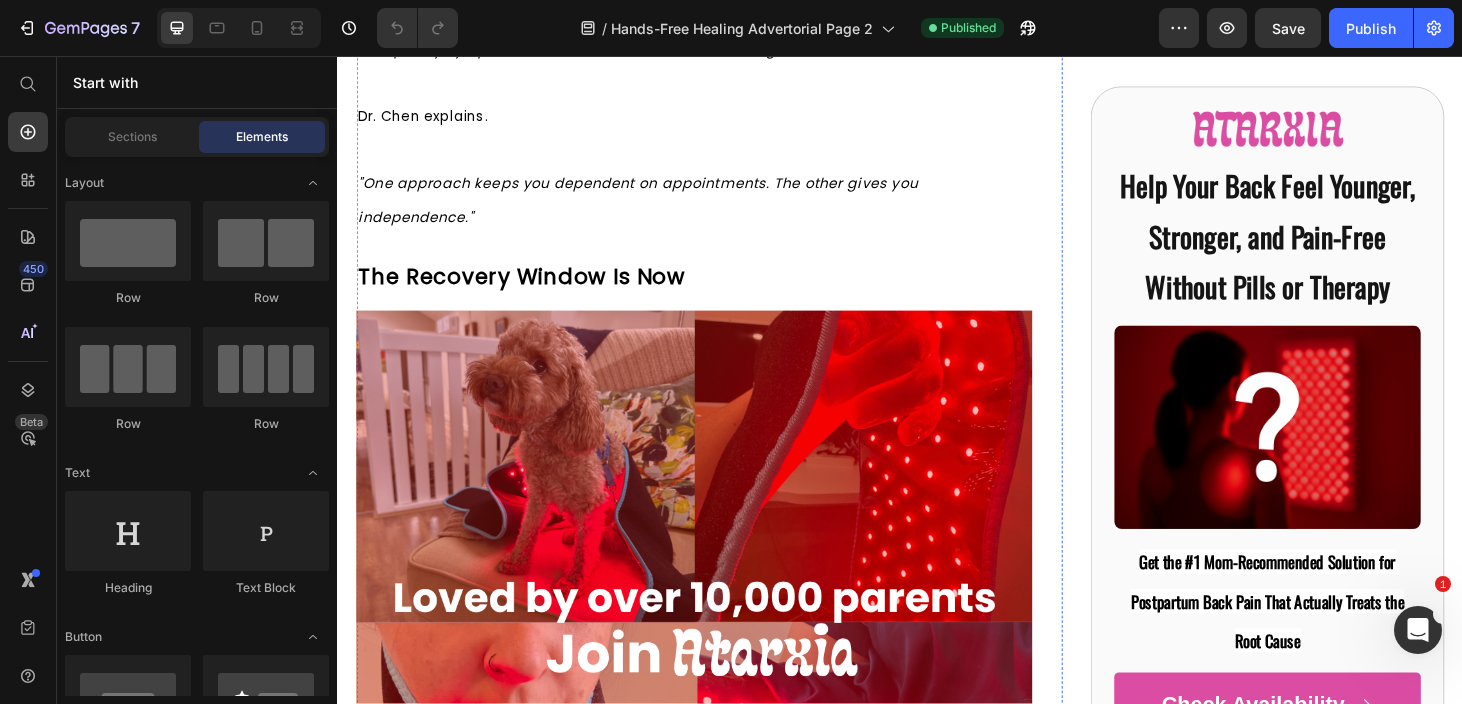 click at bounding box center (717, -2540) 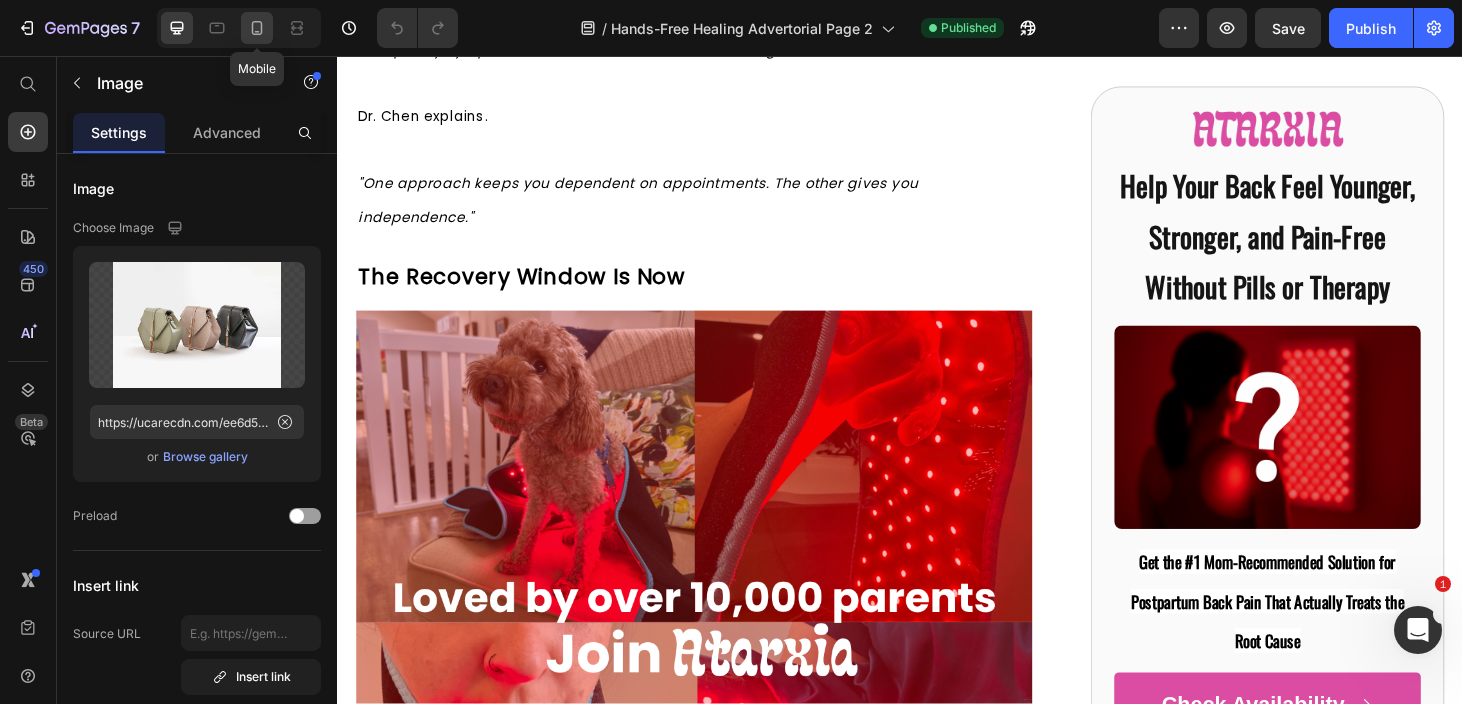 click 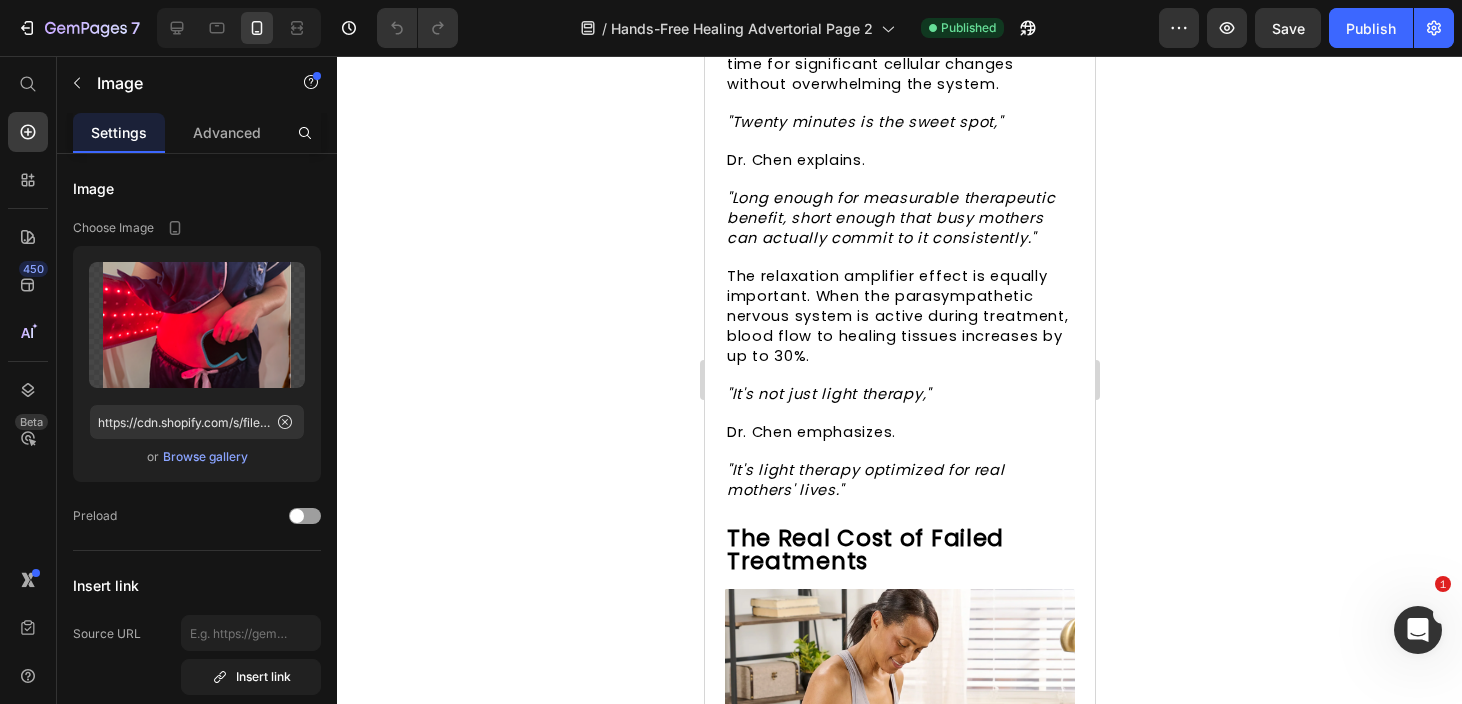 scroll, scrollTop: 8308, scrollLeft: 0, axis: vertical 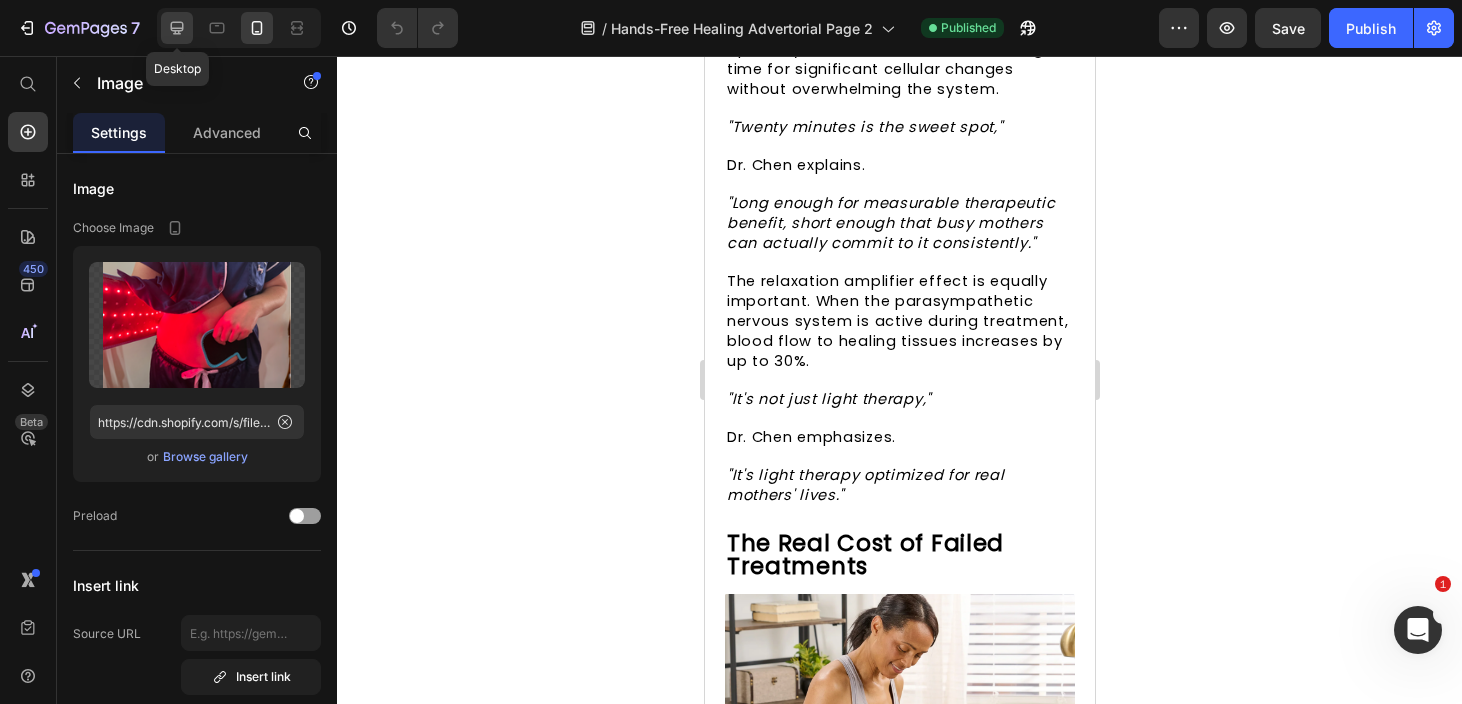 click 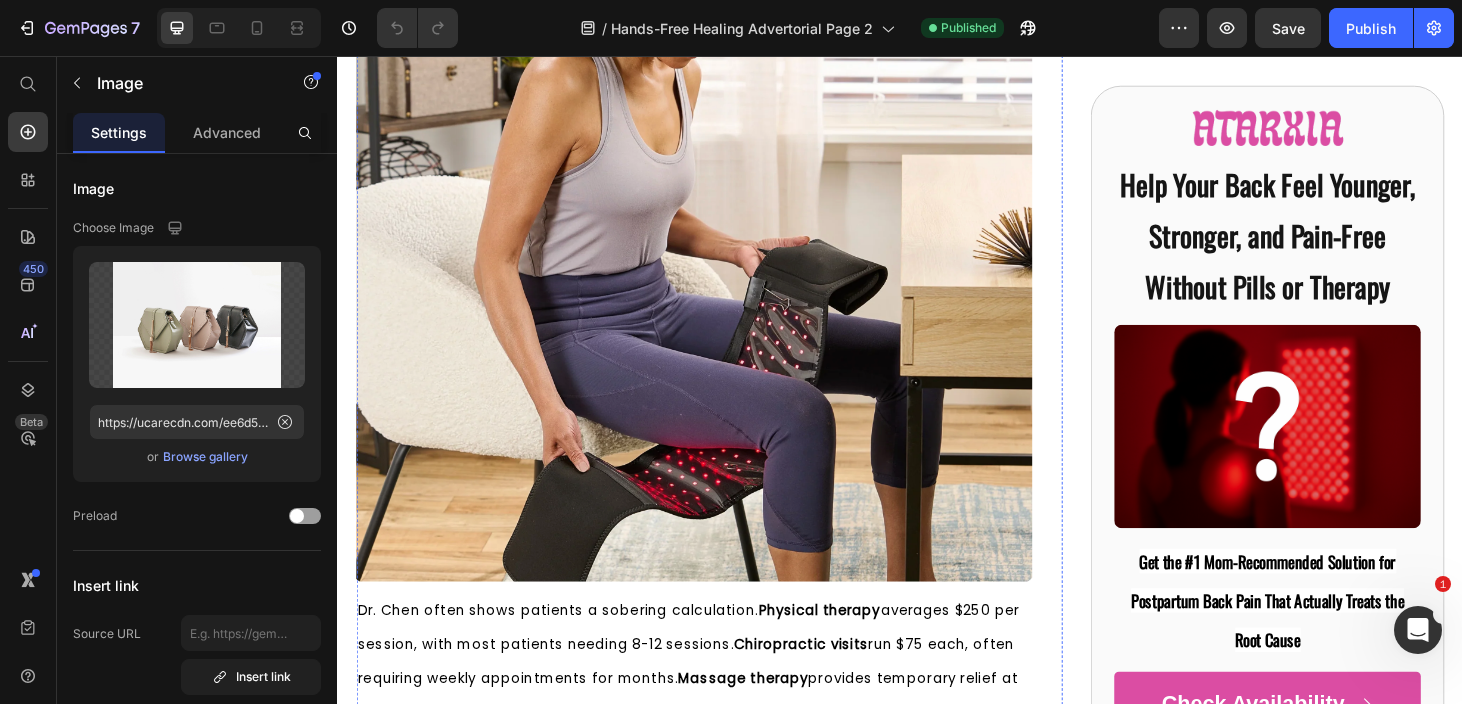 scroll, scrollTop: 11493, scrollLeft: 0, axis: vertical 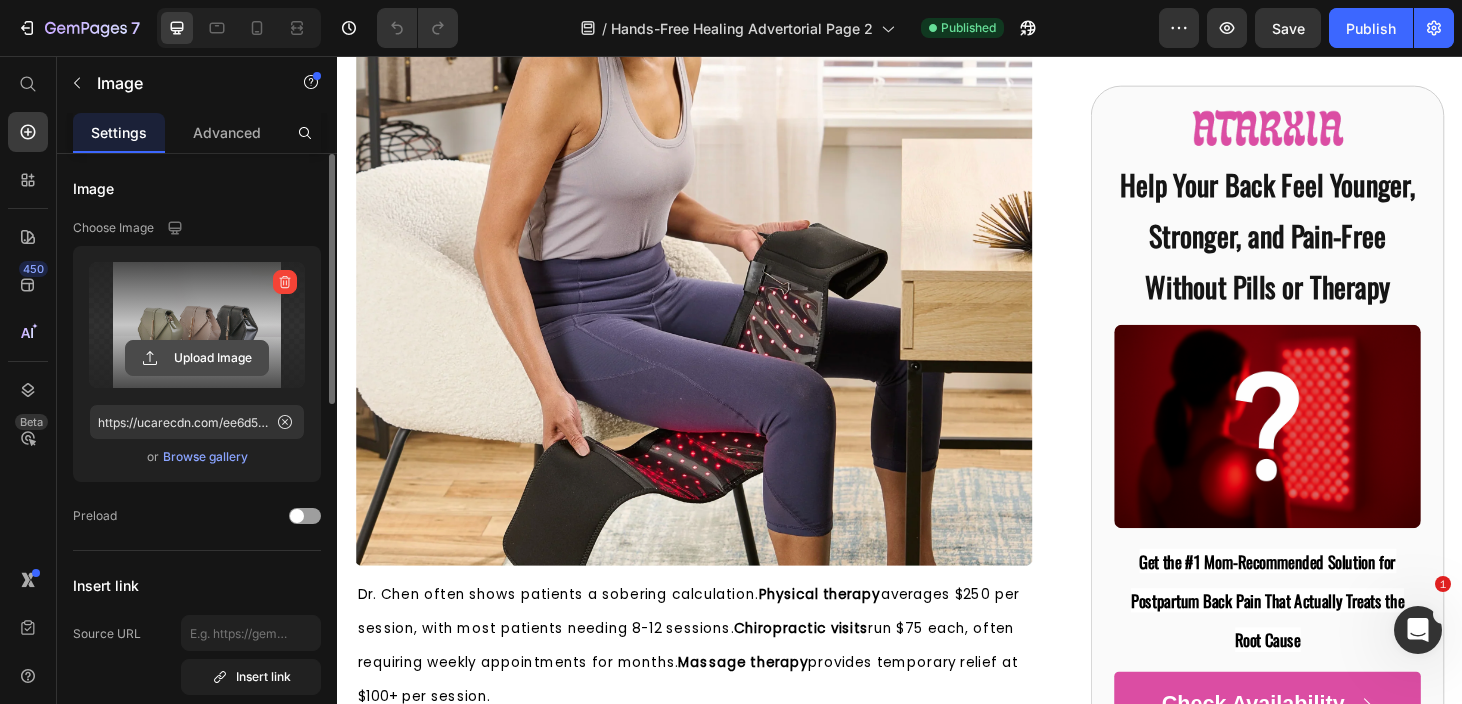 click 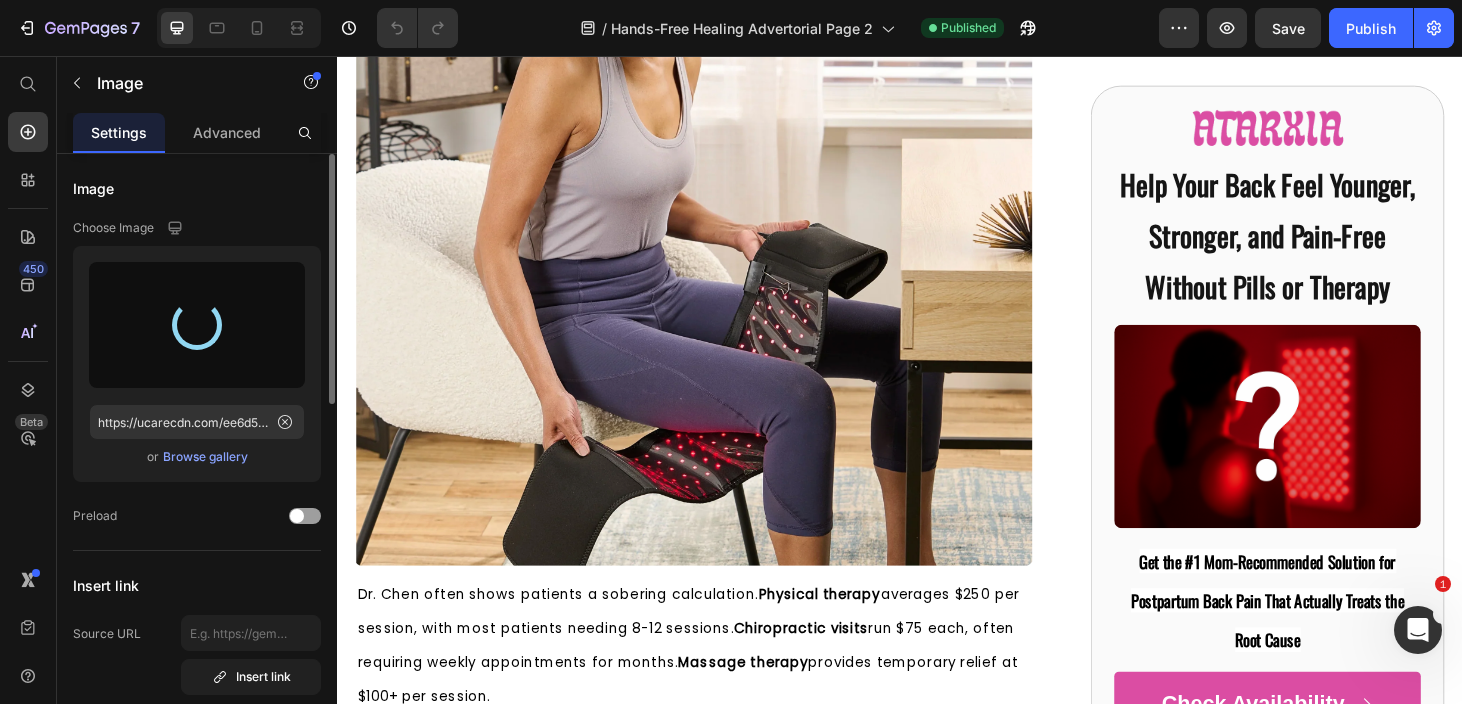 type on "https://cdn.shopify.com/s/files/1/0831/4758/7919/files/gempages_545869570292843680-87366641-af98-4c1e-8053-527032f52e5b.png" 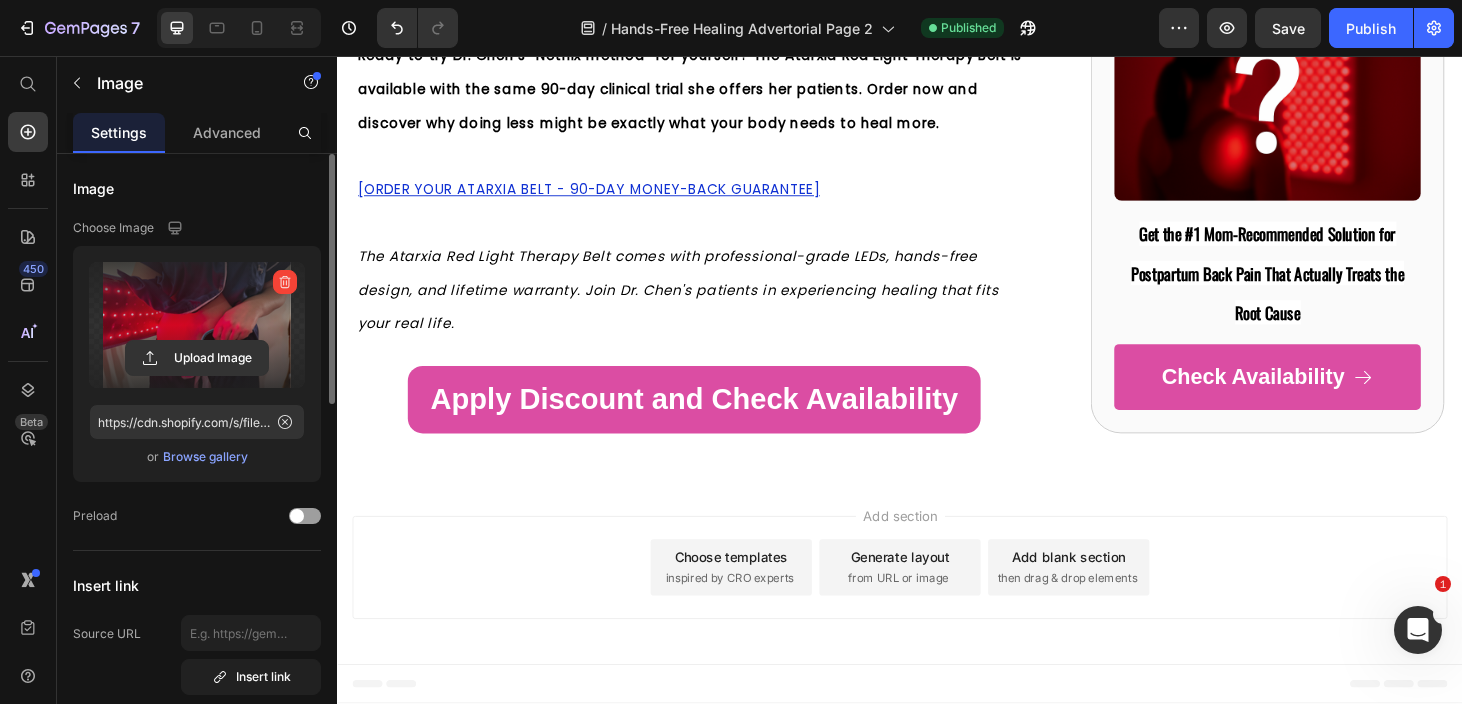 scroll, scrollTop: 19152, scrollLeft: 0, axis: vertical 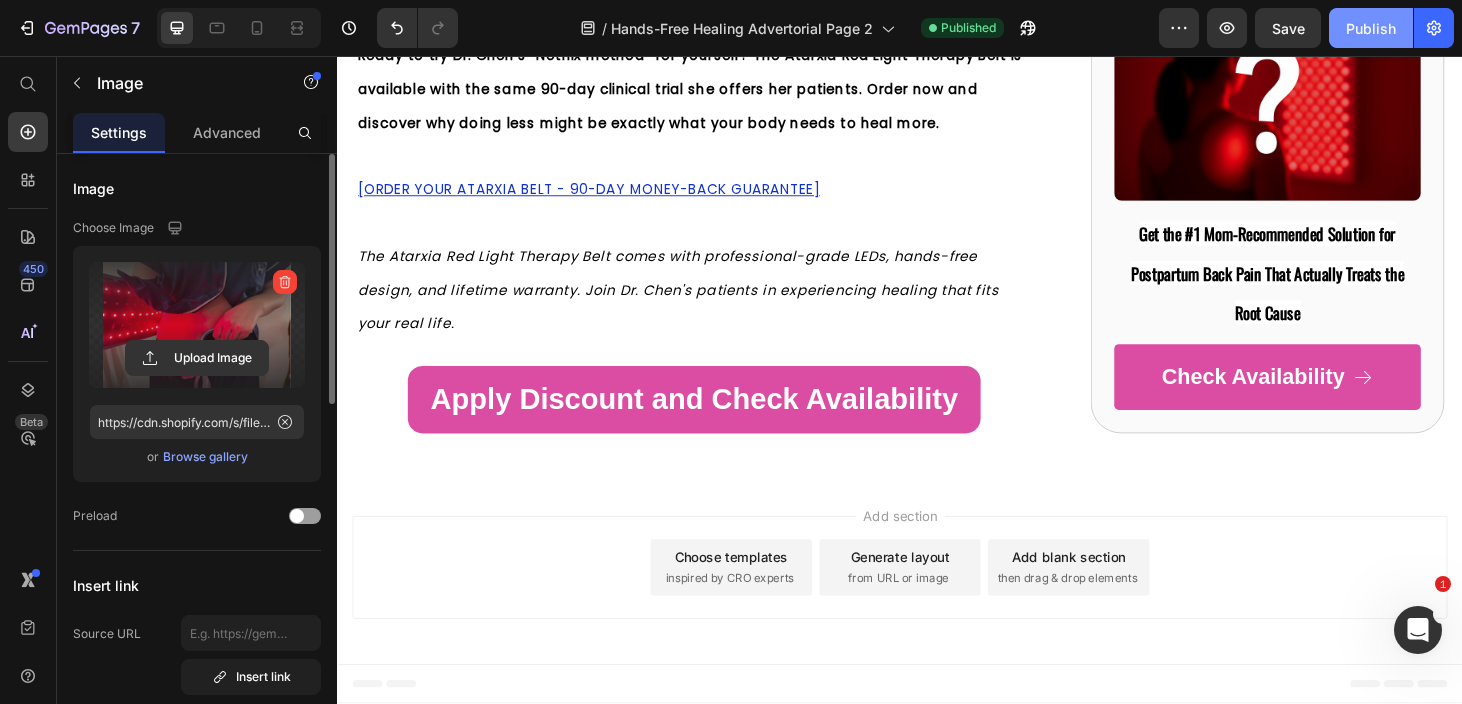 click on "Publish" at bounding box center [1371, 28] 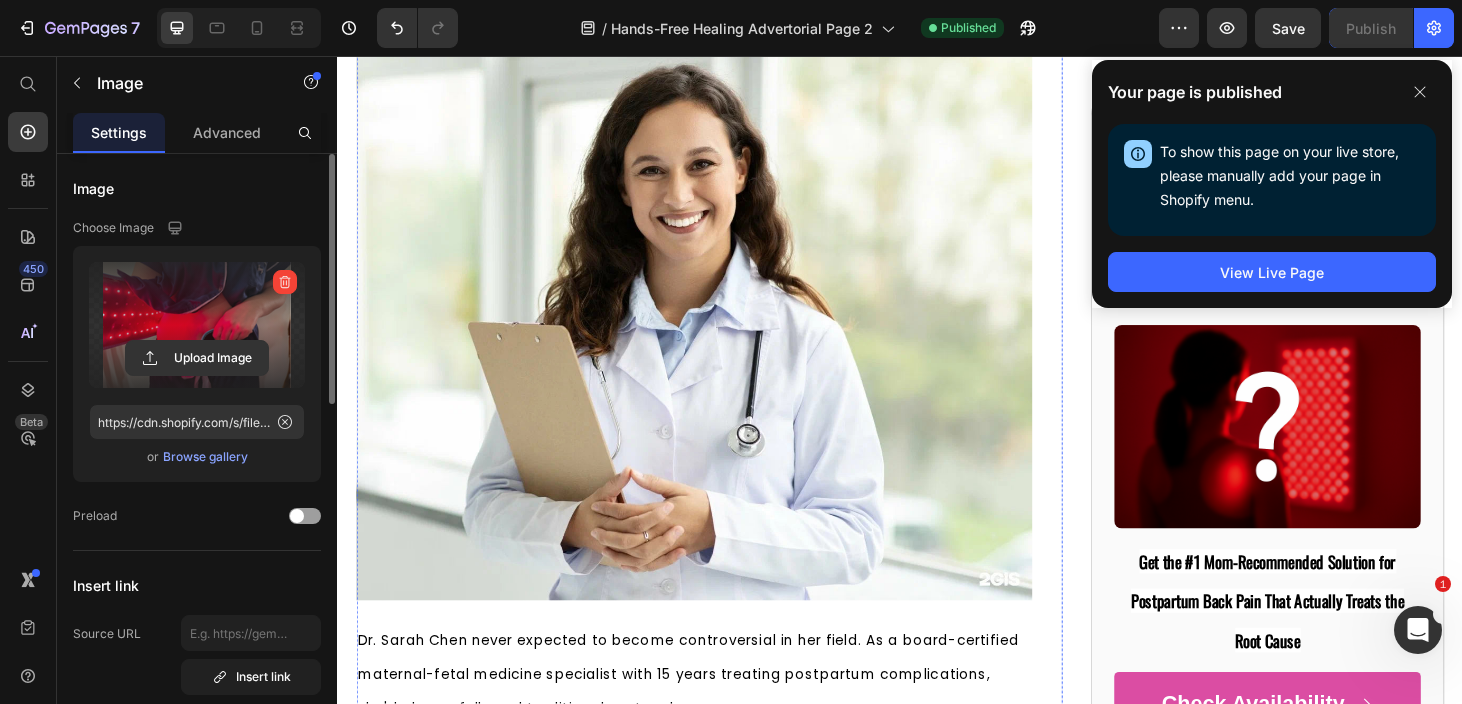 scroll, scrollTop: 0, scrollLeft: 0, axis: both 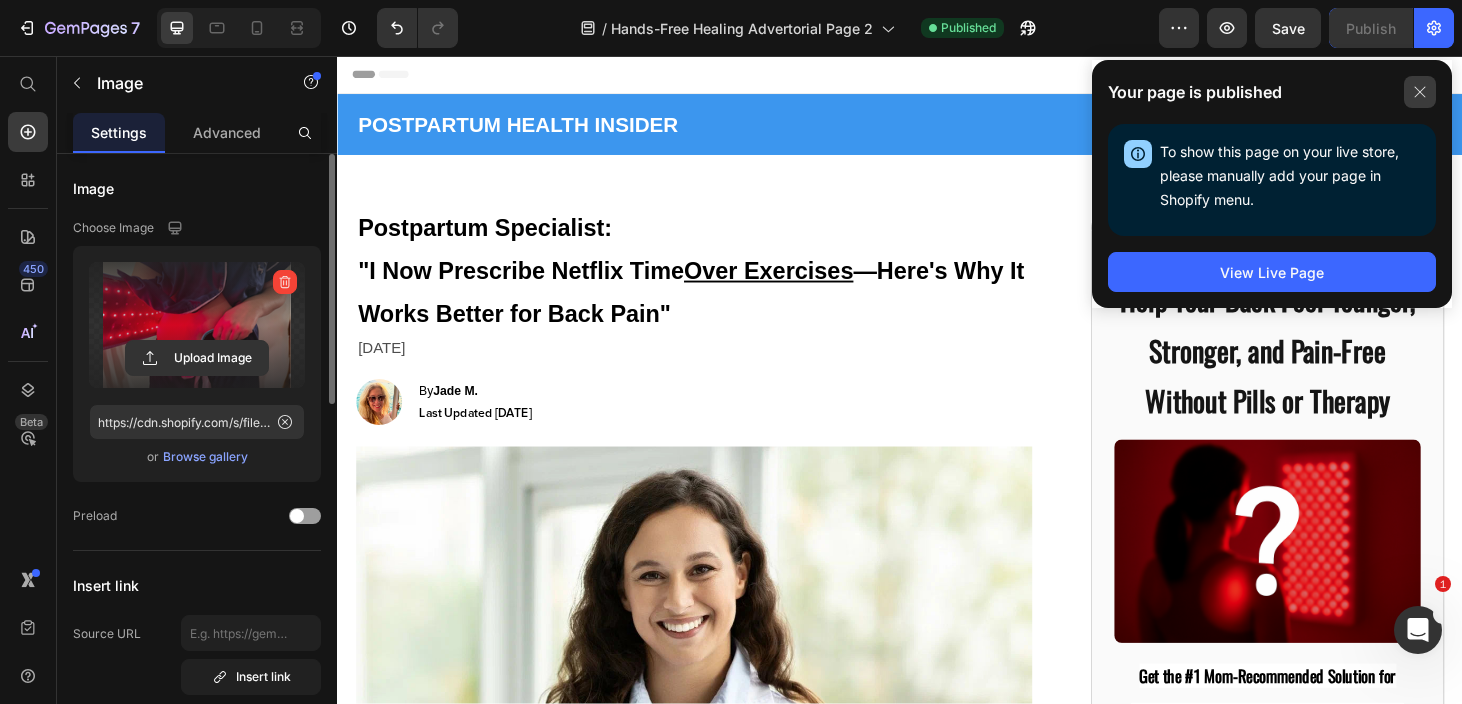 click 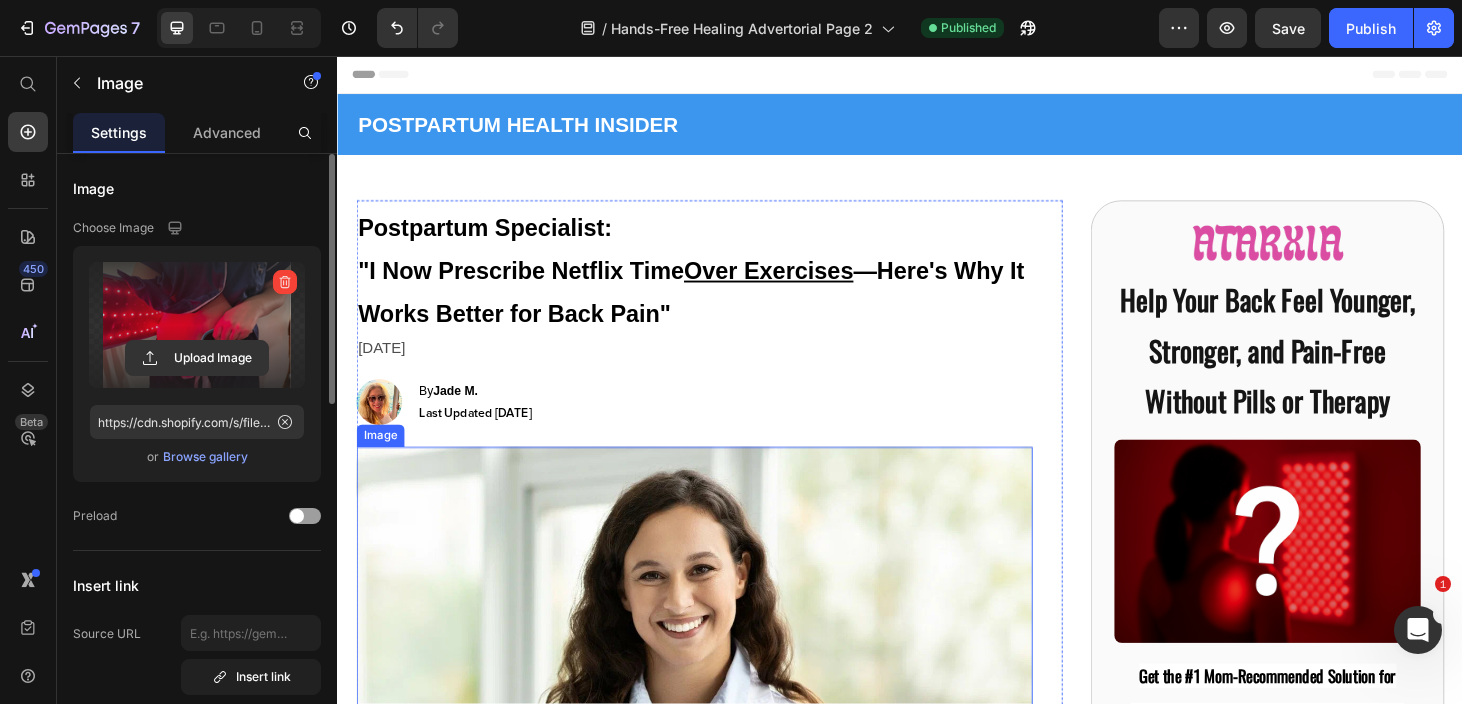 scroll, scrollTop: 60, scrollLeft: 0, axis: vertical 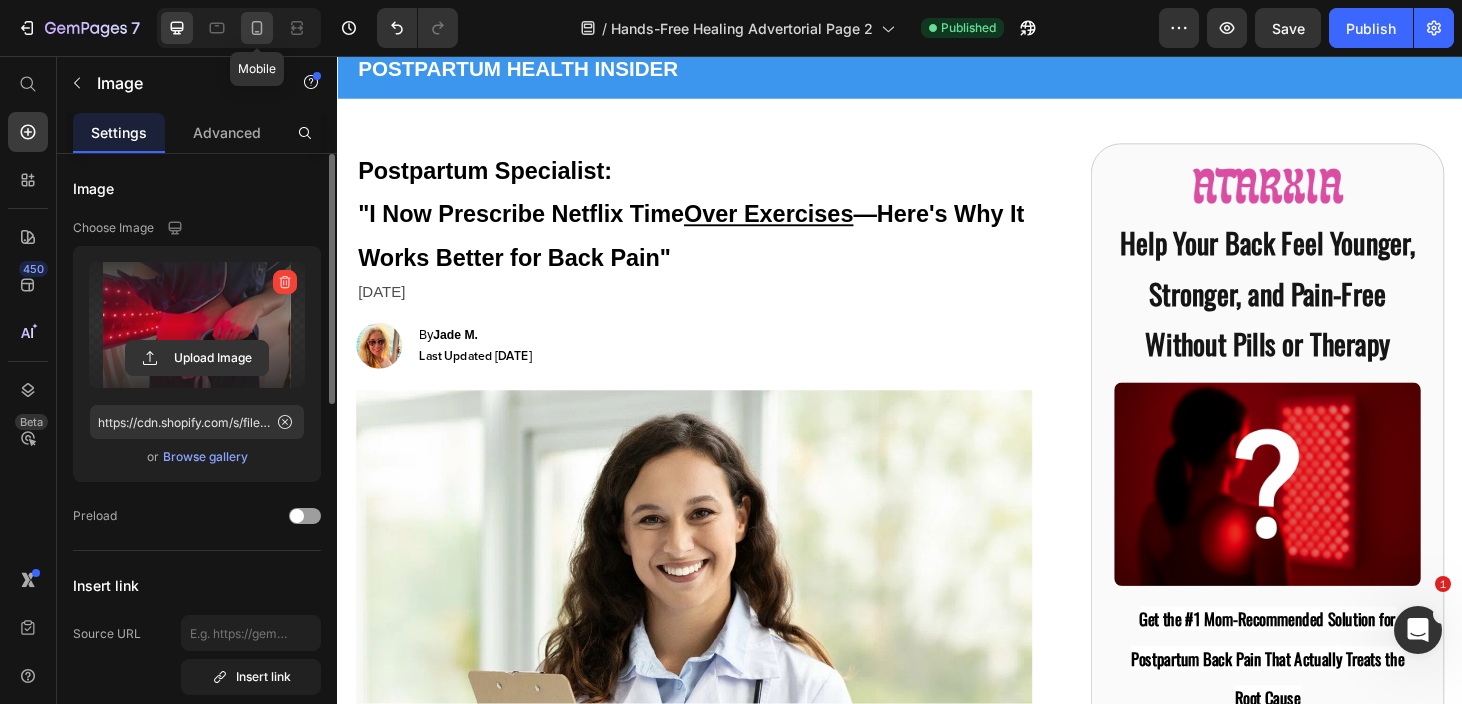 click 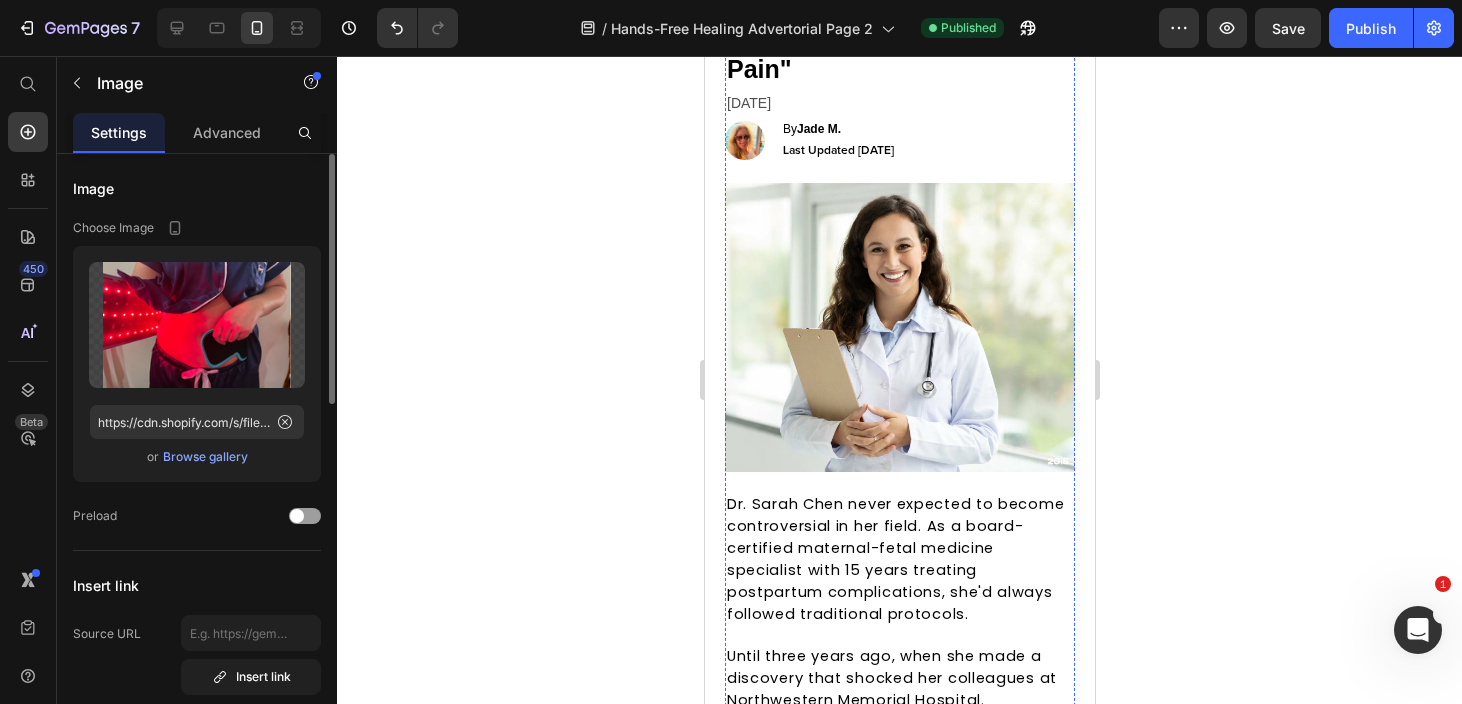 scroll, scrollTop: 534, scrollLeft: 0, axis: vertical 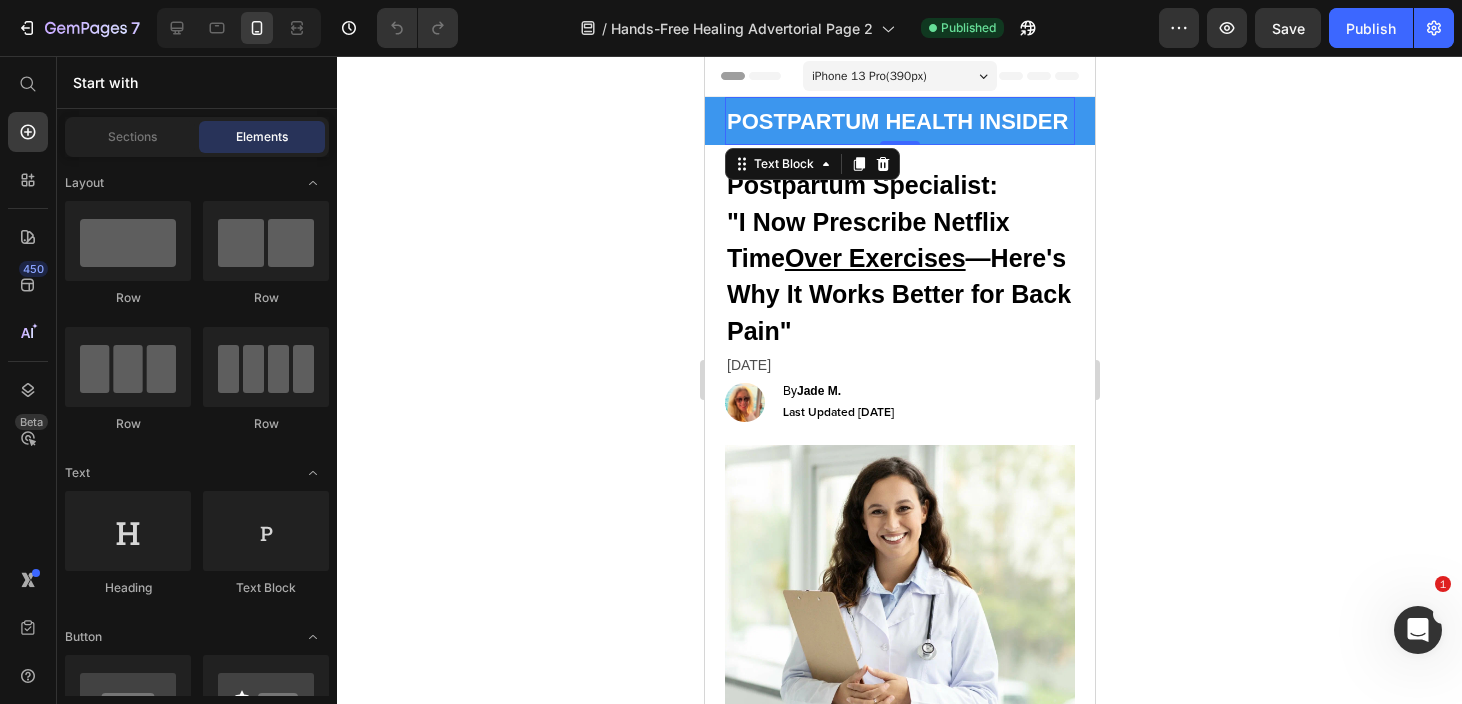 click on "POSTPARTUM HEALTH INSIDER" at bounding box center [896, 121] 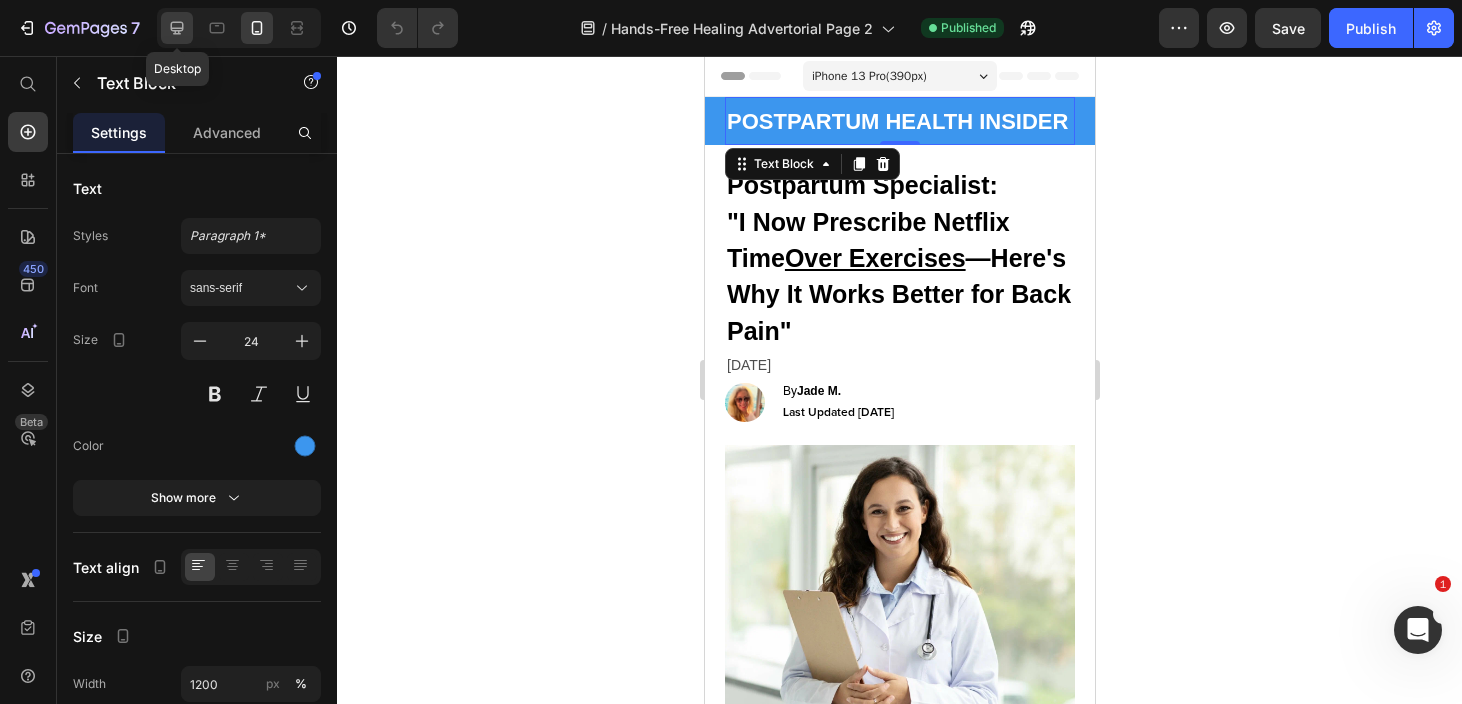 click 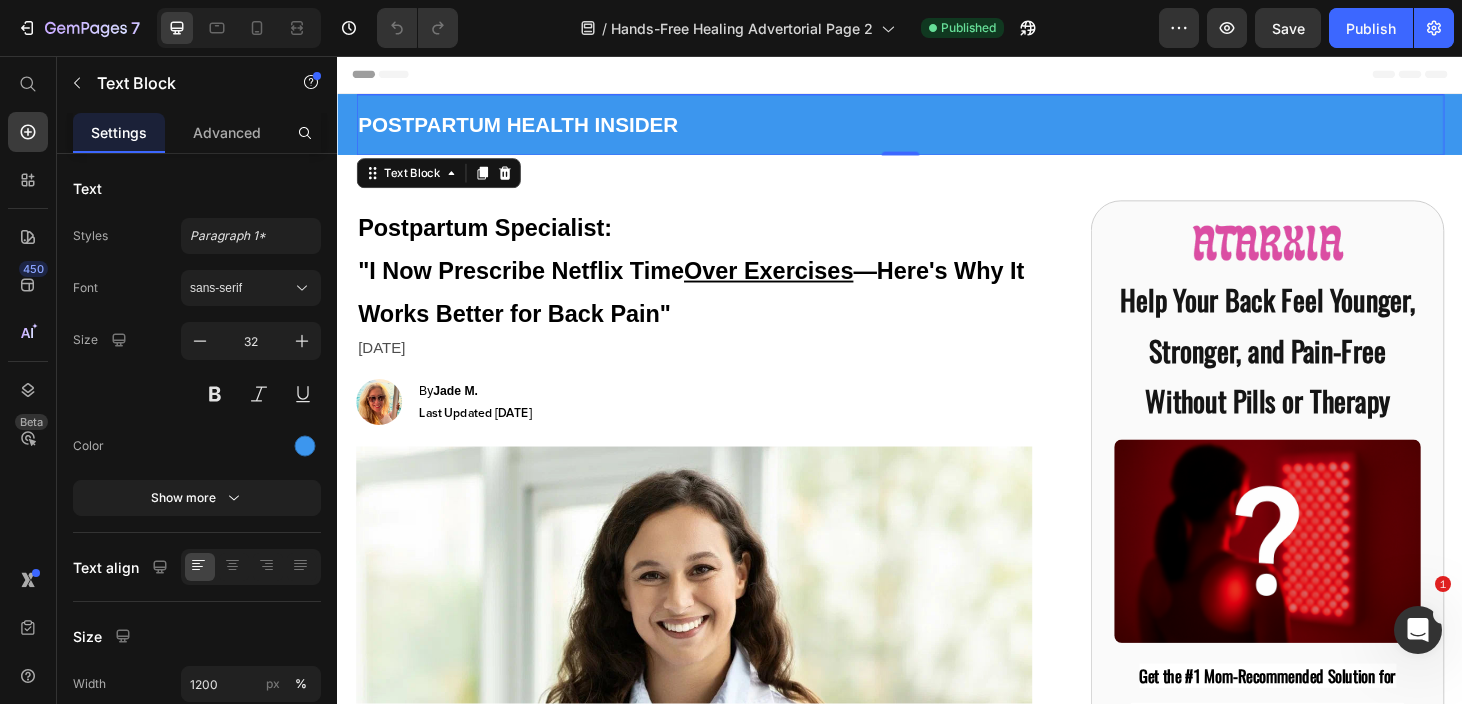 click on "POSTPARTUM HEALTH INSIDER" at bounding box center (937, 129) 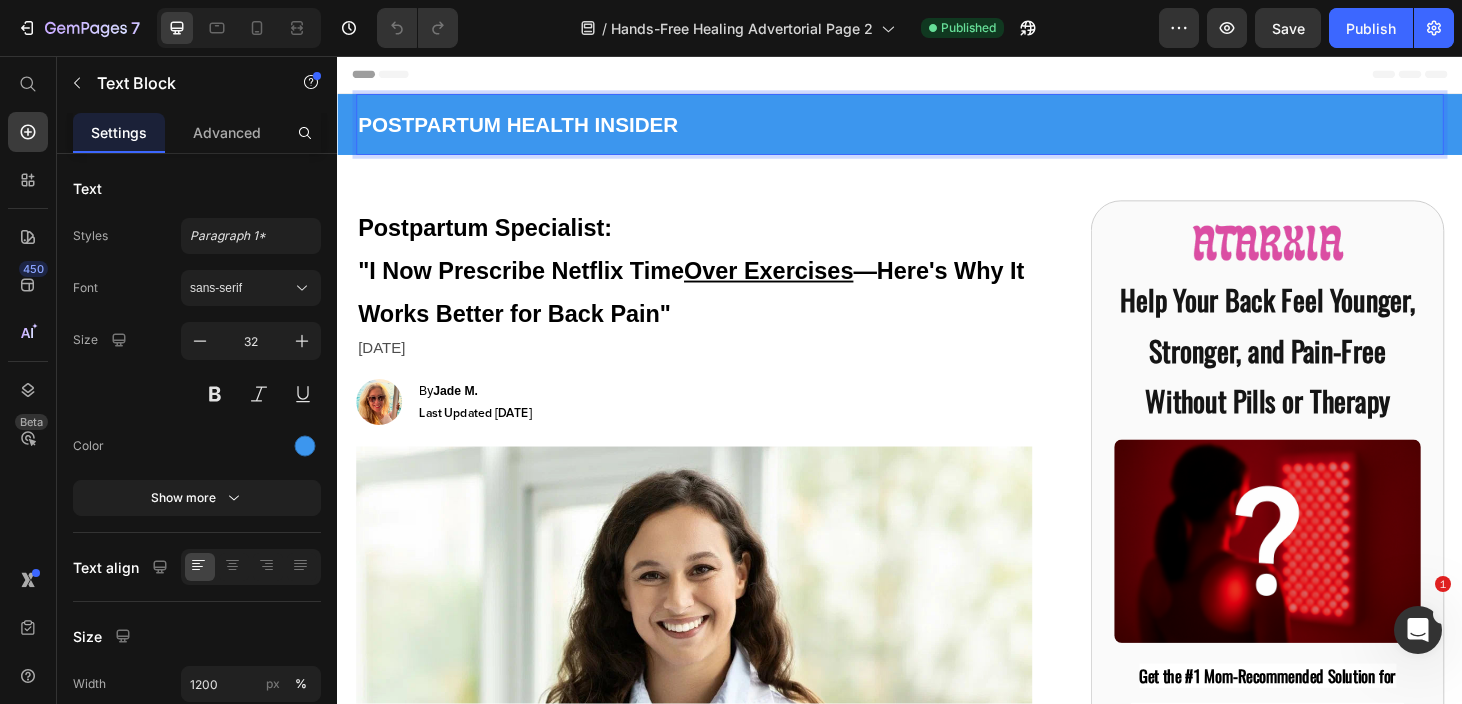 click on "POSTPARTUM HEALTH INSIDER" at bounding box center (937, 129) 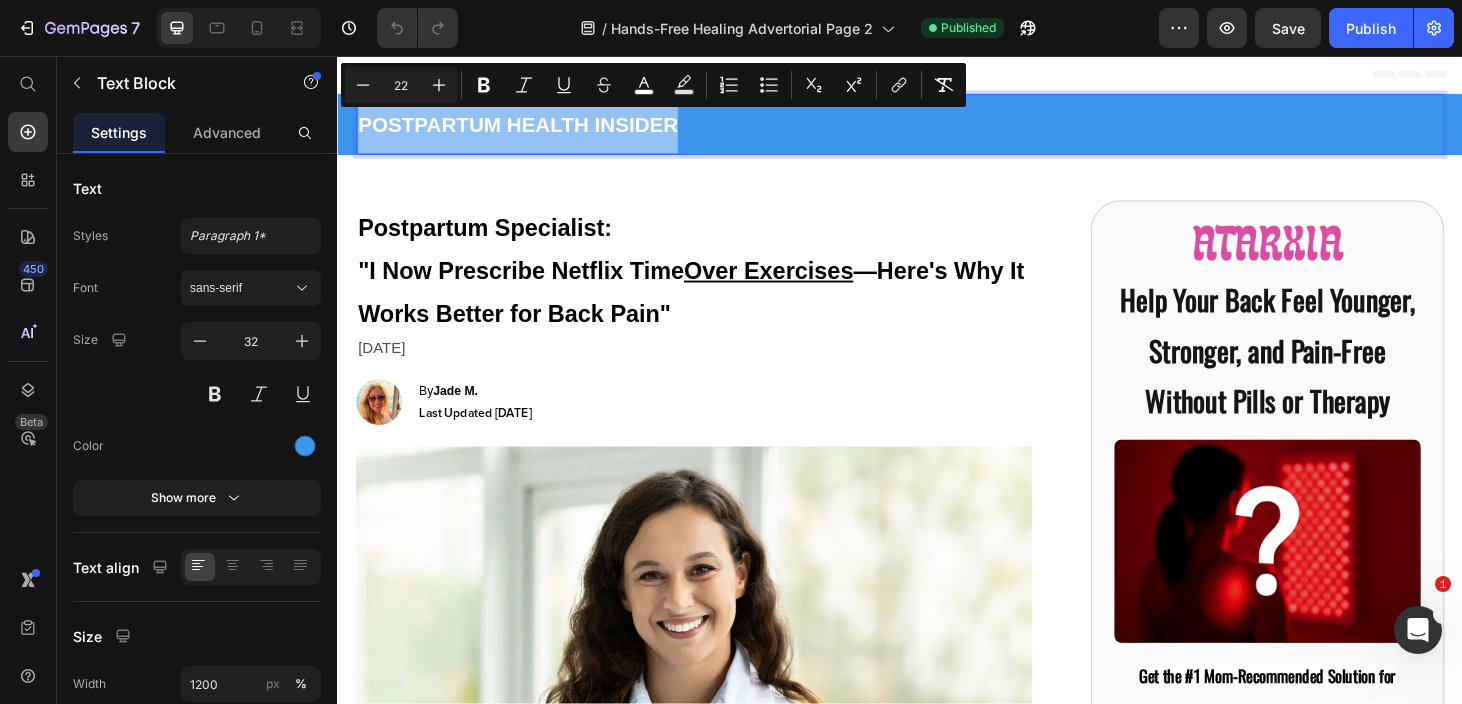 drag, startPoint x: 720, startPoint y: 129, endPoint x: 363, endPoint y: 123, distance: 357.0504 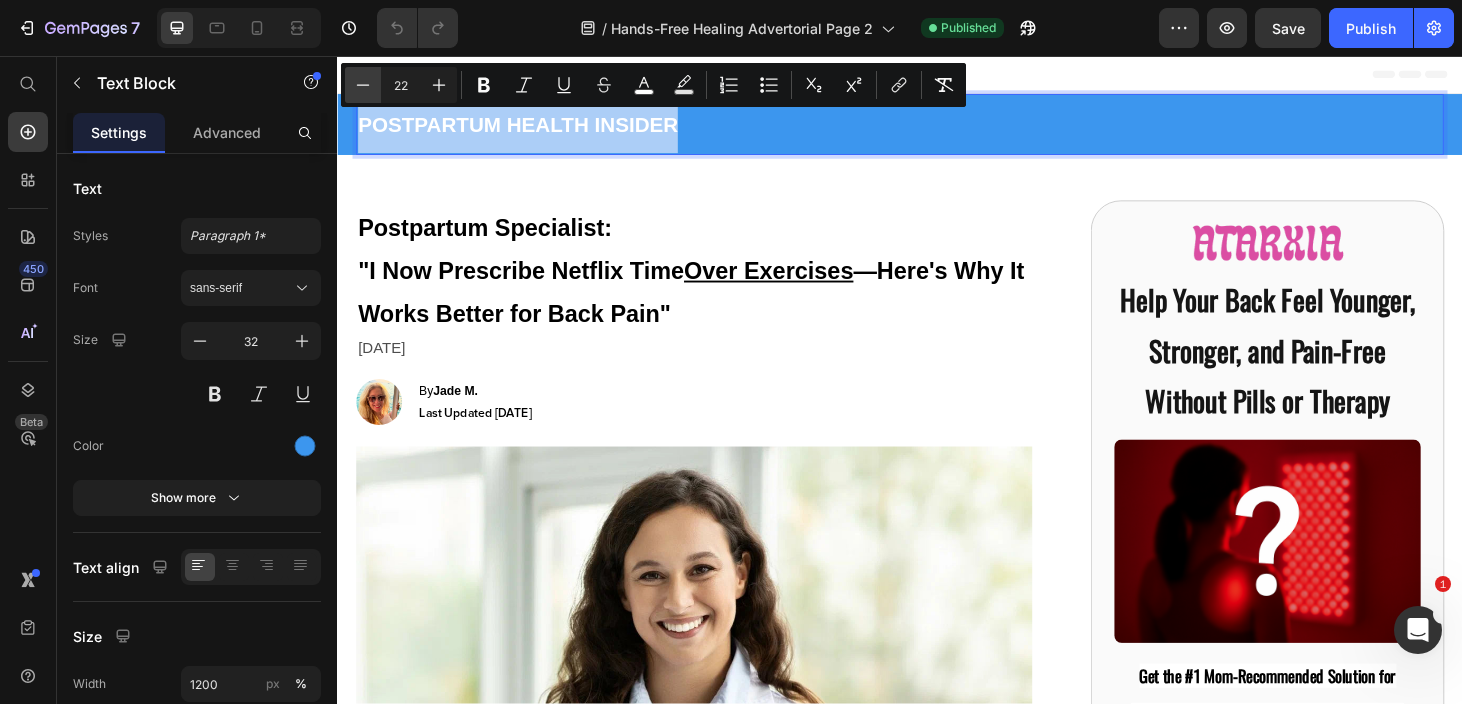 click 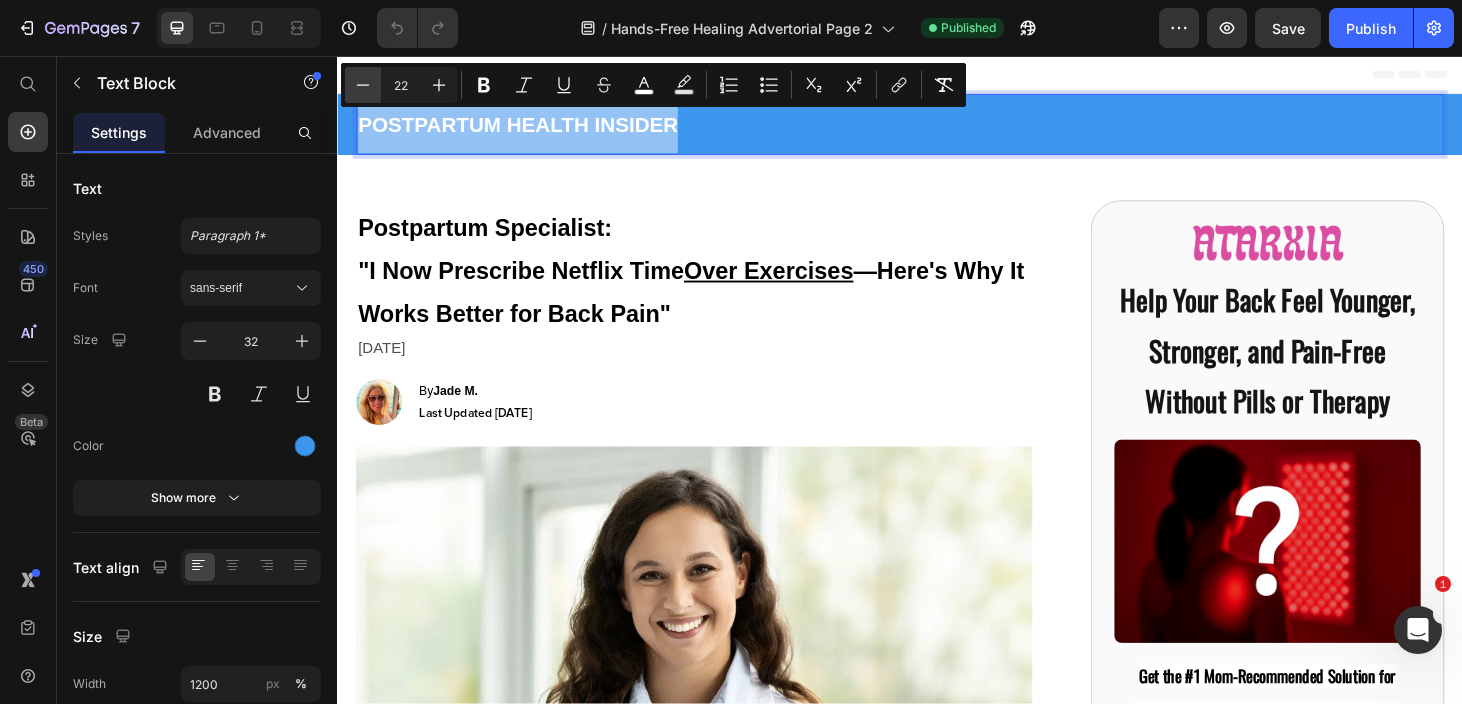 type on "21" 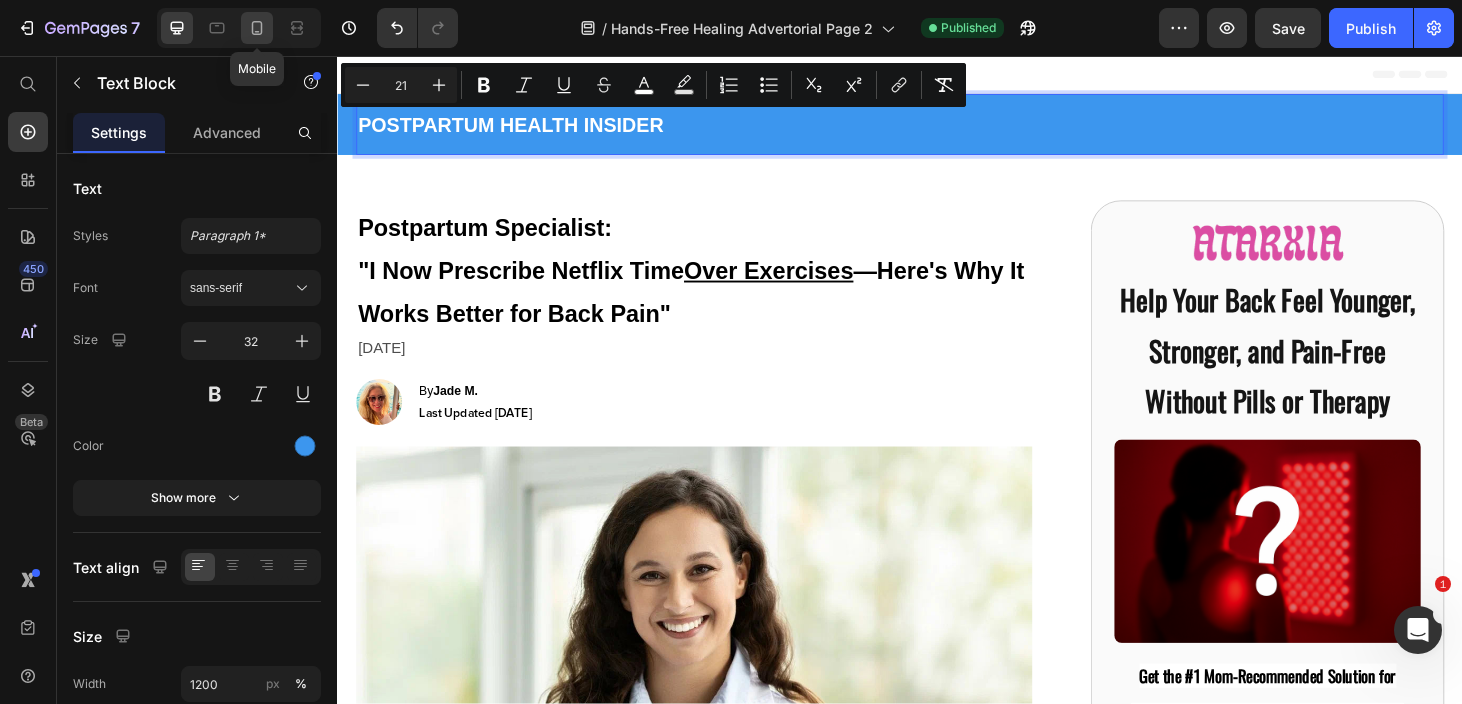 click 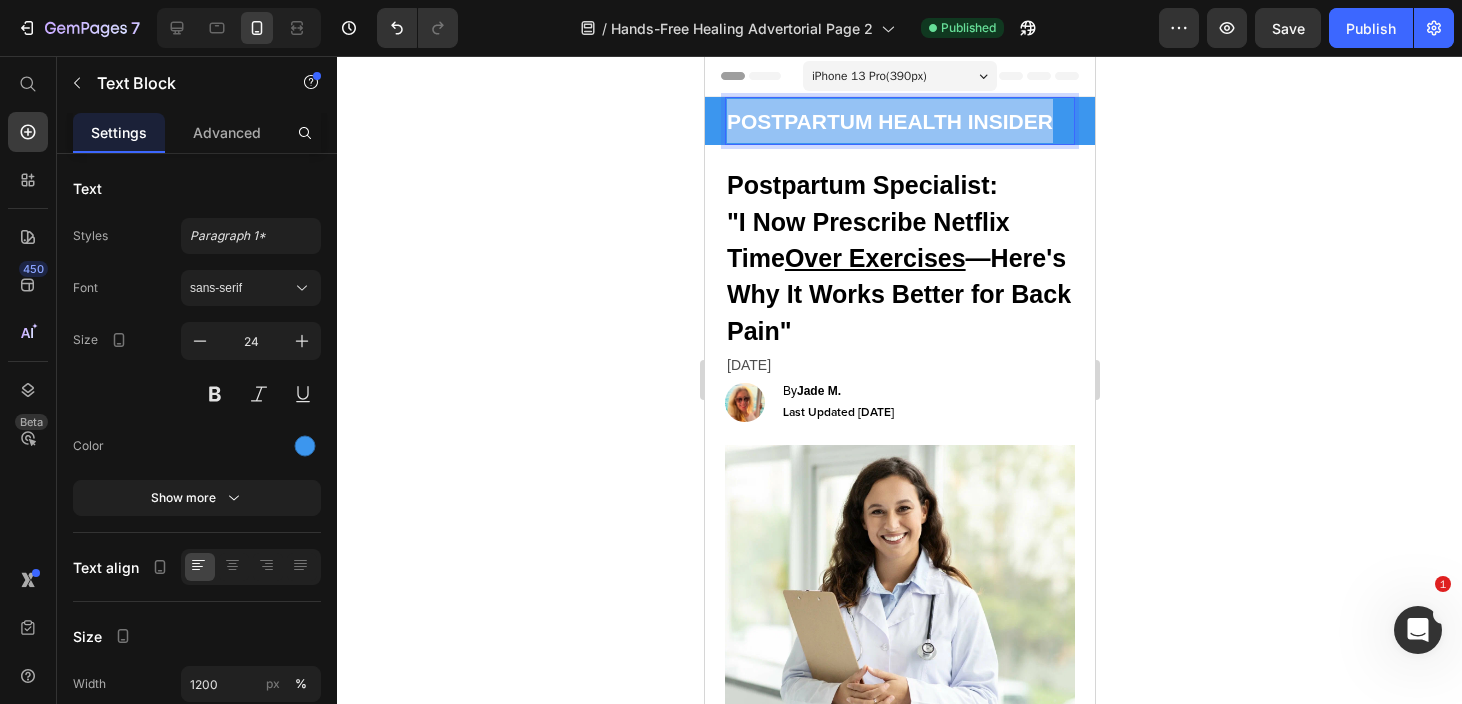 drag, startPoint x: 997, startPoint y: 117, endPoint x: 729, endPoint y: 107, distance: 268.1865 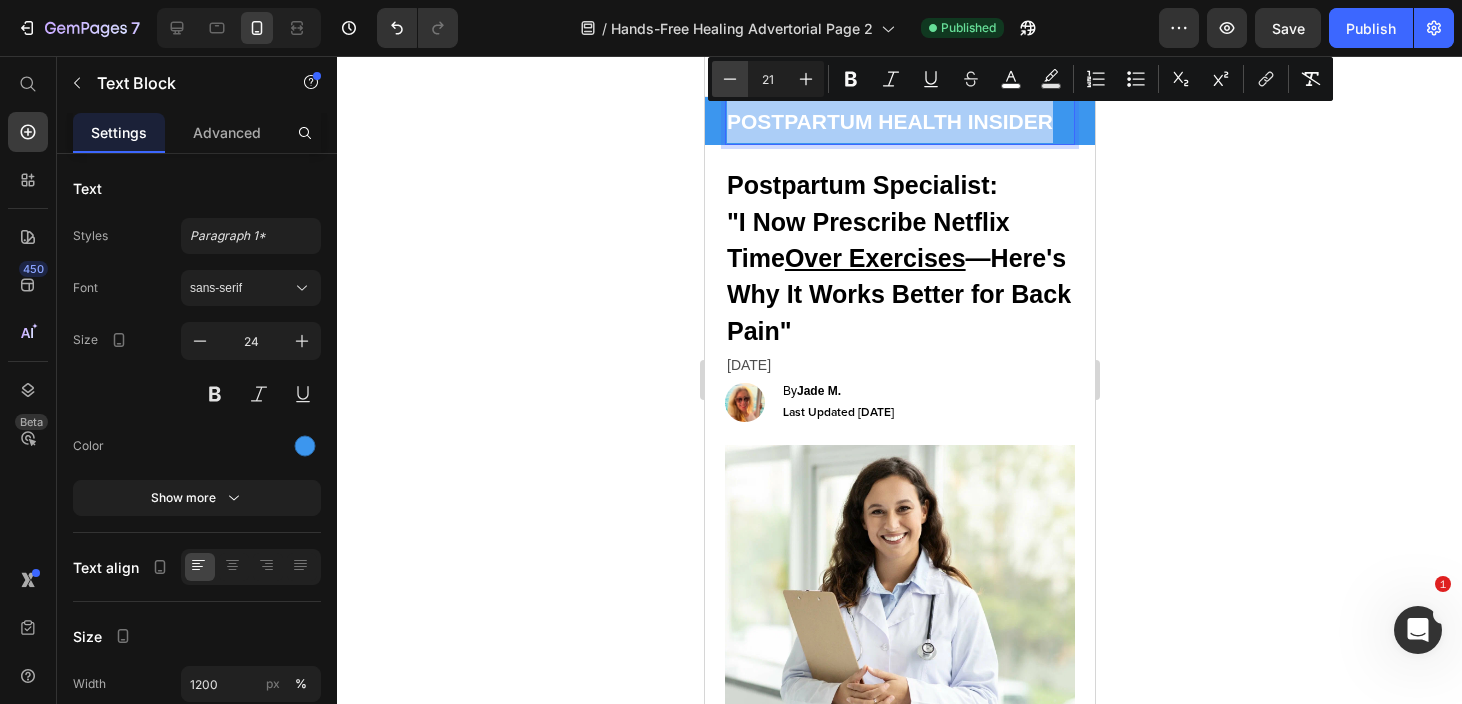 click 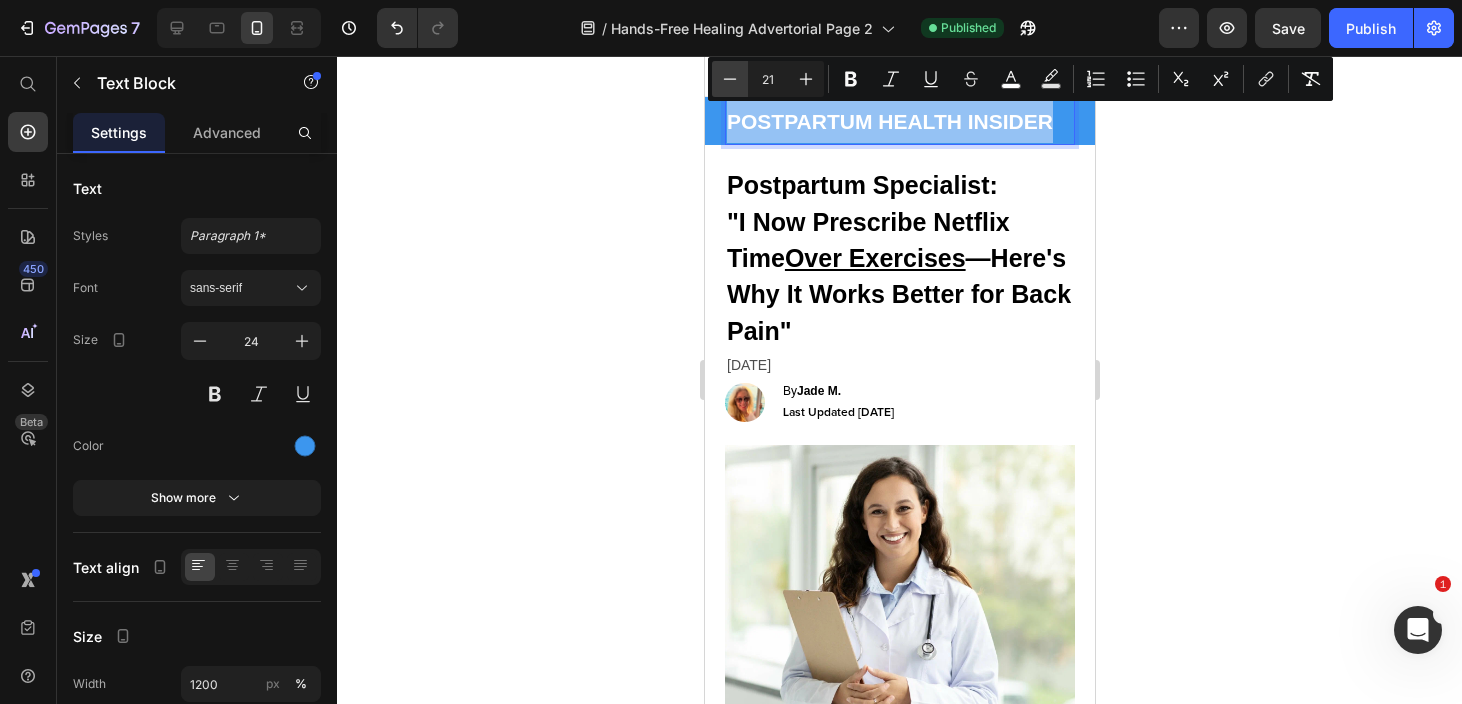 type on "20" 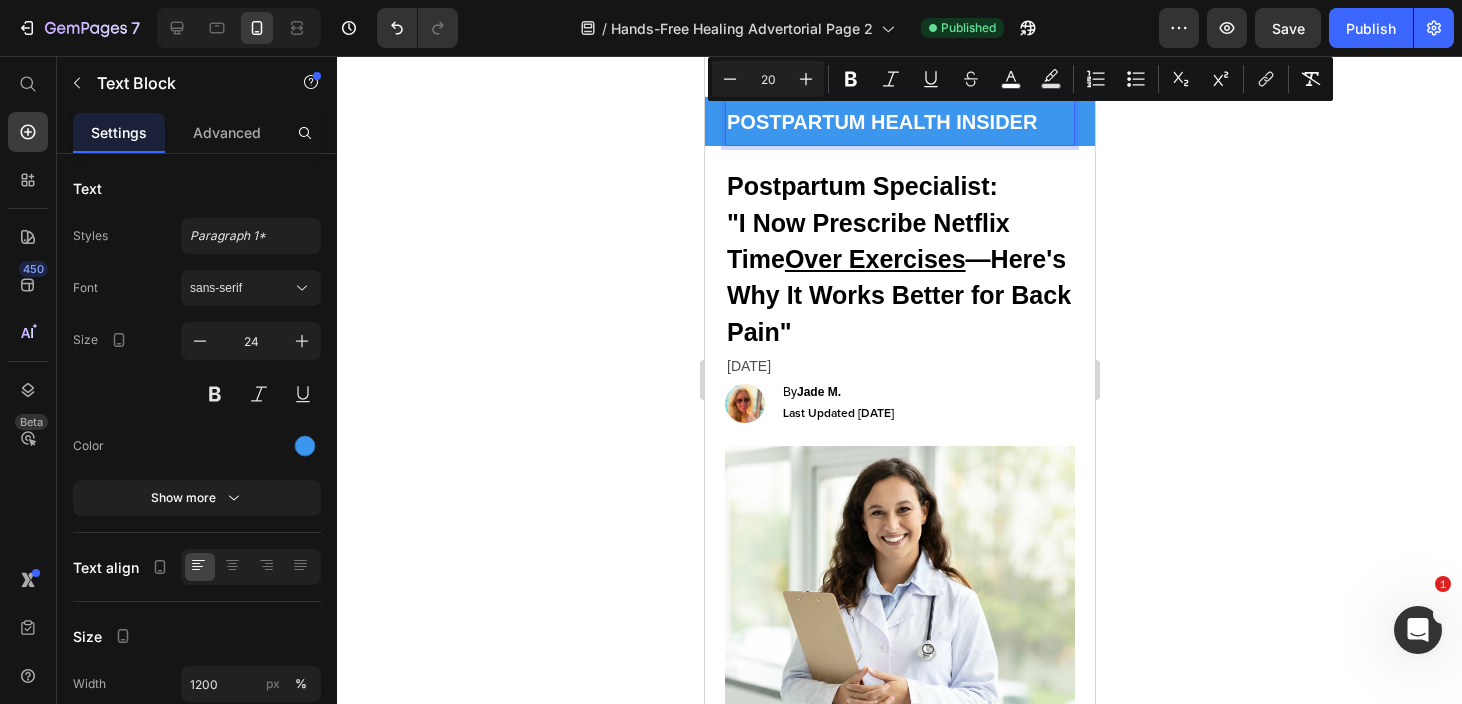 click 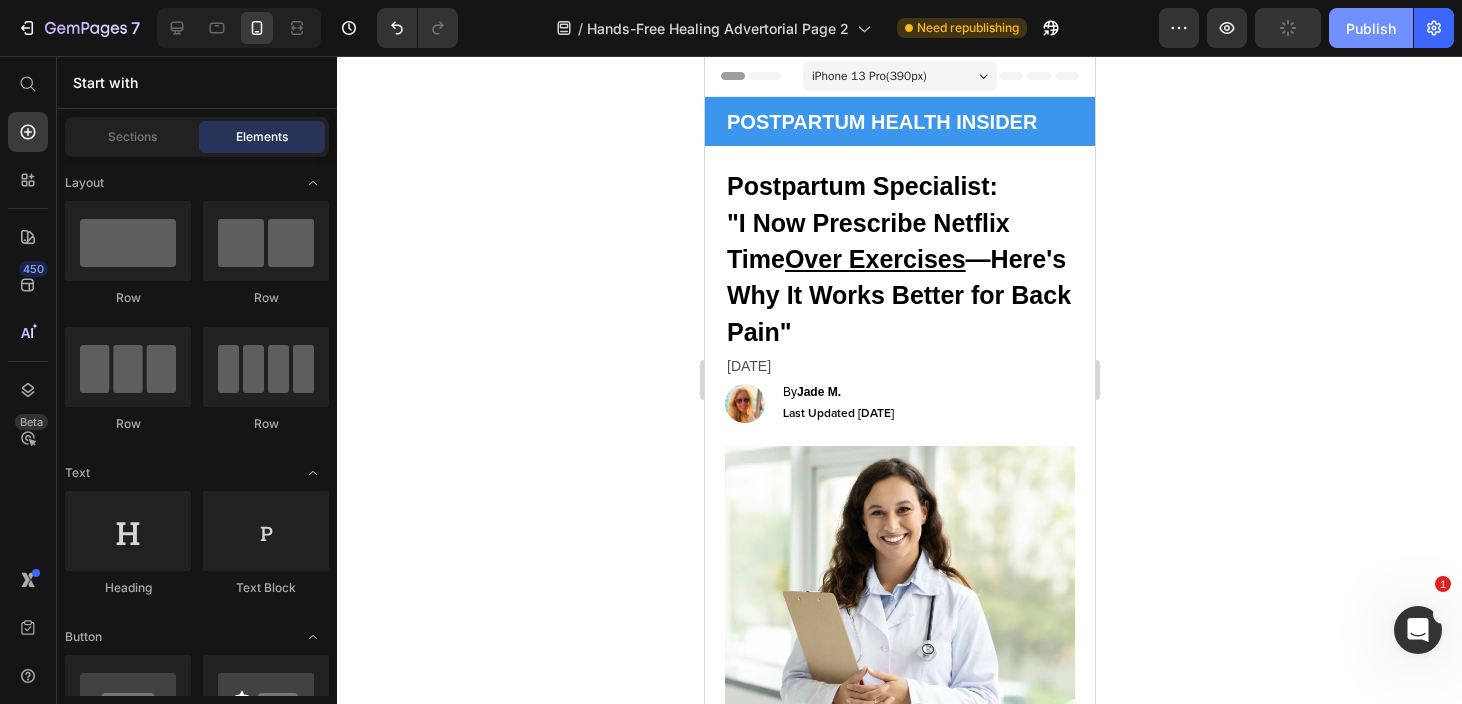 click on "Publish" at bounding box center (1371, 28) 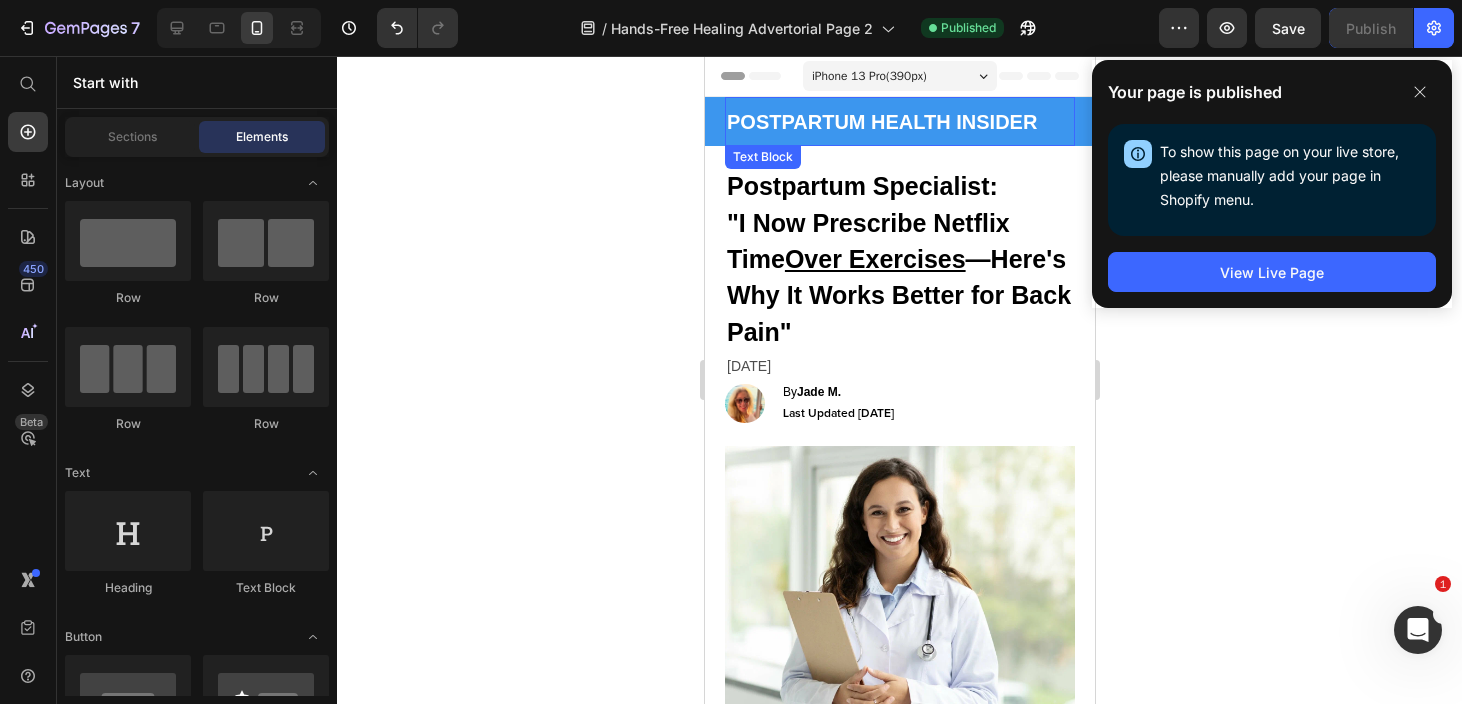 click on "POSTPARTUM HEALTH INSIDER" at bounding box center (881, 122) 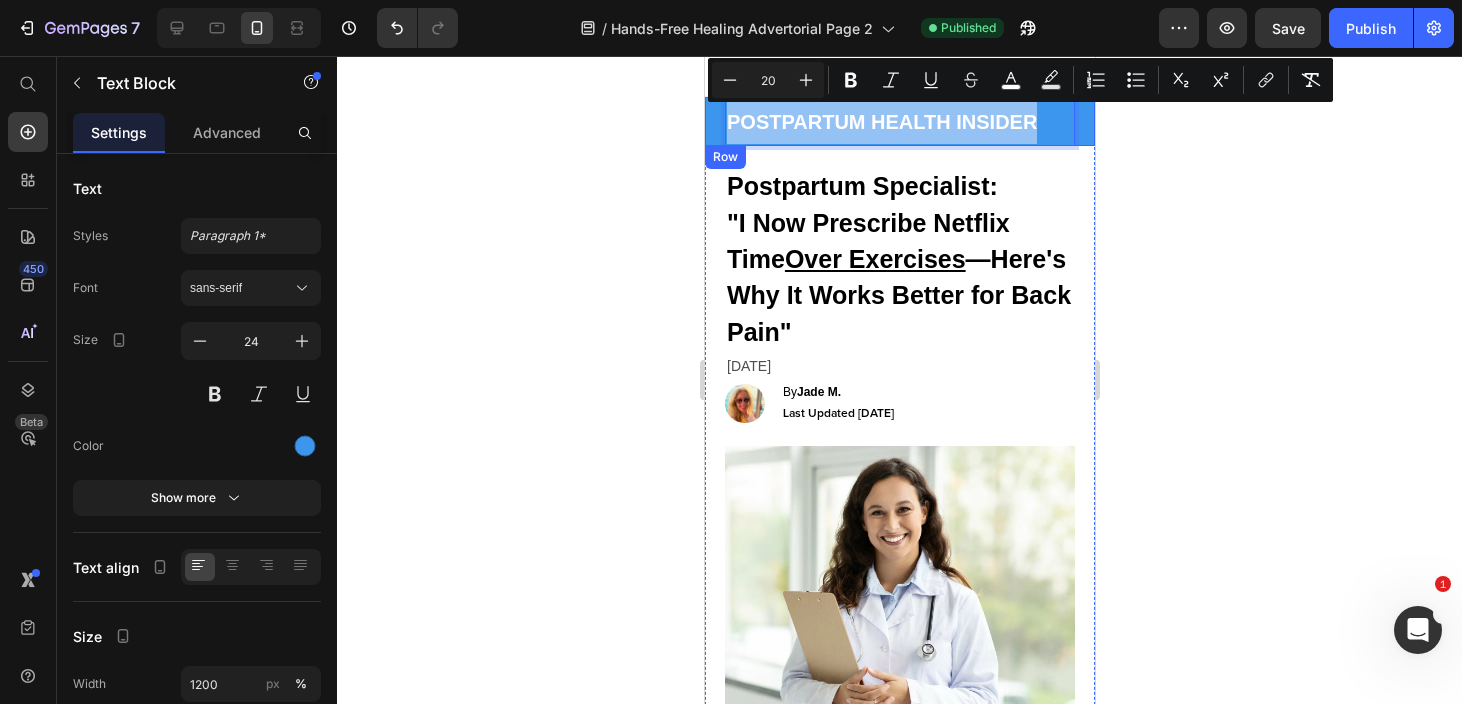 drag, startPoint x: 1044, startPoint y: 117, endPoint x: 722, endPoint y: 108, distance: 322.12576 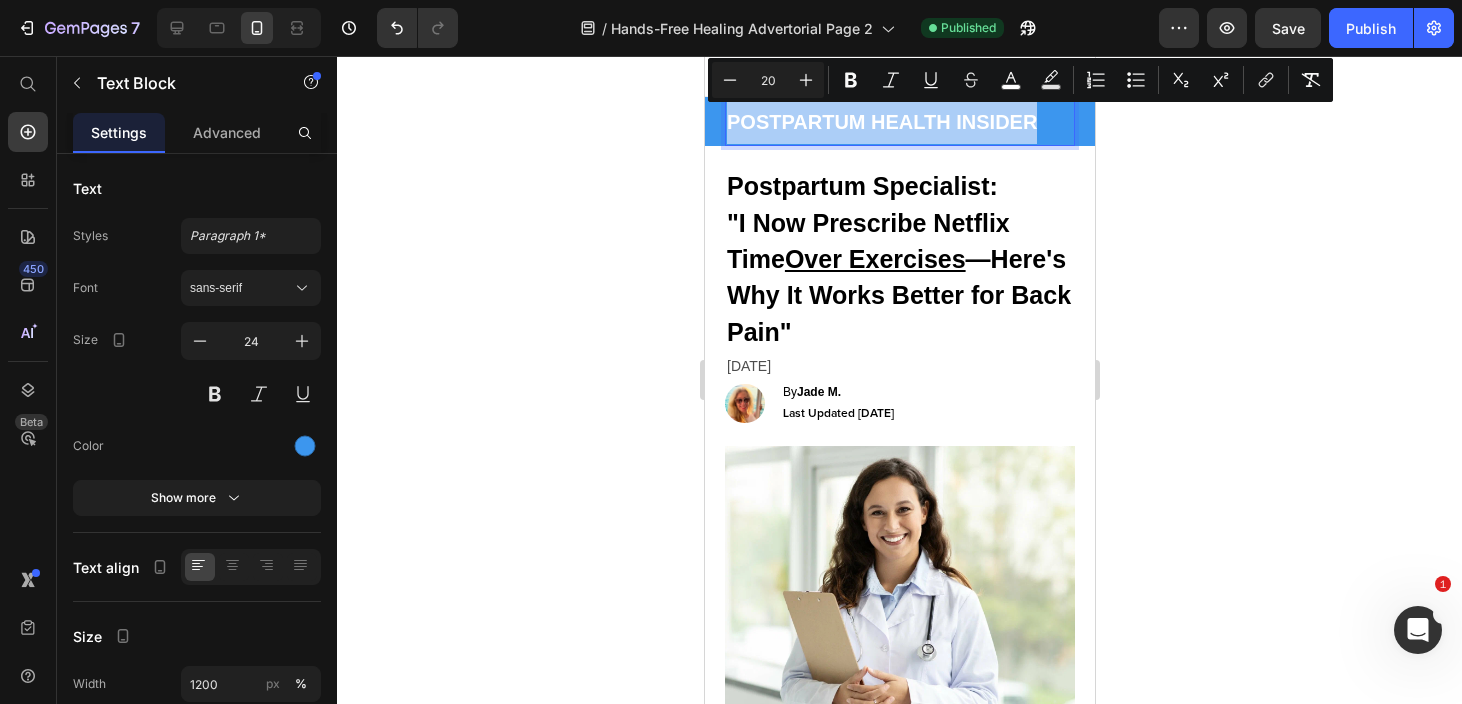 drag, startPoint x: 604, startPoint y: 131, endPoint x: 624, endPoint y: 120, distance: 22.825424 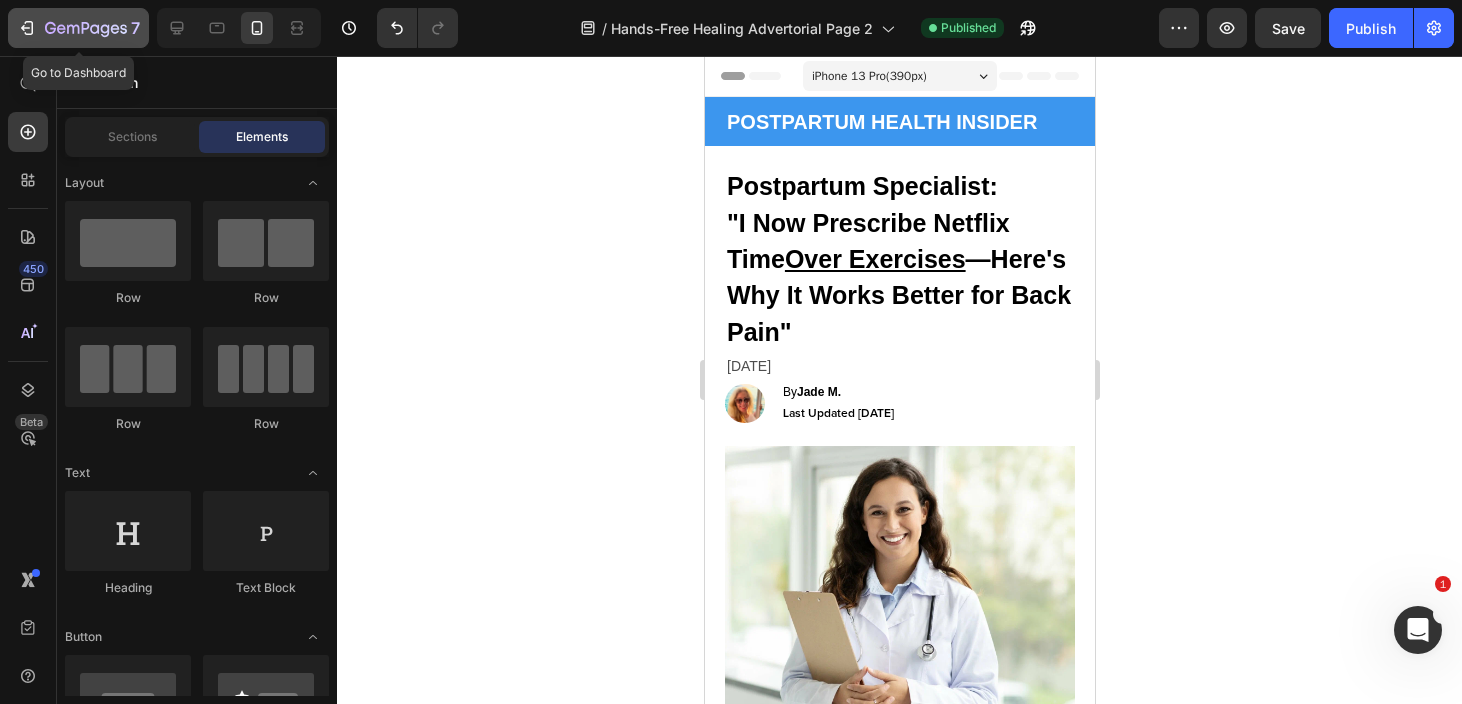 click 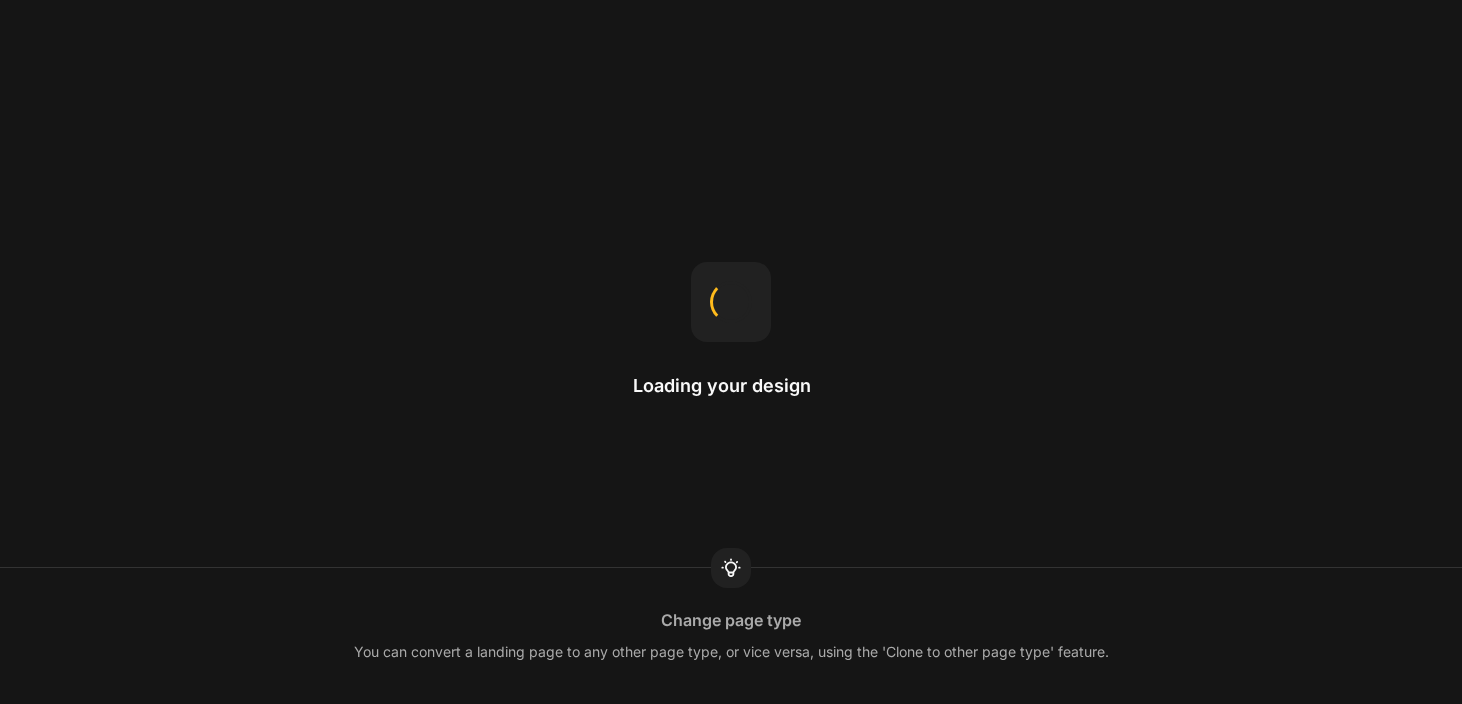 scroll, scrollTop: 0, scrollLeft: 0, axis: both 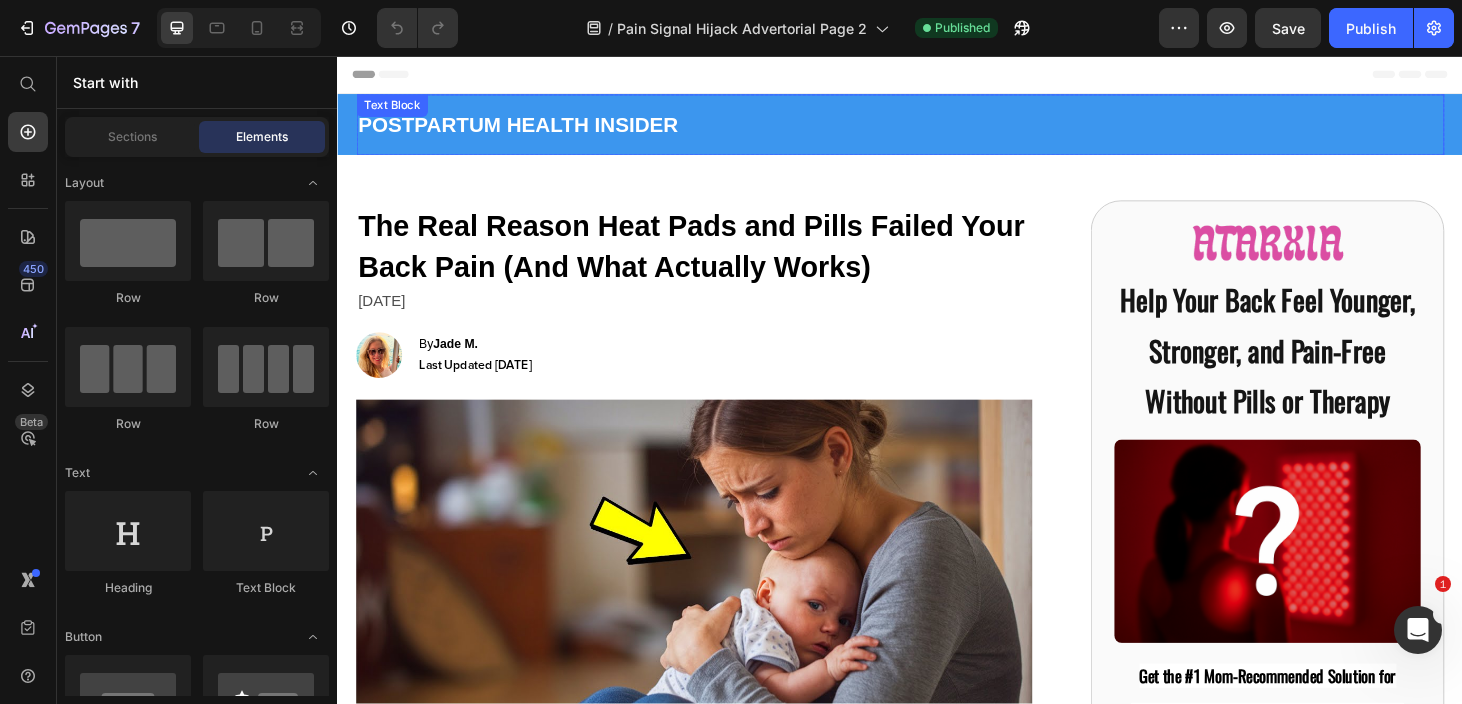 click on "POSTPARTUM HEALTH INSIDER" at bounding box center (529, 130) 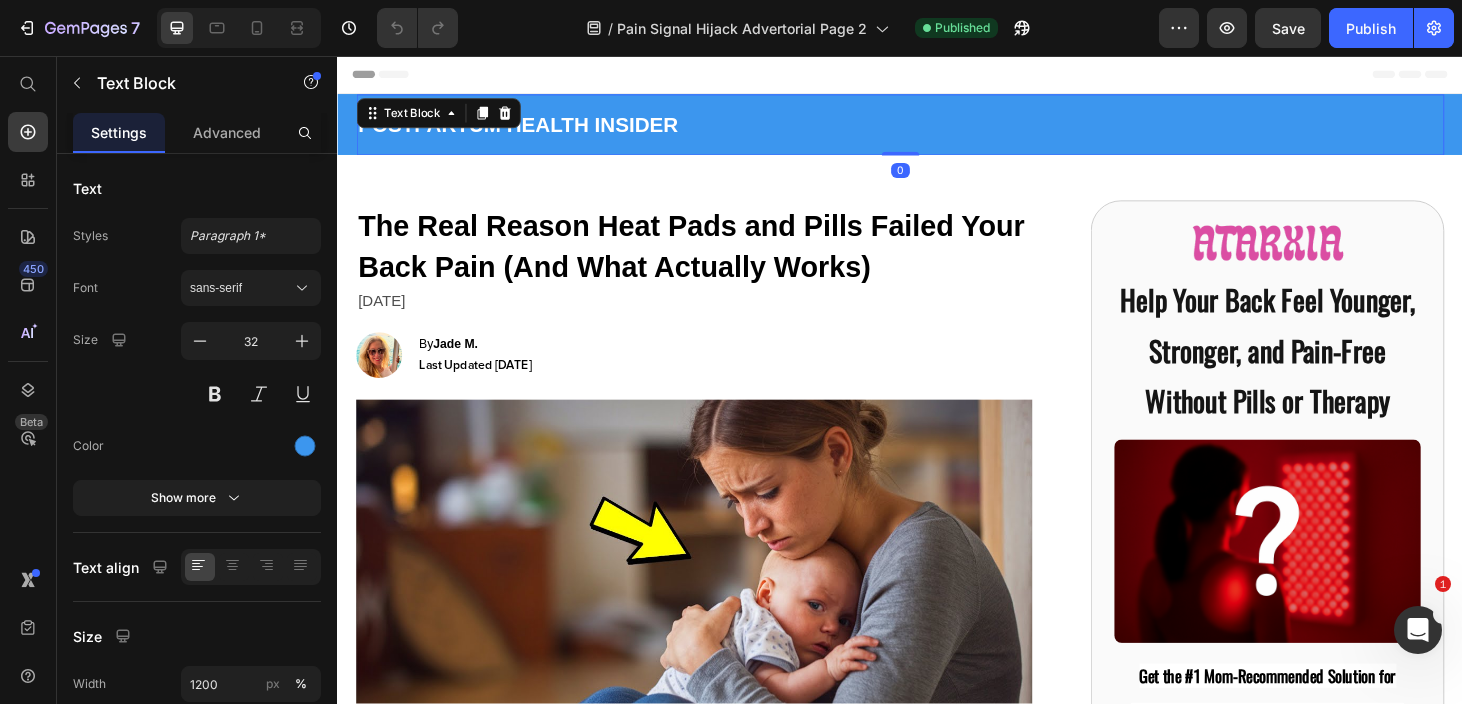 click on "POSTPARTUM HEALTH INSIDER" at bounding box center [529, 130] 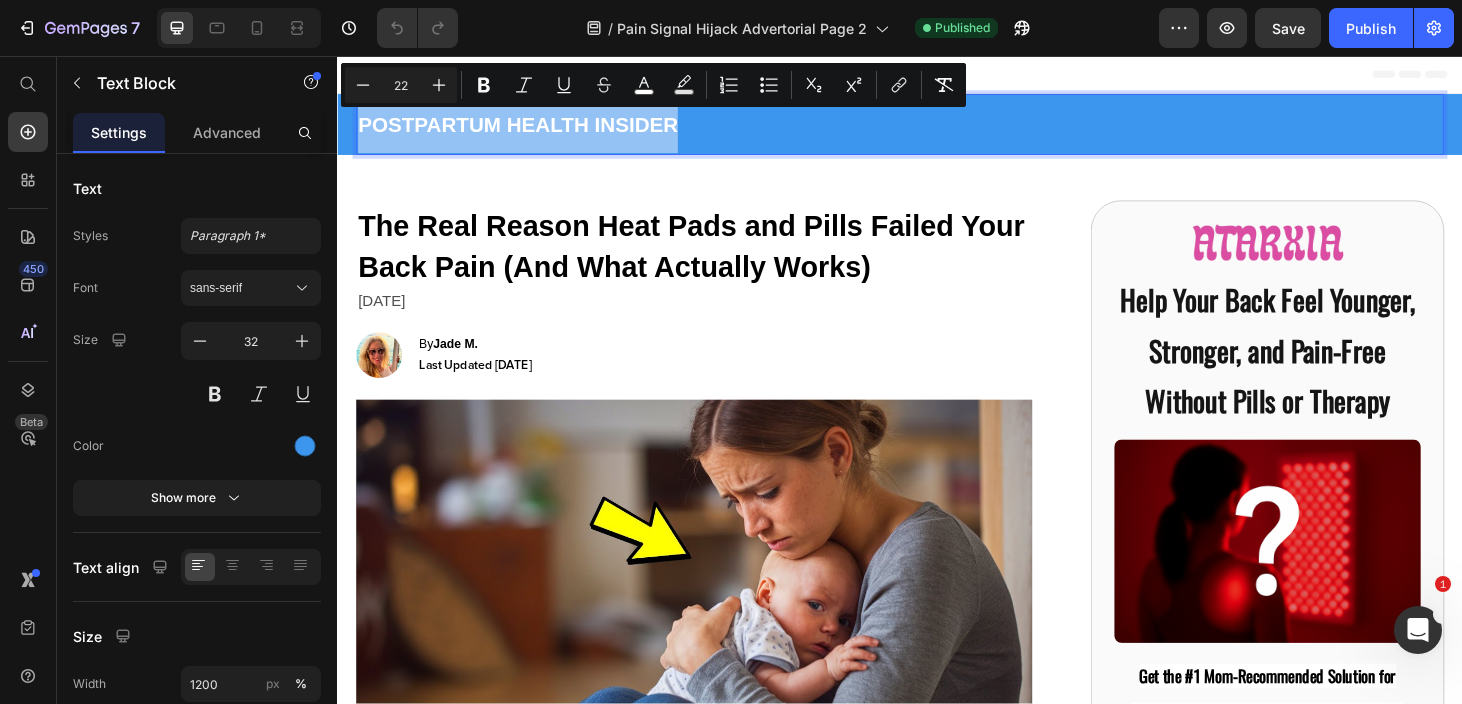 drag, startPoint x: 735, startPoint y: 126, endPoint x: 366, endPoint y: 124, distance: 369.00543 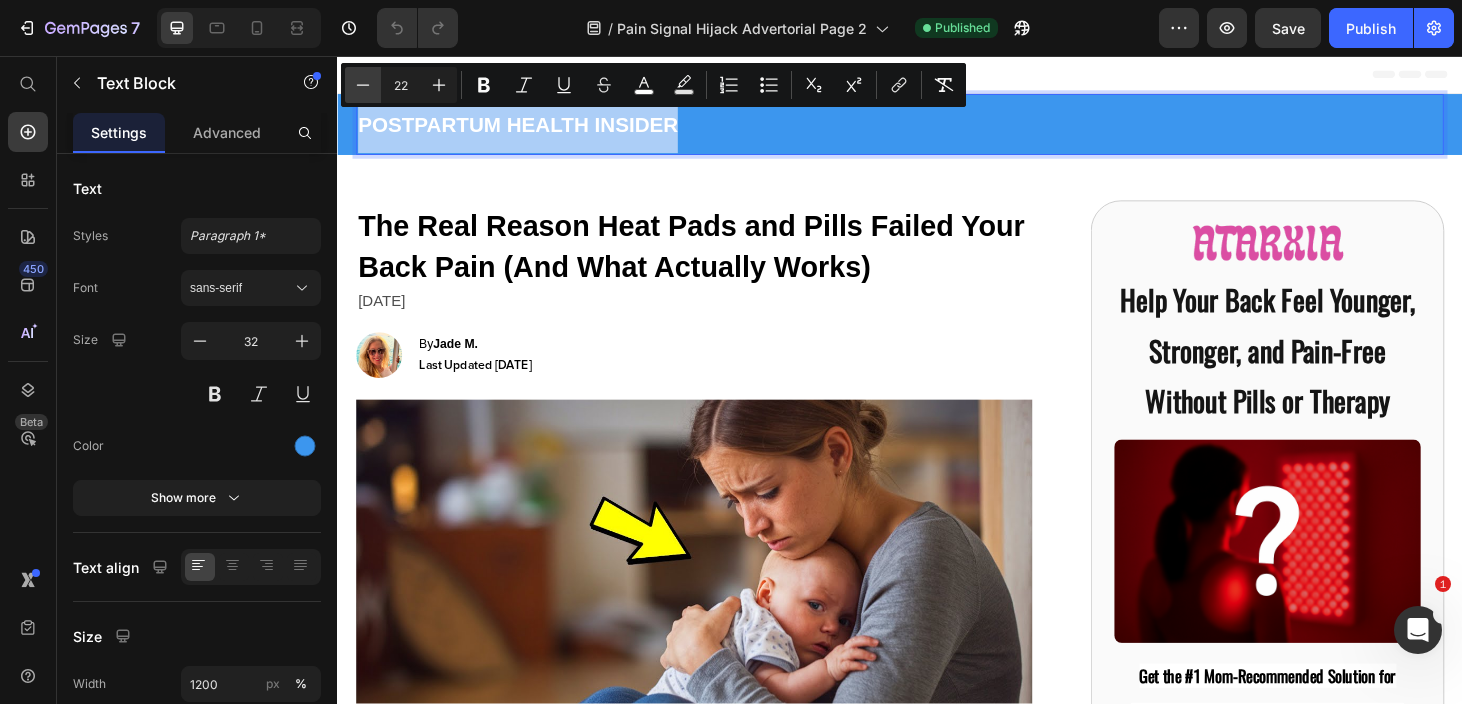 click on "Minus" at bounding box center (363, 85) 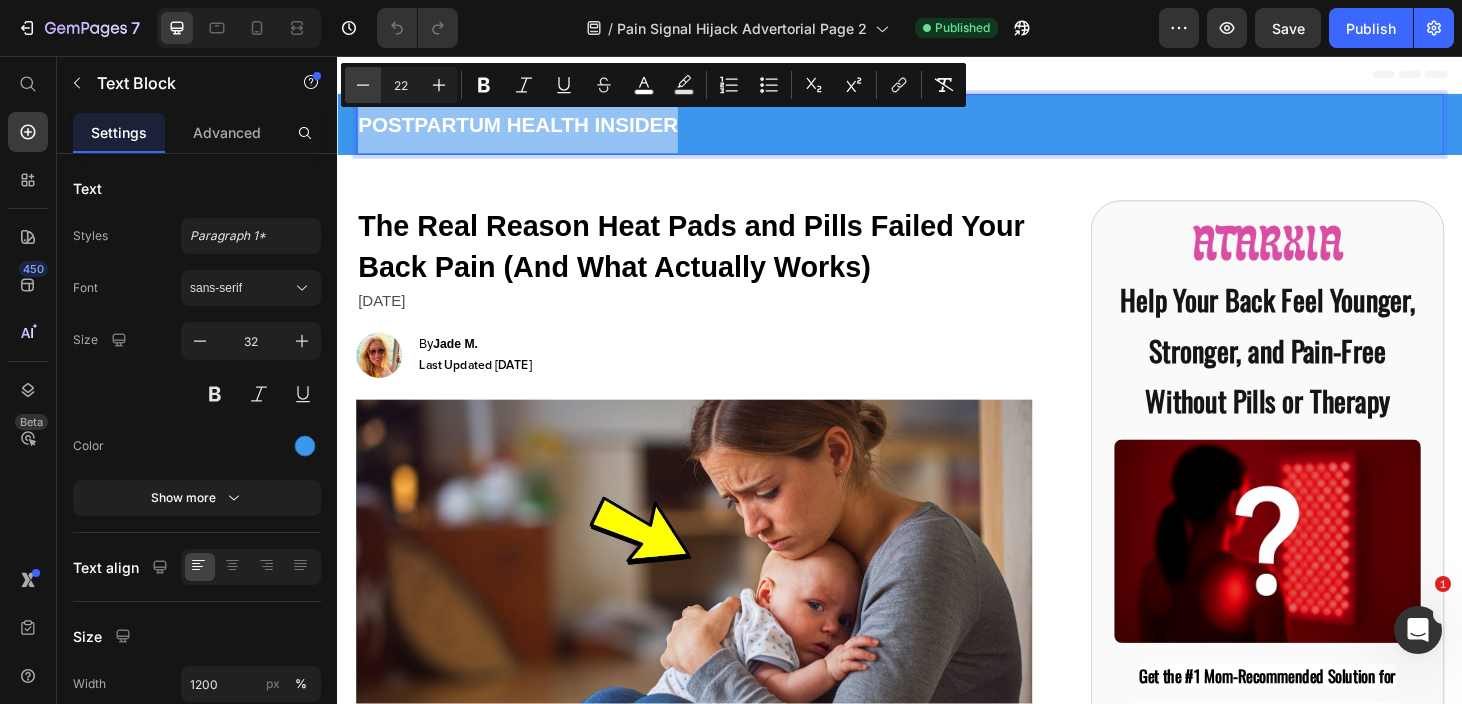 type on "21" 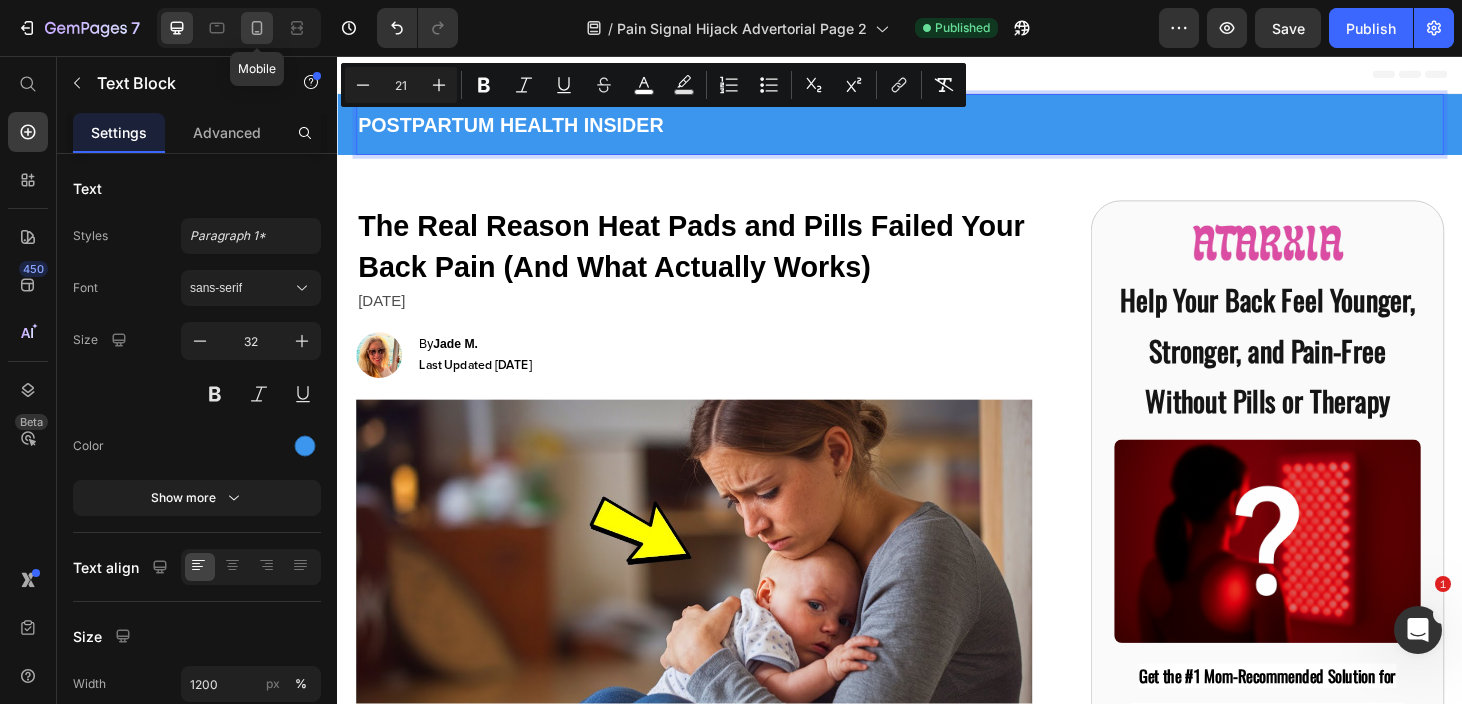 click 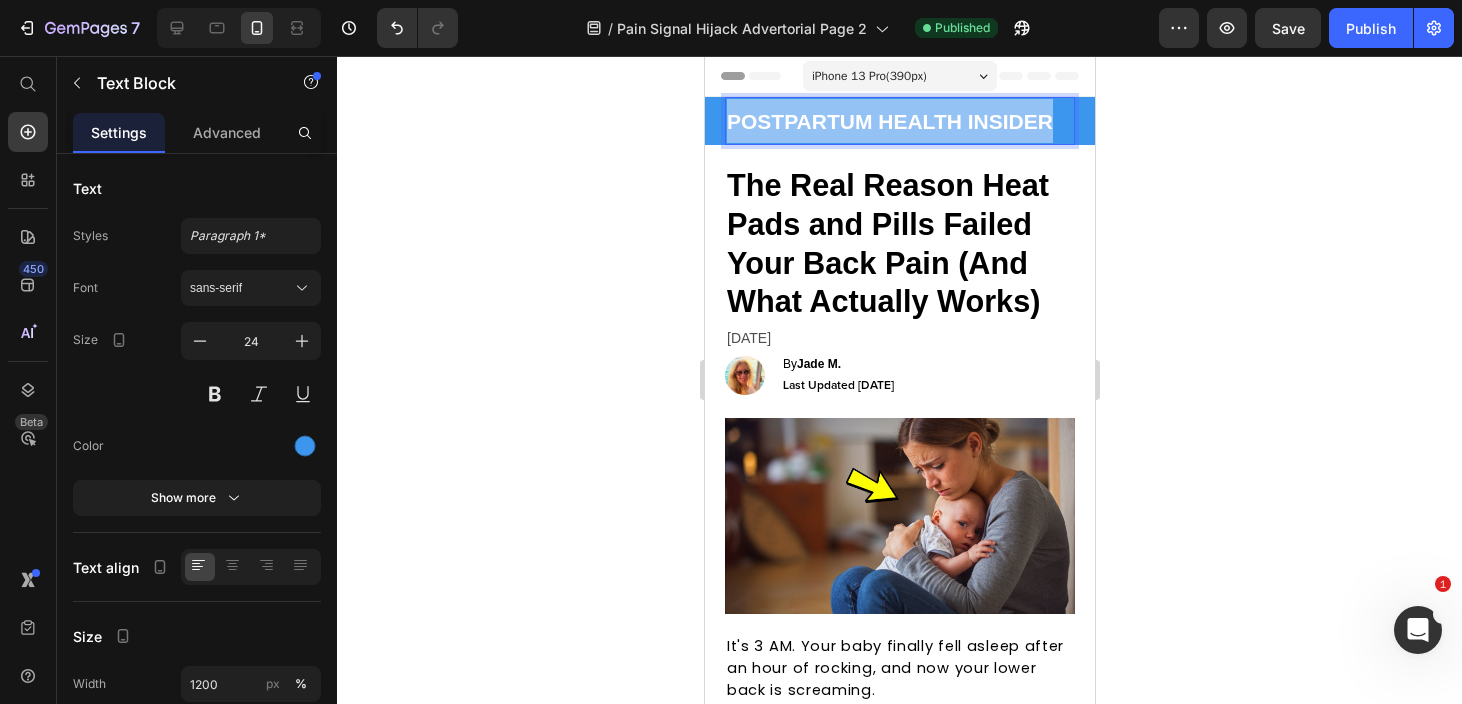 drag, startPoint x: 1058, startPoint y: 123, endPoint x: 705, endPoint y: 107, distance: 353.36243 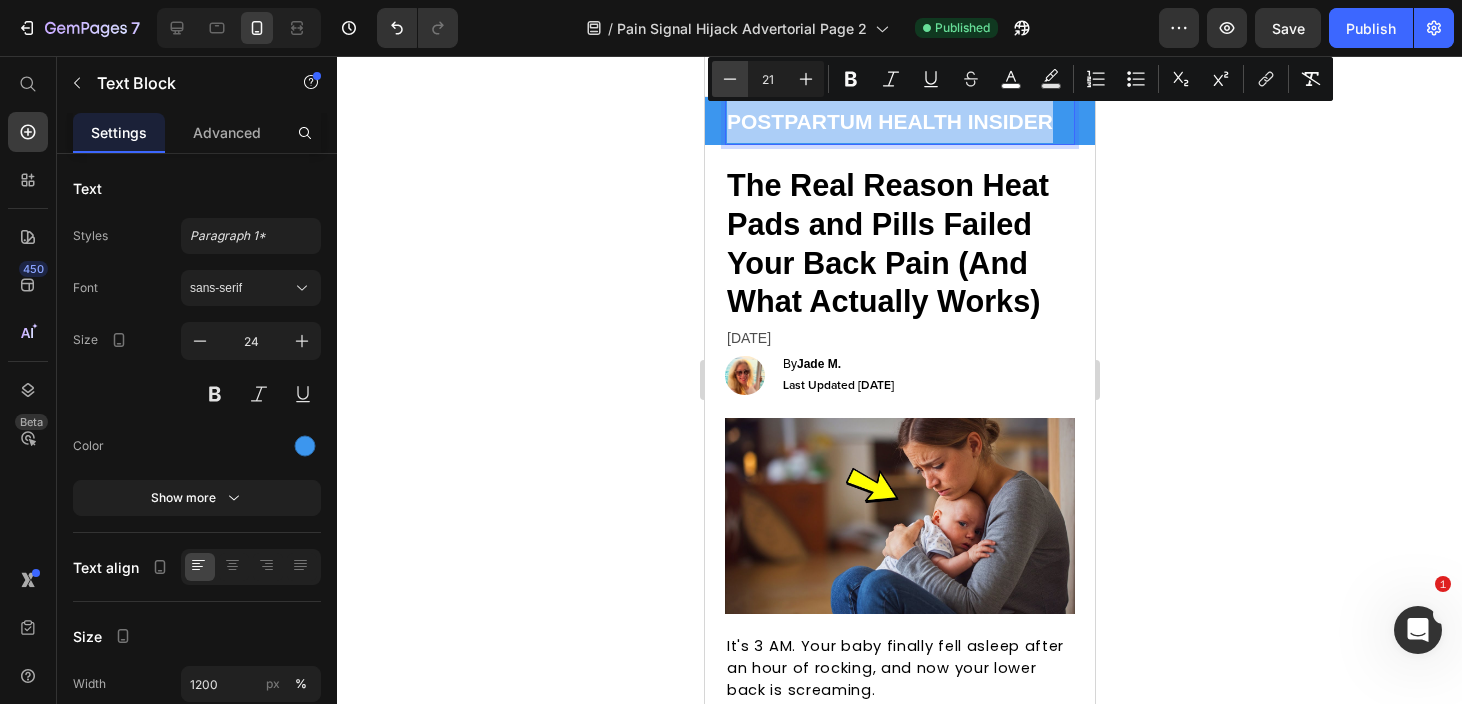 click 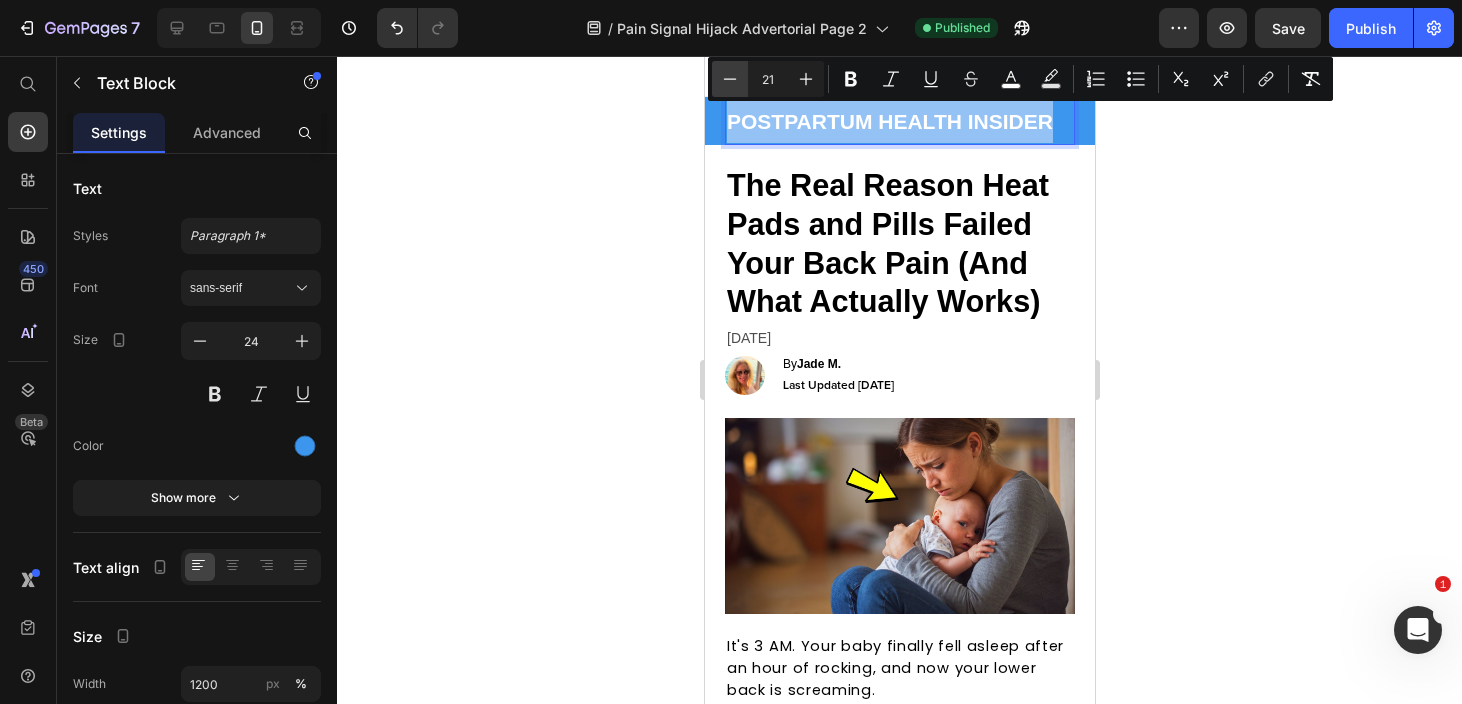 type on "20" 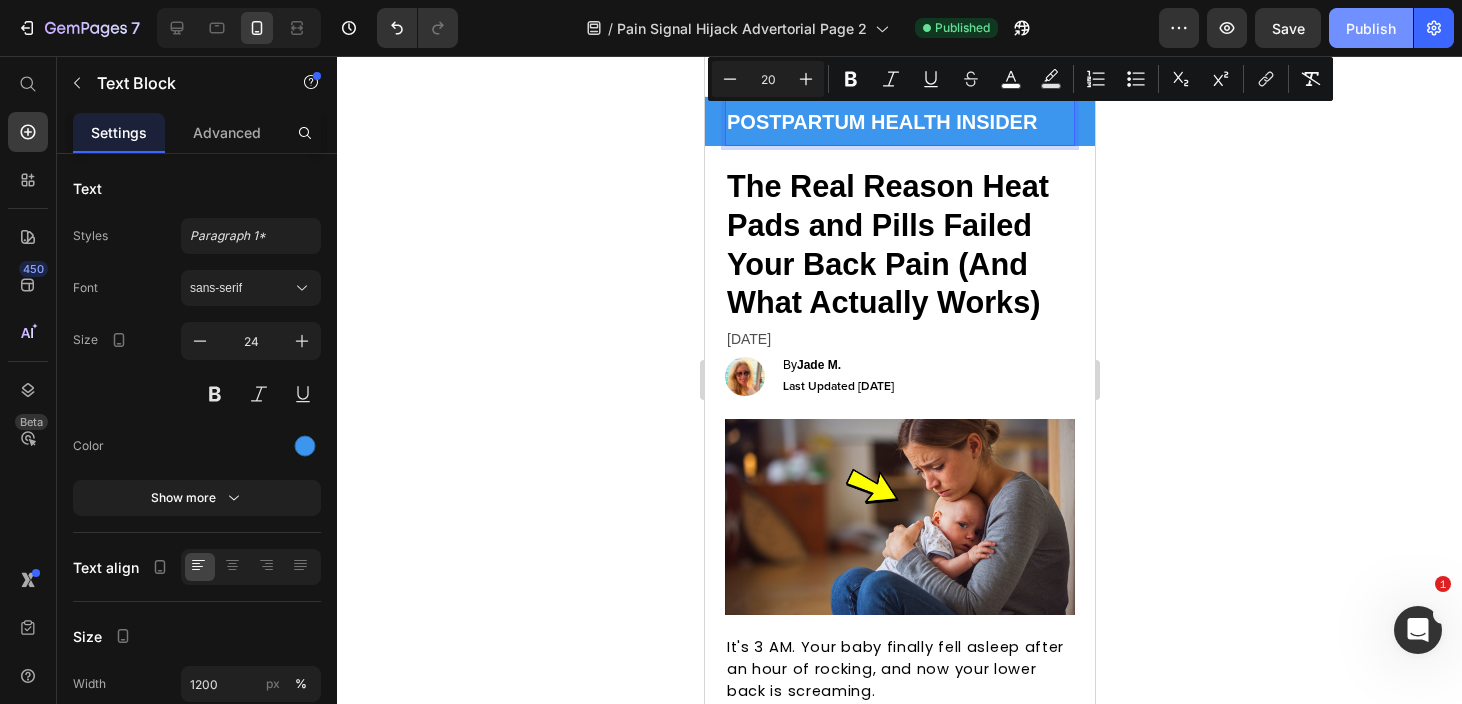 click on "Publish" at bounding box center [1371, 28] 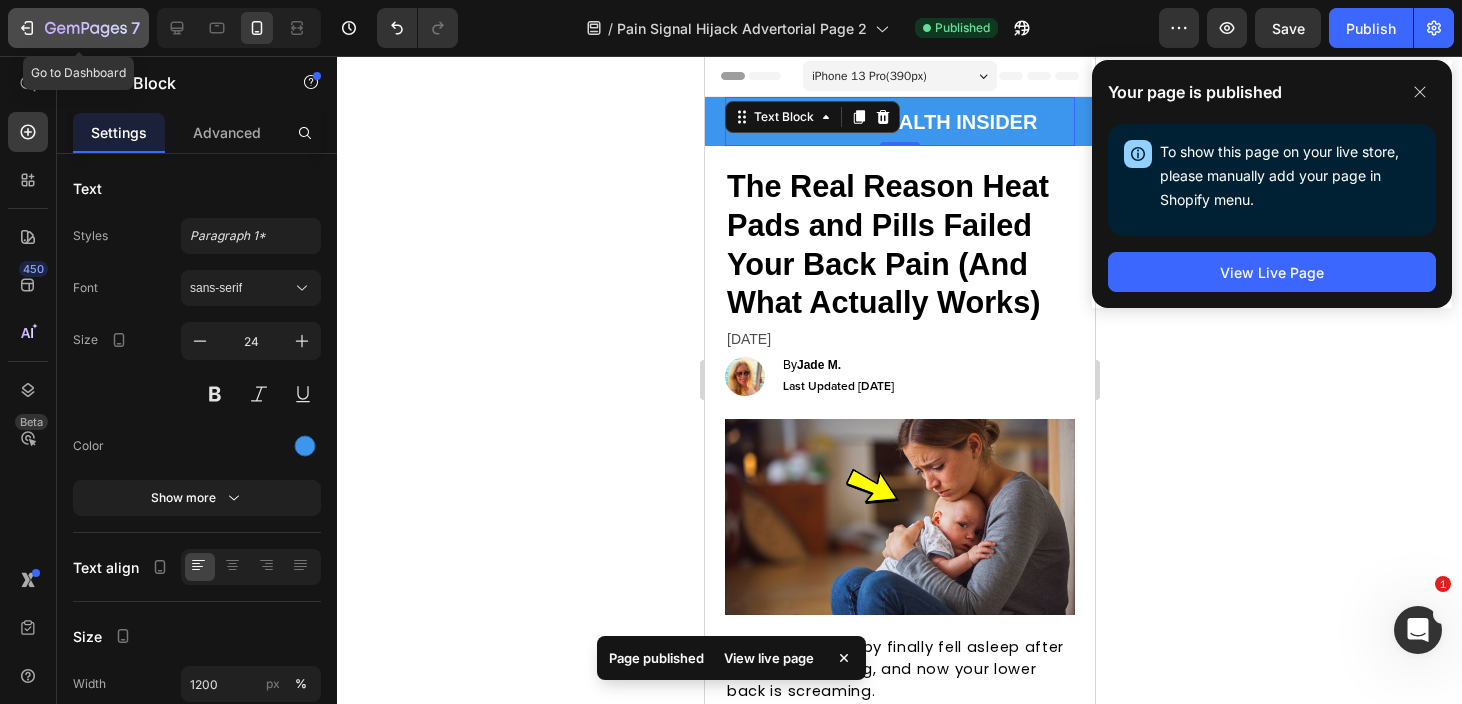 click 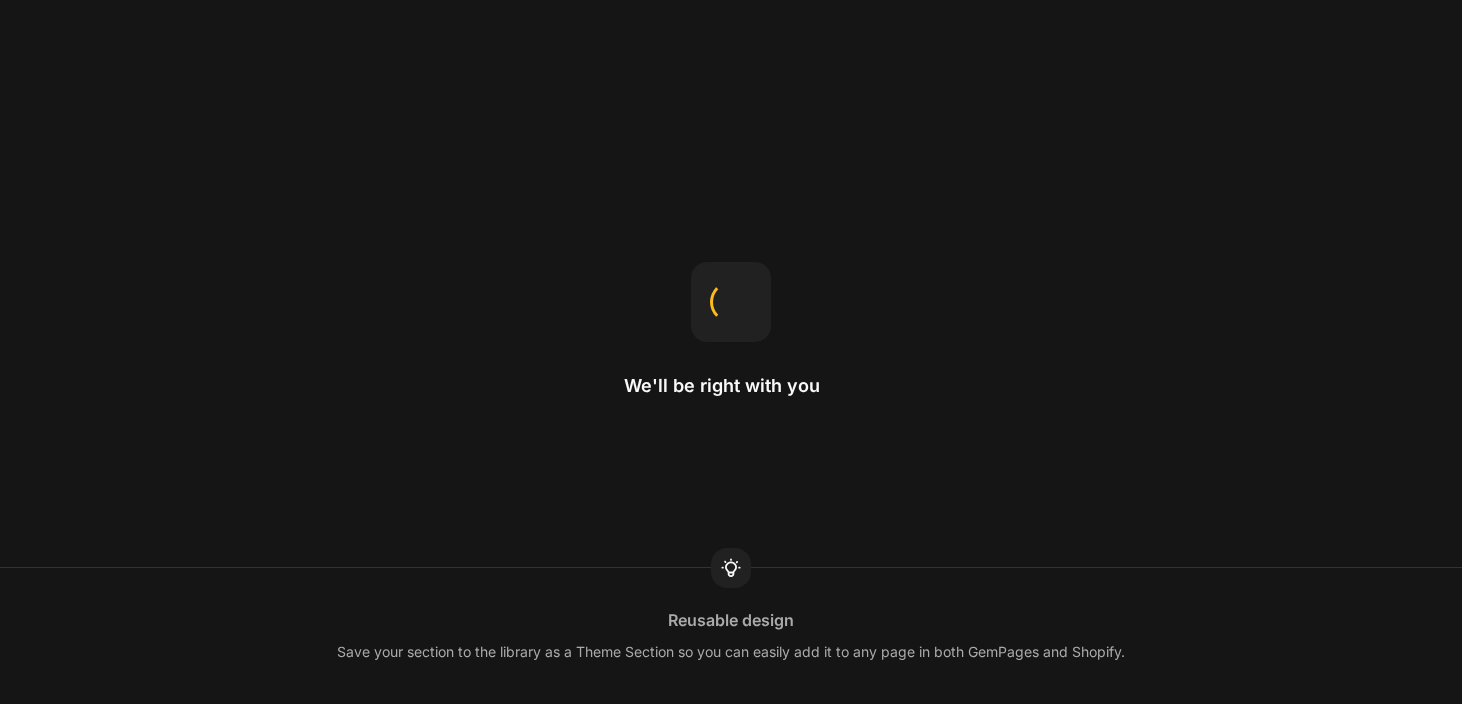 scroll, scrollTop: 0, scrollLeft: 0, axis: both 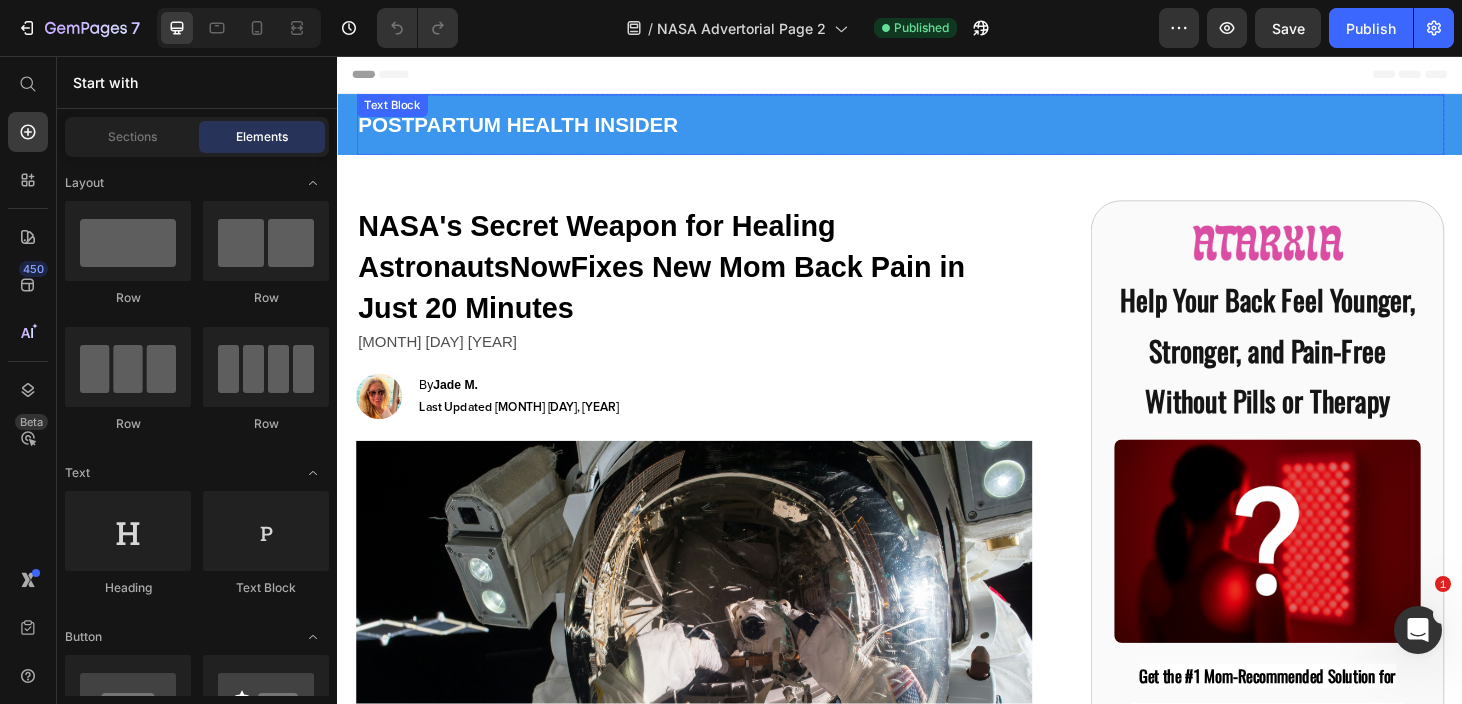 click on "POSTPARTUM HEALTH INSIDER" at bounding box center [937, 129] 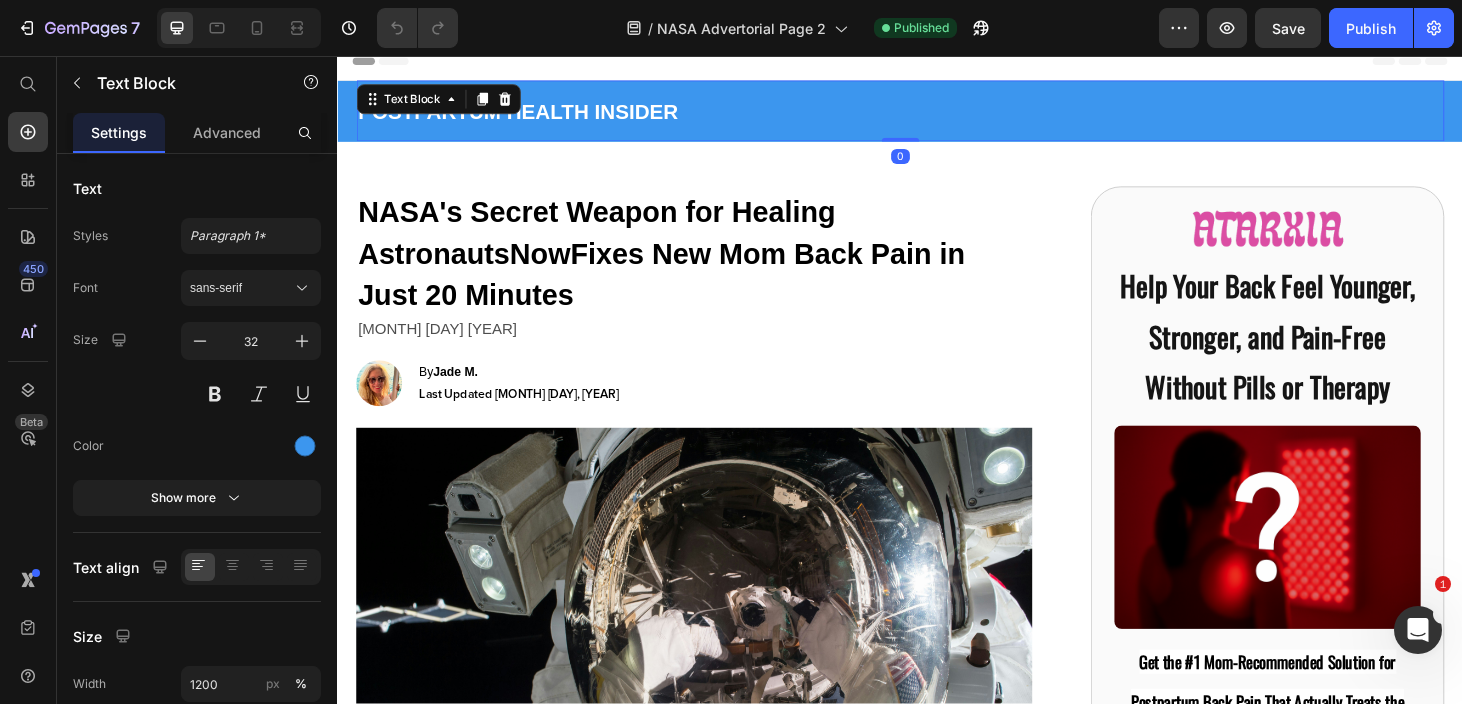 click on "POSTPARTUM HEALTH INSIDER" at bounding box center (937, 115) 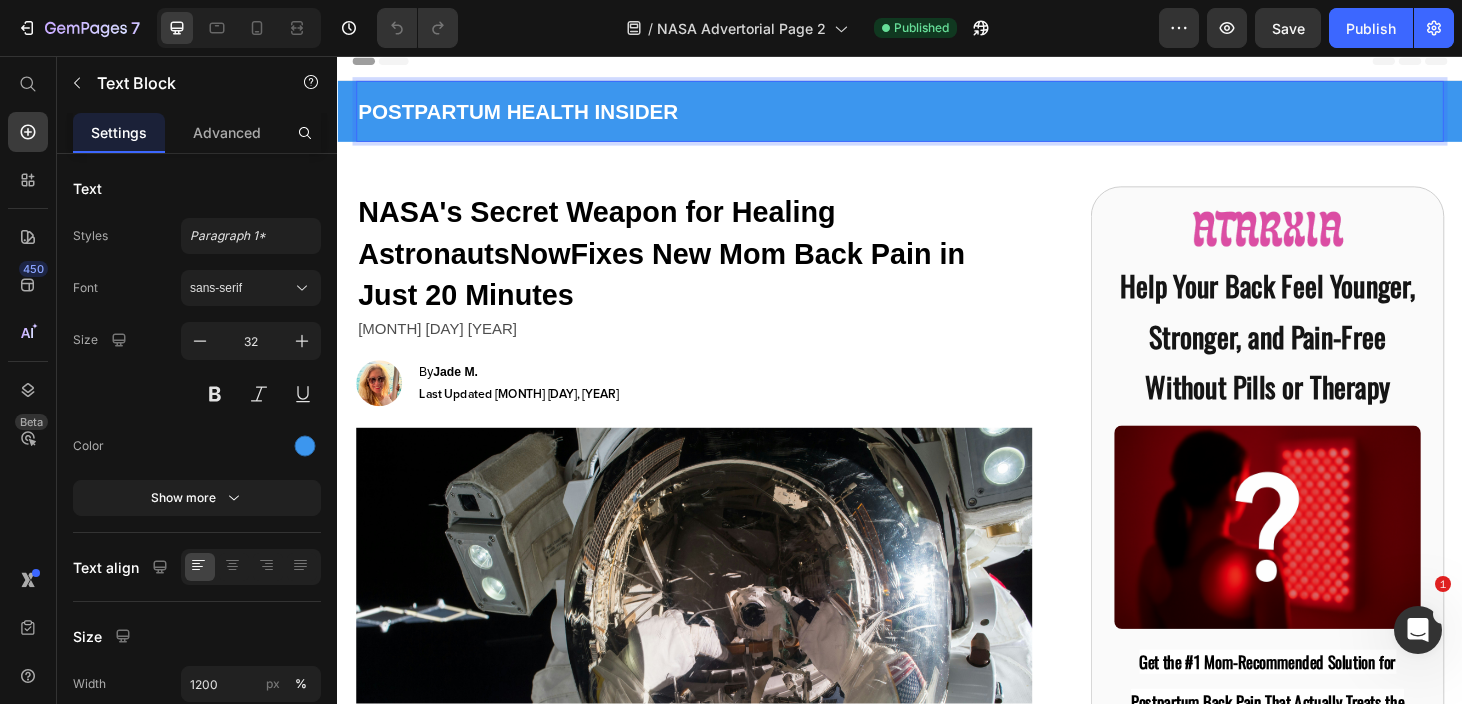 scroll, scrollTop: 15, scrollLeft: 0, axis: vertical 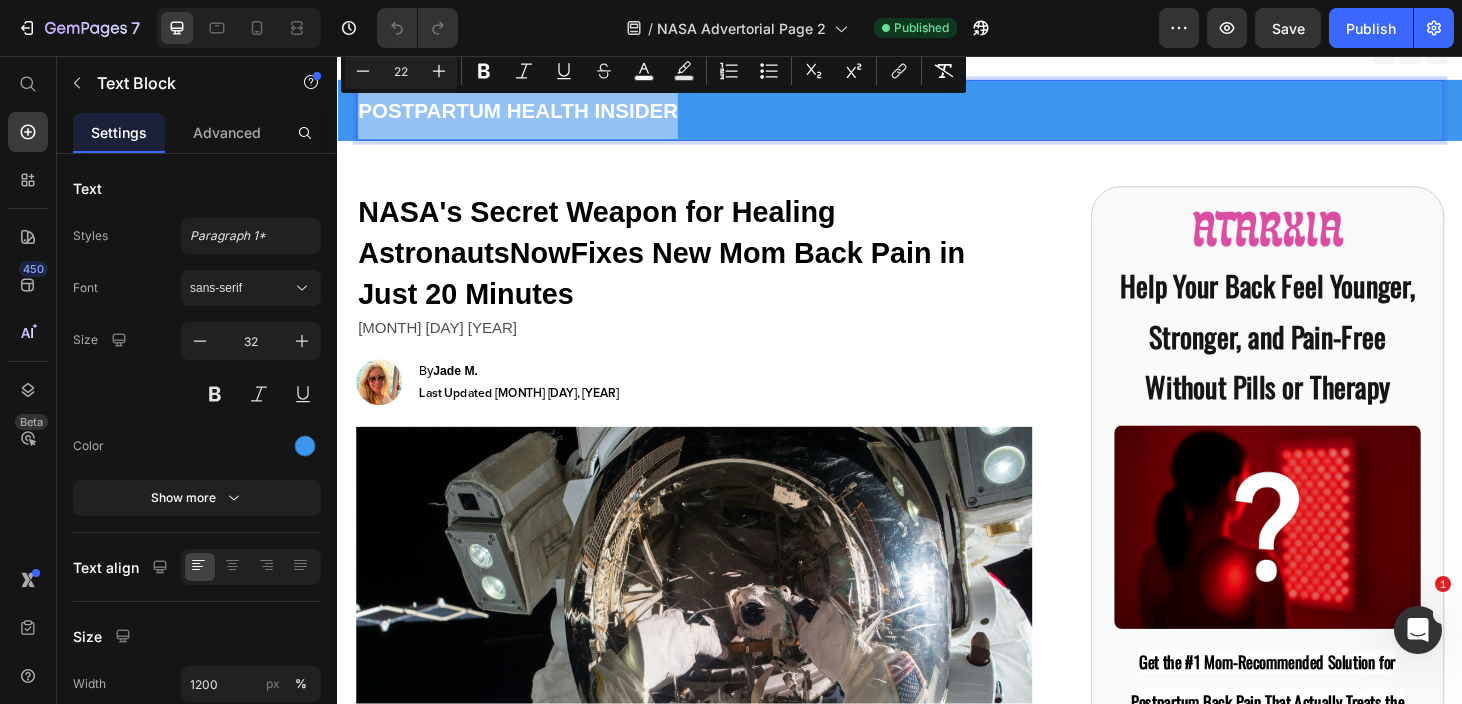 drag, startPoint x: 734, startPoint y: 107, endPoint x: 355, endPoint y: 99, distance: 379.0844 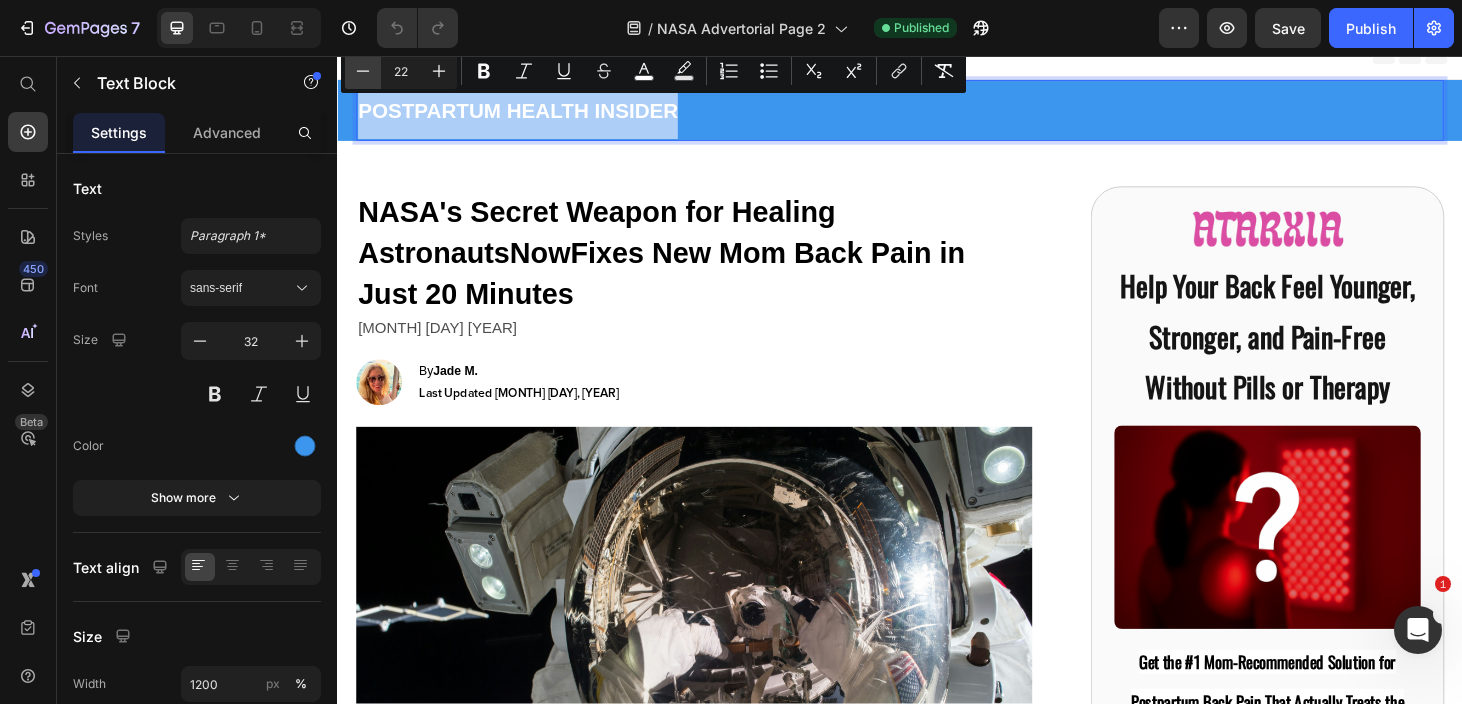 click 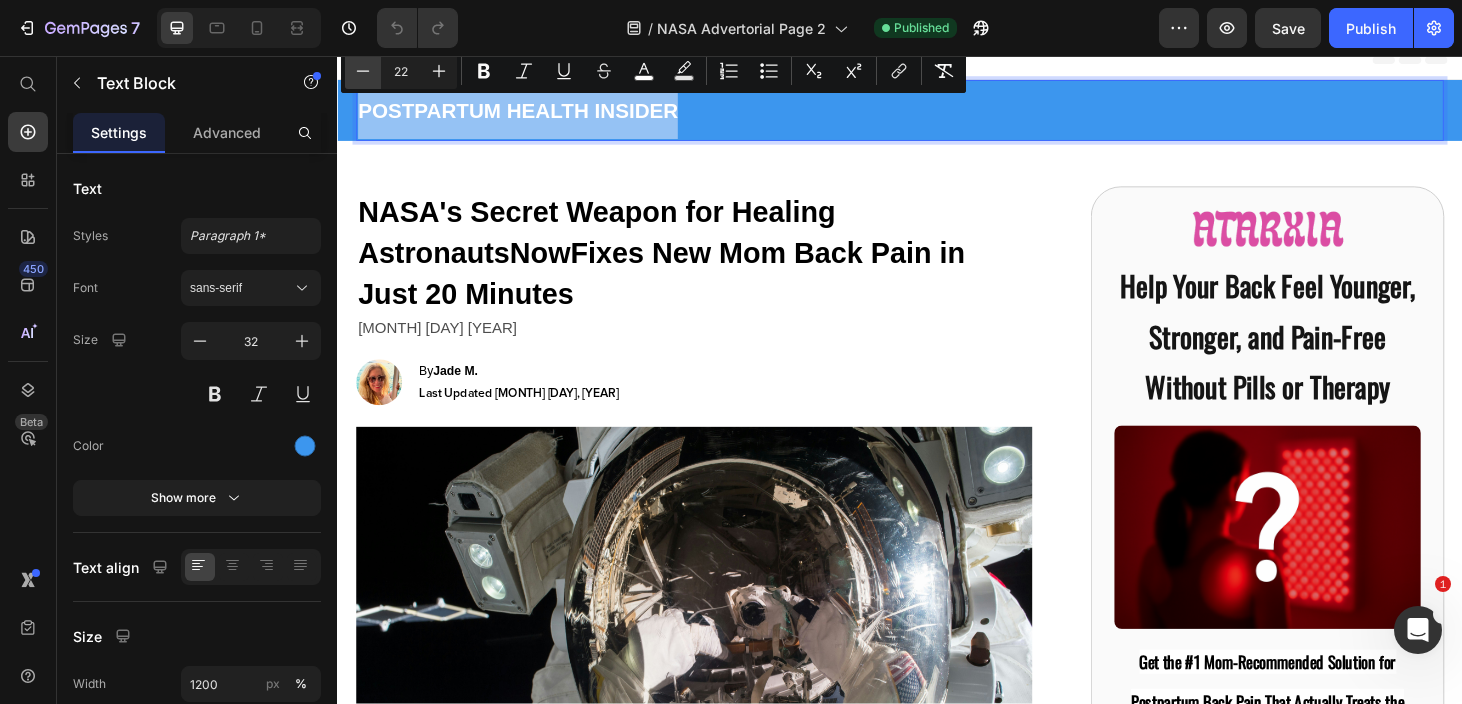 type on "21" 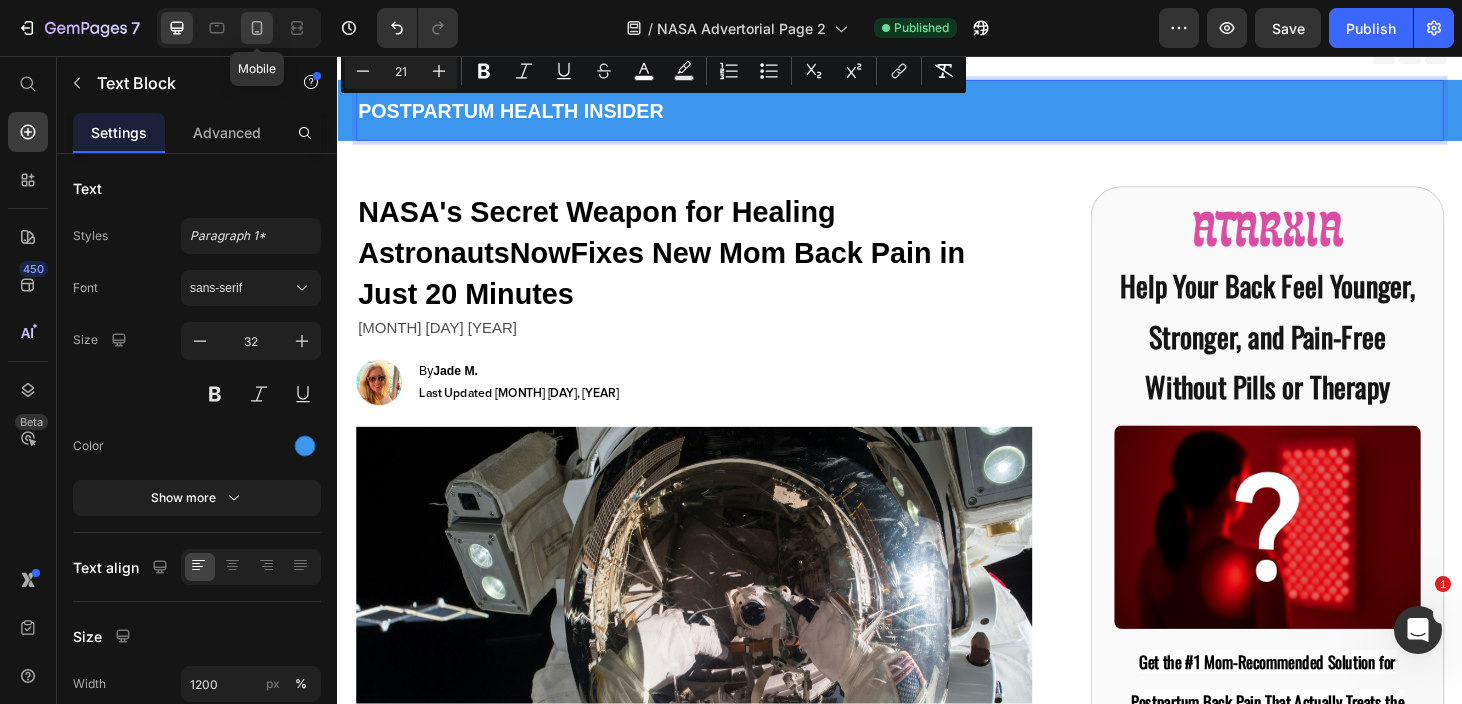 click 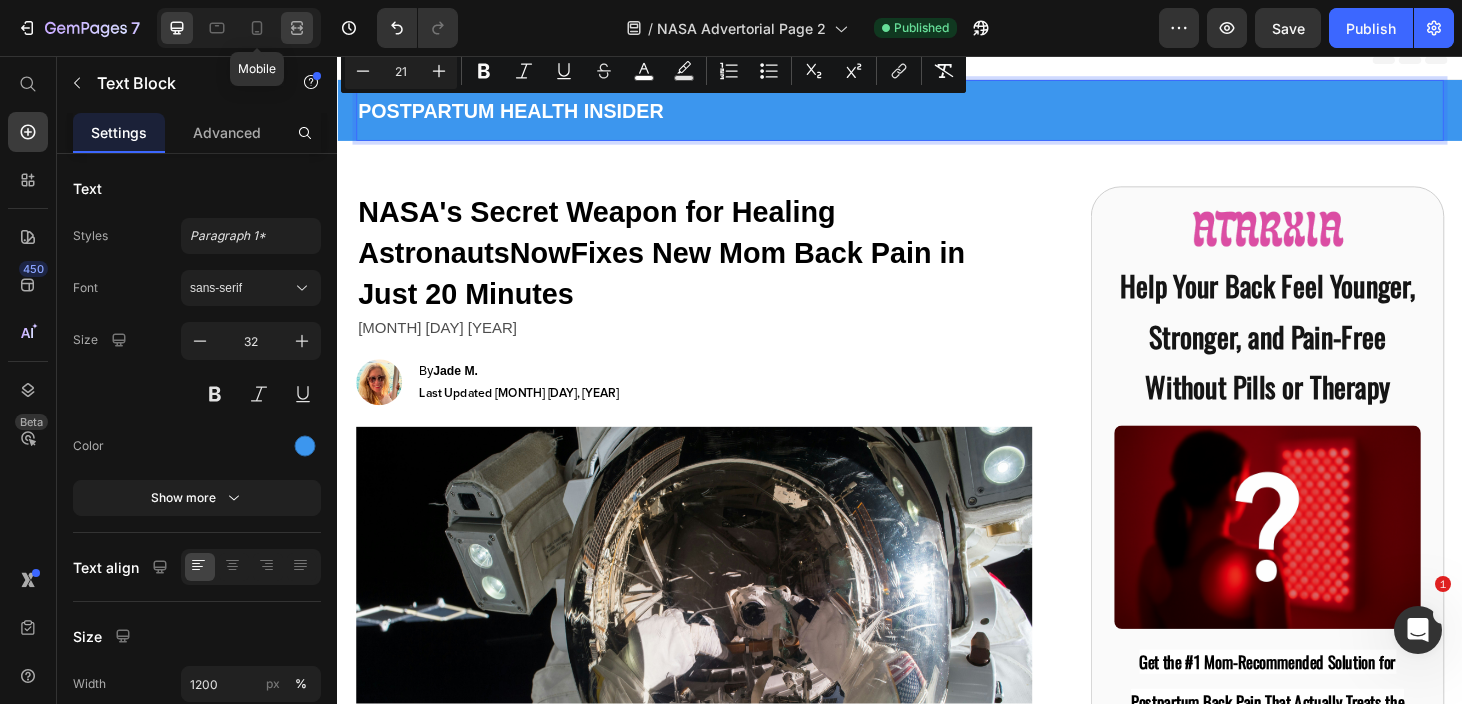 type on "24" 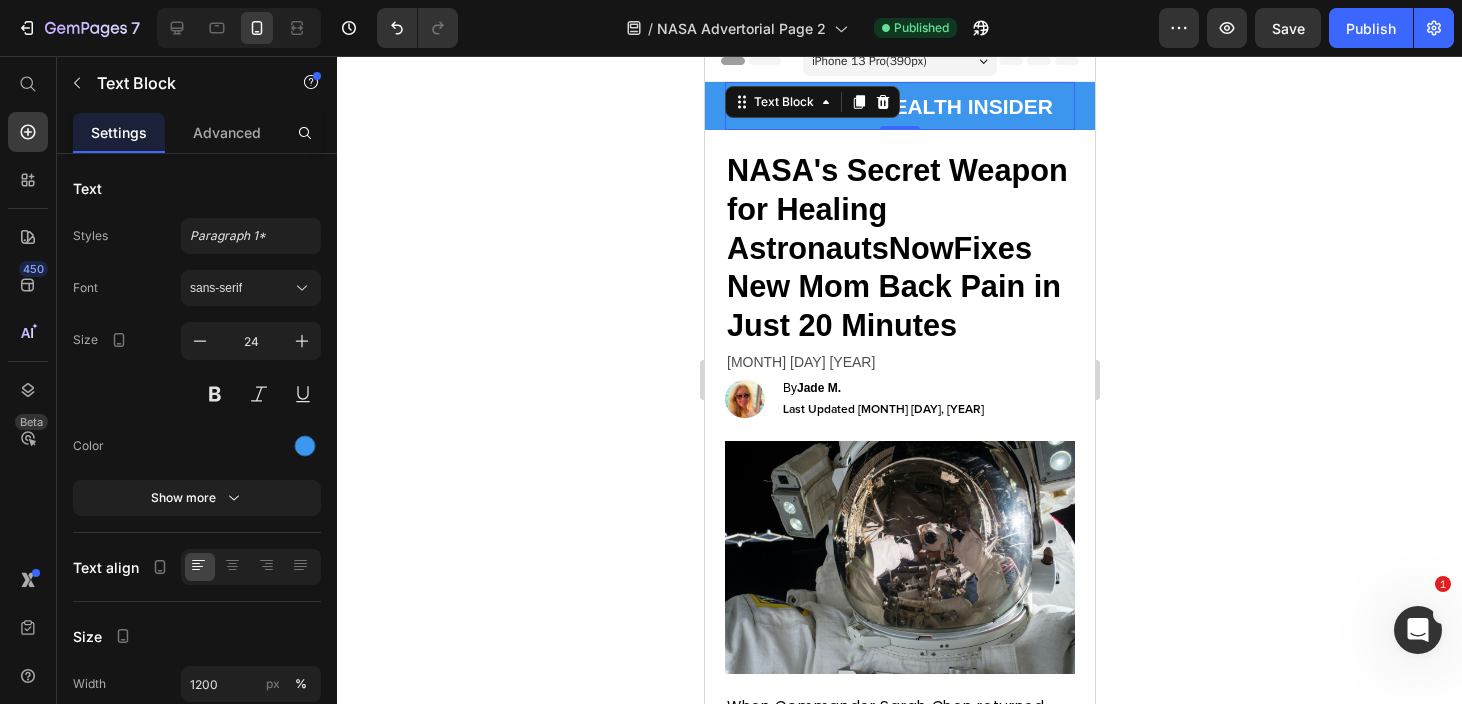 scroll, scrollTop: 0, scrollLeft: 0, axis: both 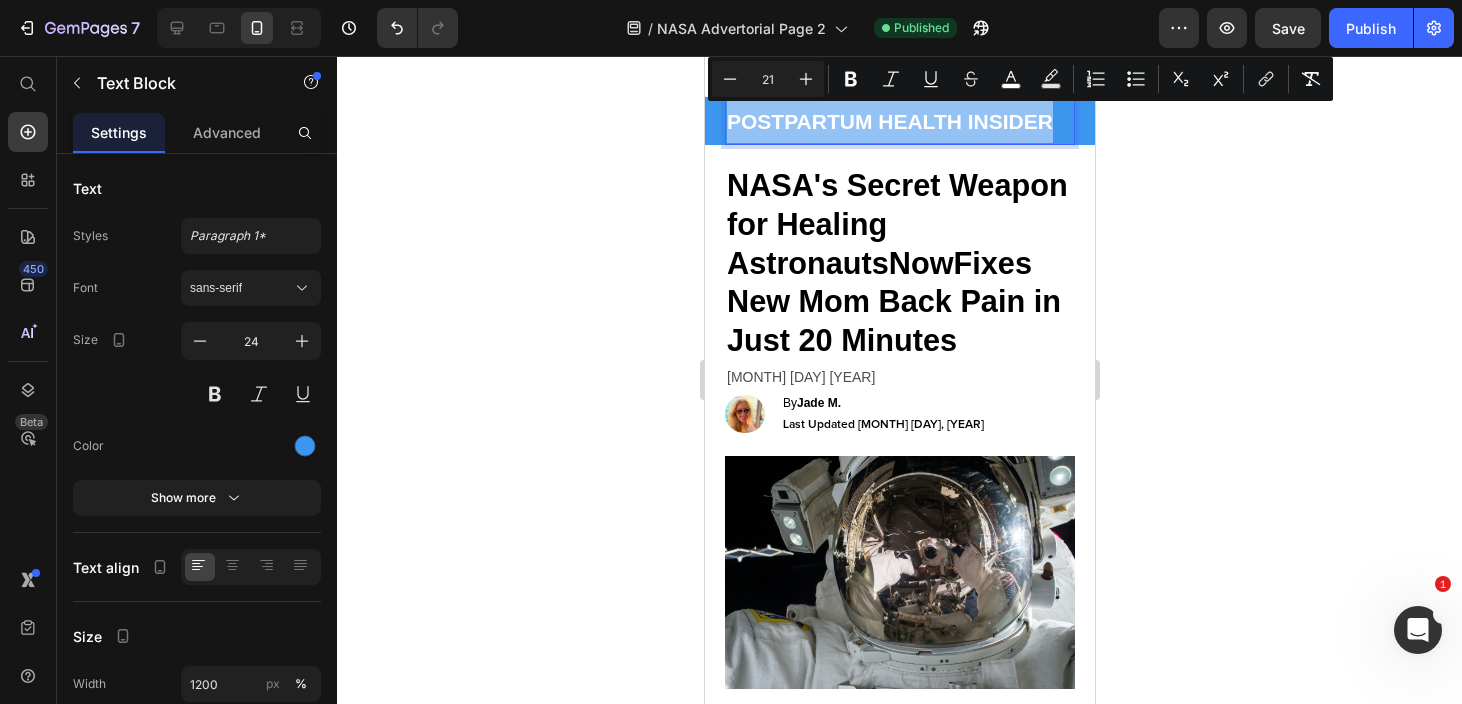 drag, startPoint x: 1053, startPoint y: 116, endPoint x: 722, endPoint y: 117, distance: 331.0015 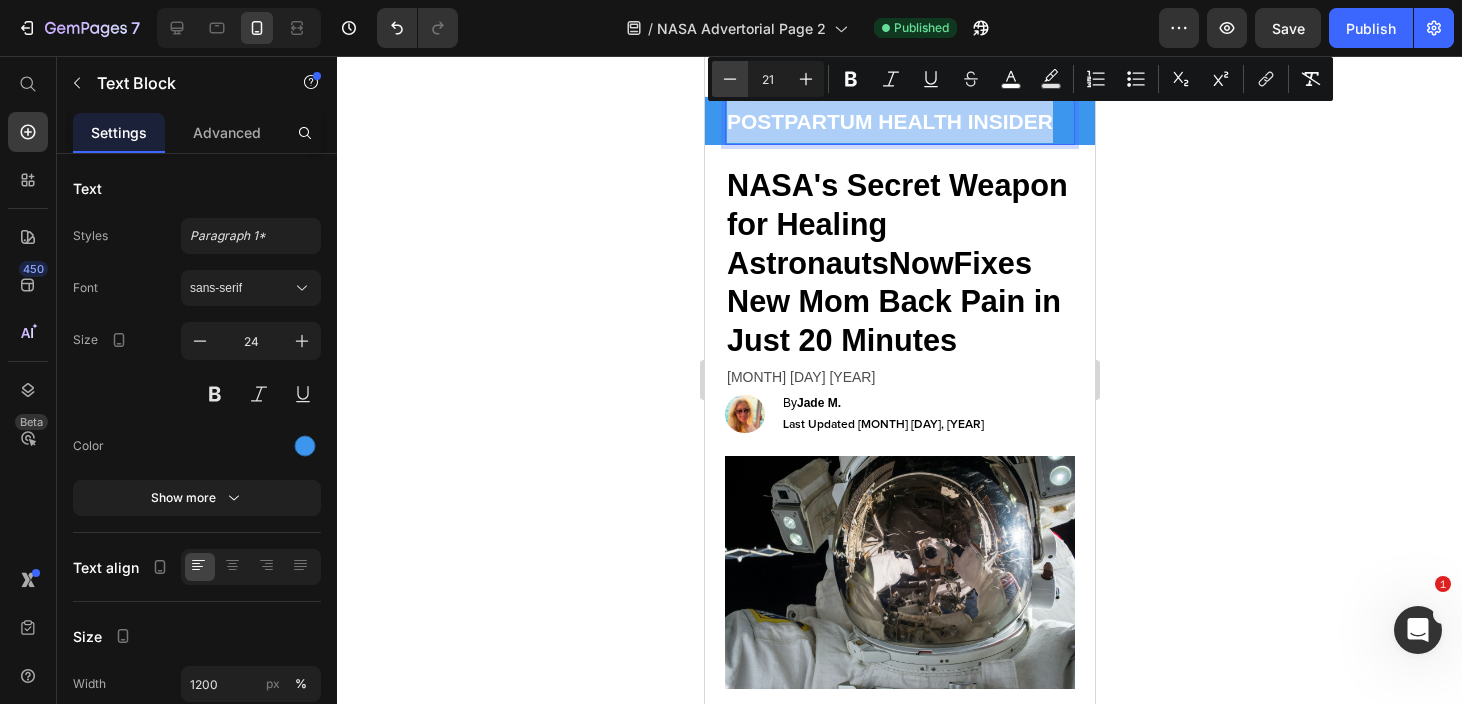 click 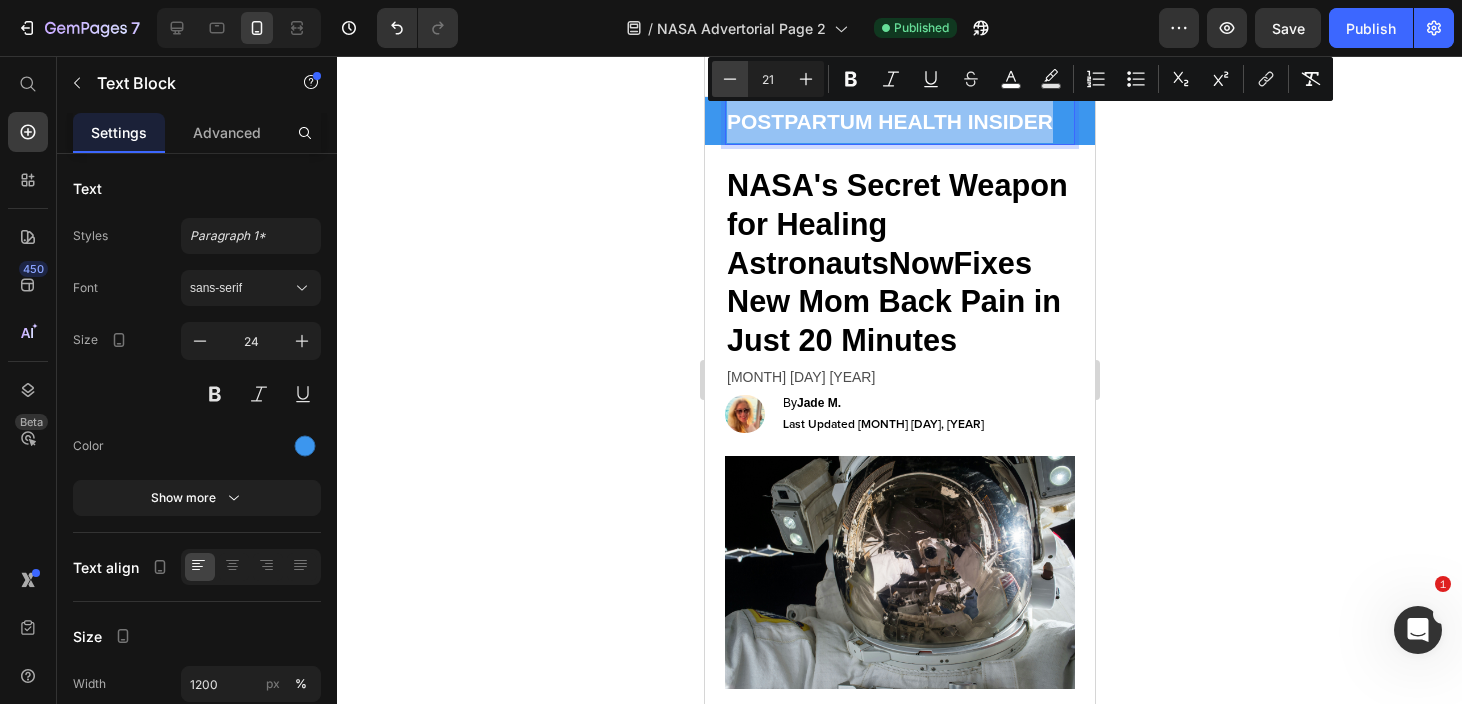 type on "20" 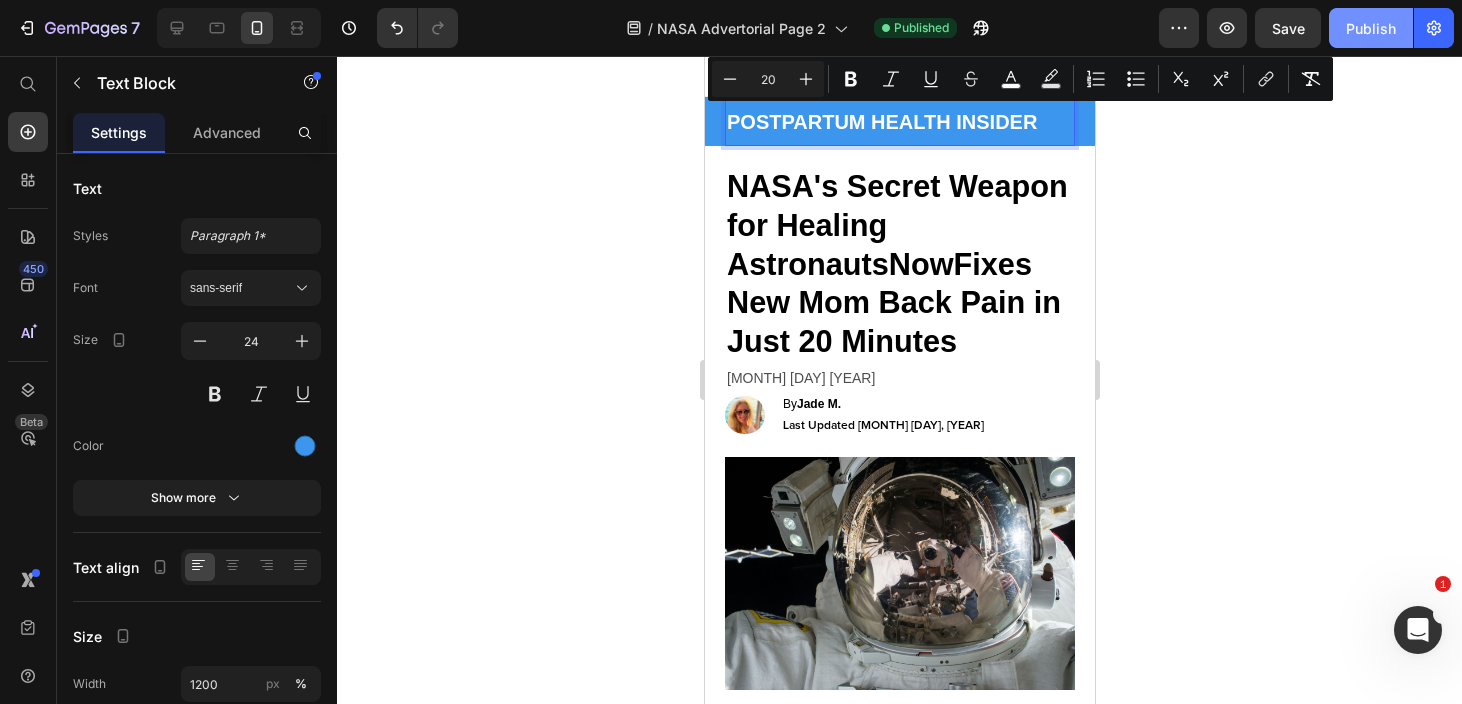 click on "Publish" at bounding box center (1371, 28) 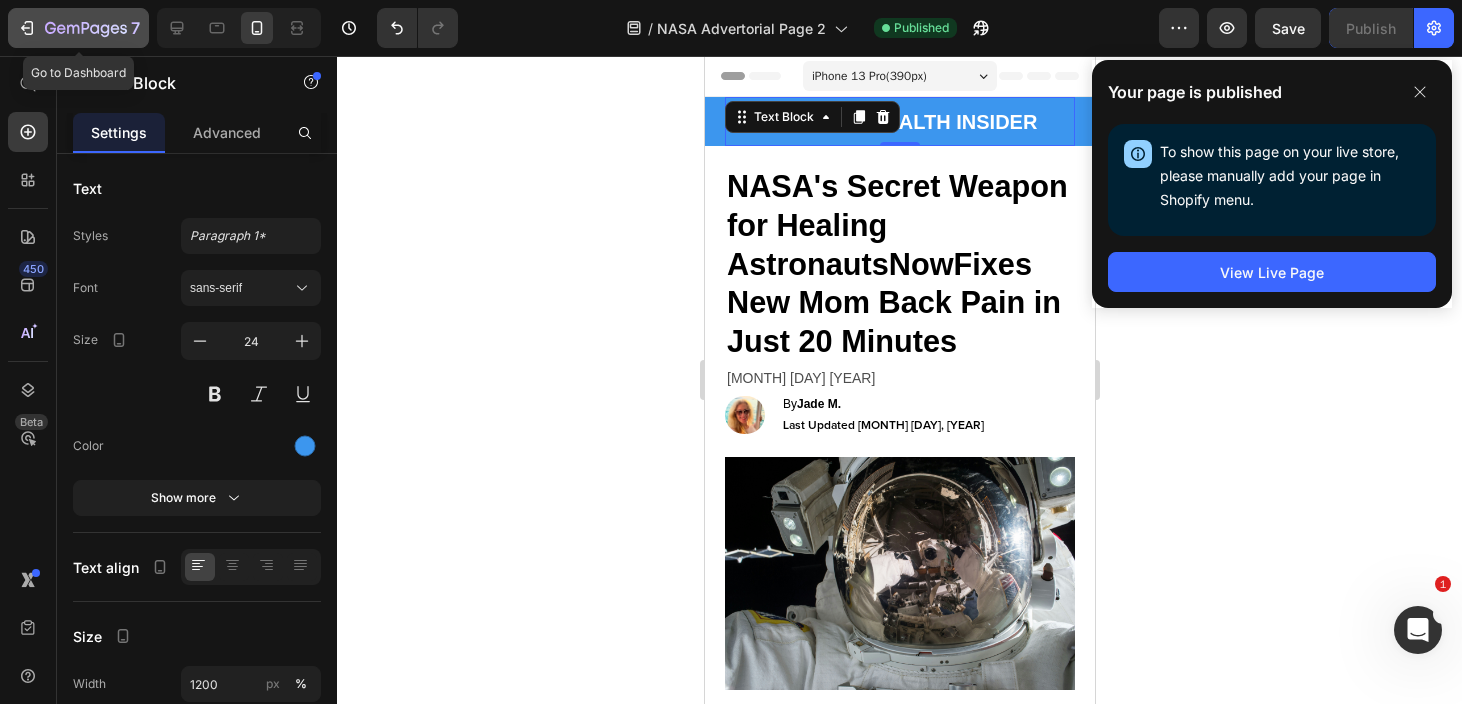 click 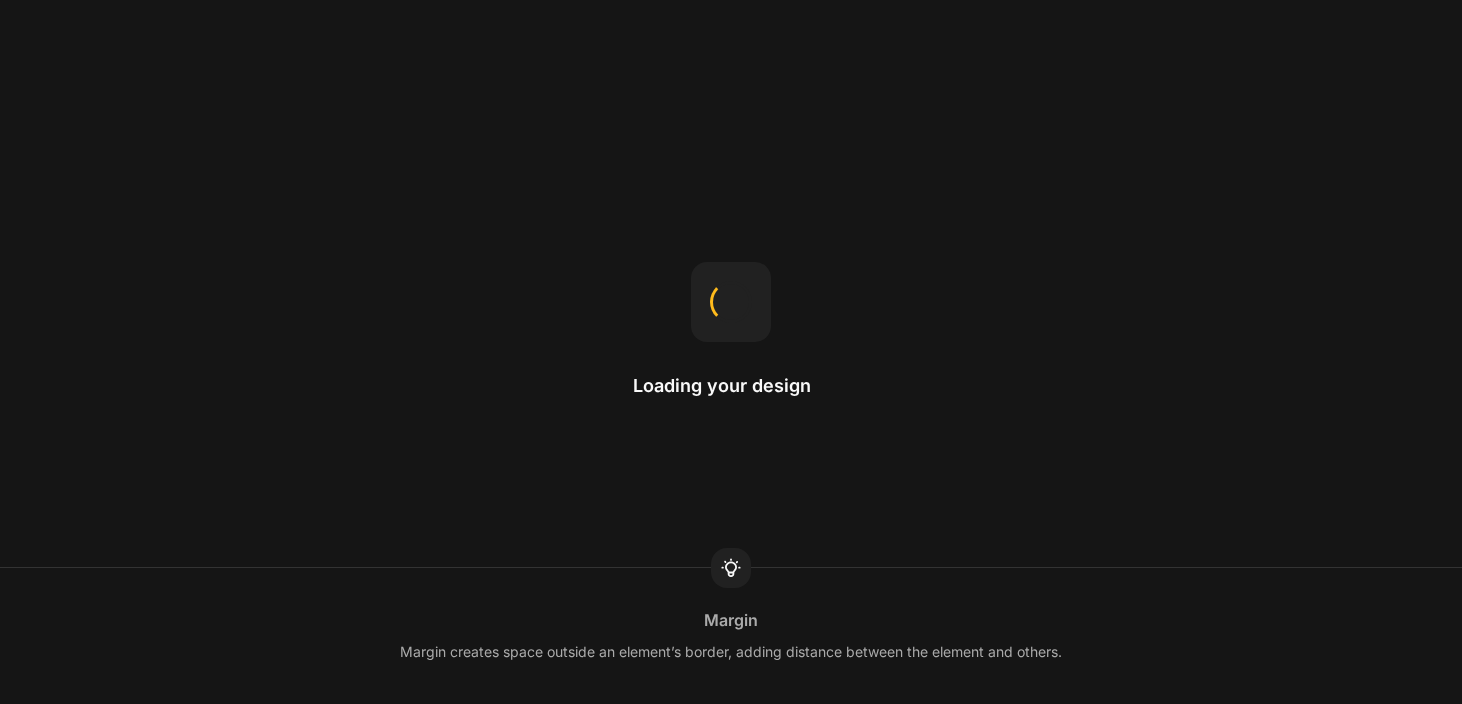 scroll, scrollTop: 0, scrollLeft: 0, axis: both 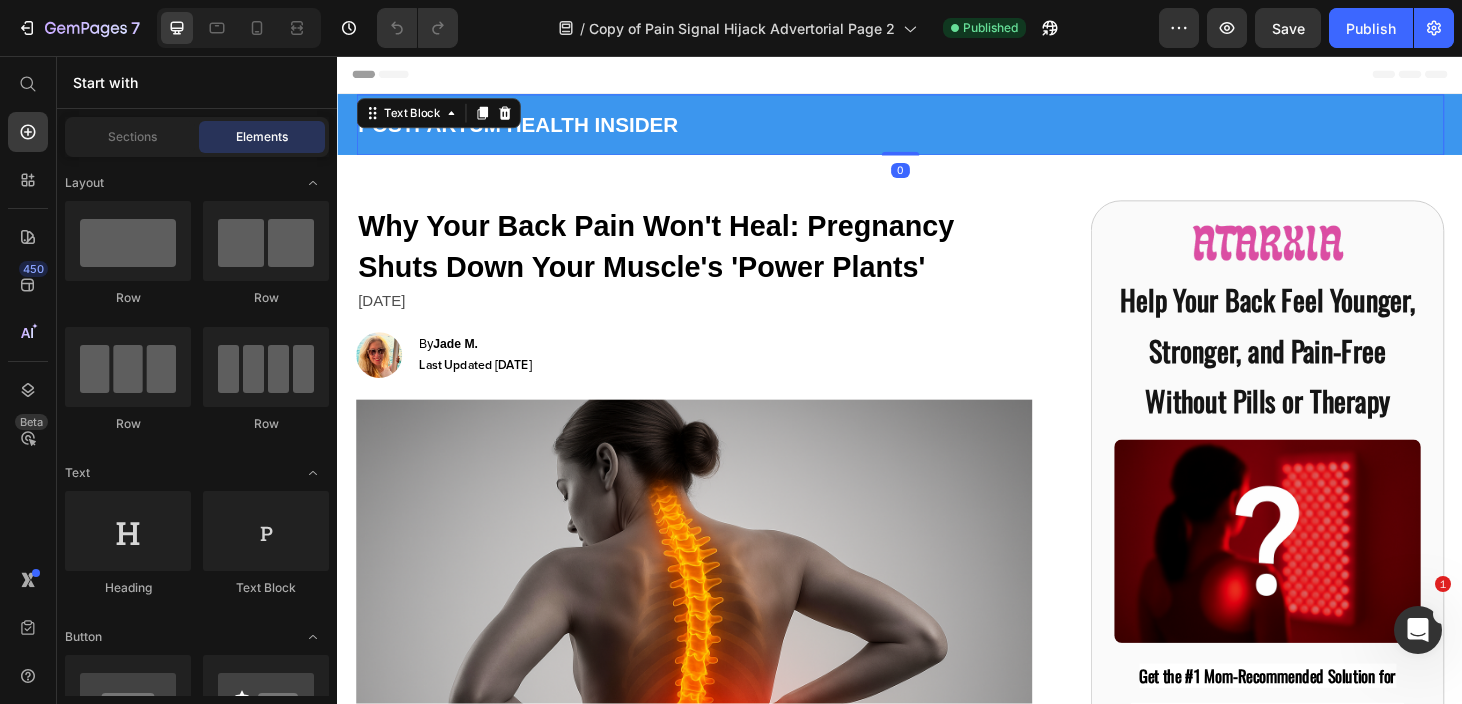 click on "POSTPARTUM HEALTH INSIDER" at bounding box center (529, 130) 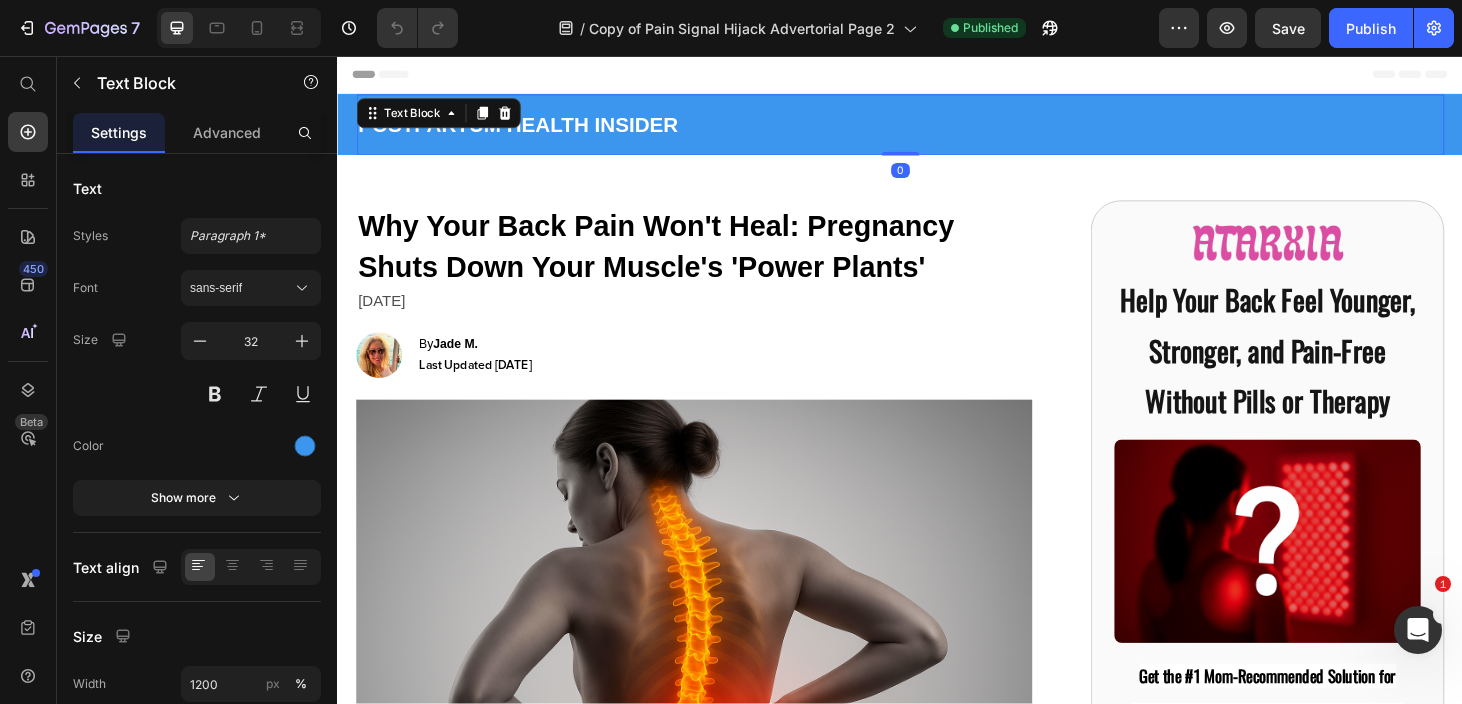 click on "POSTPARTUM HEALTH INSIDER" at bounding box center [937, 129] 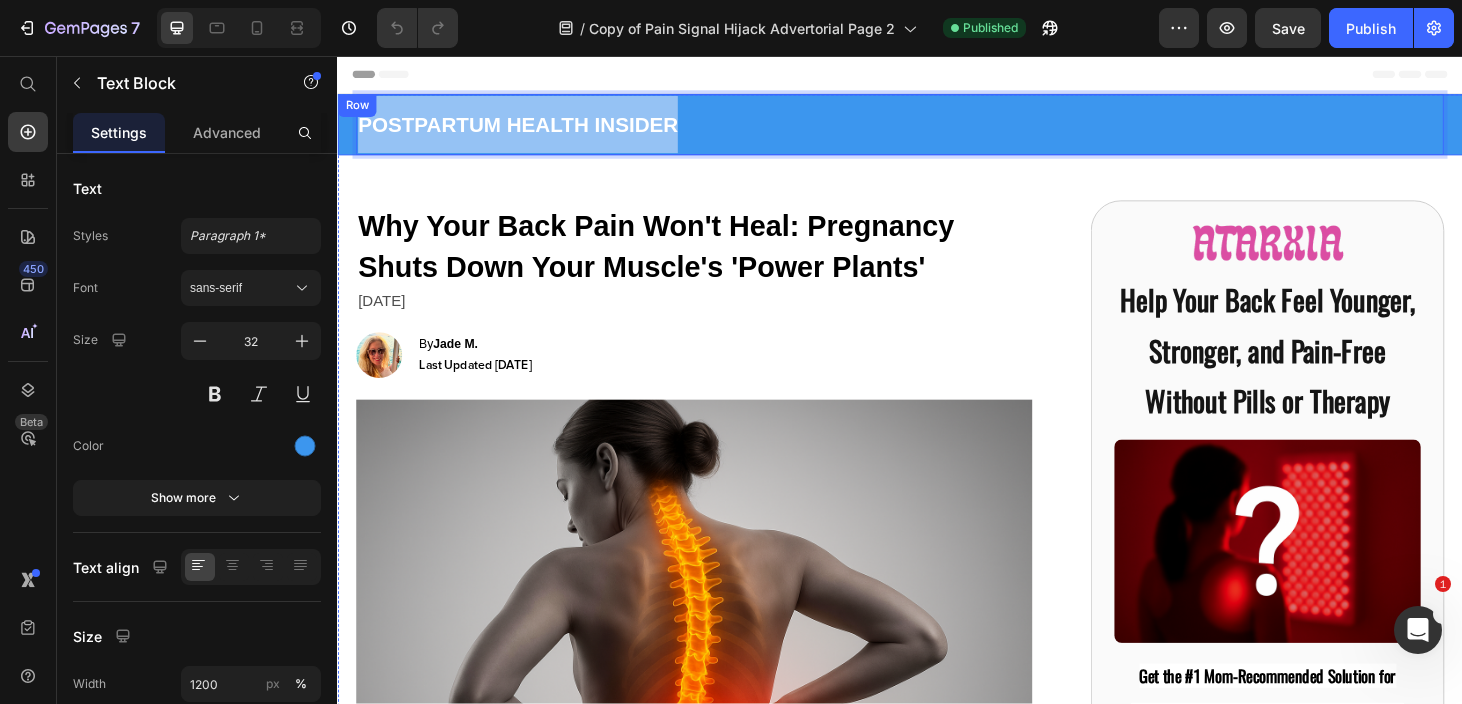 drag, startPoint x: 729, startPoint y: 125, endPoint x: 362, endPoint y: 123, distance: 367.00546 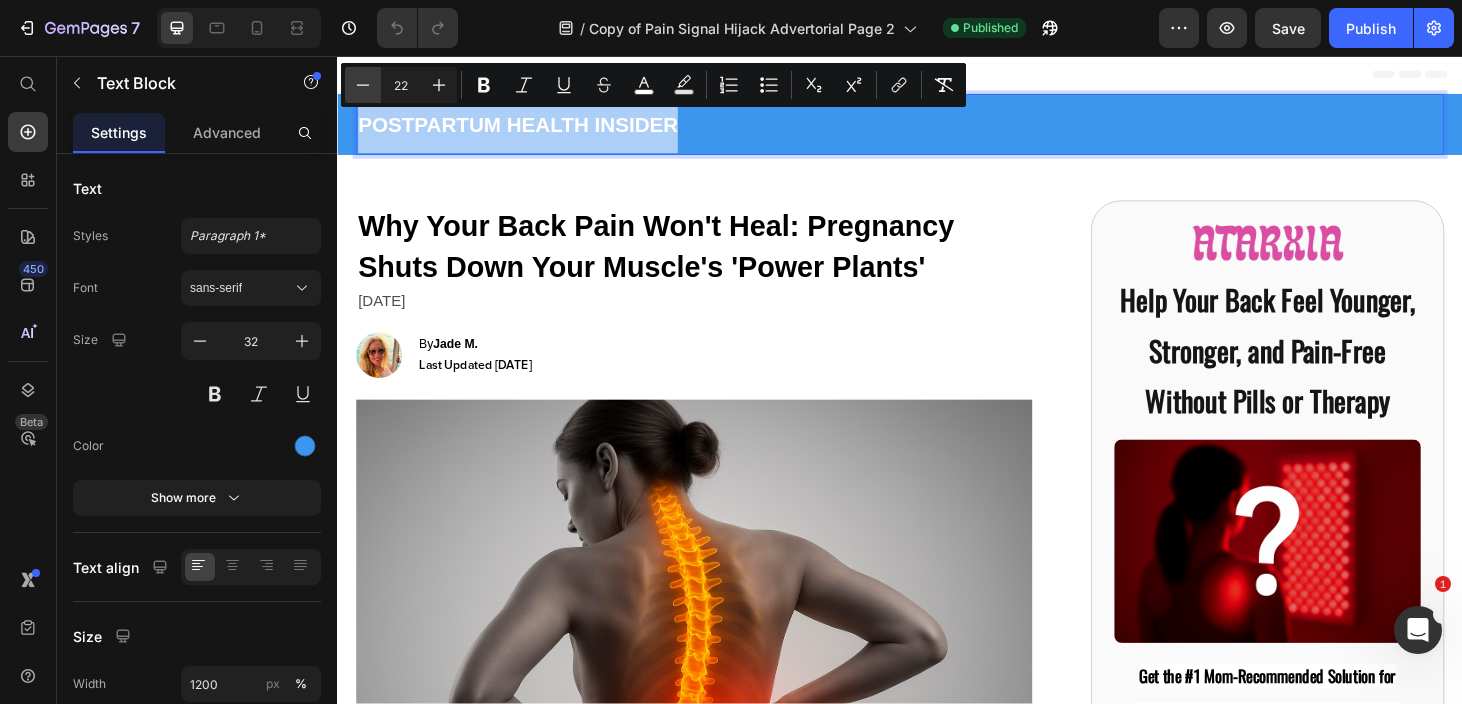 click 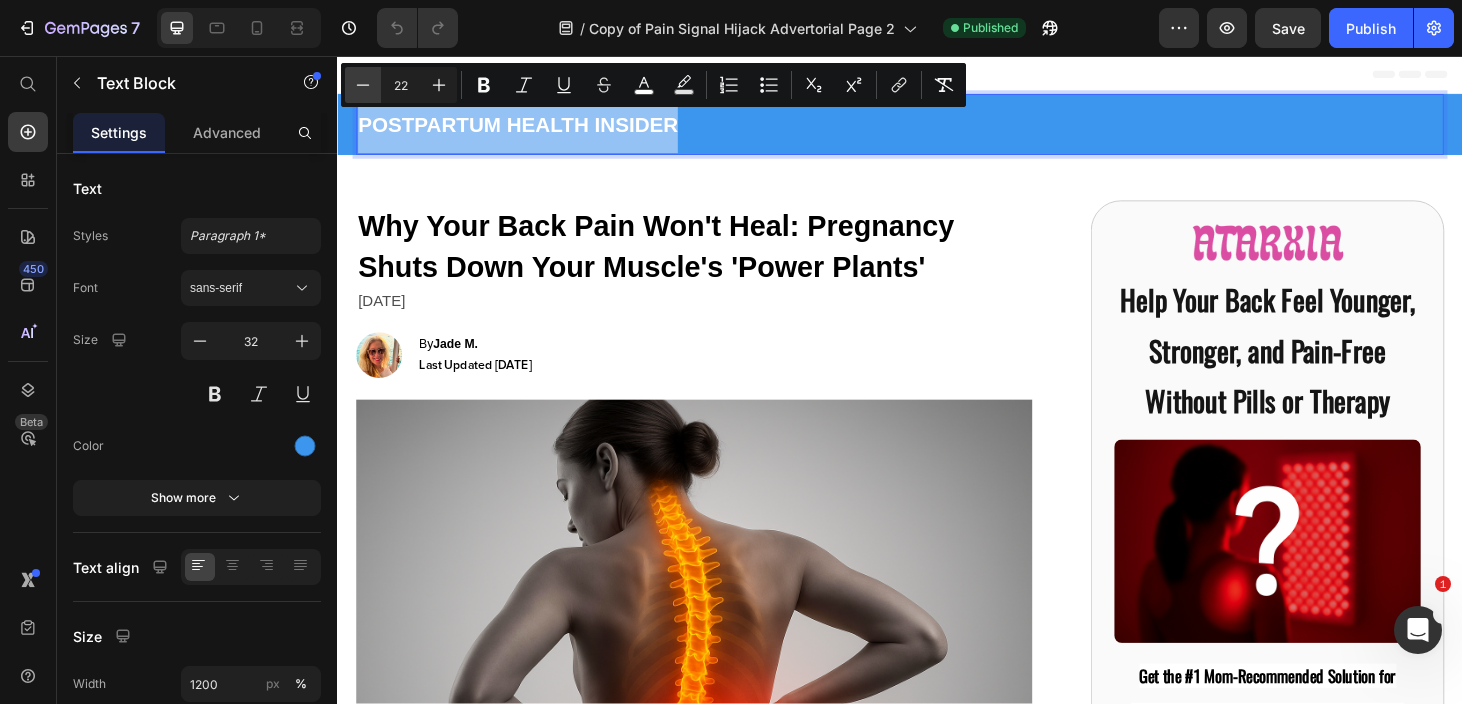 type on "21" 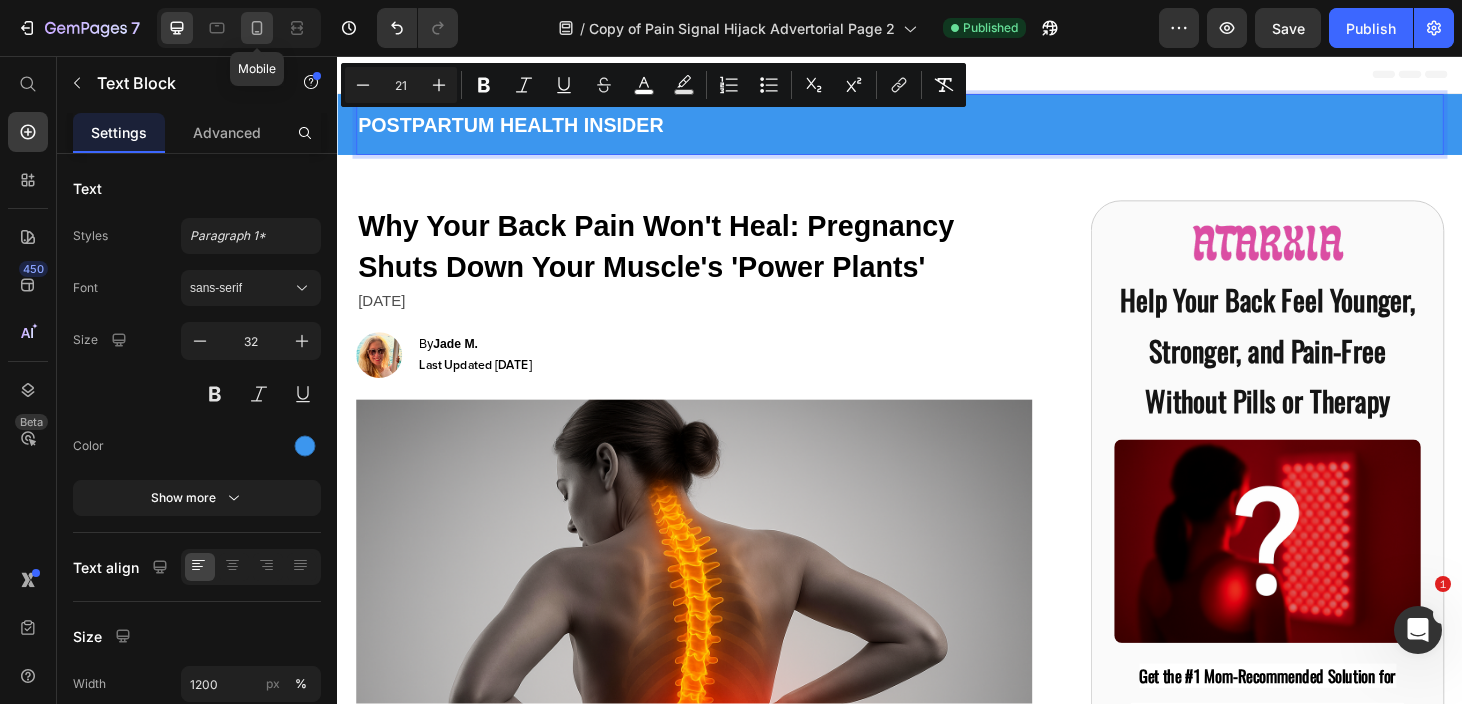 click 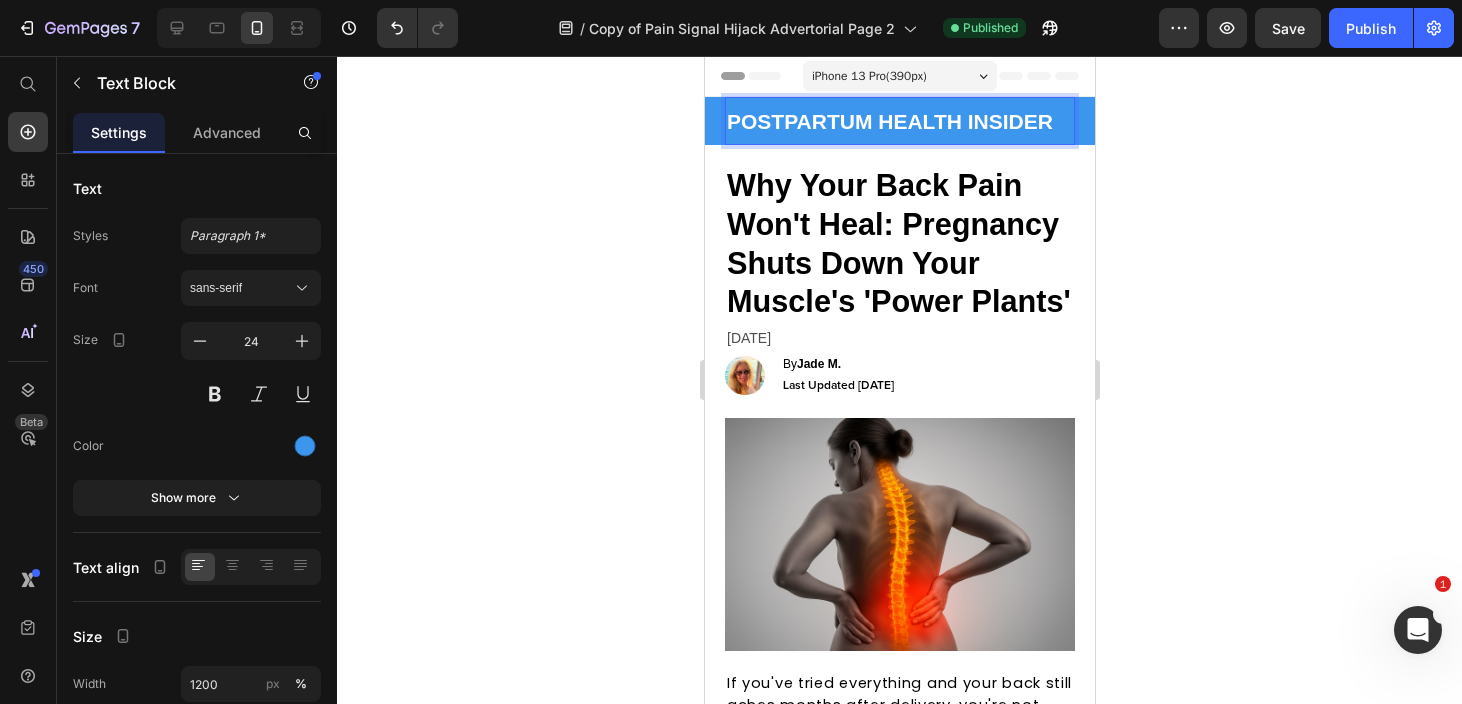 click on "POSTPARTUM HEALTH INSIDER" at bounding box center (889, 121) 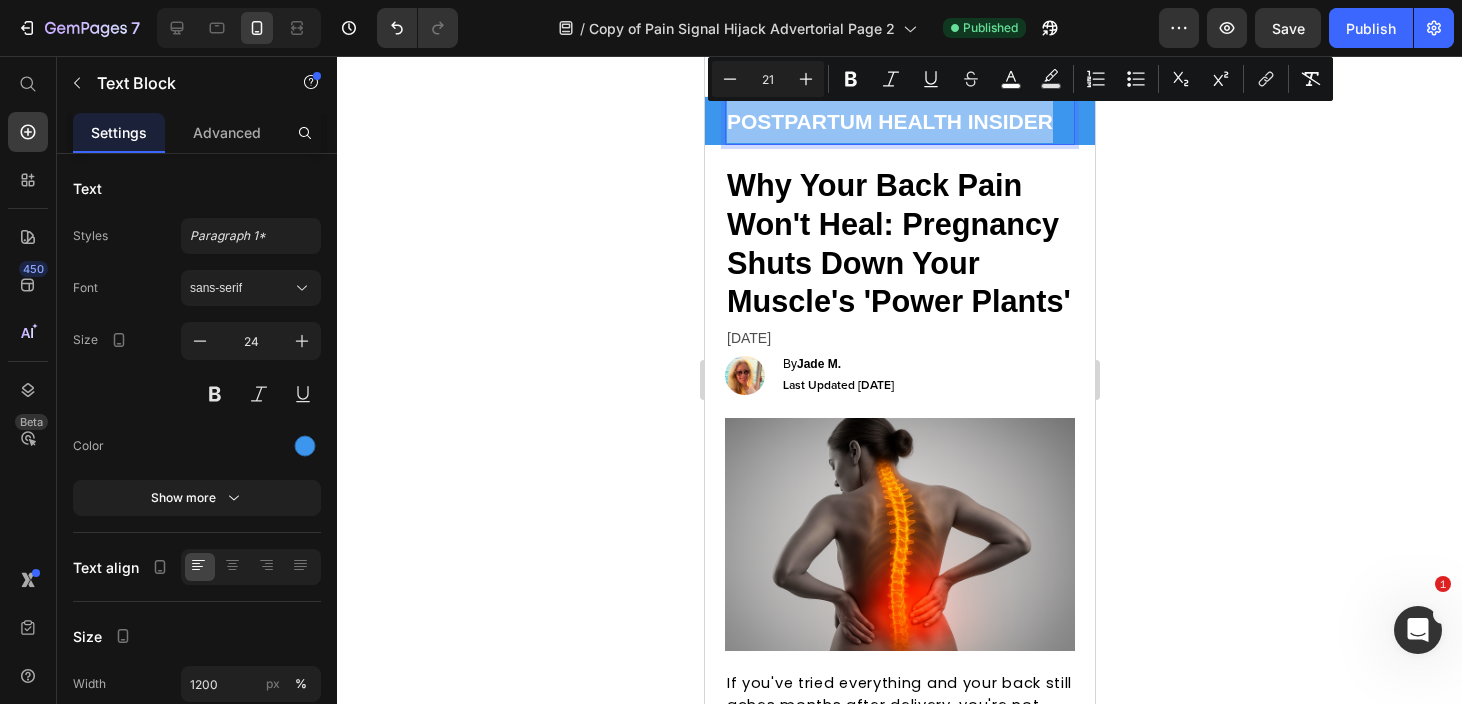 drag, startPoint x: 1056, startPoint y: 120, endPoint x: 687, endPoint y: 116, distance: 369.02167 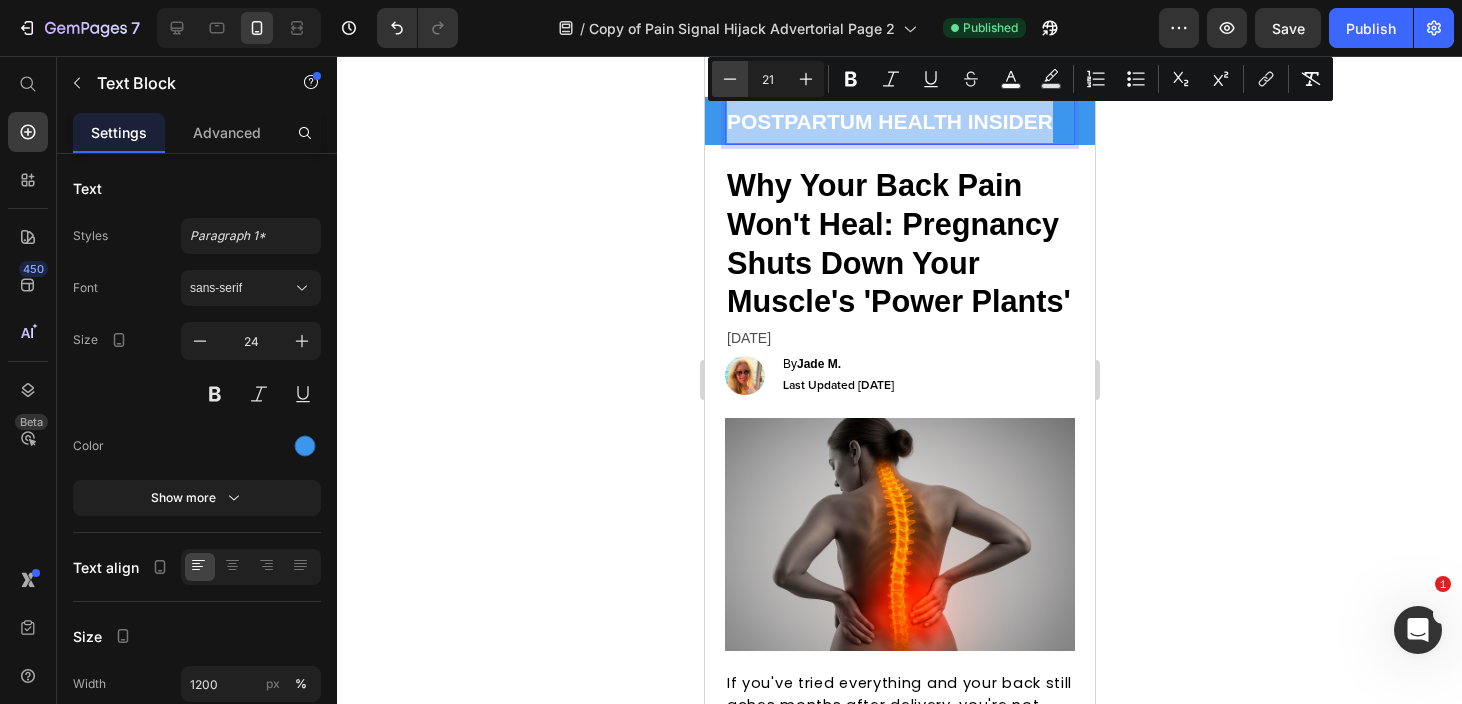 click 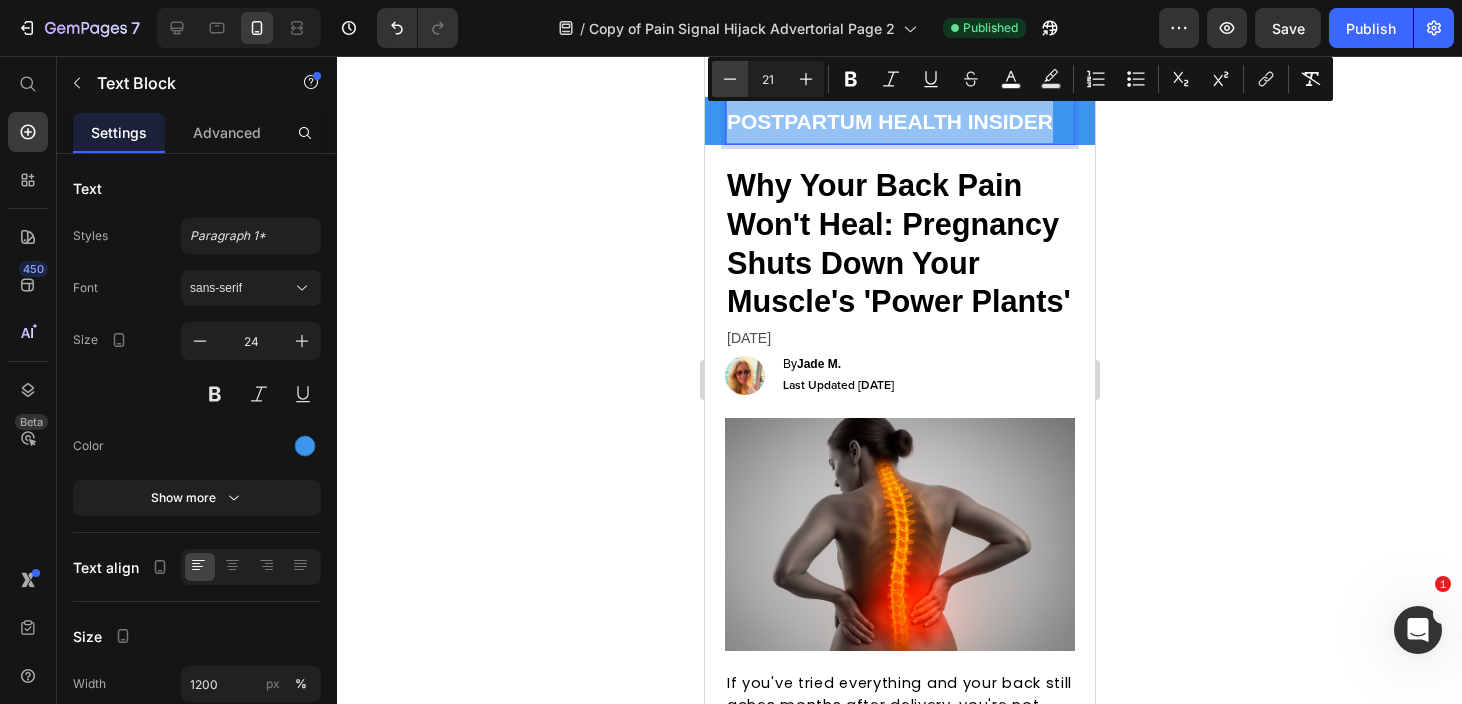 type on "20" 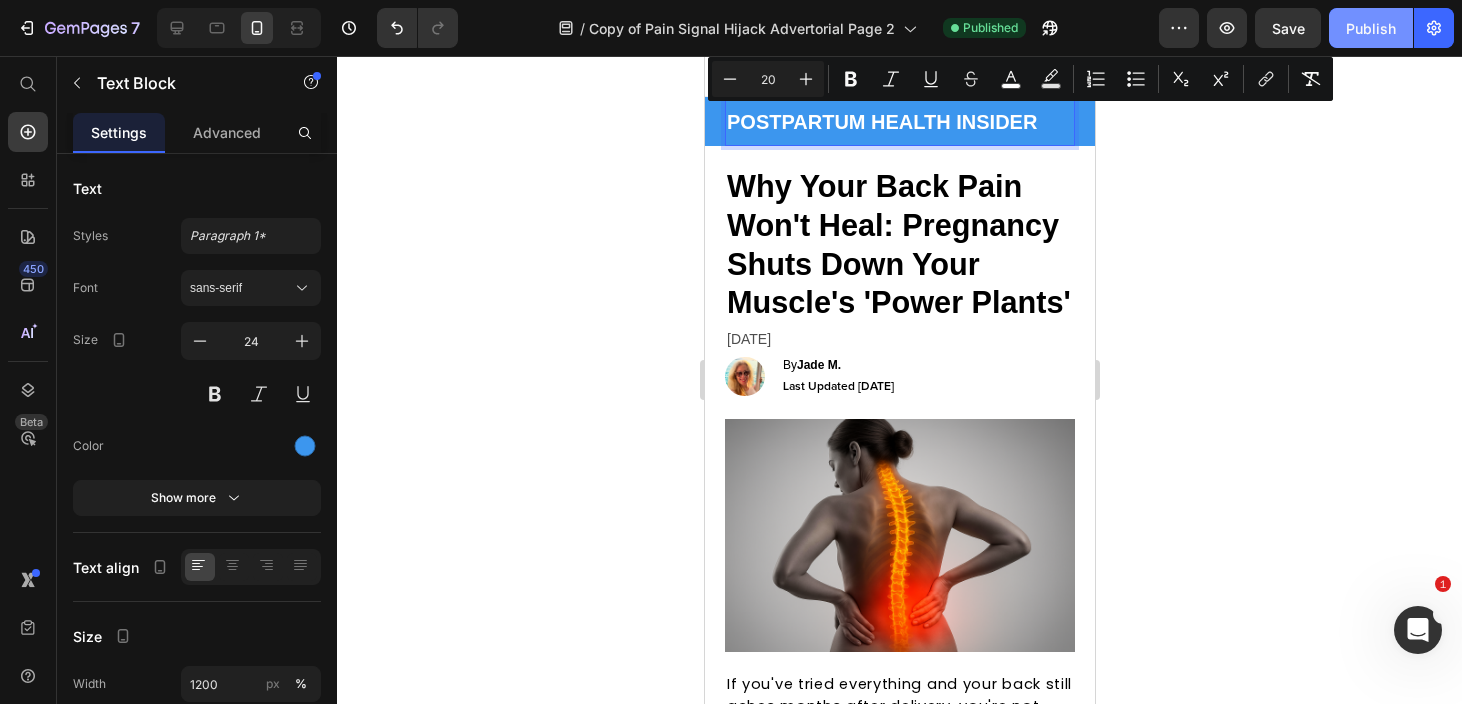 click on "Publish" at bounding box center (1371, 28) 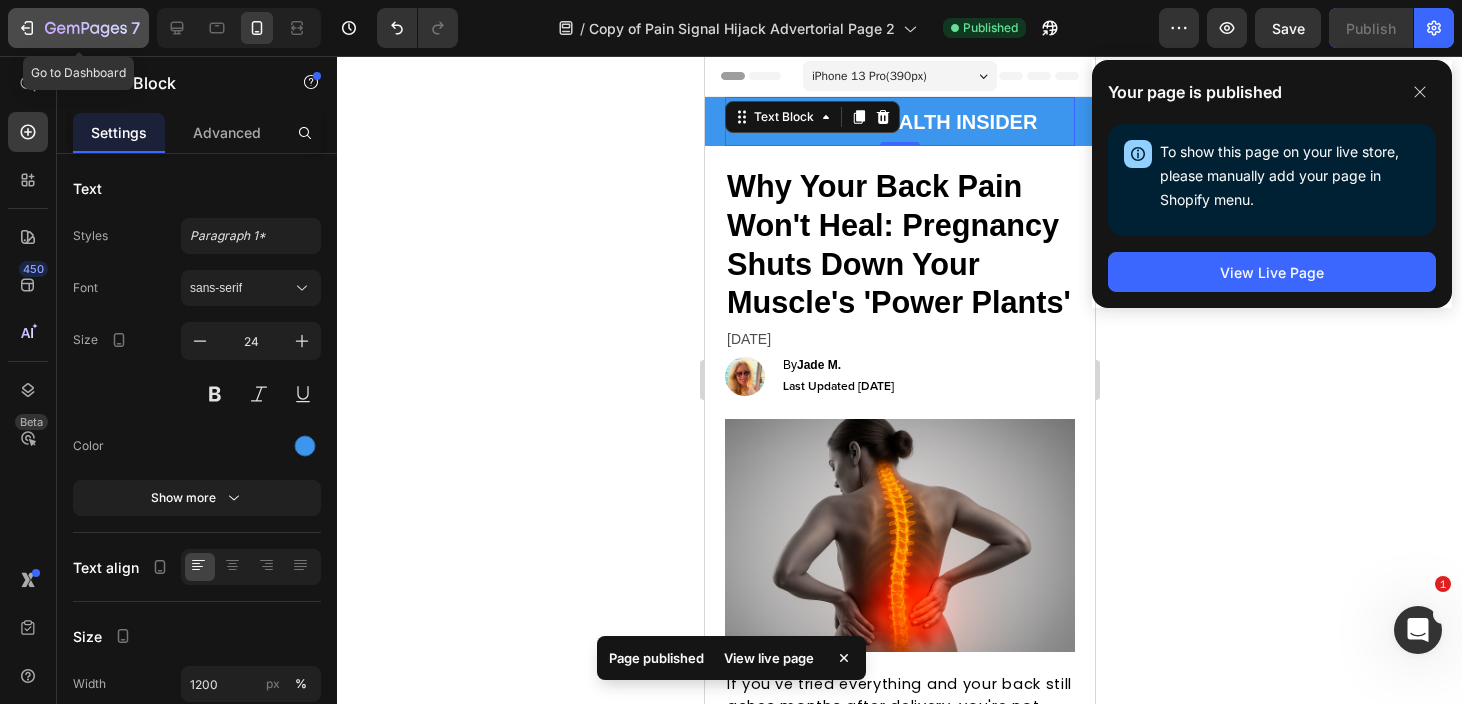 click on "7" at bounding box center (78, 28) 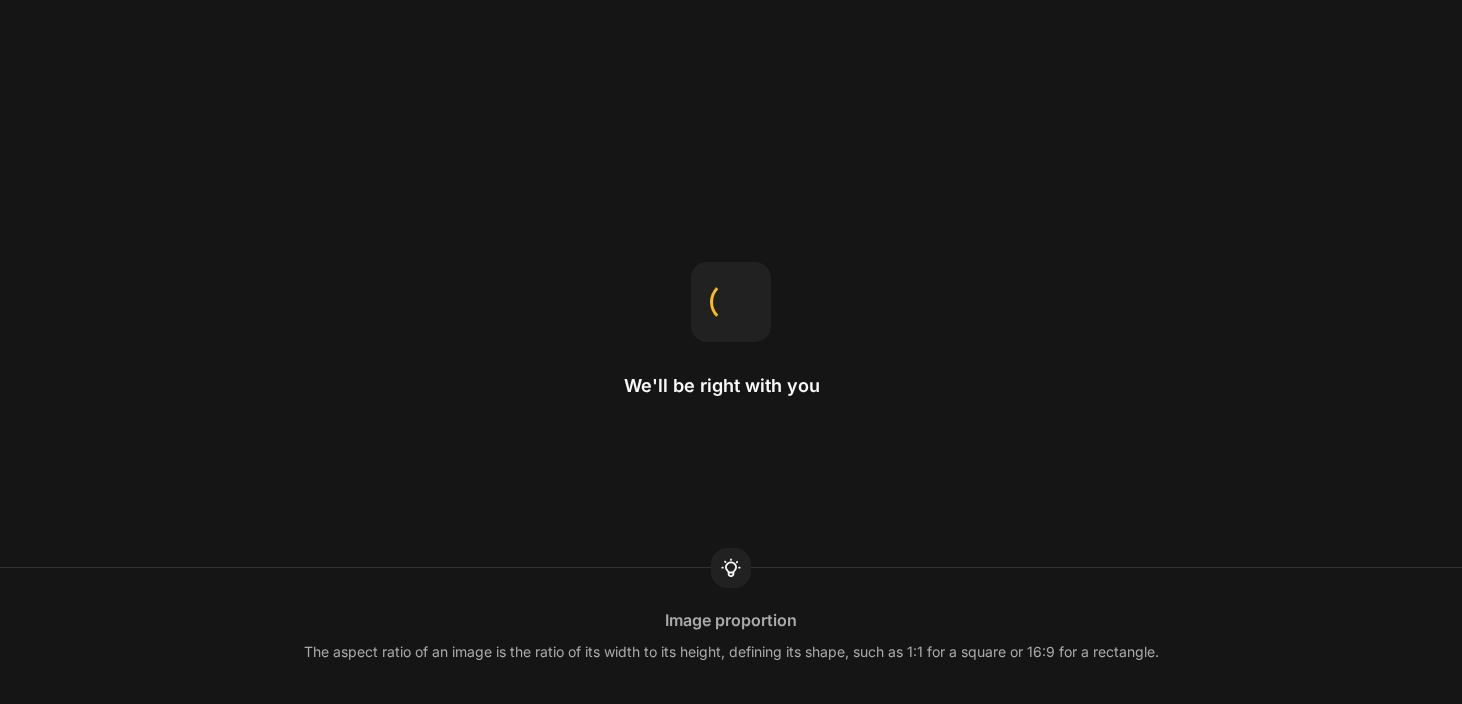 scroll, scrollTop: 0, scrollLeft: 0, axis: both 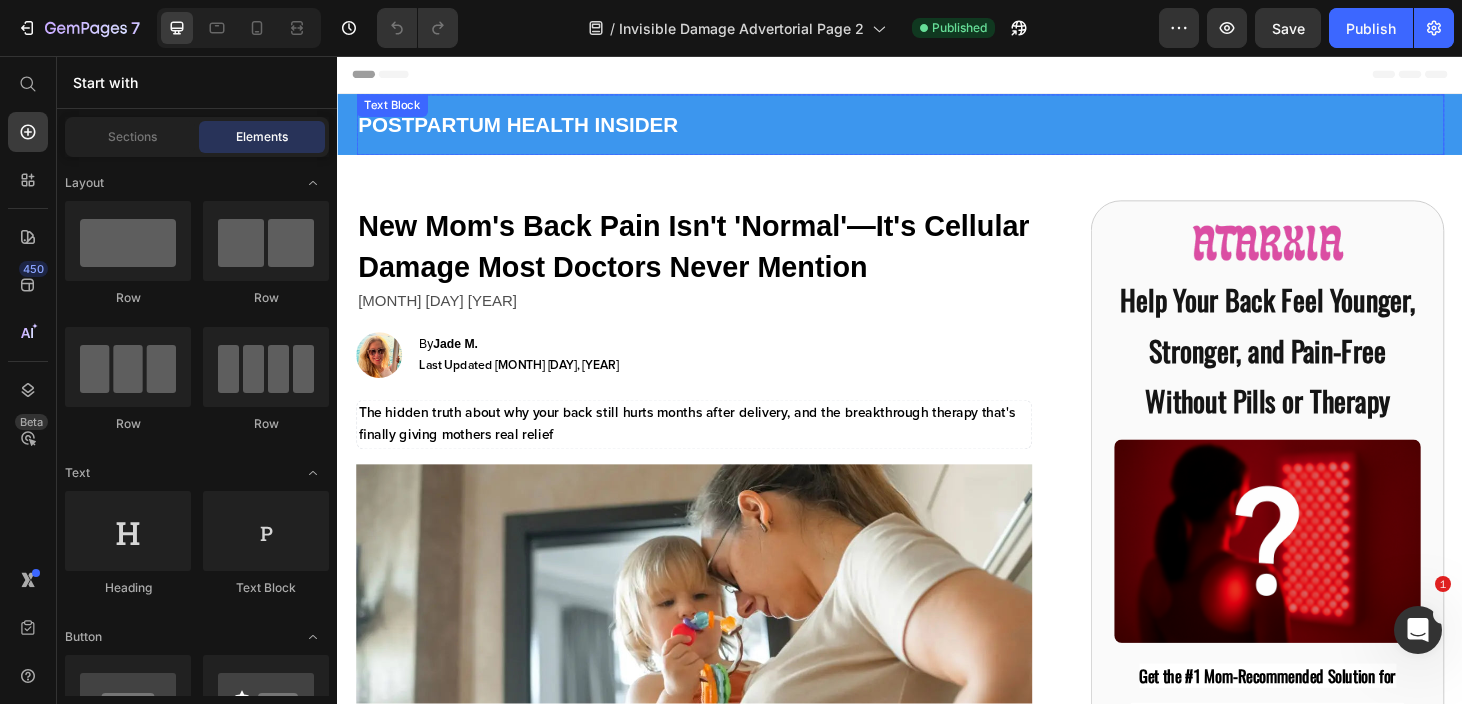 click on "POSTPARTUM HEALTH INSIDER" at bounding box center [937, 129] 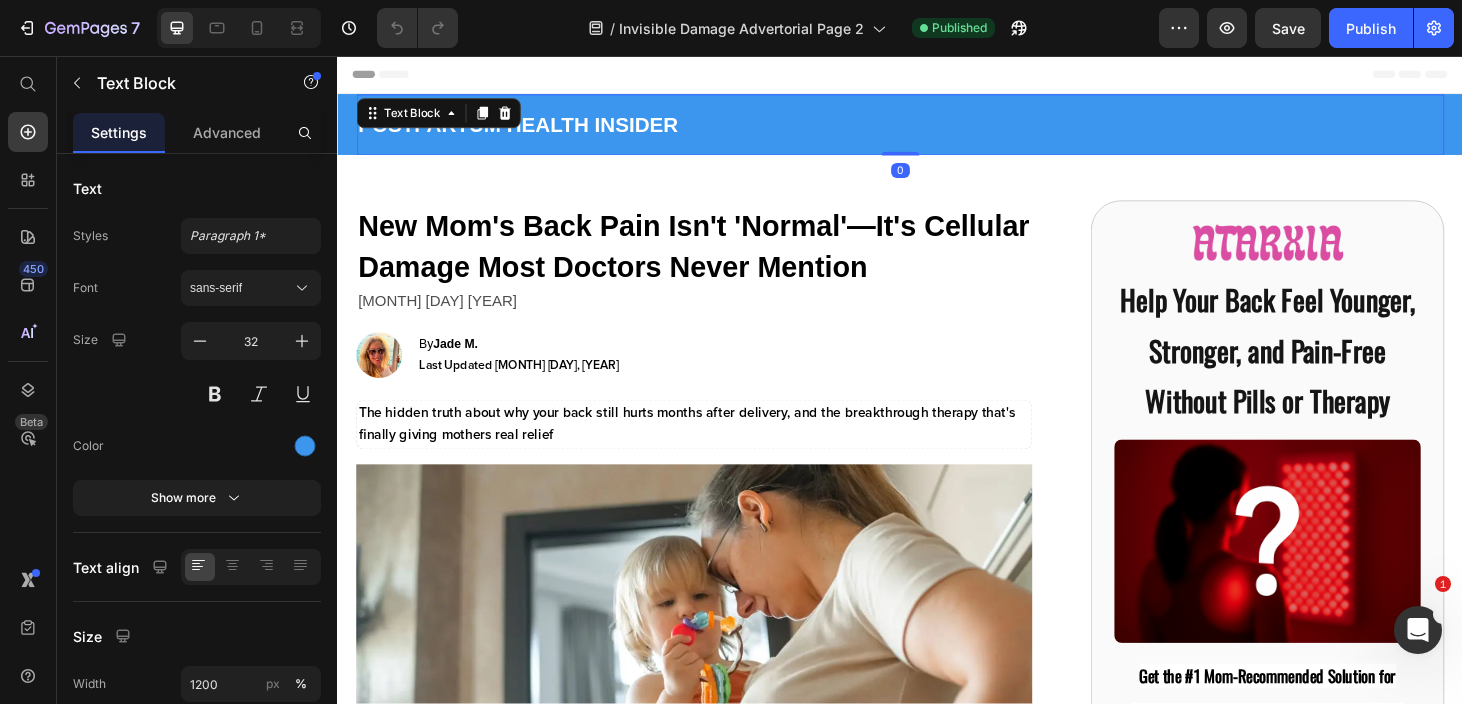 click on "POSTPARTUM HEALTH INSIDER" at bounding box center (937, 129) 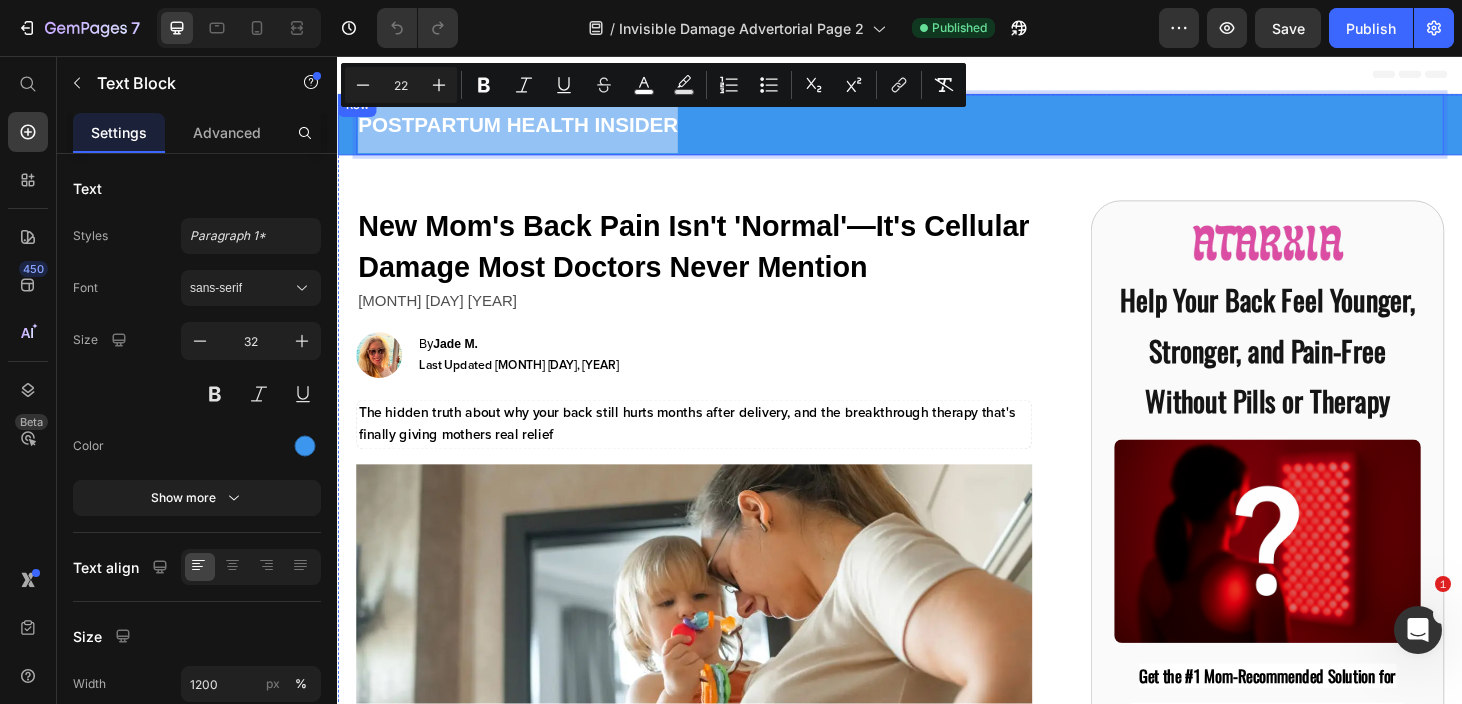drag, startPoint x: 705, startPoint y: 132, endPoint x: 341, endPoint y: 124, distance: 364.0879 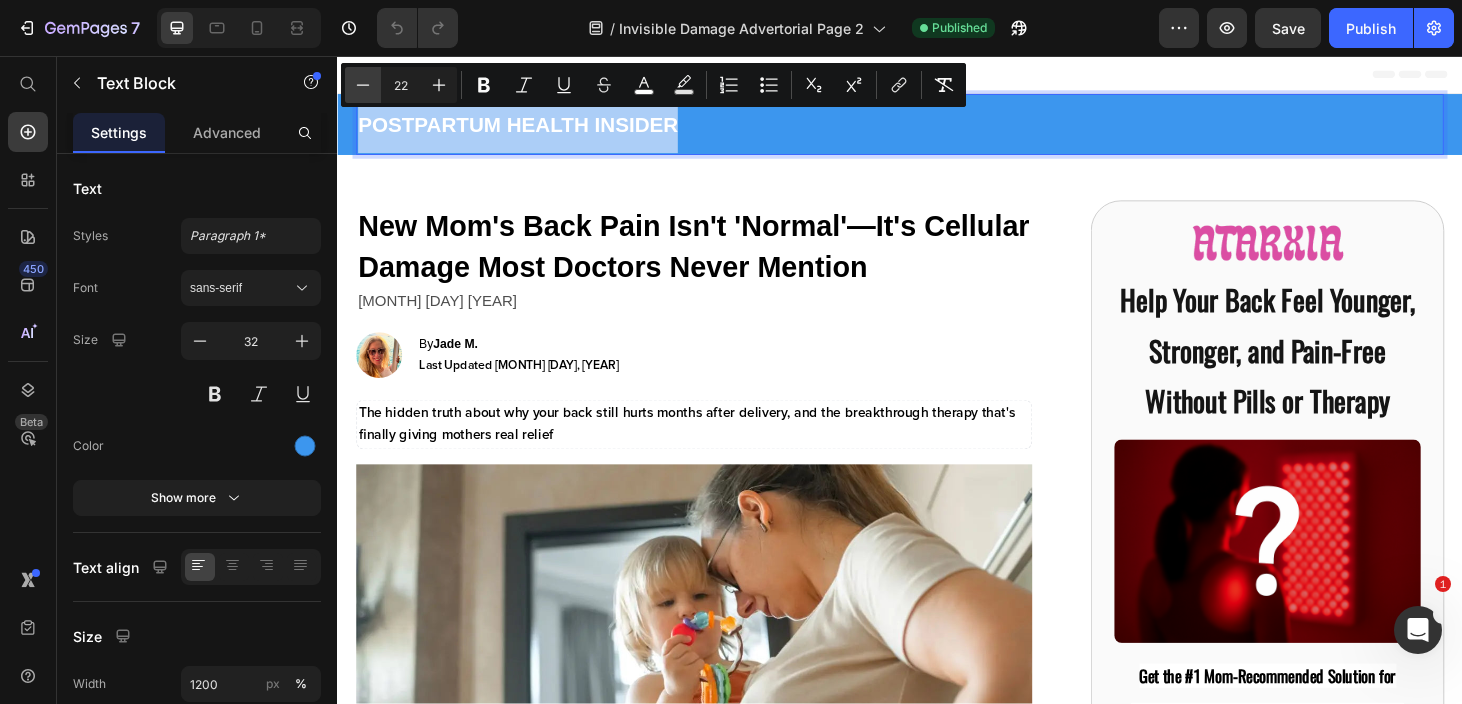 click 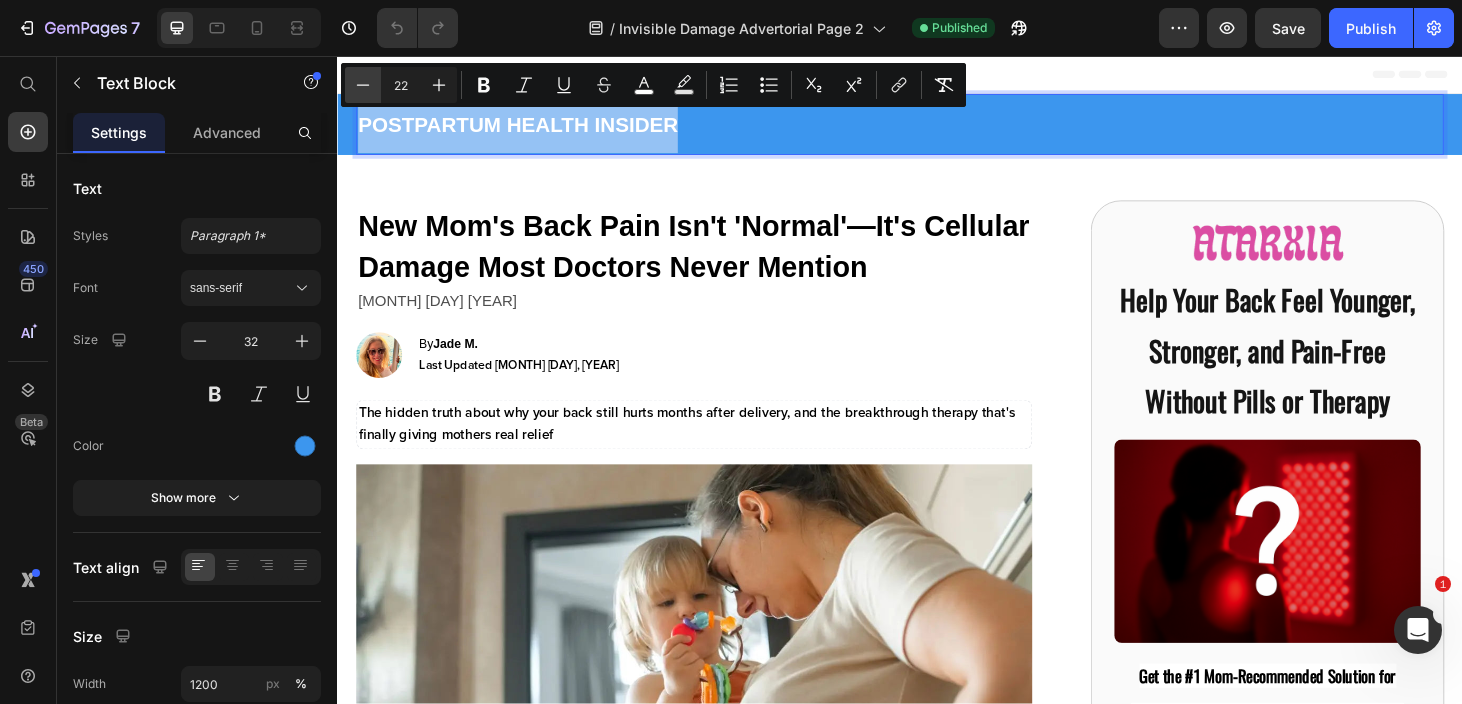 type on "21" 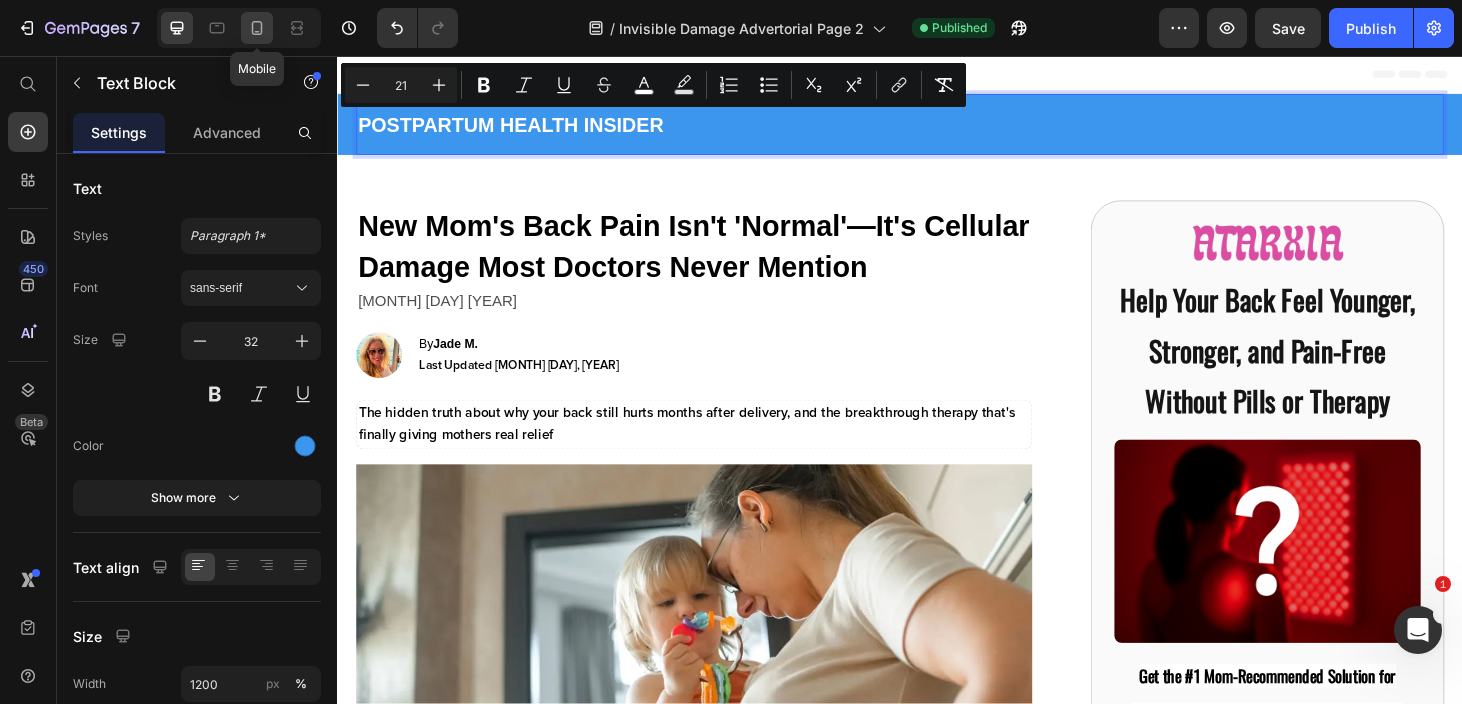 click 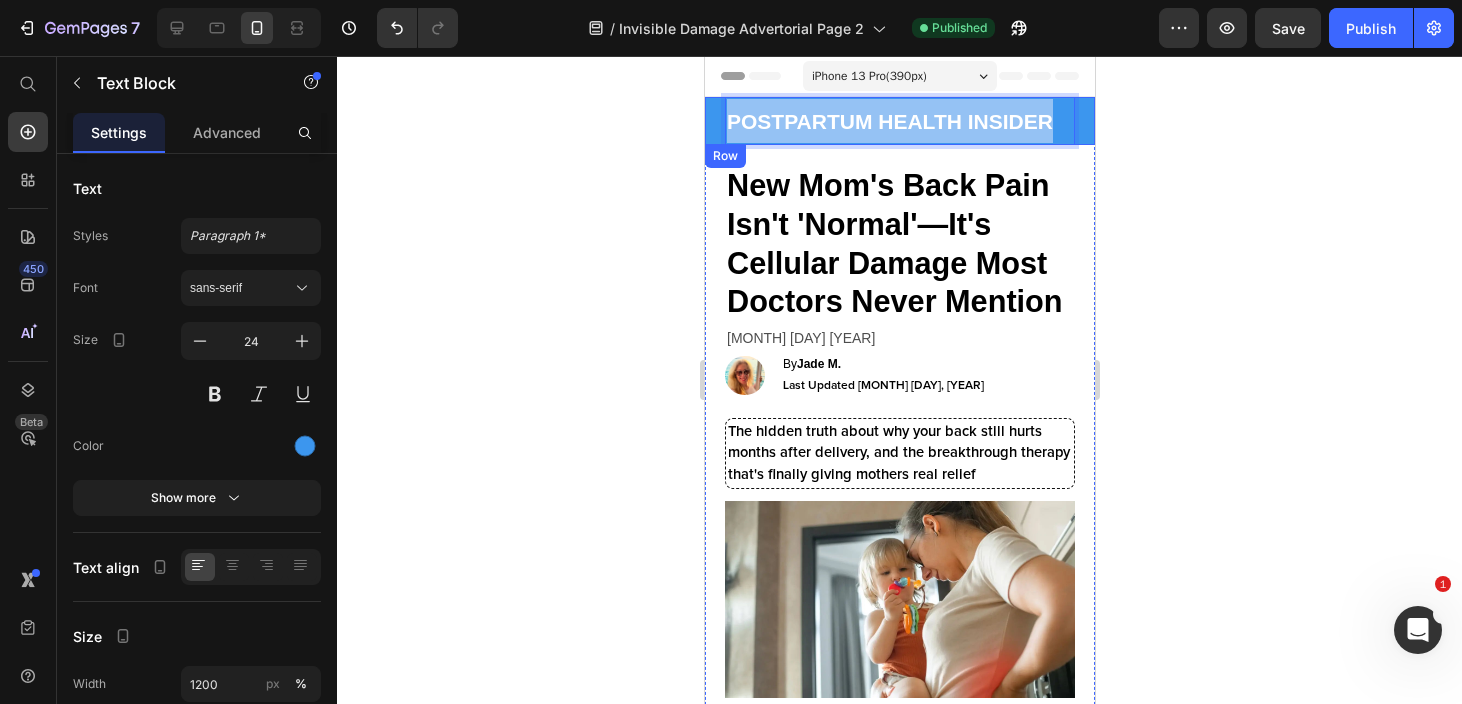 drag, startPoint x: 1057, startPoint y: 120, endPoint x: 720, endPoint y: 105, distance: 337.33365 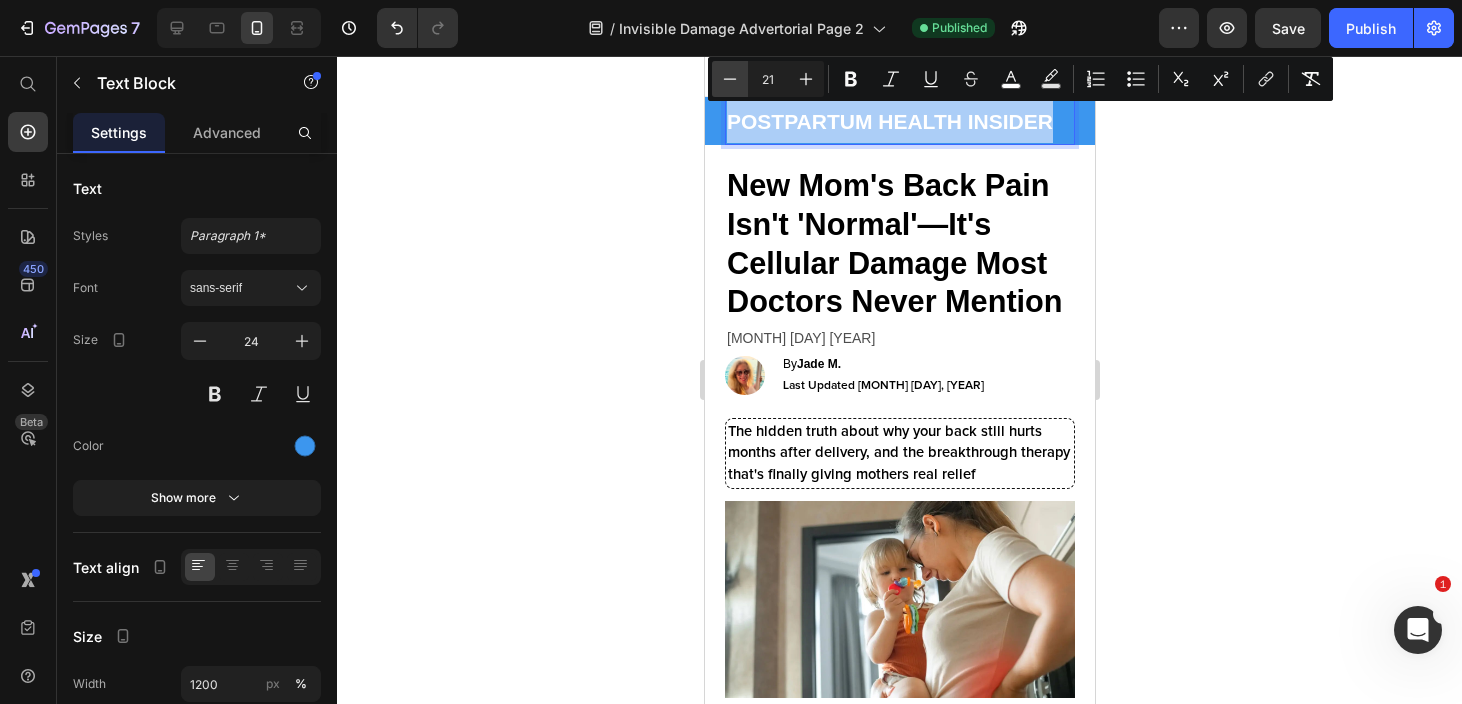 click 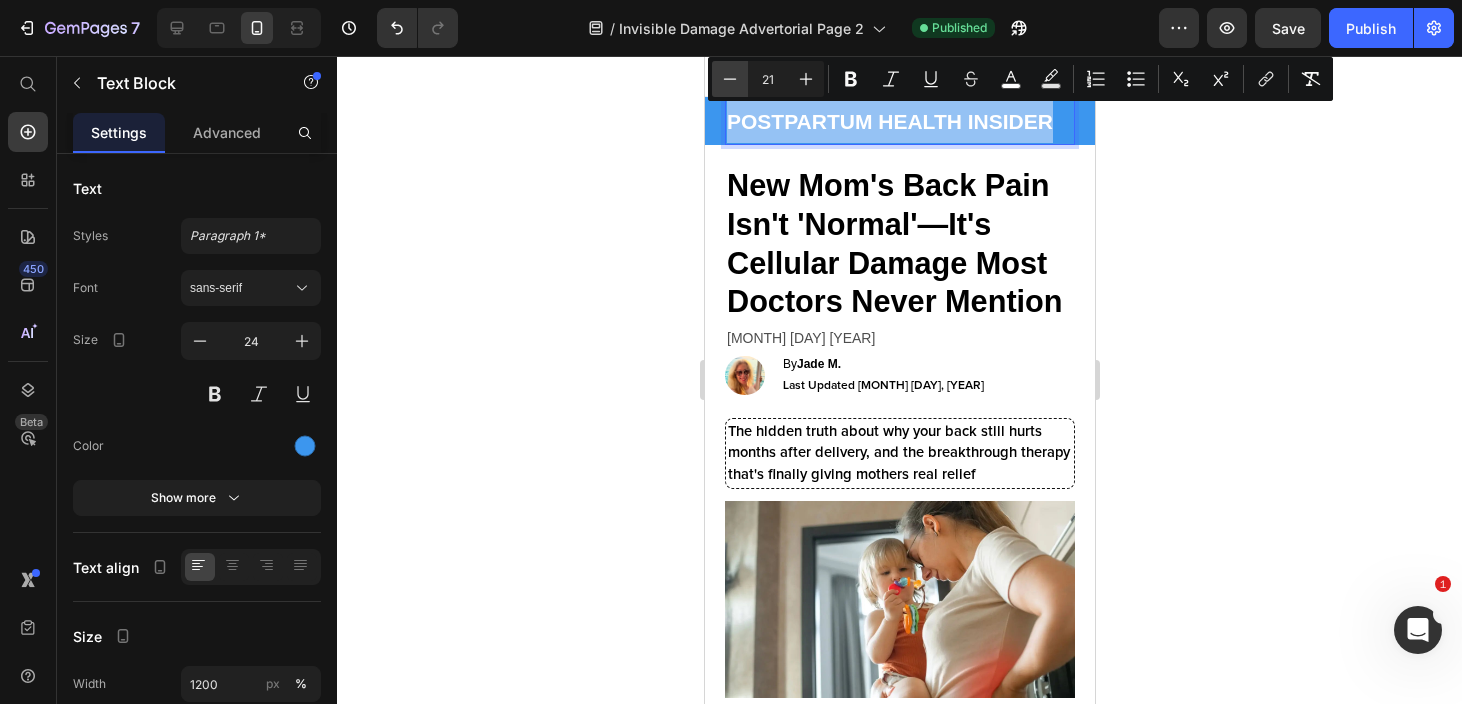 type on "20" 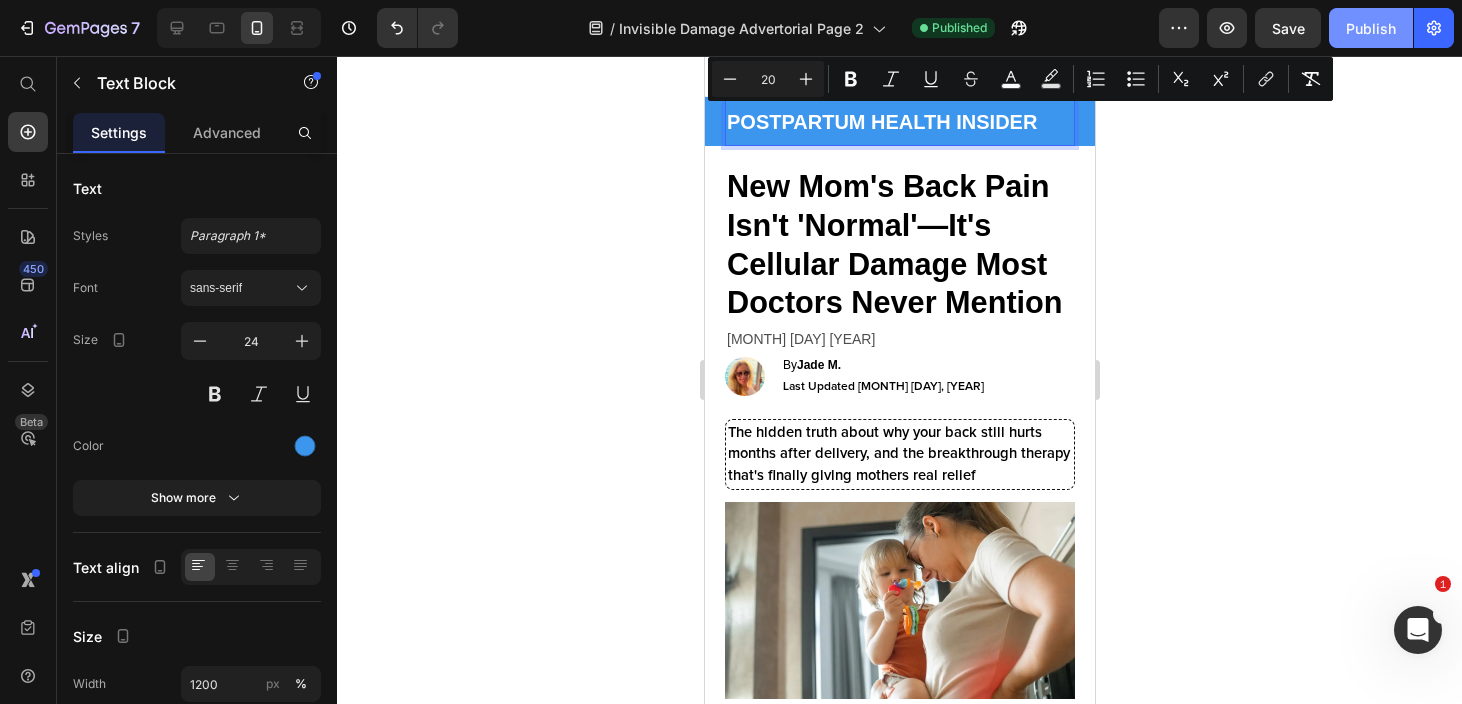 click on "Publish" at bounding box center (1371, 28) 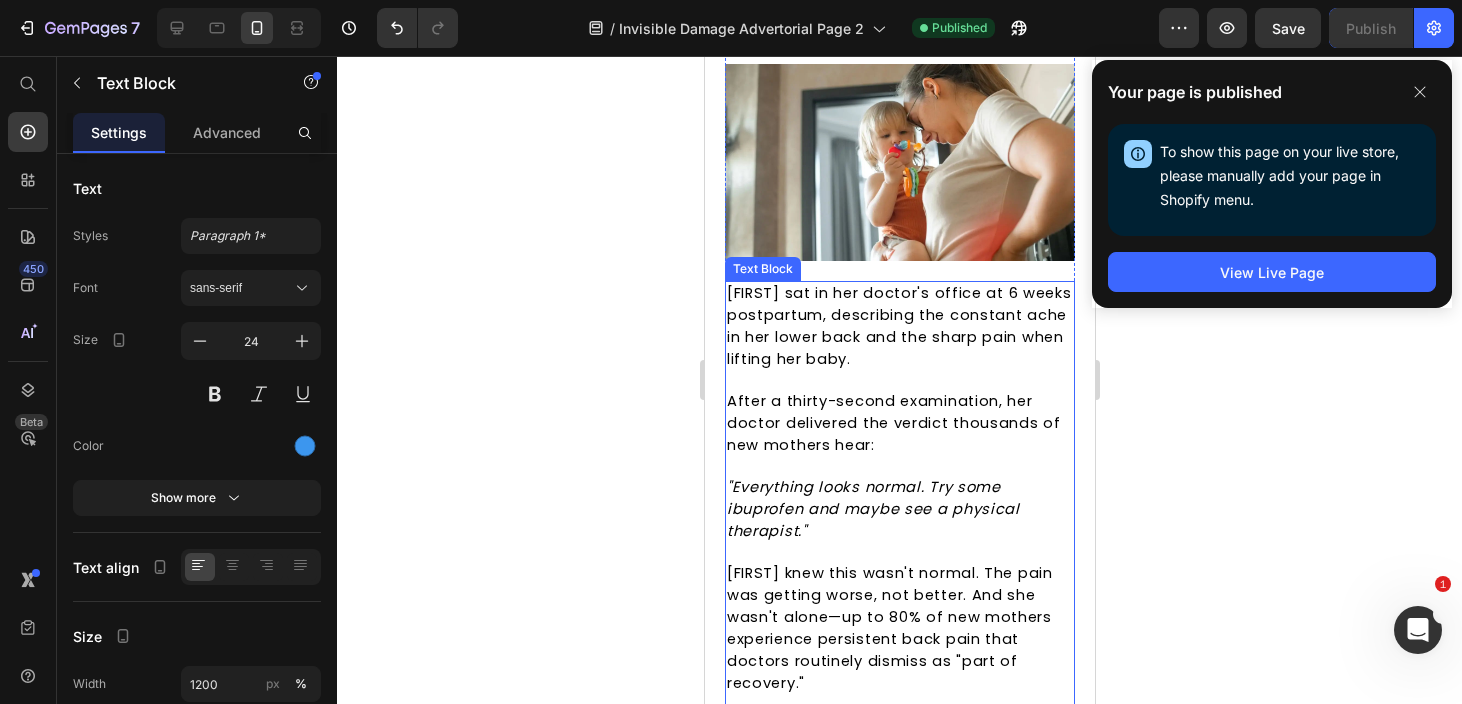 scroll, scrollTop: 466, scrollLeft: 0, axis: vertical 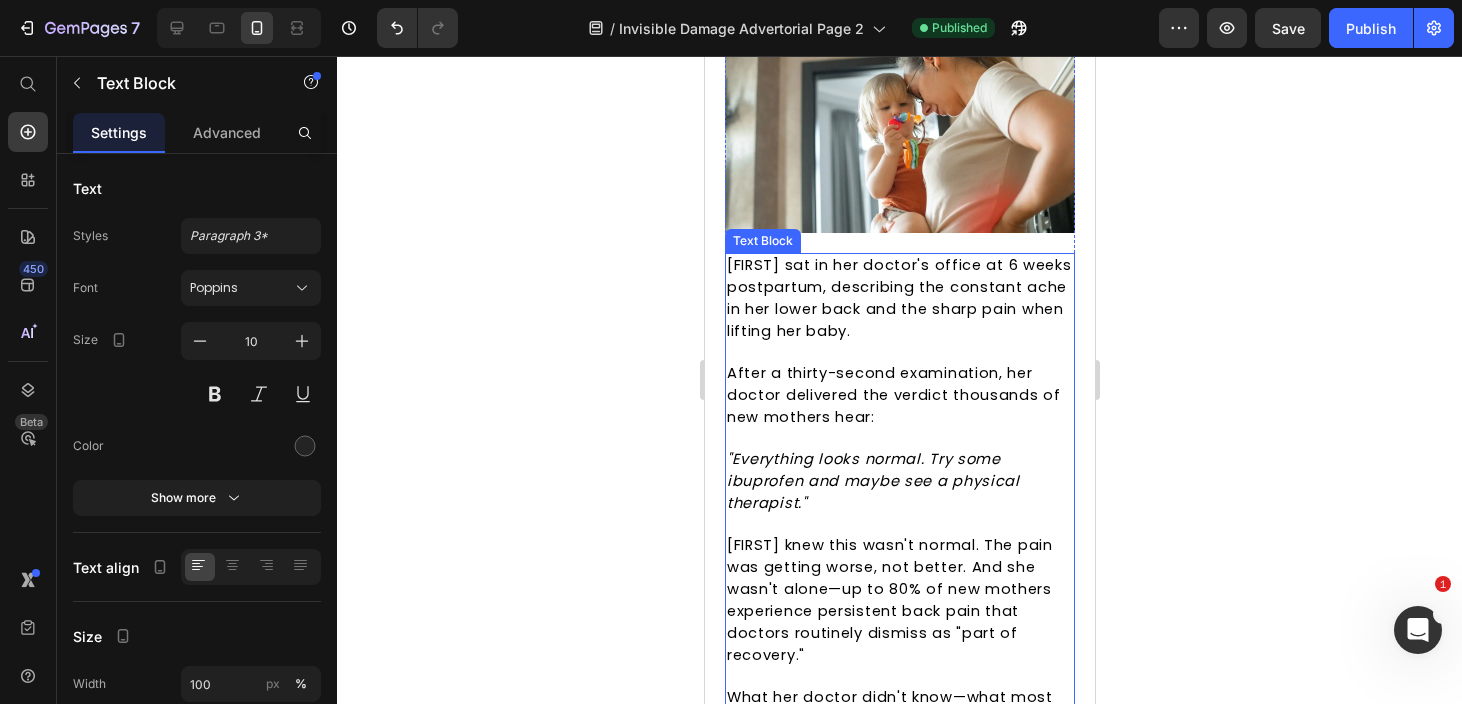 click on "Sarah sat in her doctor's office at 6 weeks postpartum, describing the constant ache in her lower back and the sharp pain when lifting her baby." at bounding box center (898, 298) 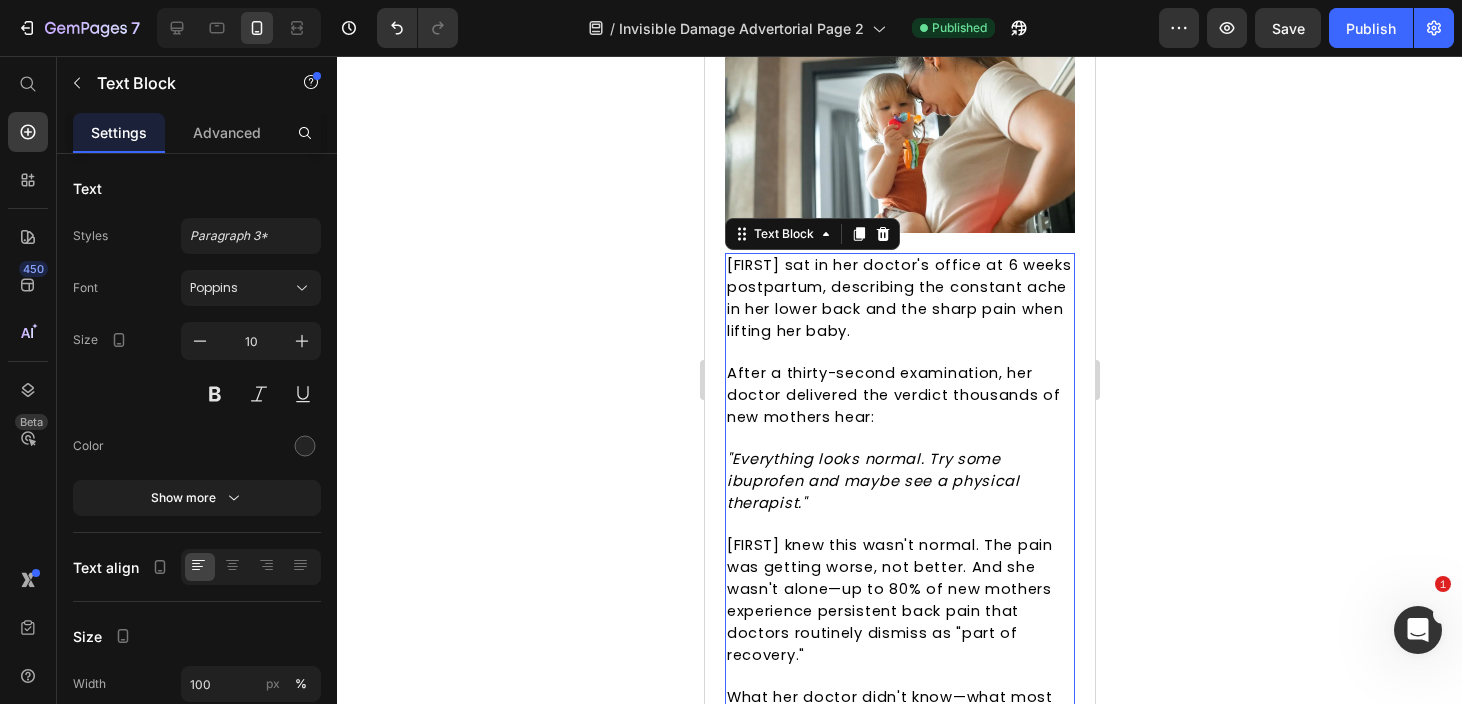 click on "Sarah sat in her doctor's office at 6 weeks postpartum, describing the constant ache in her lower back and the sharp pain when lifting her baby." at bounding box center [898, 298] 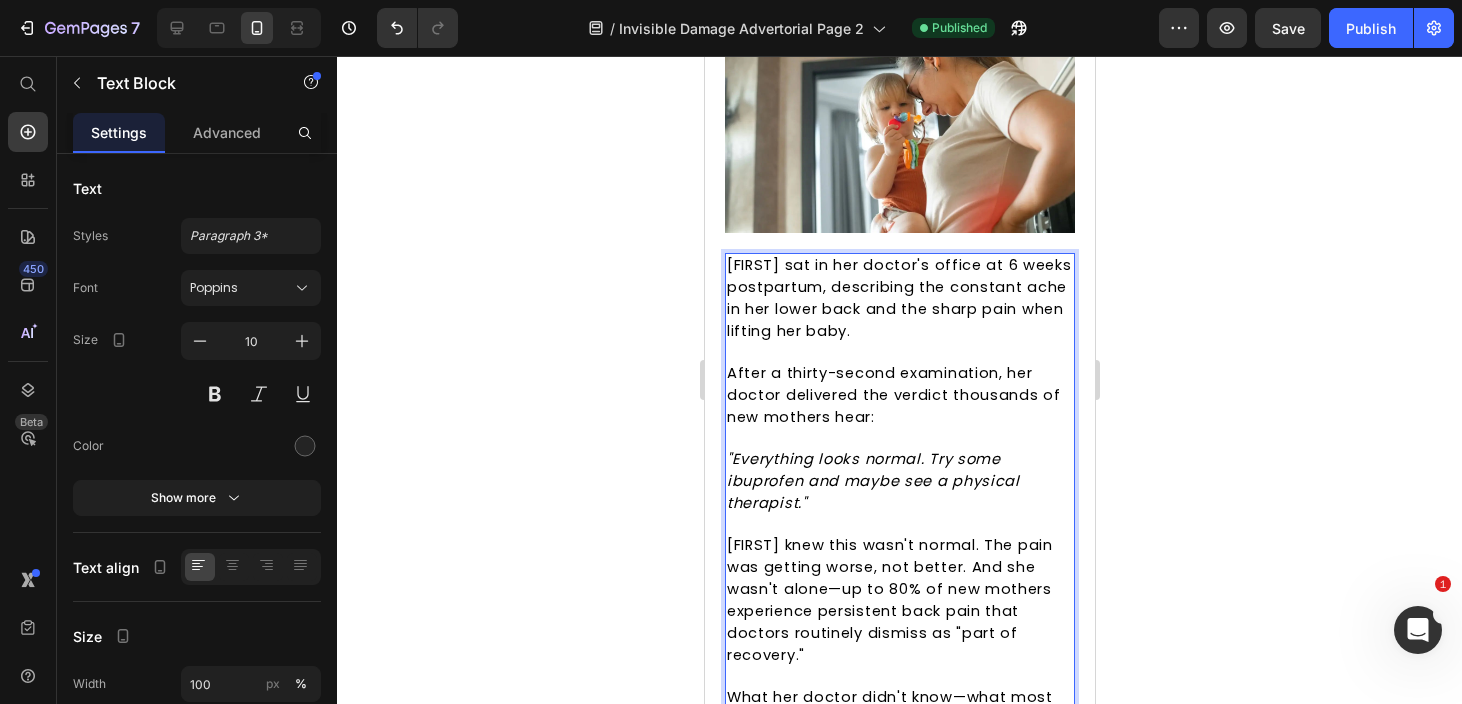 click on ""Everything looks normal. Try some ibuprofen and maybe see a physical therapist."" at bounding box center (872, 481) 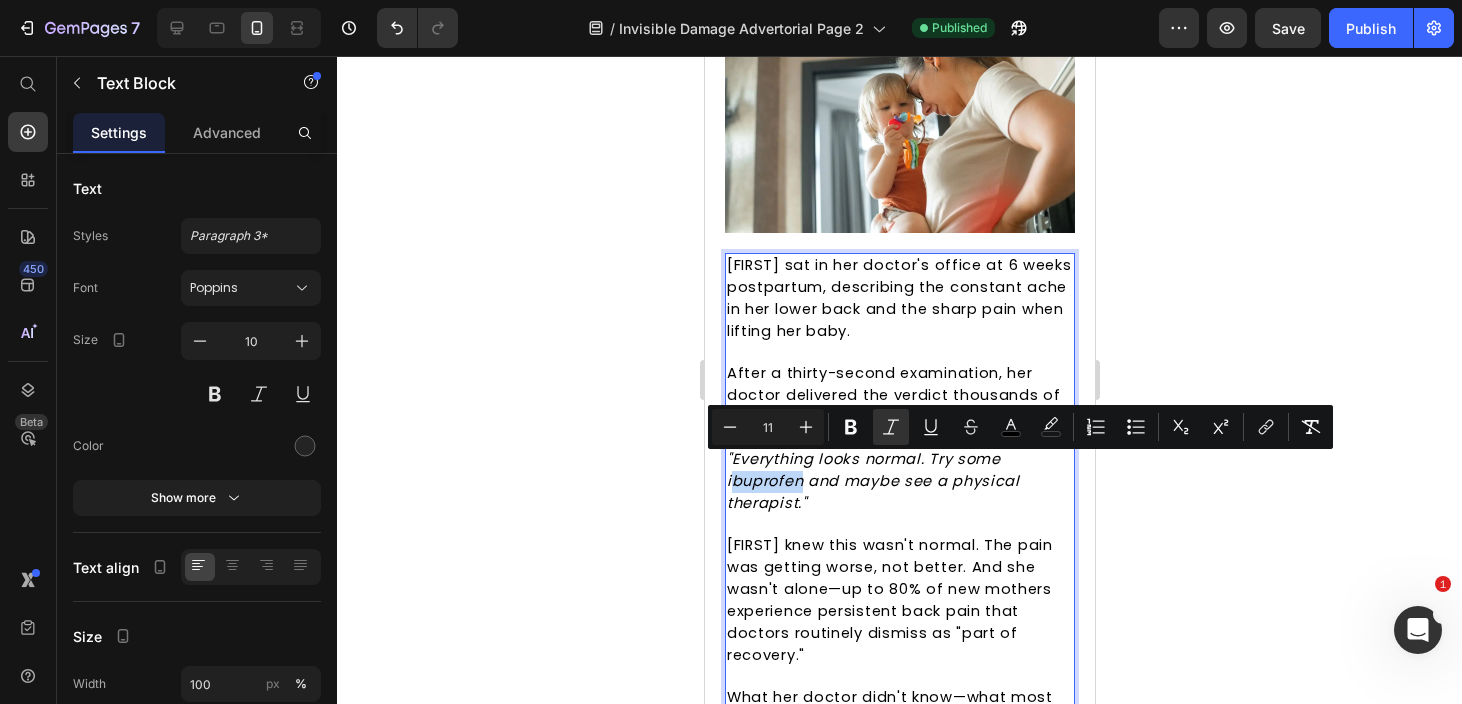drag, startPoint x: 804, startPoint y: 467, endPoint x: 730, endPoint y: 462, distance: 74.168724 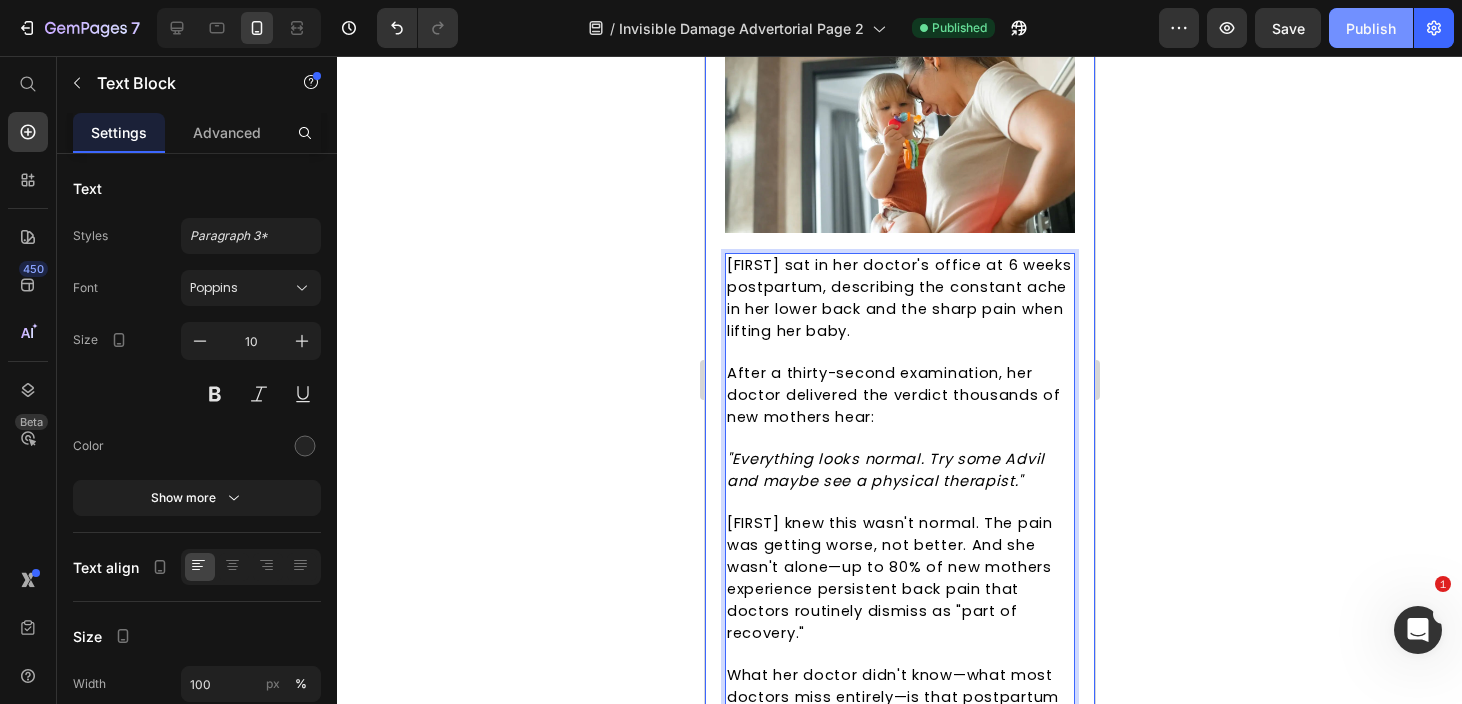 click on "Publish" 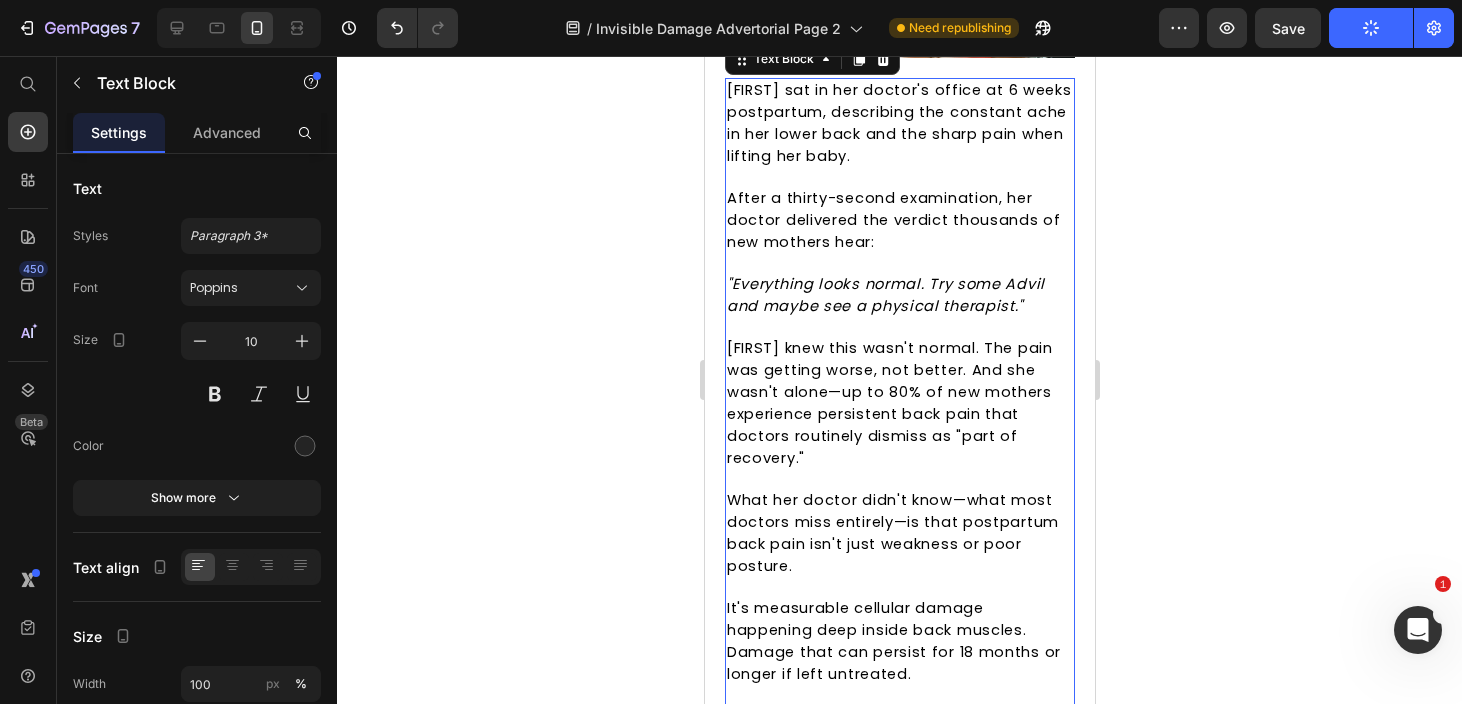 scroll, scrollTop: 682, scrollLeft: 0, axis: vertical 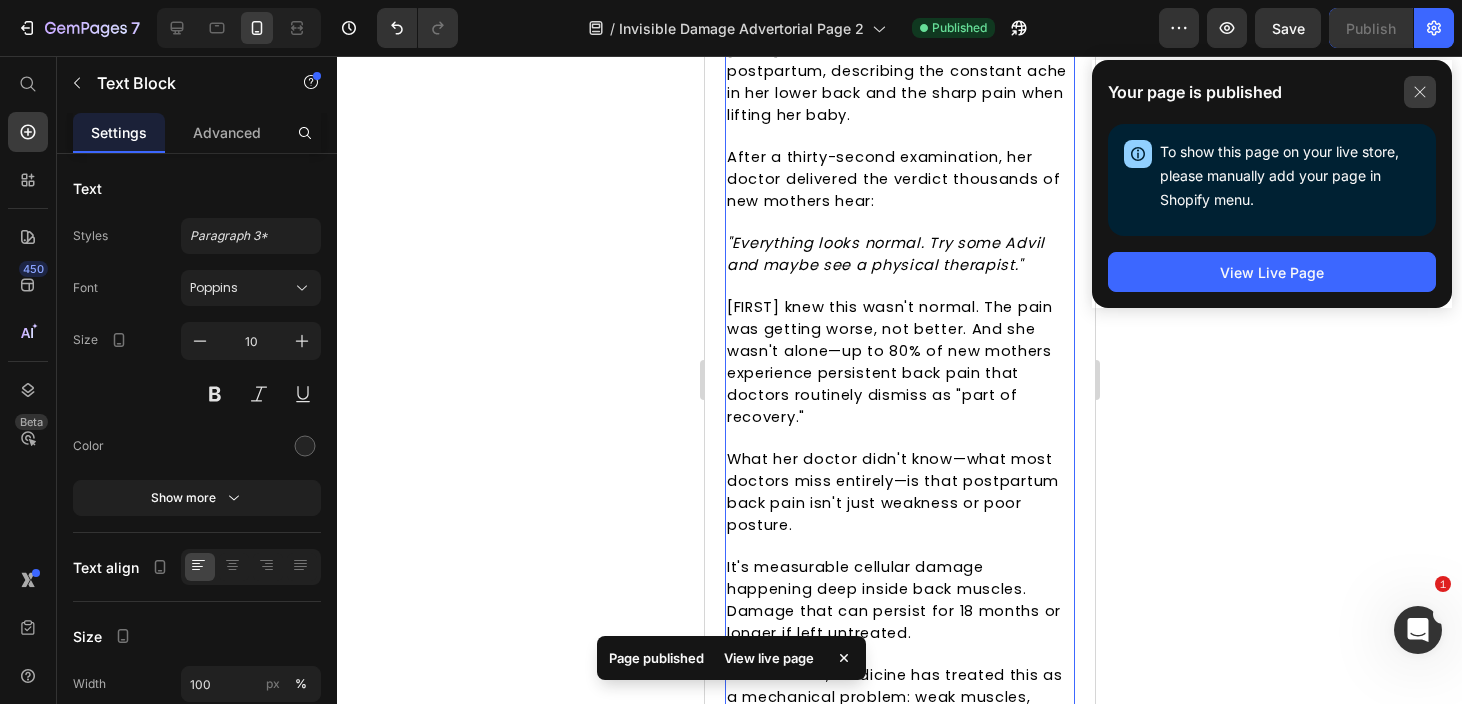 click 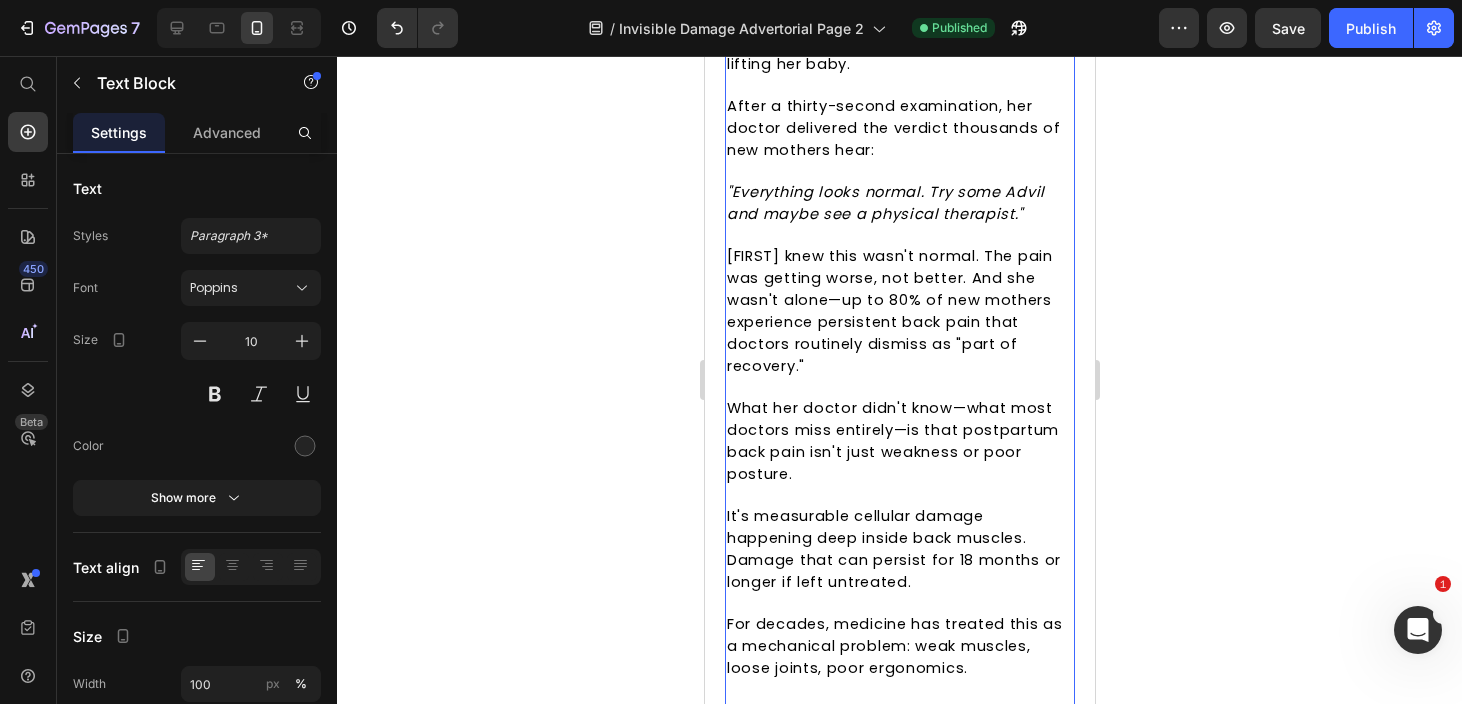 scroll, scrollTop: 736, scrollLeft: 0, axis: vertical 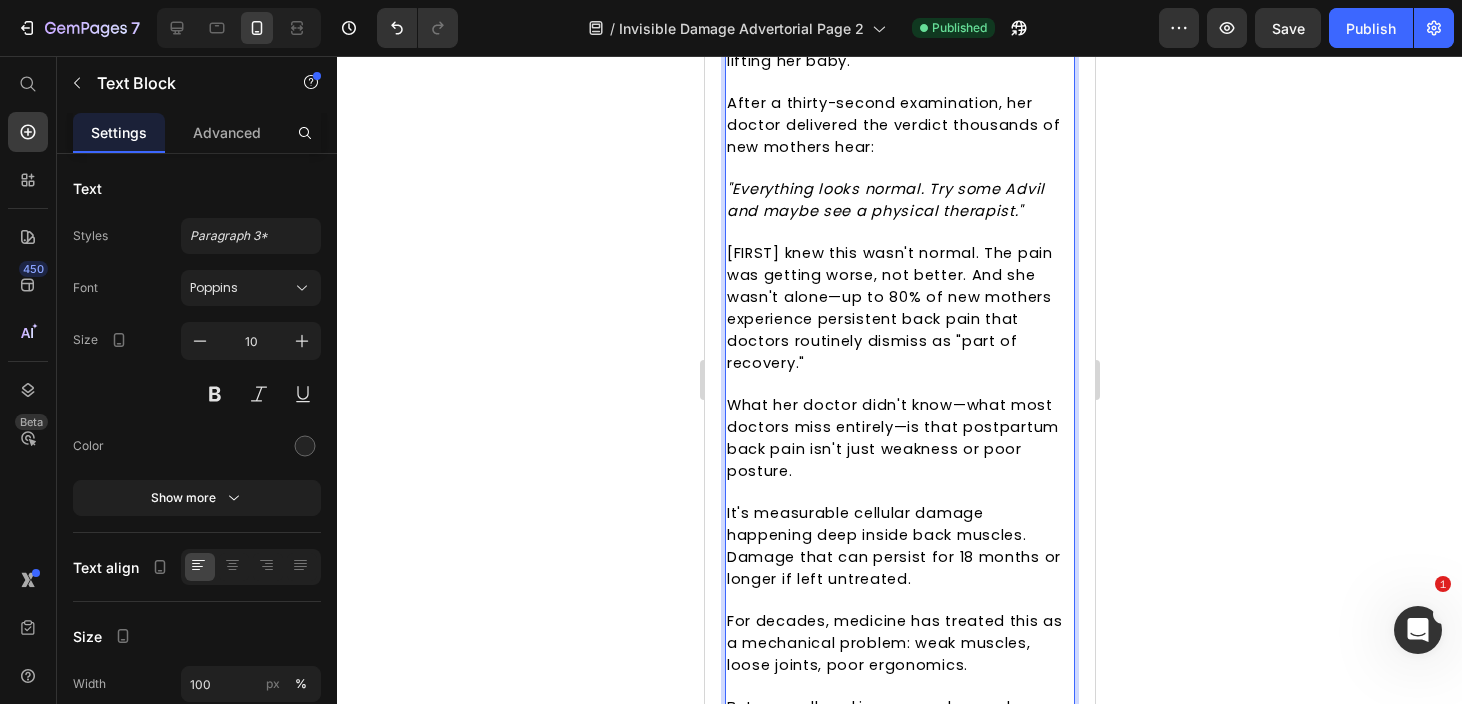 click on "But Sarah knew this wasn't normal. The pain was getting worse, not better. And she wasn't alone—up to 80% of new mothers experience persistent back pain that doctors routinely dismiss as "part of recovery."" at bounding box center [889, 308] 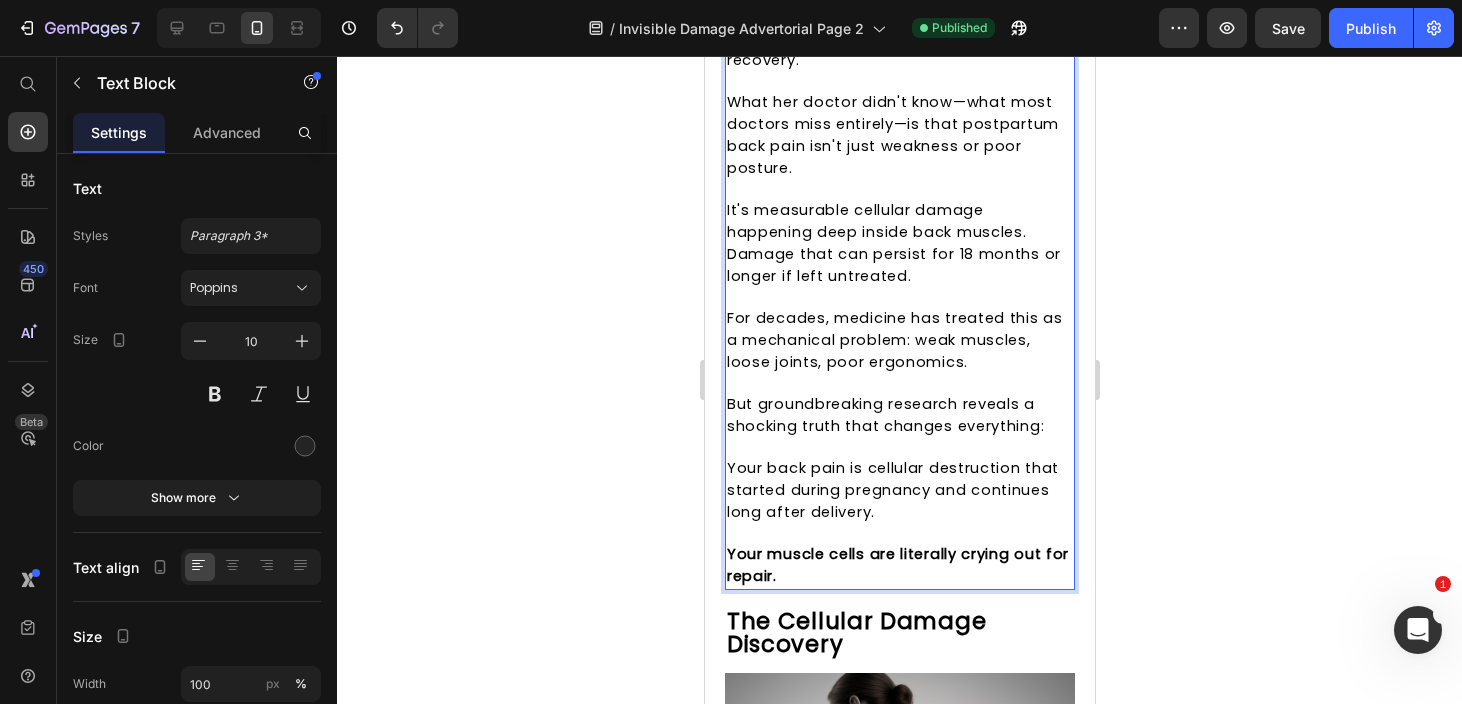 scroll, scrollTop: 1043, scrollLeft: 0, axis: vertical 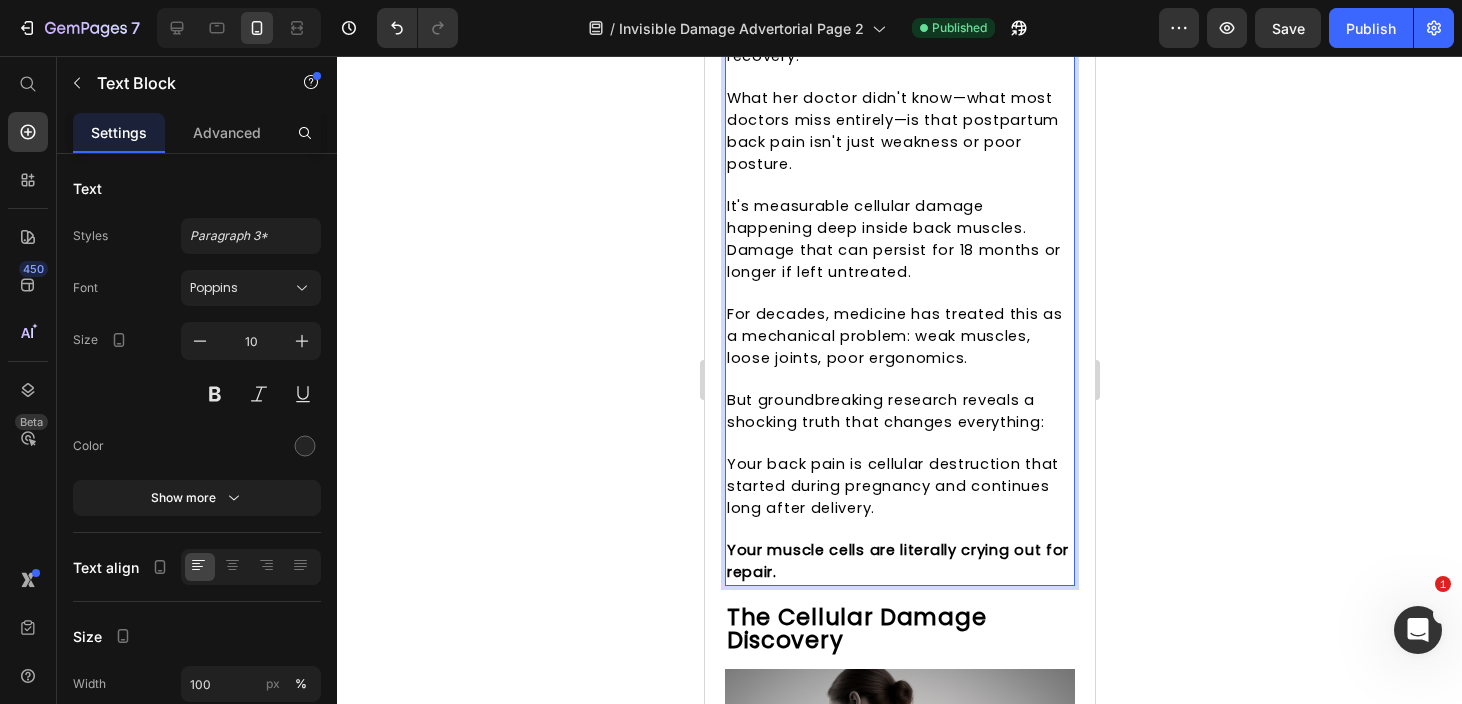 click on "It's measurable cellular damage happening deep inside back muscles. Damage that can persist for 18 months or longer if left untreated." at bounding box center (893, 239) 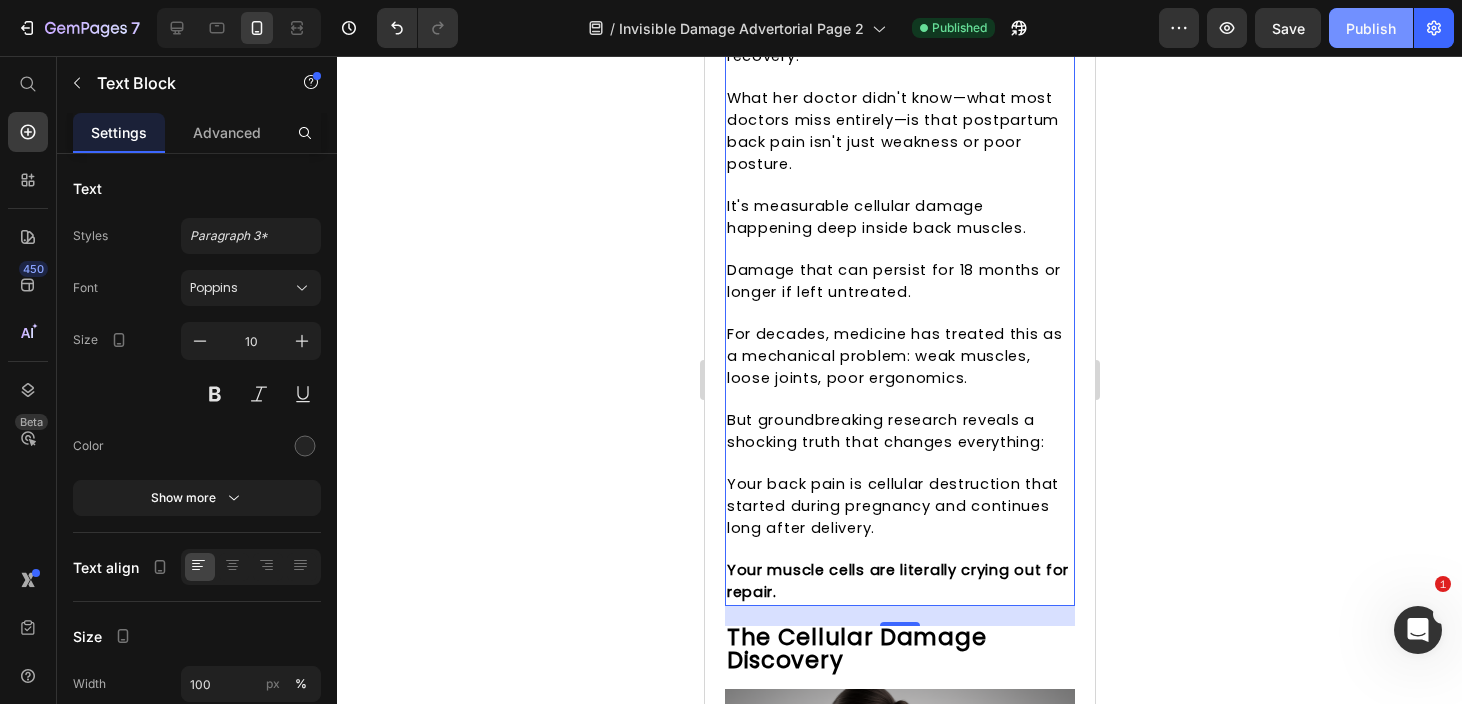 click on "Publish" 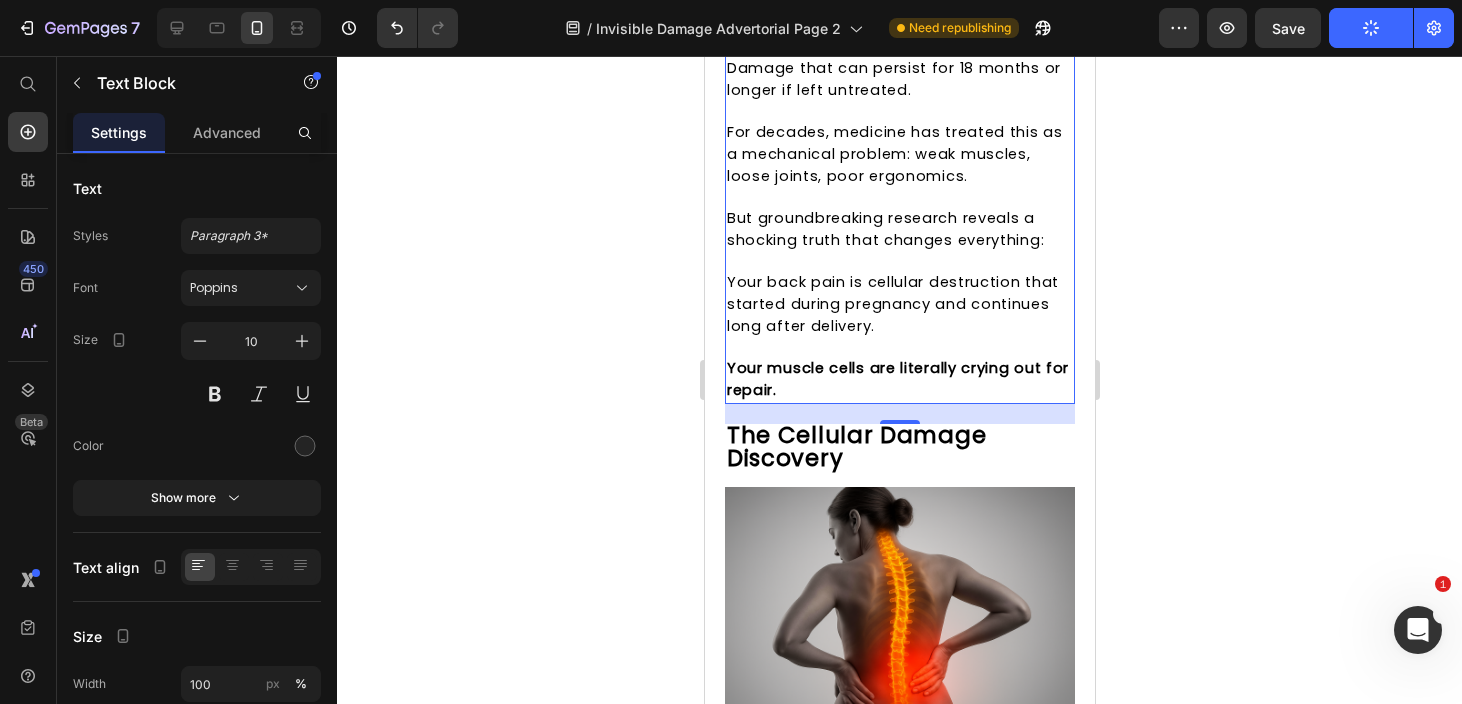 scroll, scrollTop: 1265, scrollLeft: 0, axis: vertical 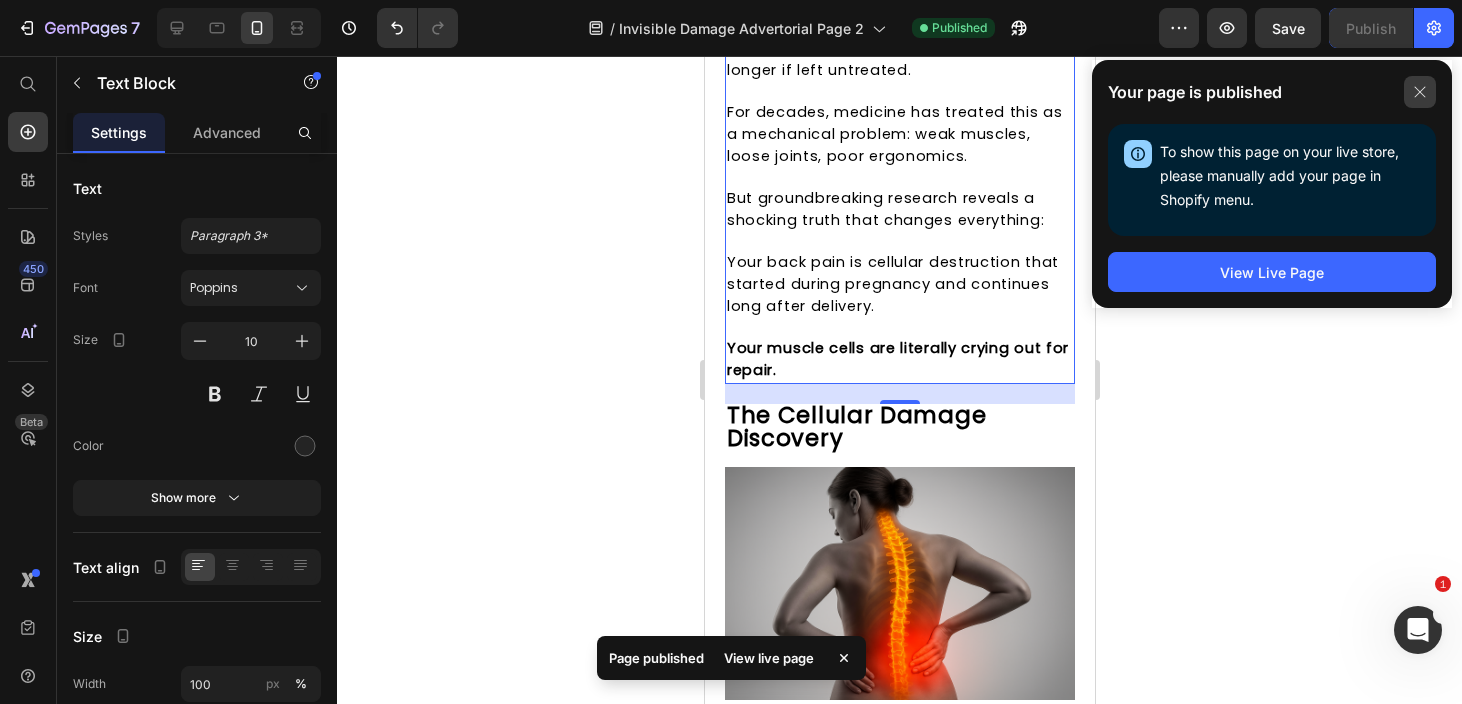 drag, startPoint x: 1407, startPoint y: 94, endPoint x: 1391, endPoint y: 94, distance: 16 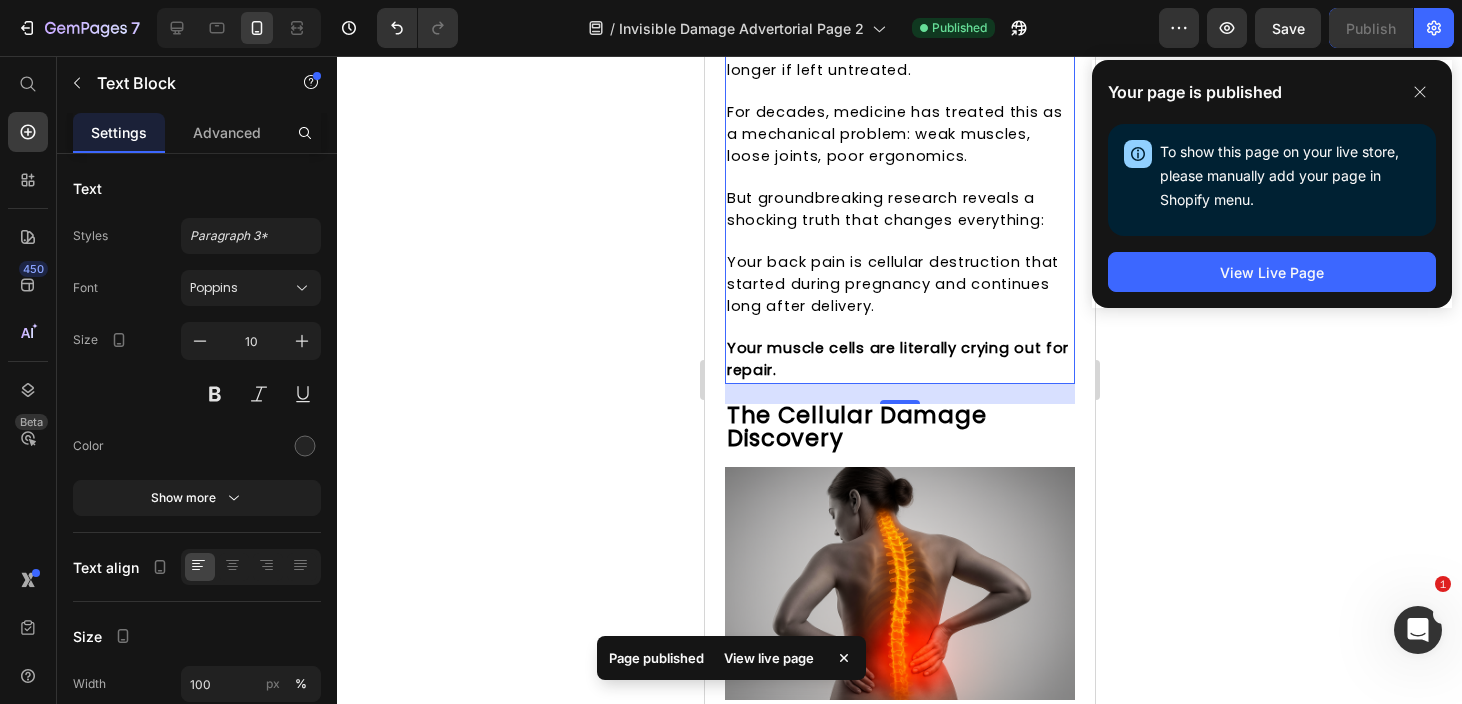 click 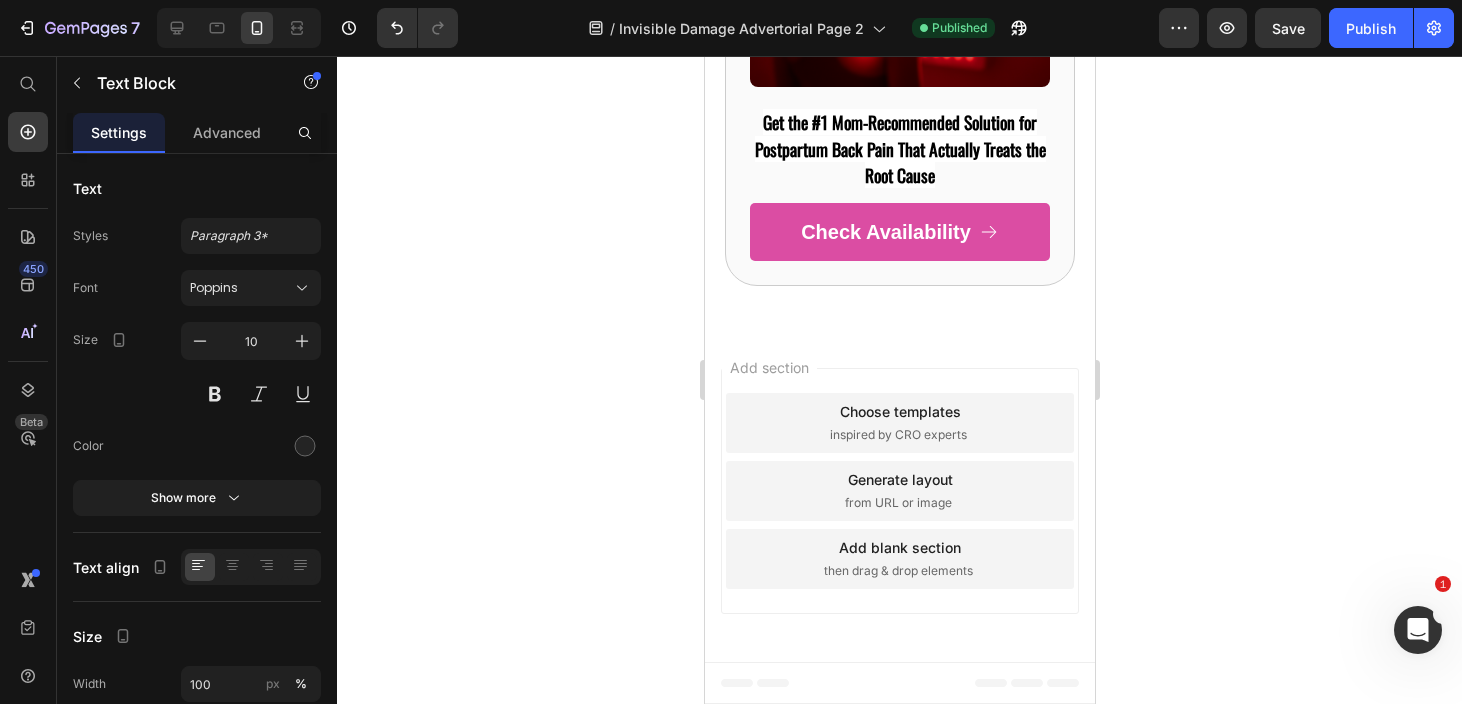 scroll, scrollTop: 14293, scrollLeft: 0, axis: vertical 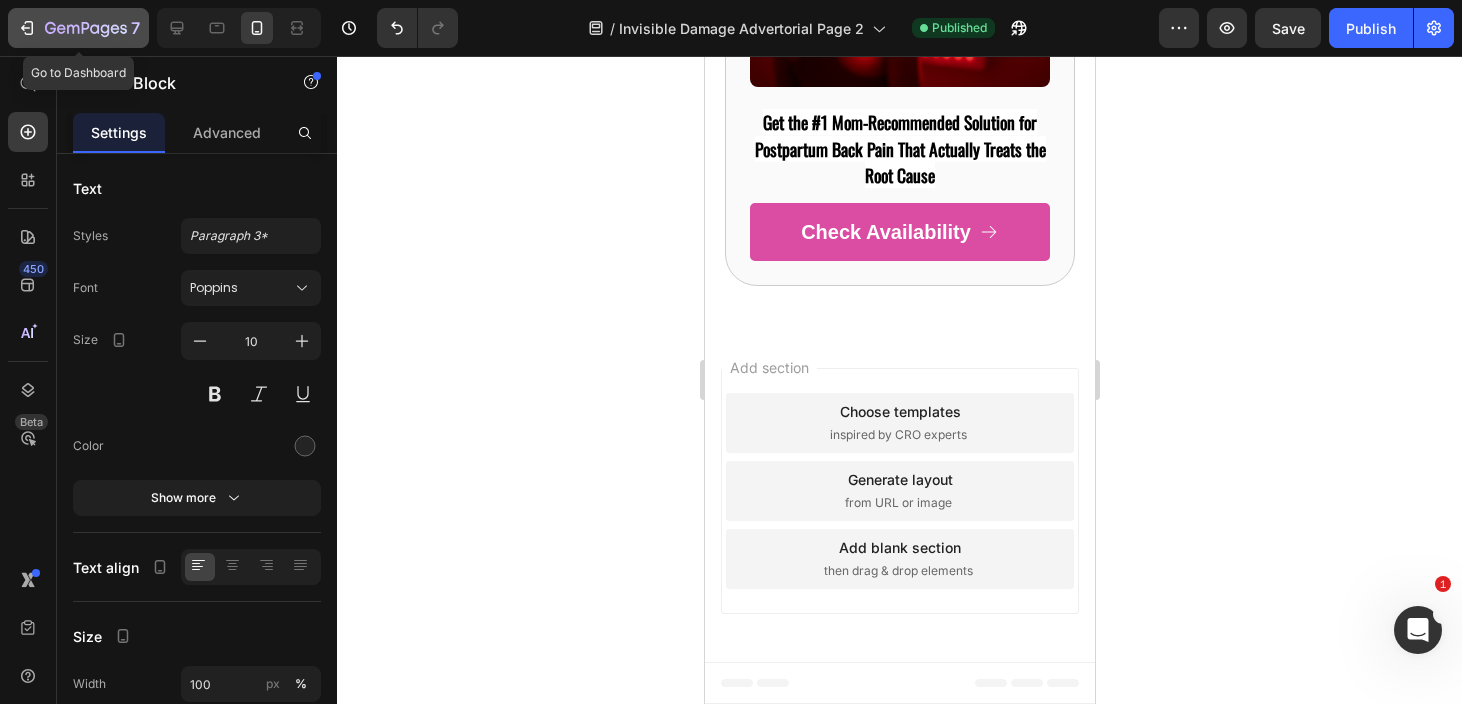 click on "7" 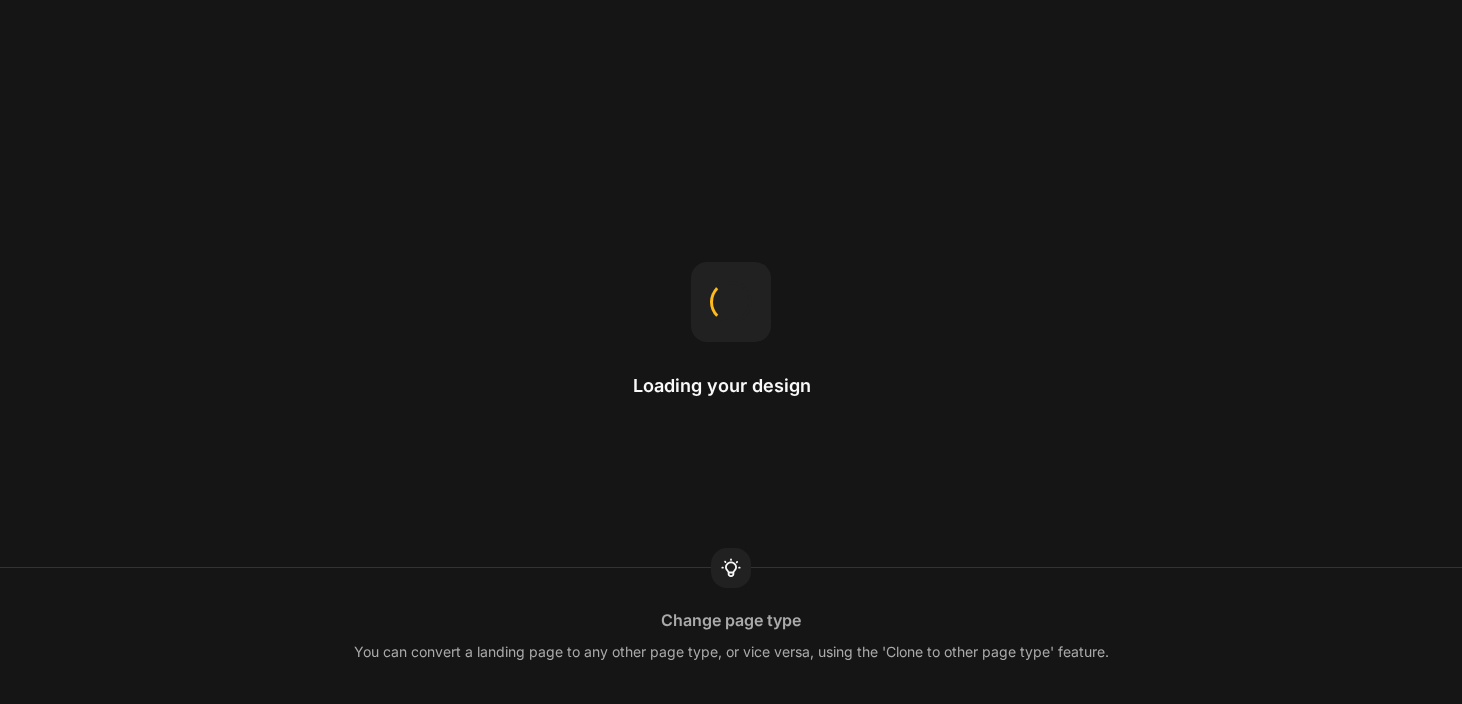 scroll, scrollTop: 0, scrollLeft: 0, axis: both 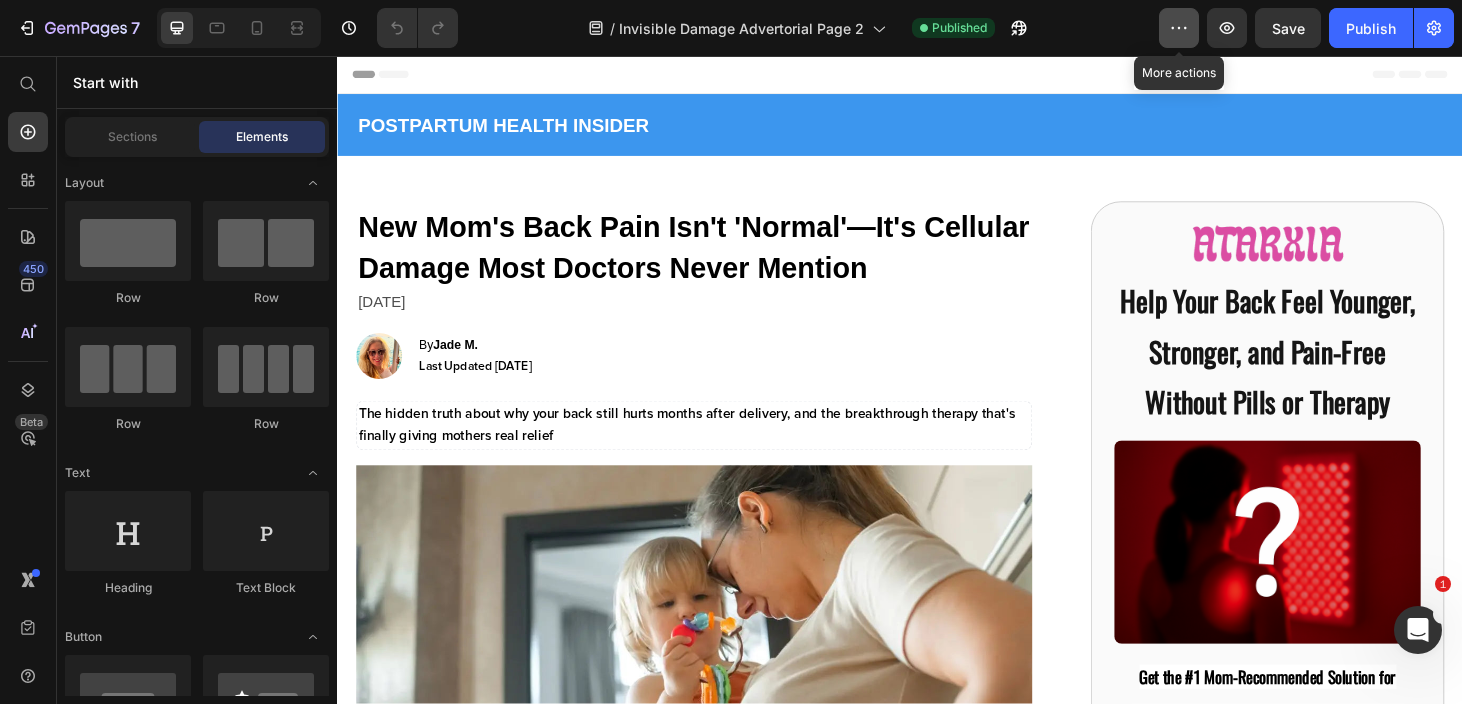 click 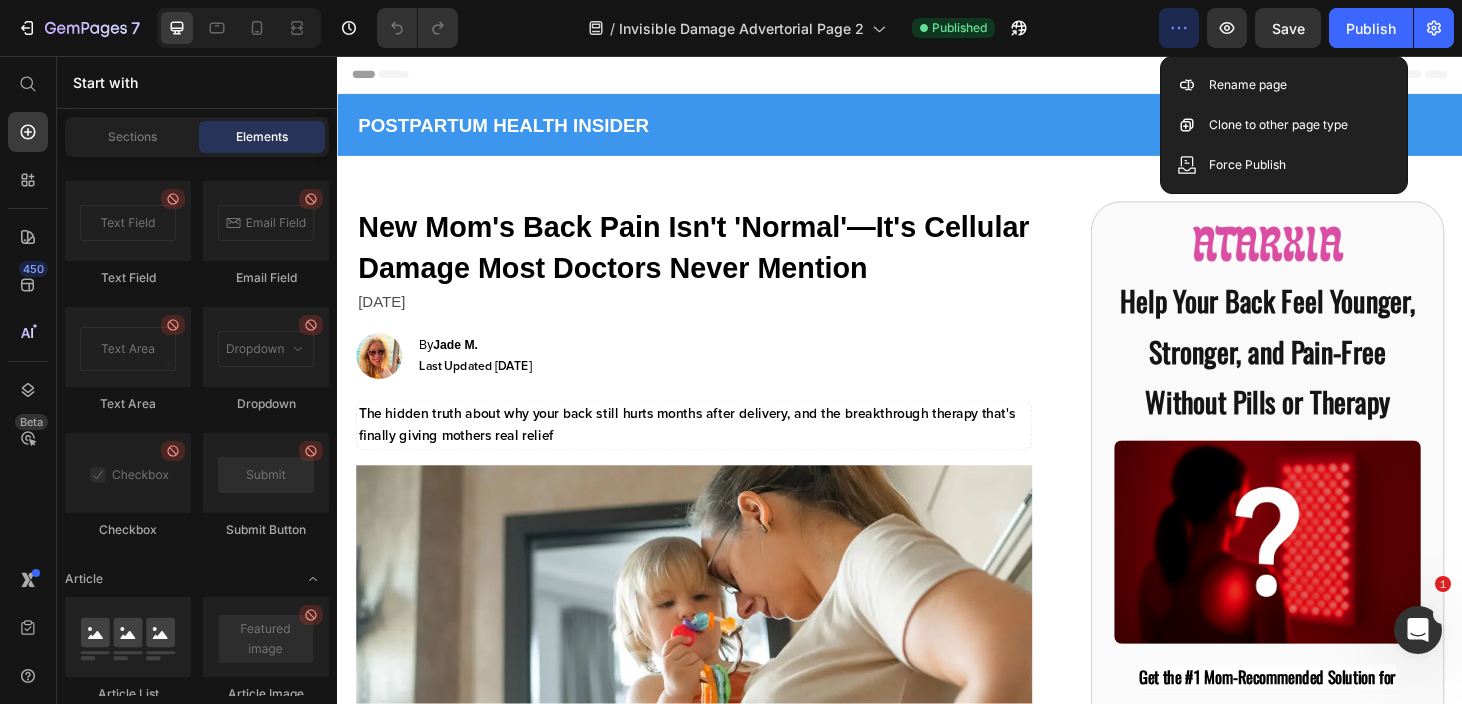 scroll, scrollTop: 5142, scrollLeft: 0, axis: vertical 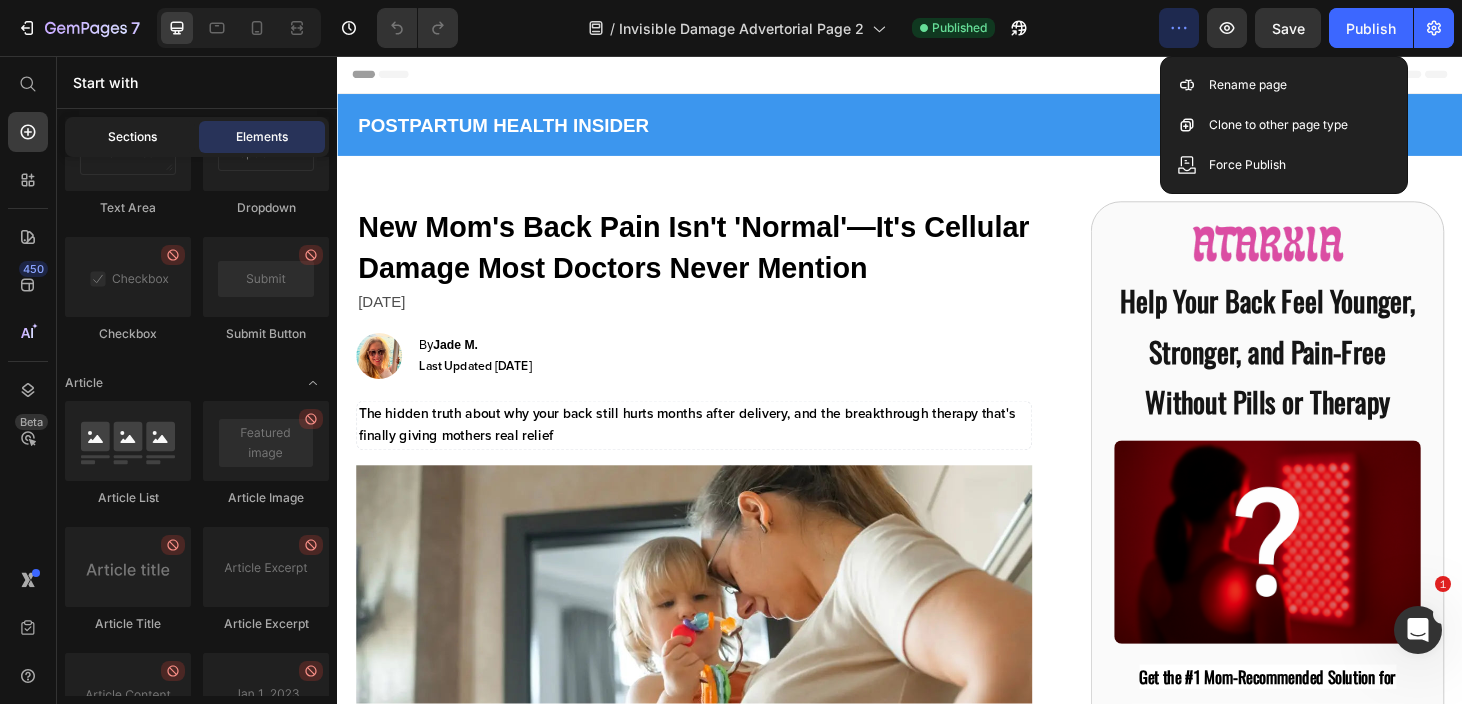 click on "Sections" 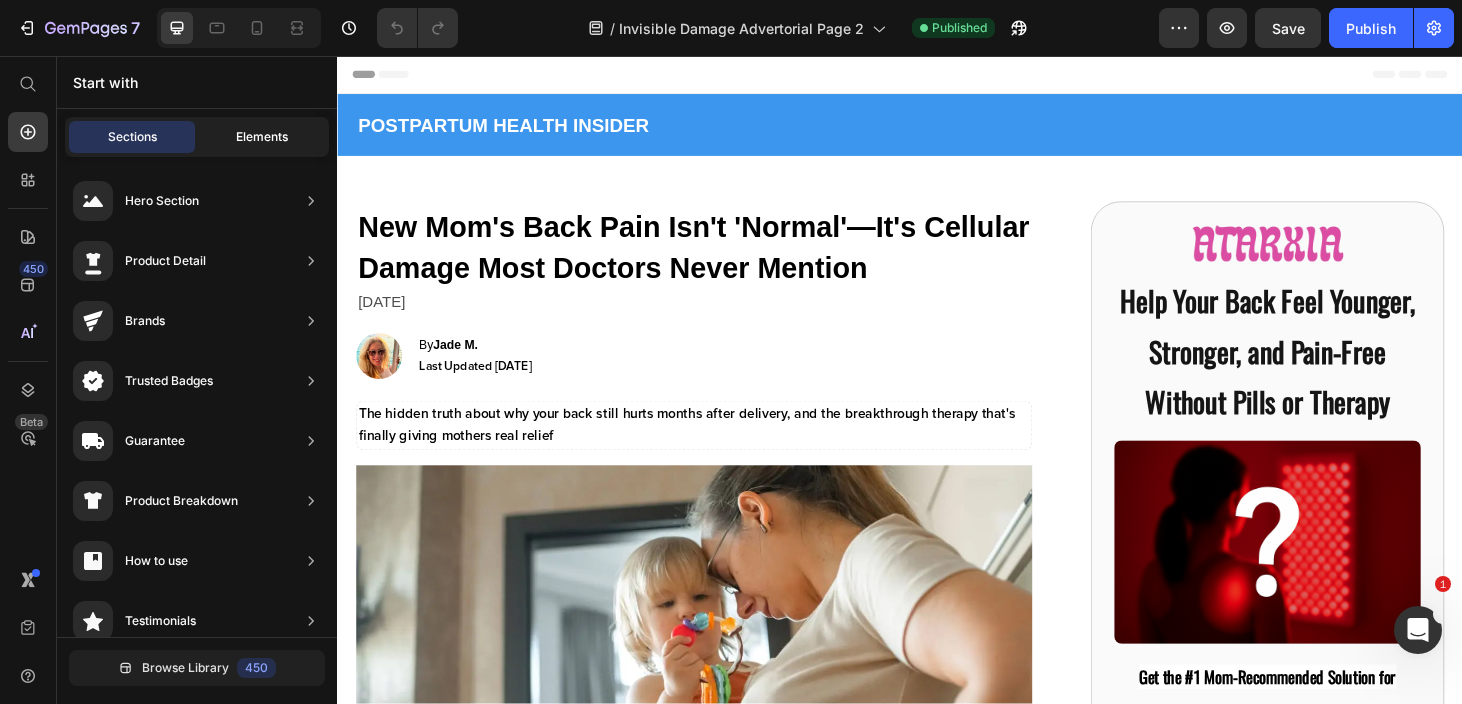 click on "Elements" at bounding box center [262, 137] 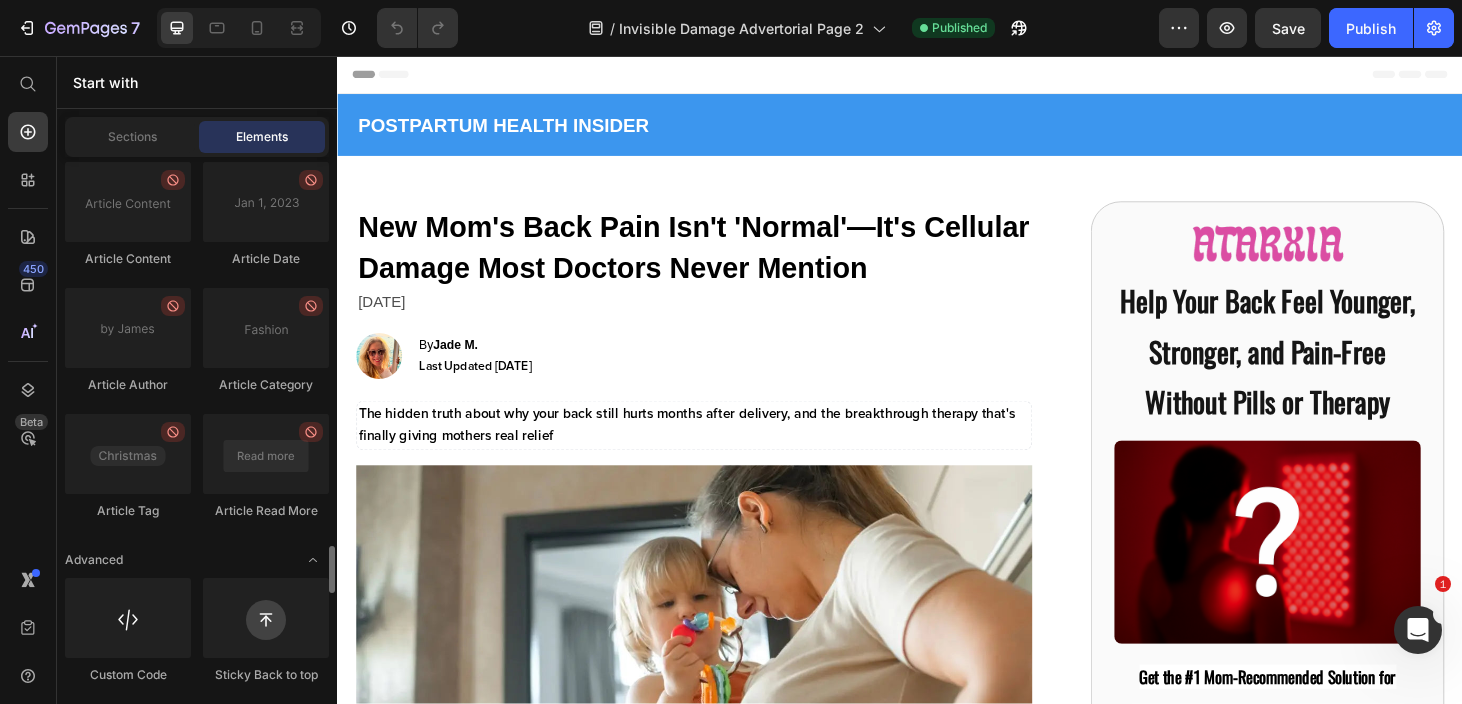 scroll, scrollTop: 5640, scrollLeft: 0, axis: vertical 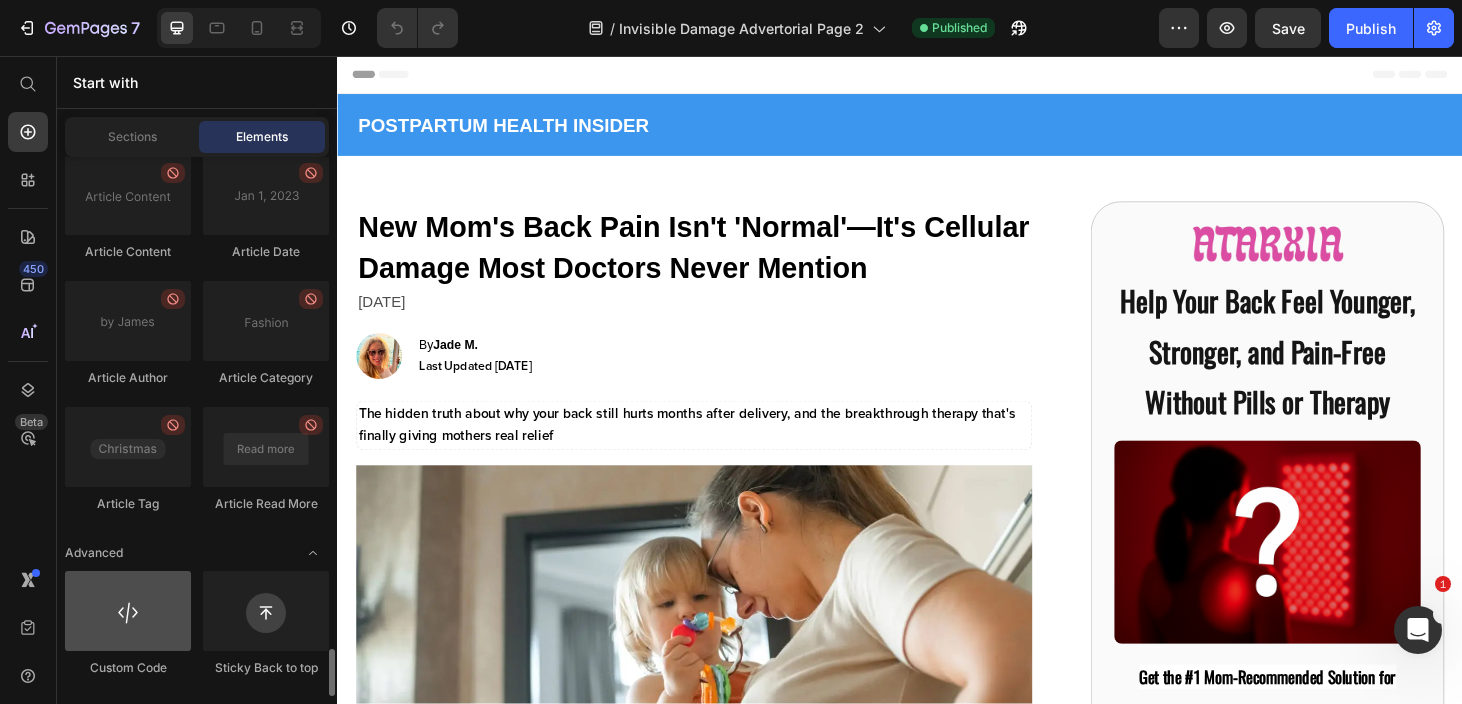 click at bounding box center (128, 611) 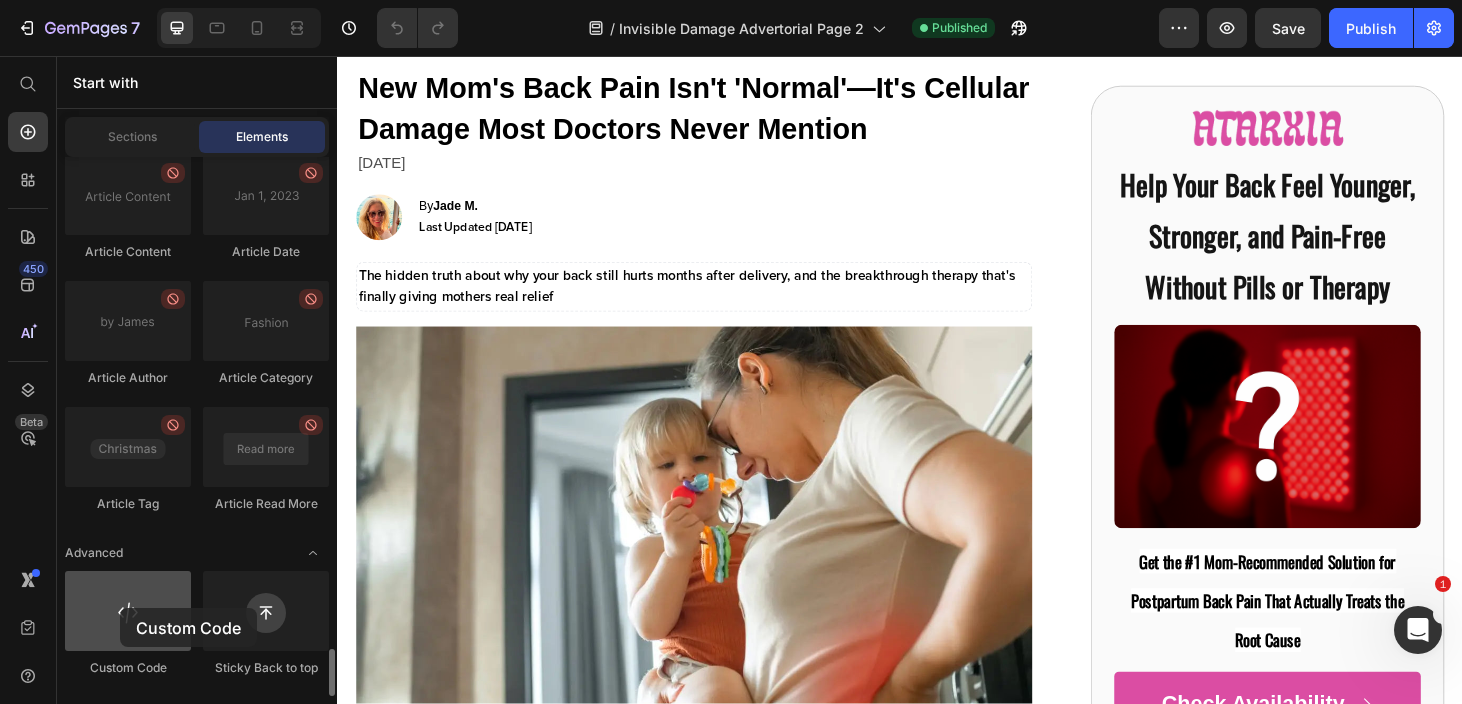scroll, scrollTop: 302, scrollLeft: 0, axis: vertical 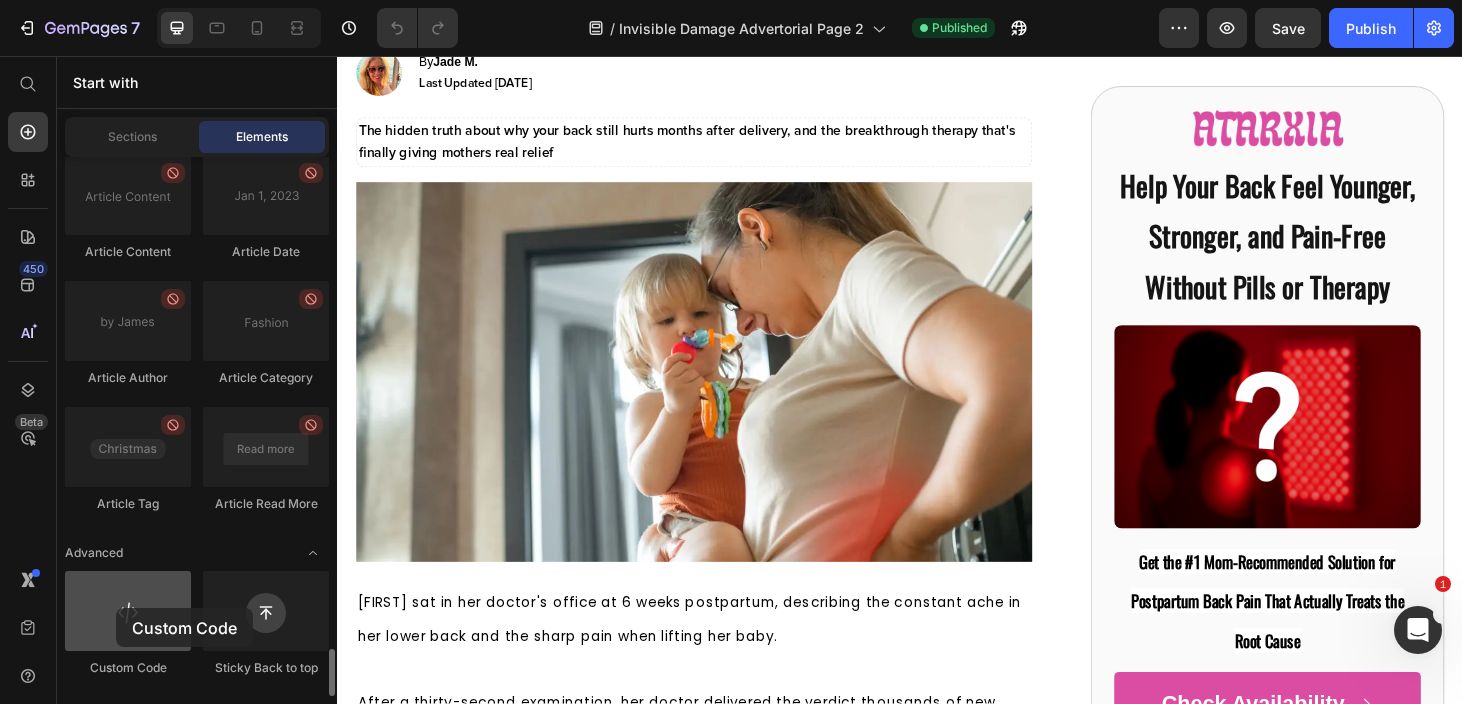 drag, startPoint x: 139, startPoint y: 619, endPoint x: 116, endPoint y: 608, distance: 25.495098 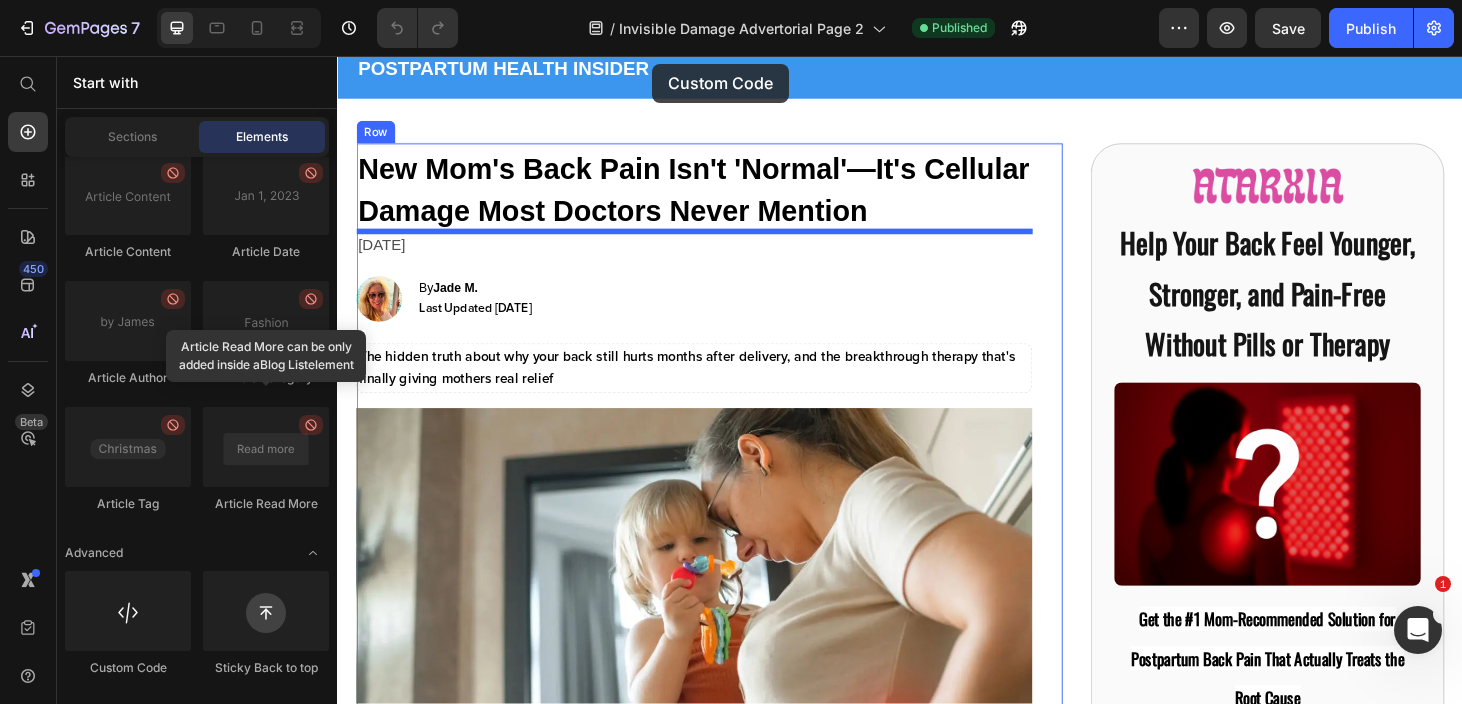 scroll, scrollTop: 0, scrollLeft: 0, axis: both 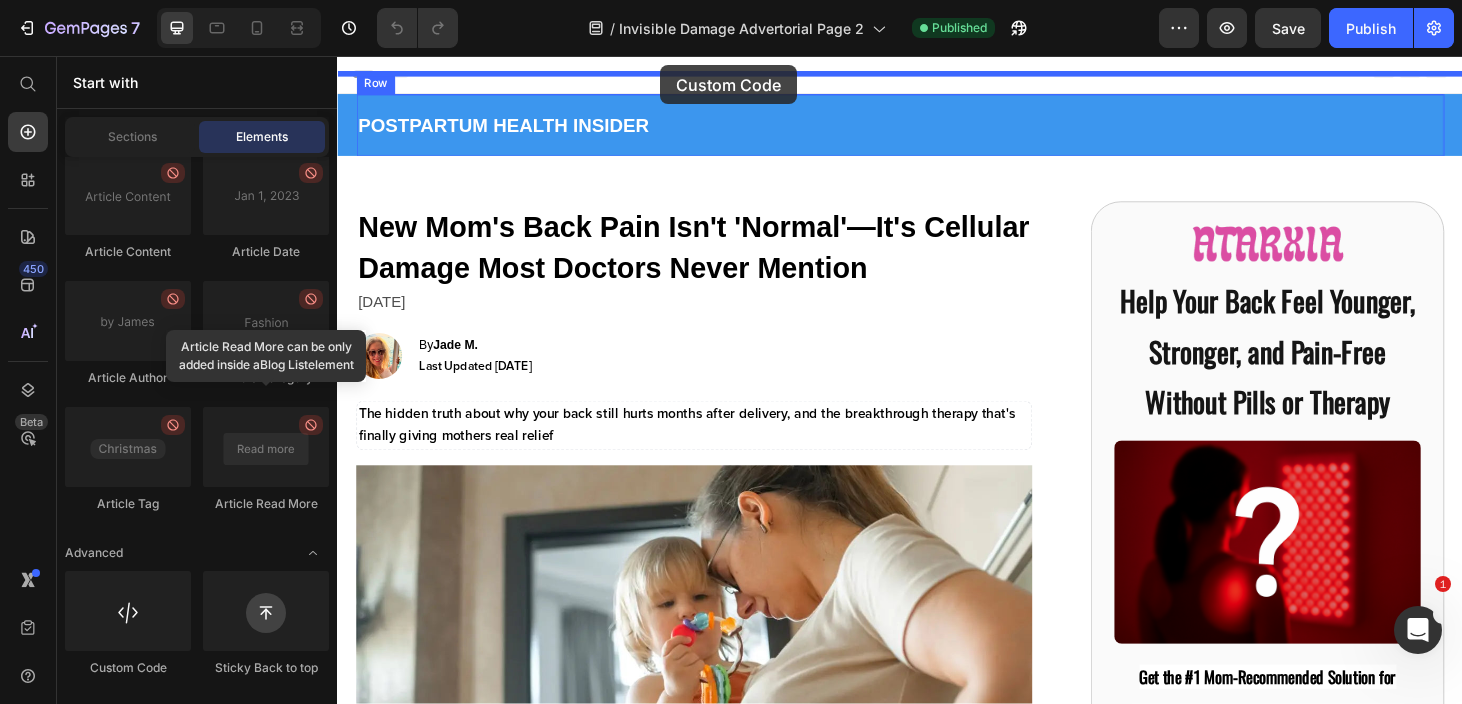 drag, startPoint x: 441, startPoint y: 662, endPoint x: 682, endPoint y: 63, distance: 645.664 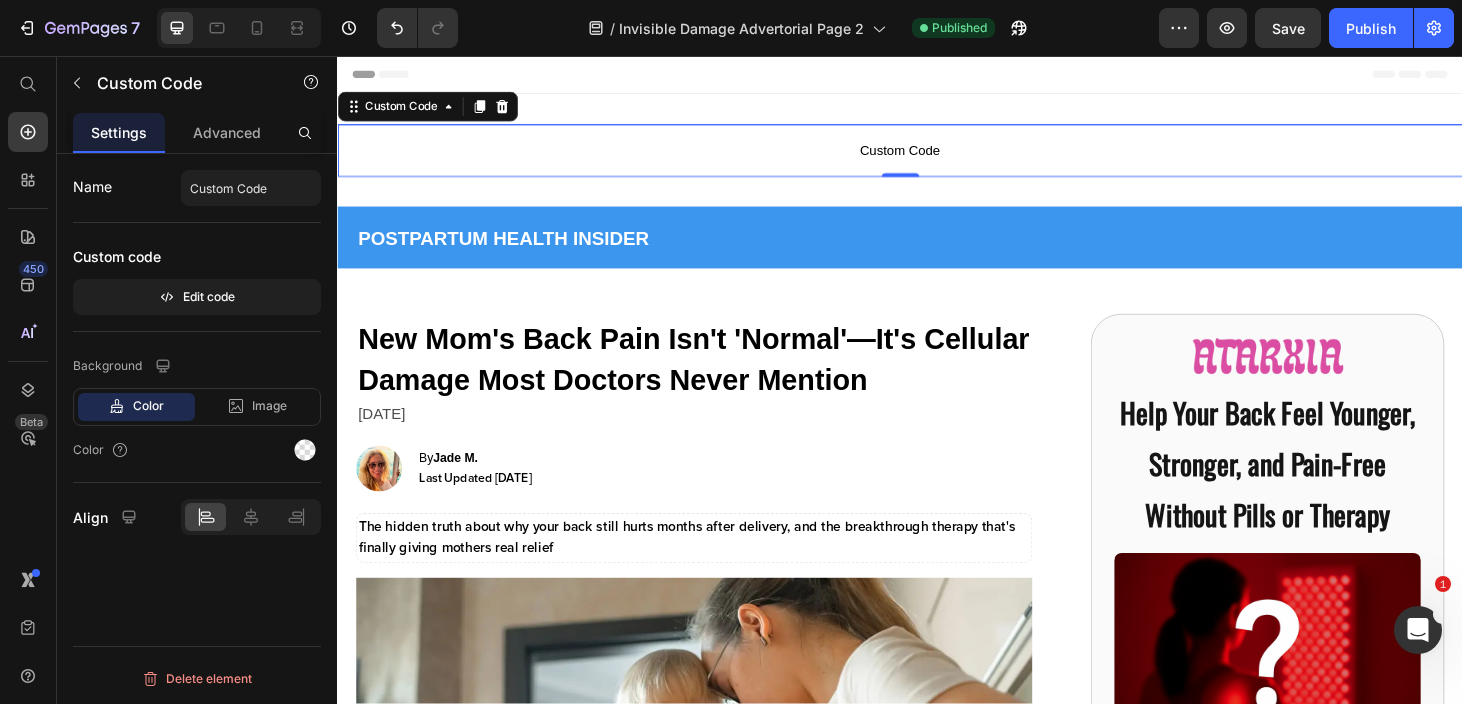 click on "Custom Code" at bounding box center [937, 157] 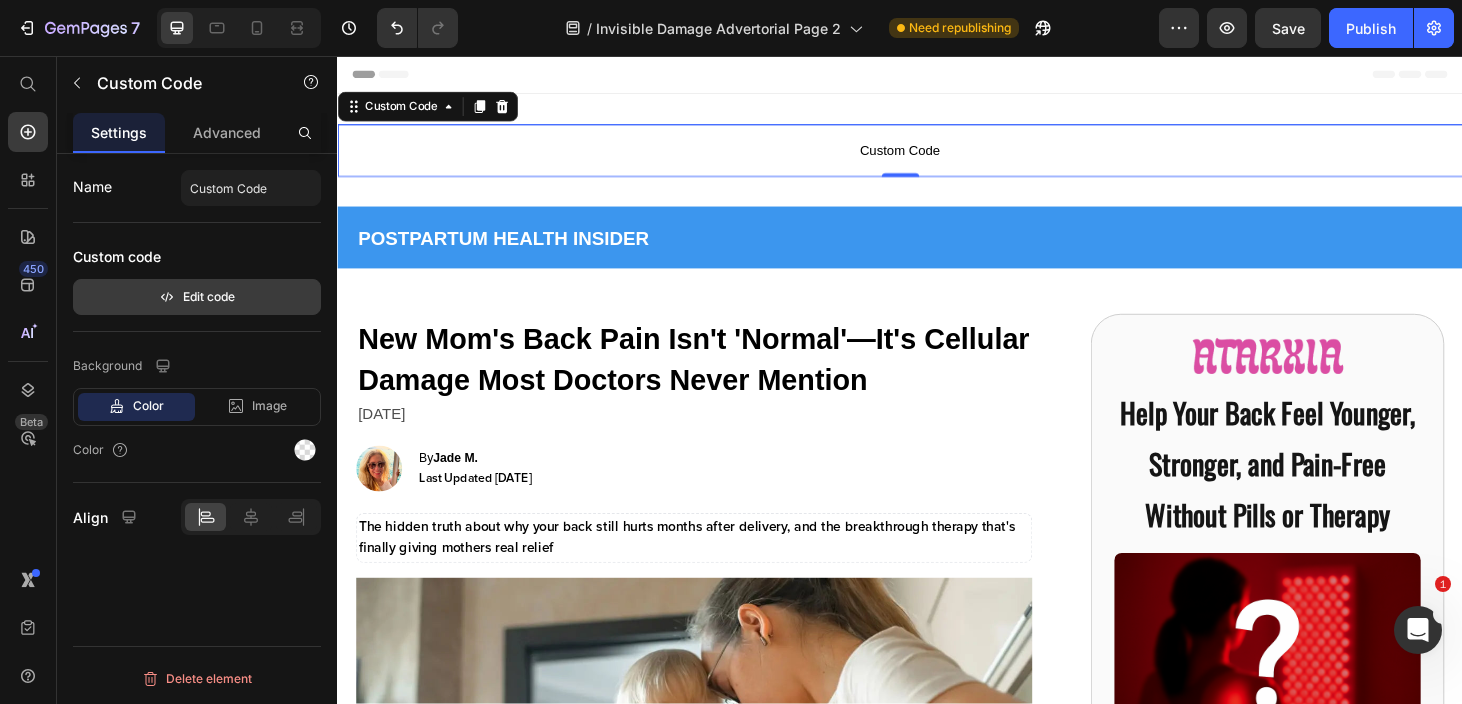 click on "Edit code" at bounding box center [197, 297] 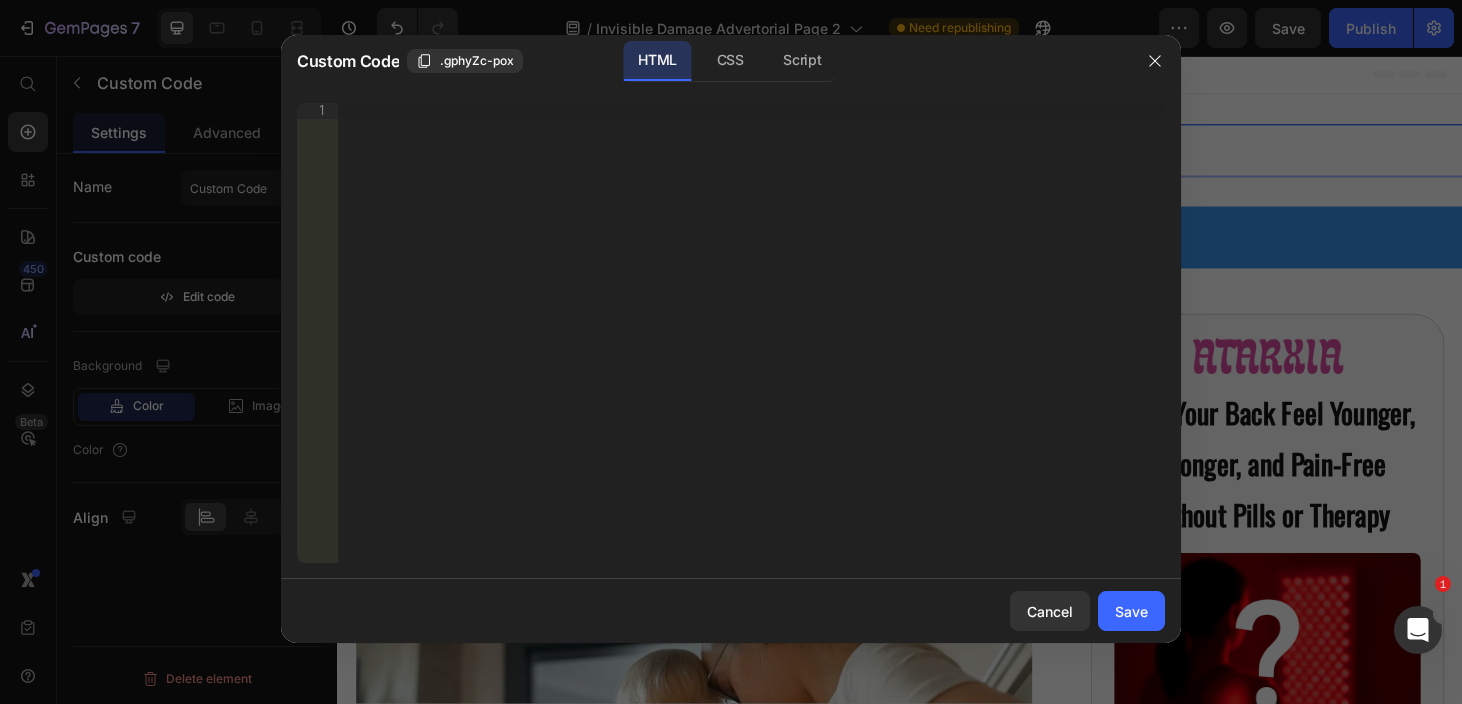 type 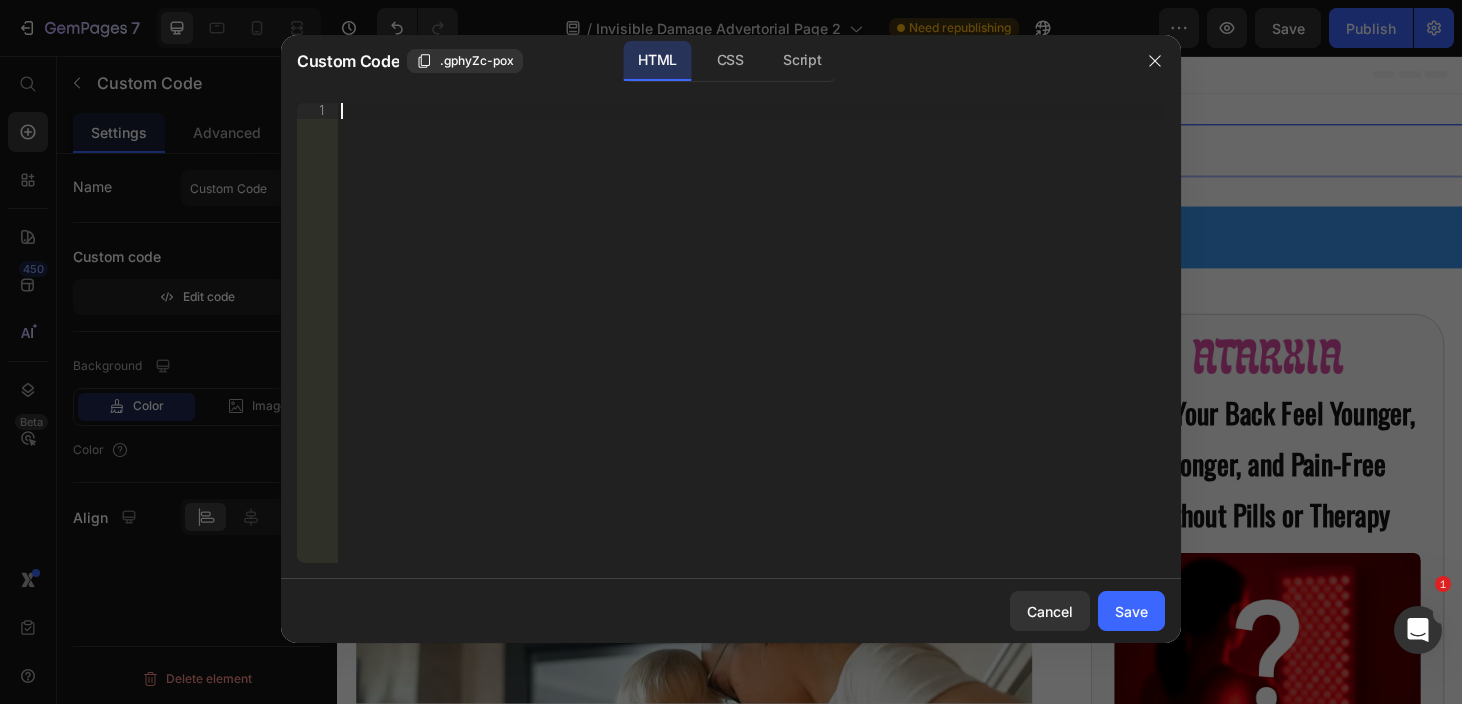 click on "Insert the 3rd-party installation code, HTML code, or Liquid code to display custom content." at bounding box center [751, 349] 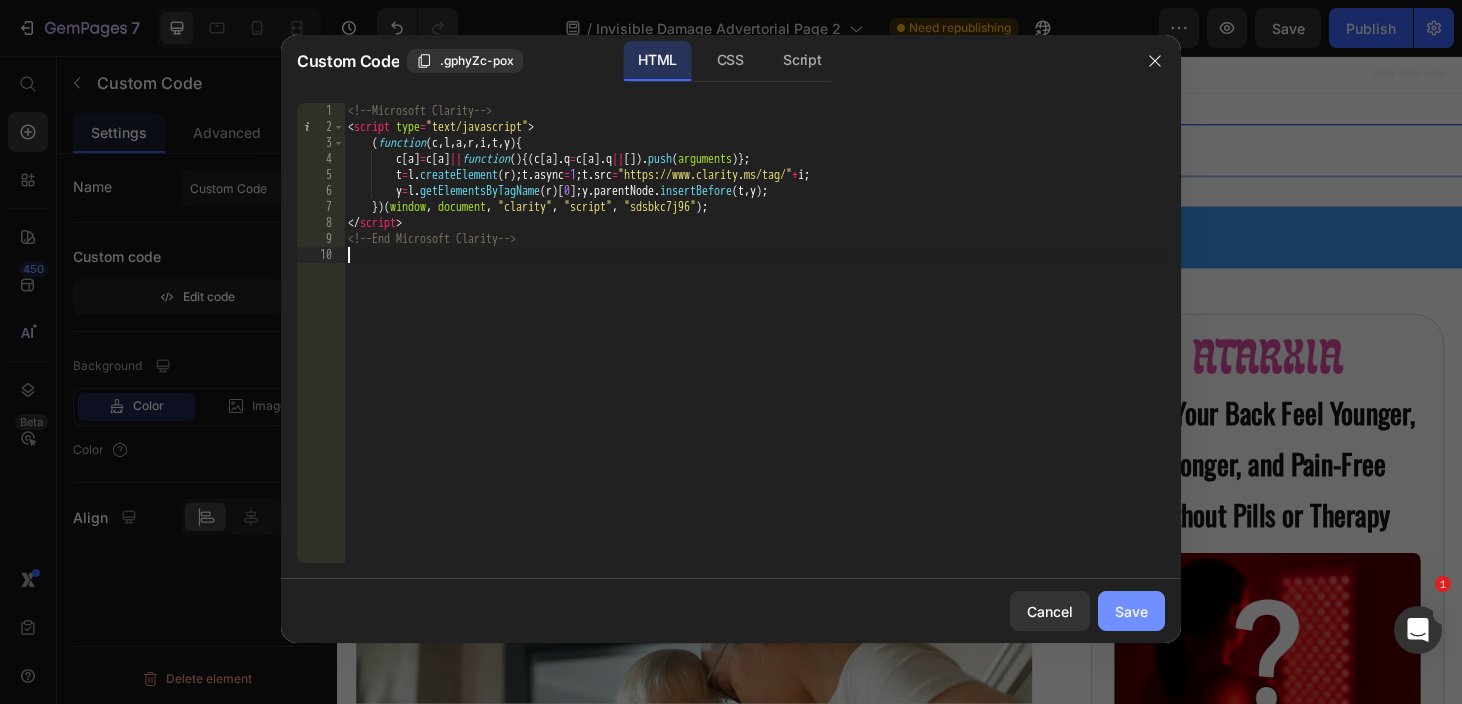 click on "Save" at bounding box center [1131, 611] 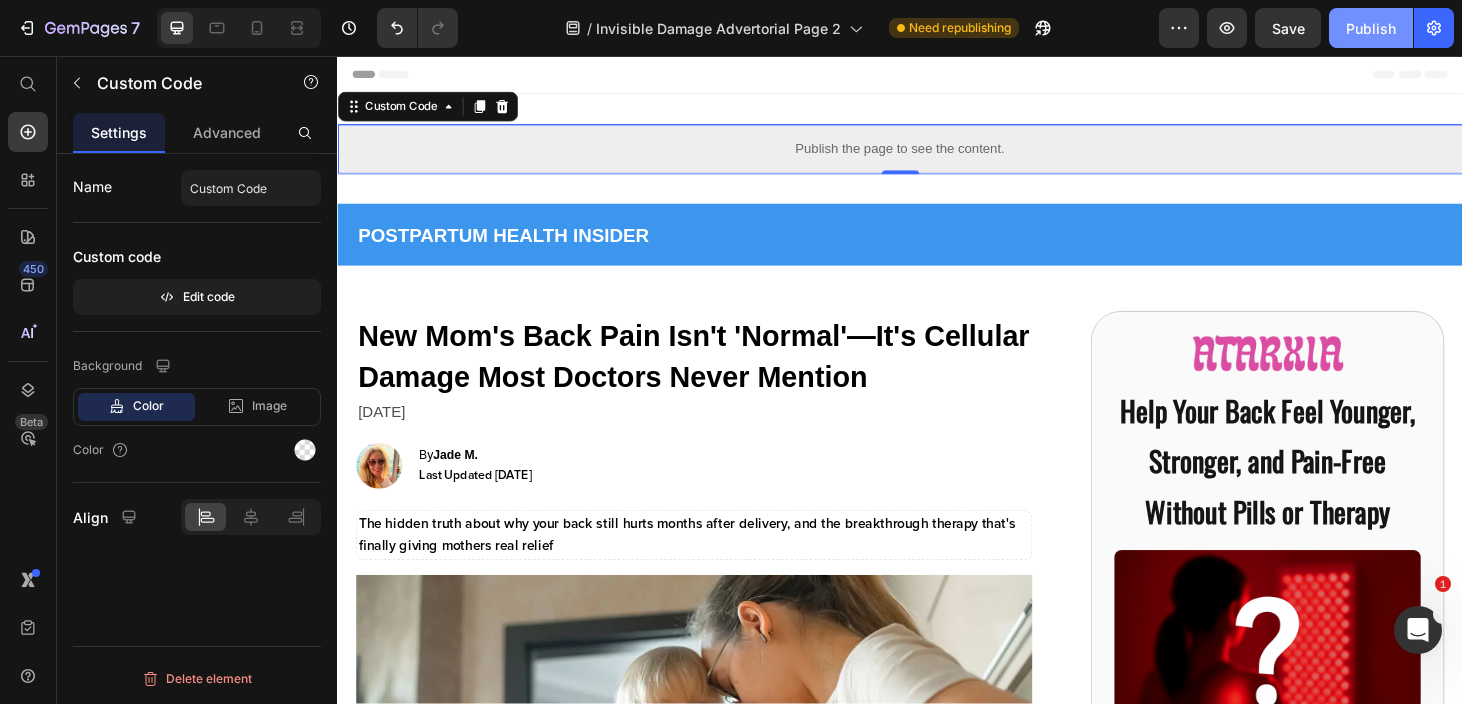 click on "Publish" at bounding box center [1371, 28] 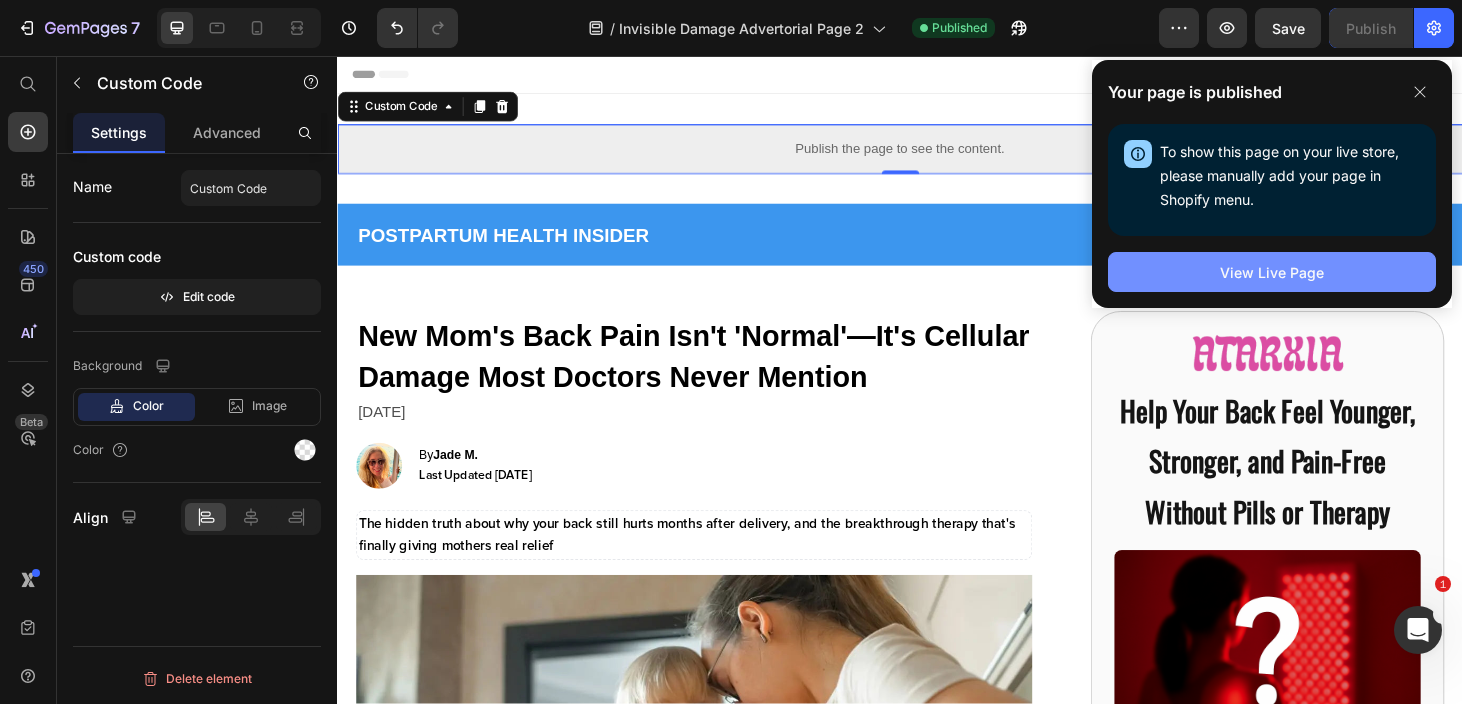 click on "View Live Page" at bounding box center [1272, 272] 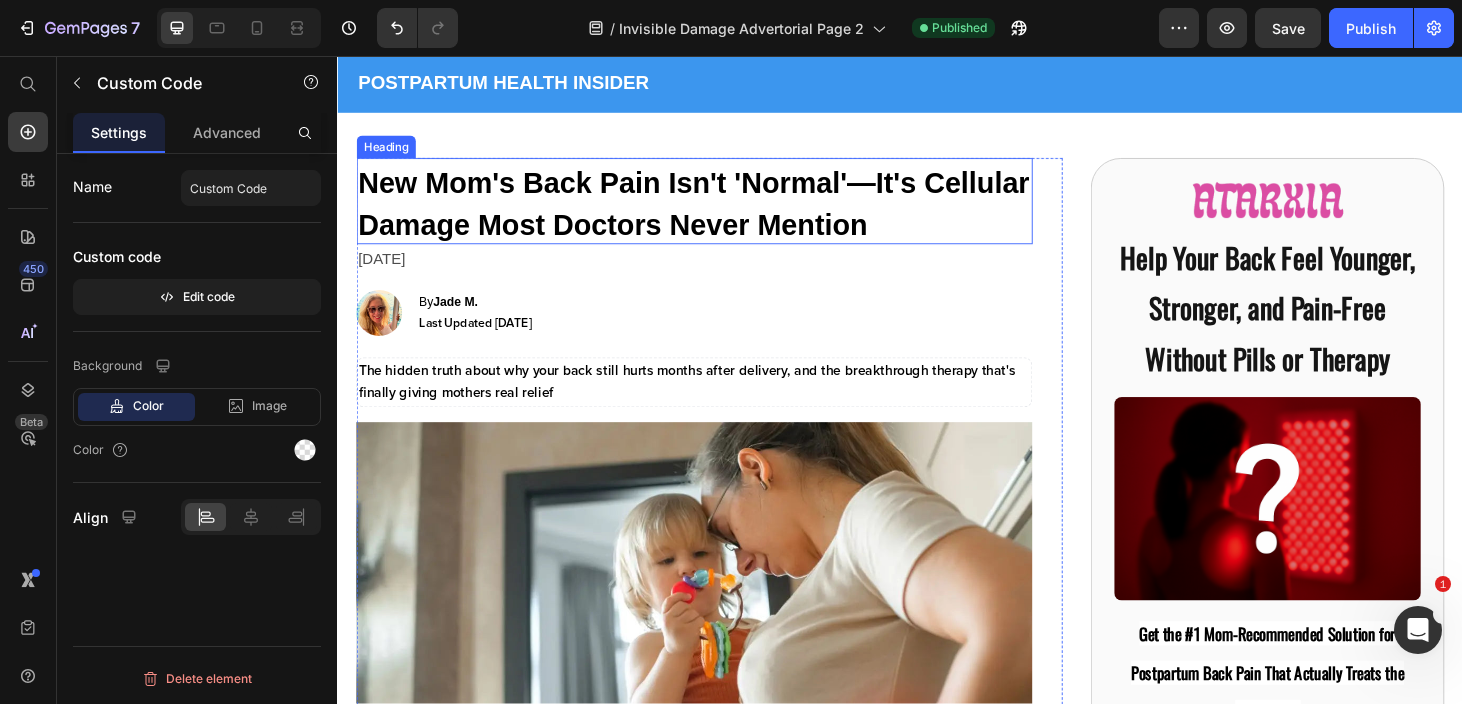 scroll, scrollTop: 0, scrollLeft: 0, axis: both 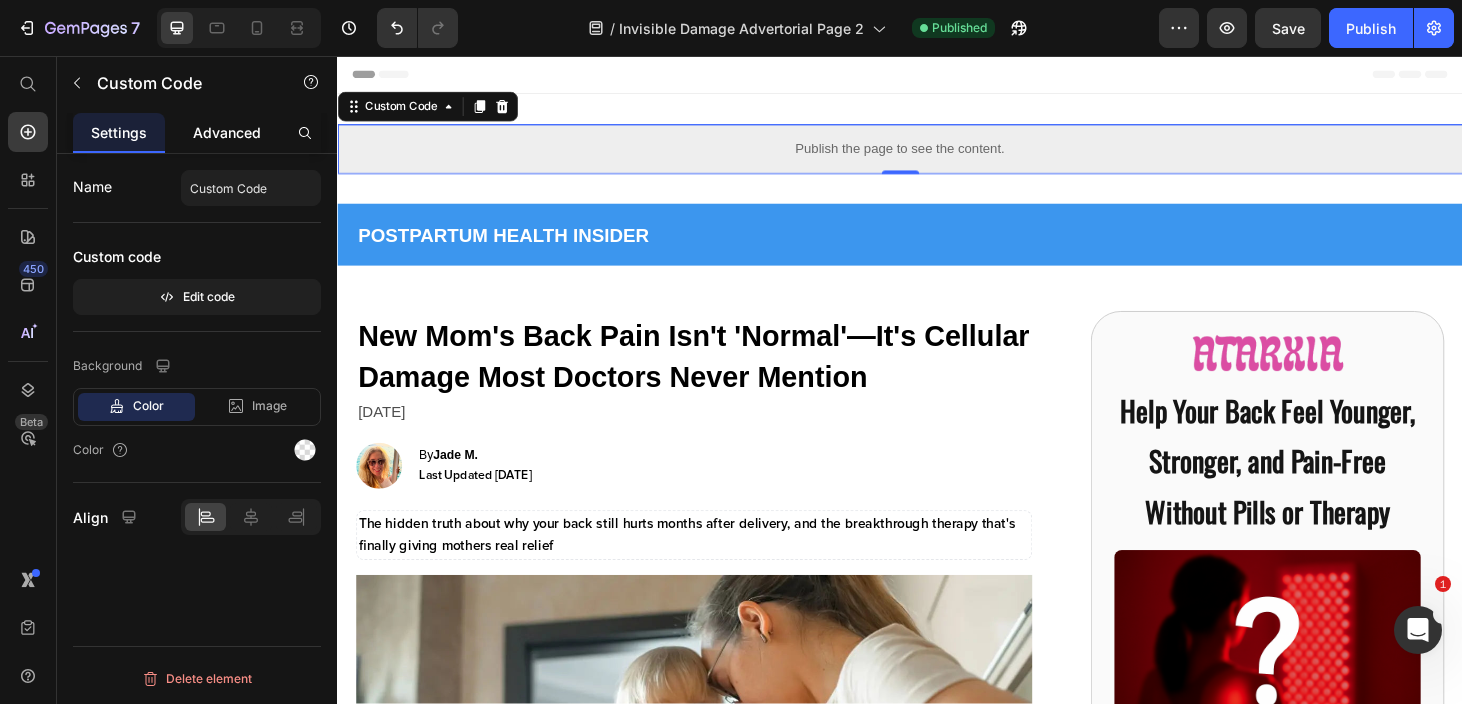 click on "Advanced" at bounding box center (227, 132) 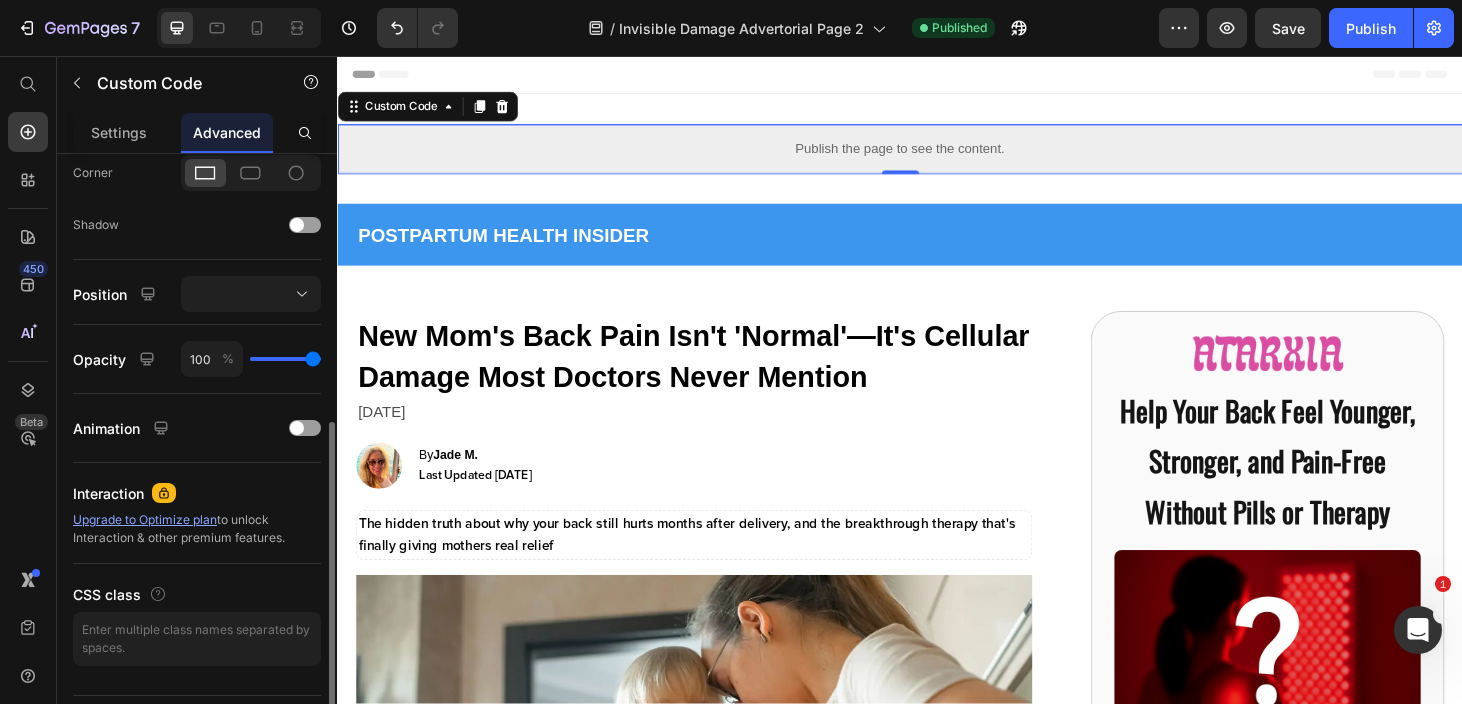scroll, scrollTop: 643, scrollLeft: 0, axis: vertical 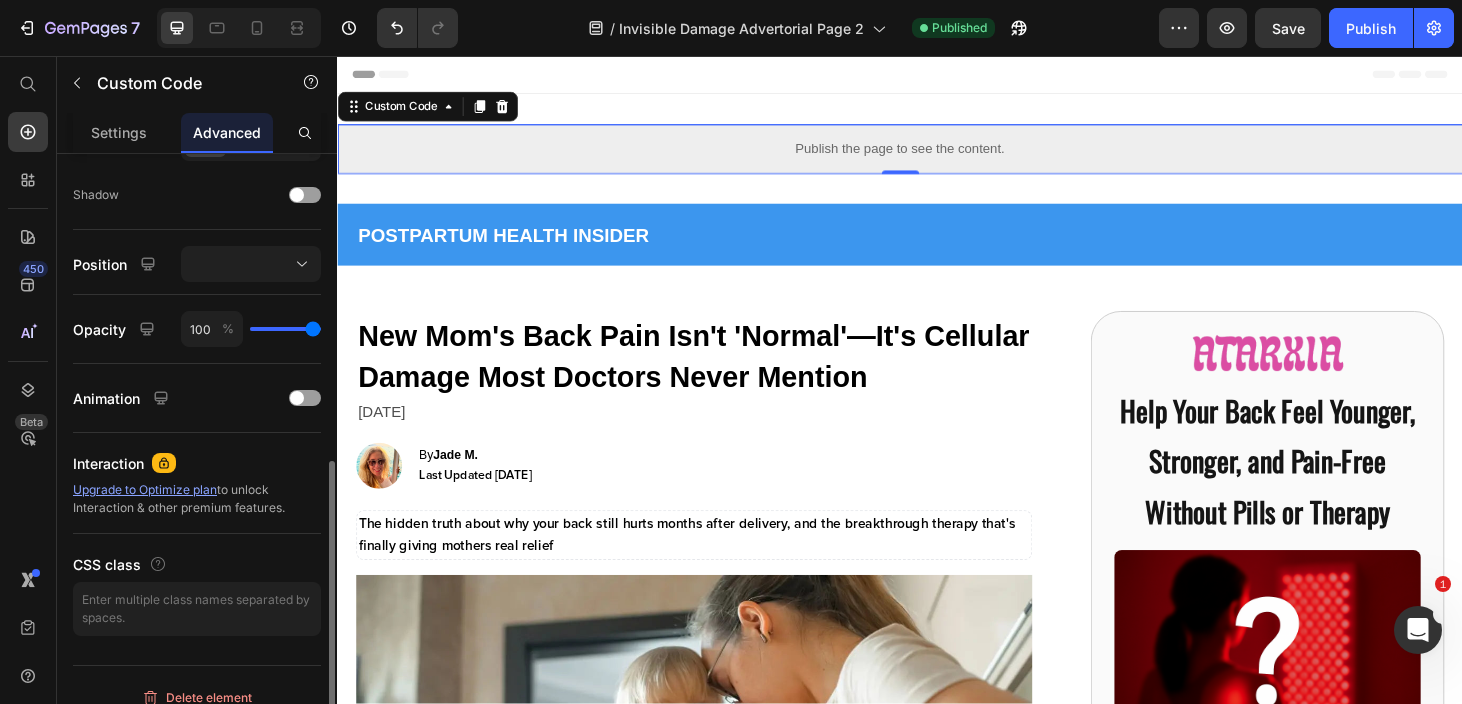 type on "93" 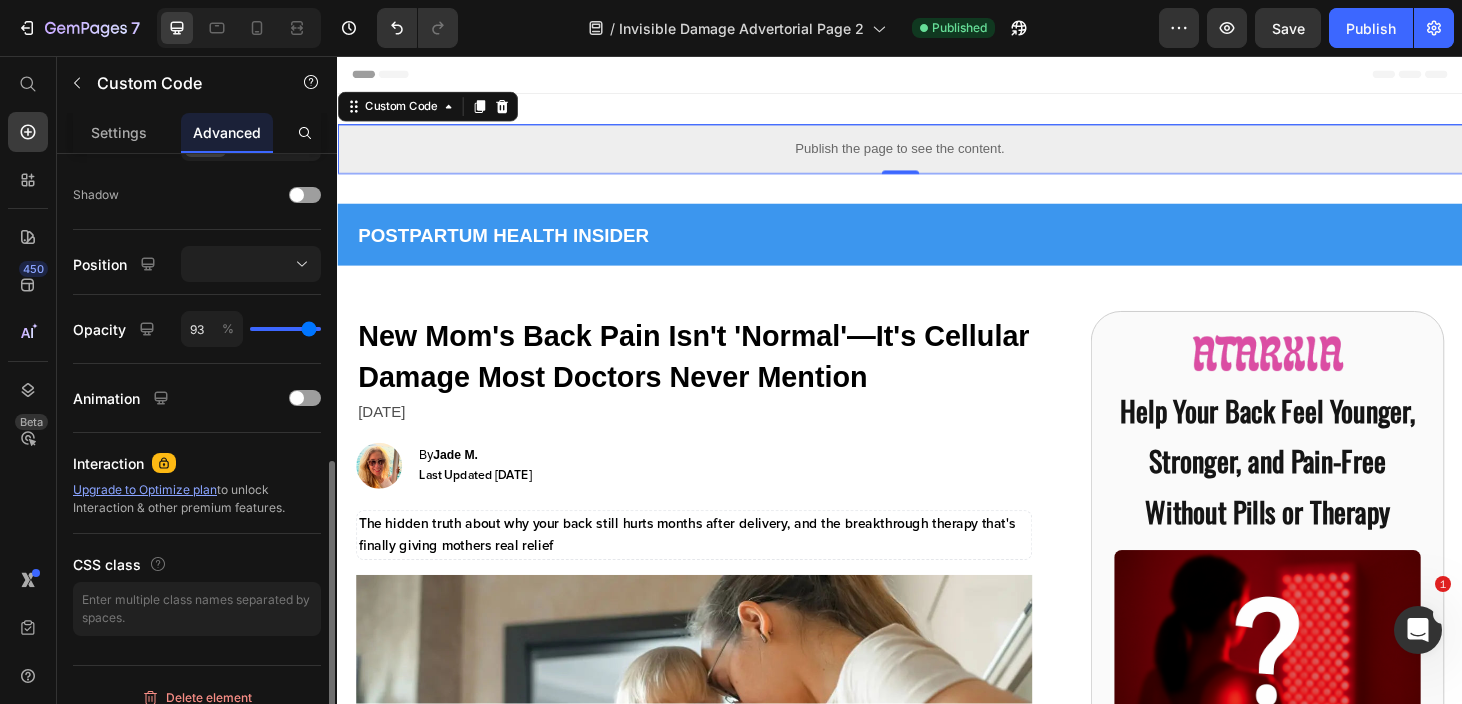 type on "81" 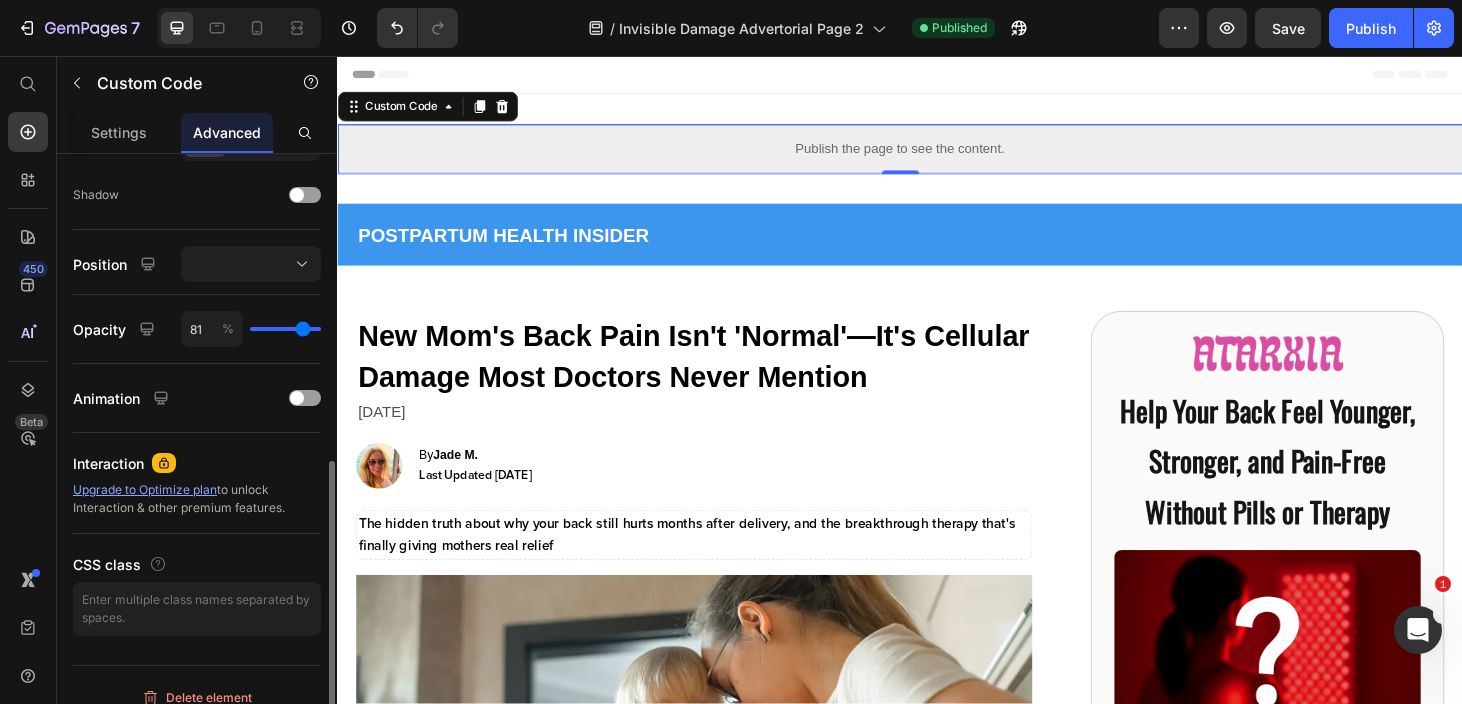 type on "61" 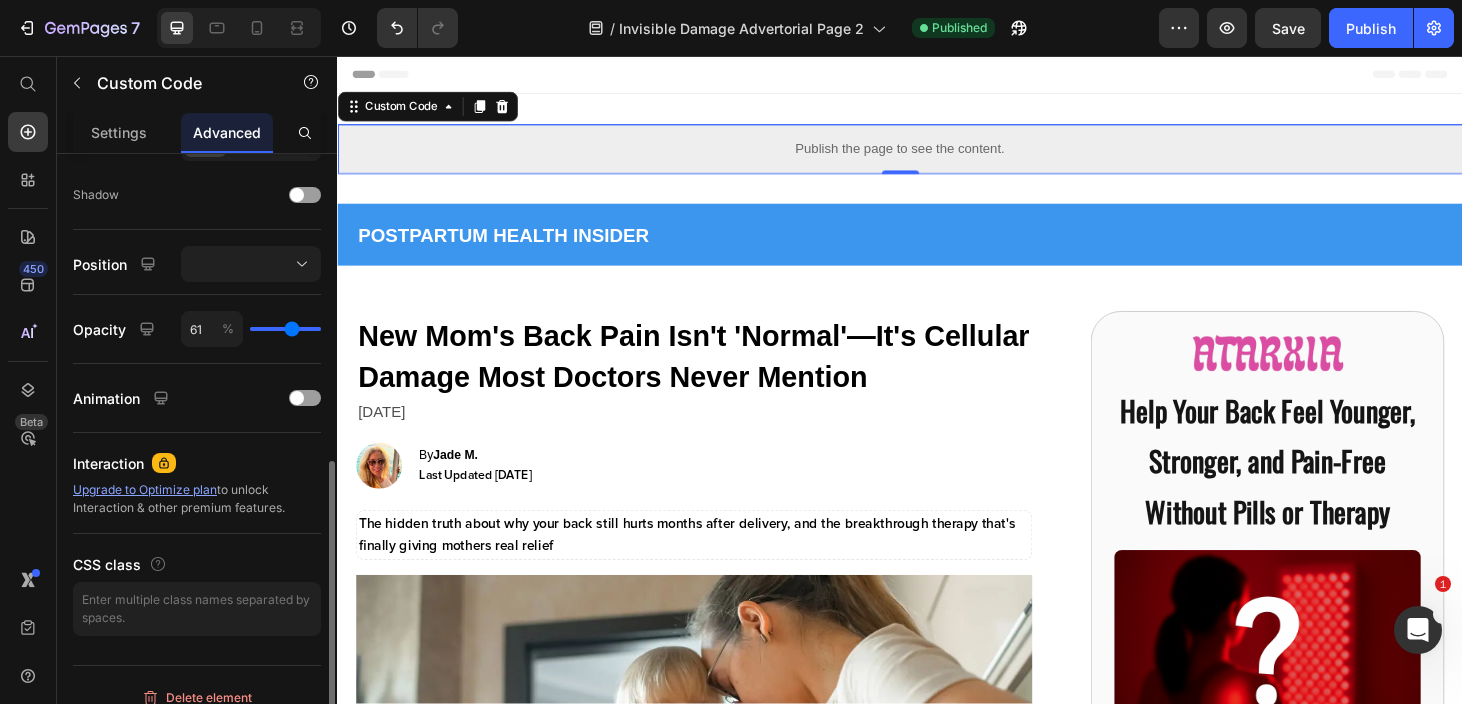 type on "12" 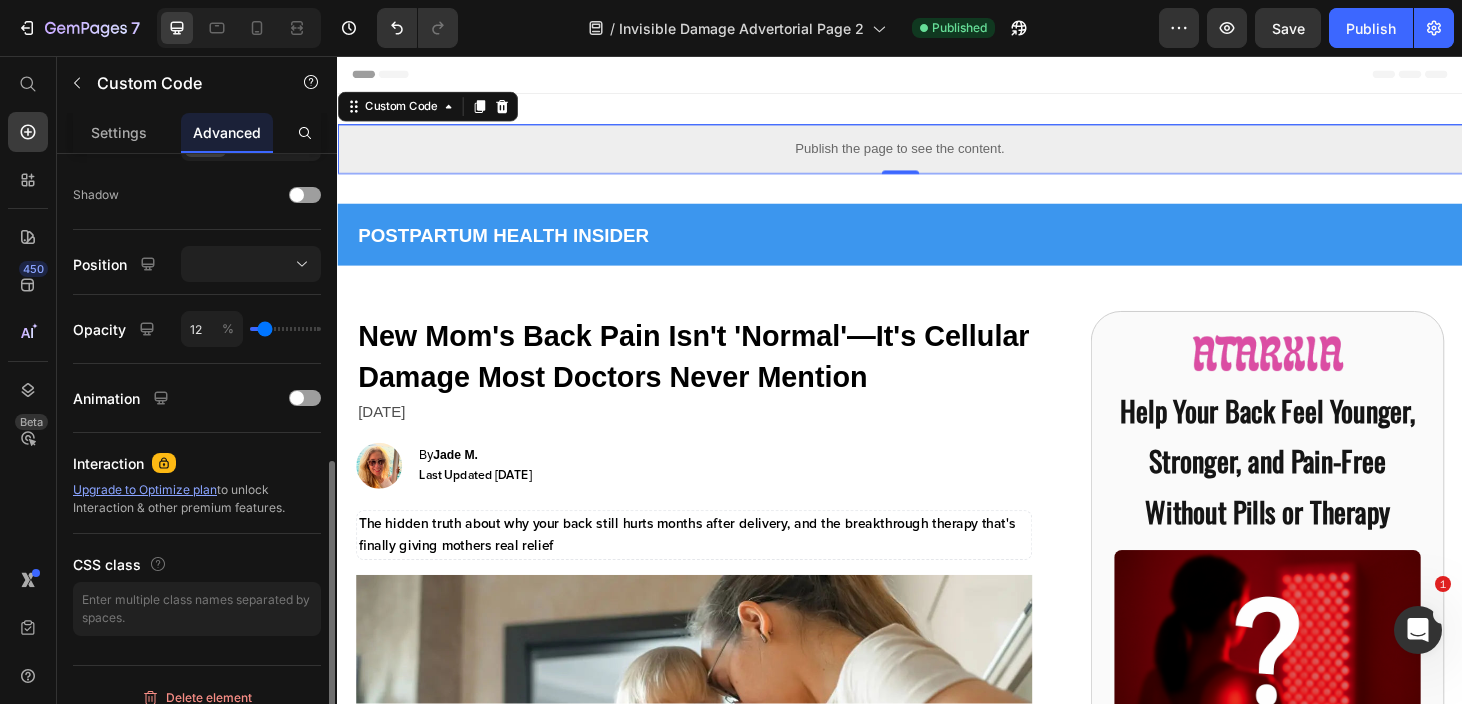 type on "0" 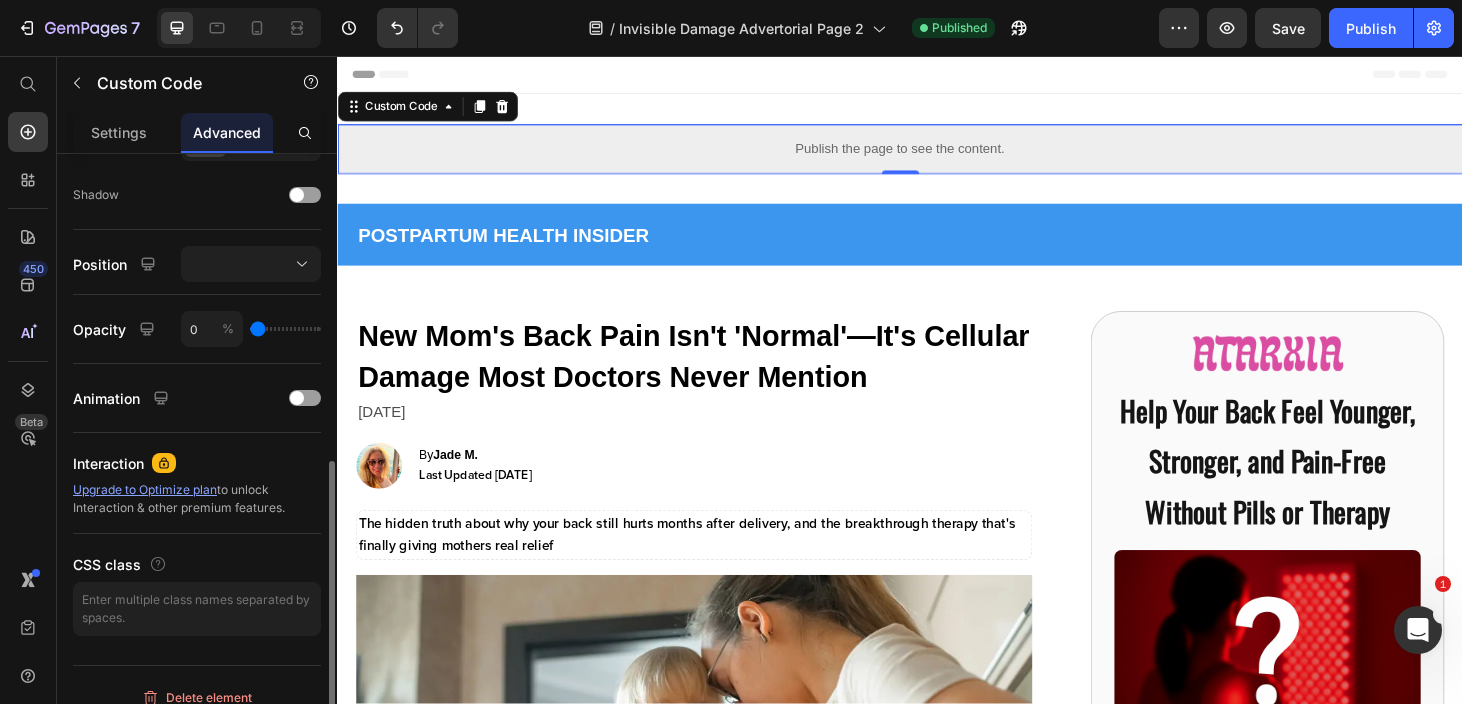 drag, startPoint x: 318, startPoint y: 326, endPoint x: 195, endPoint y: 334, distance: 123.25989 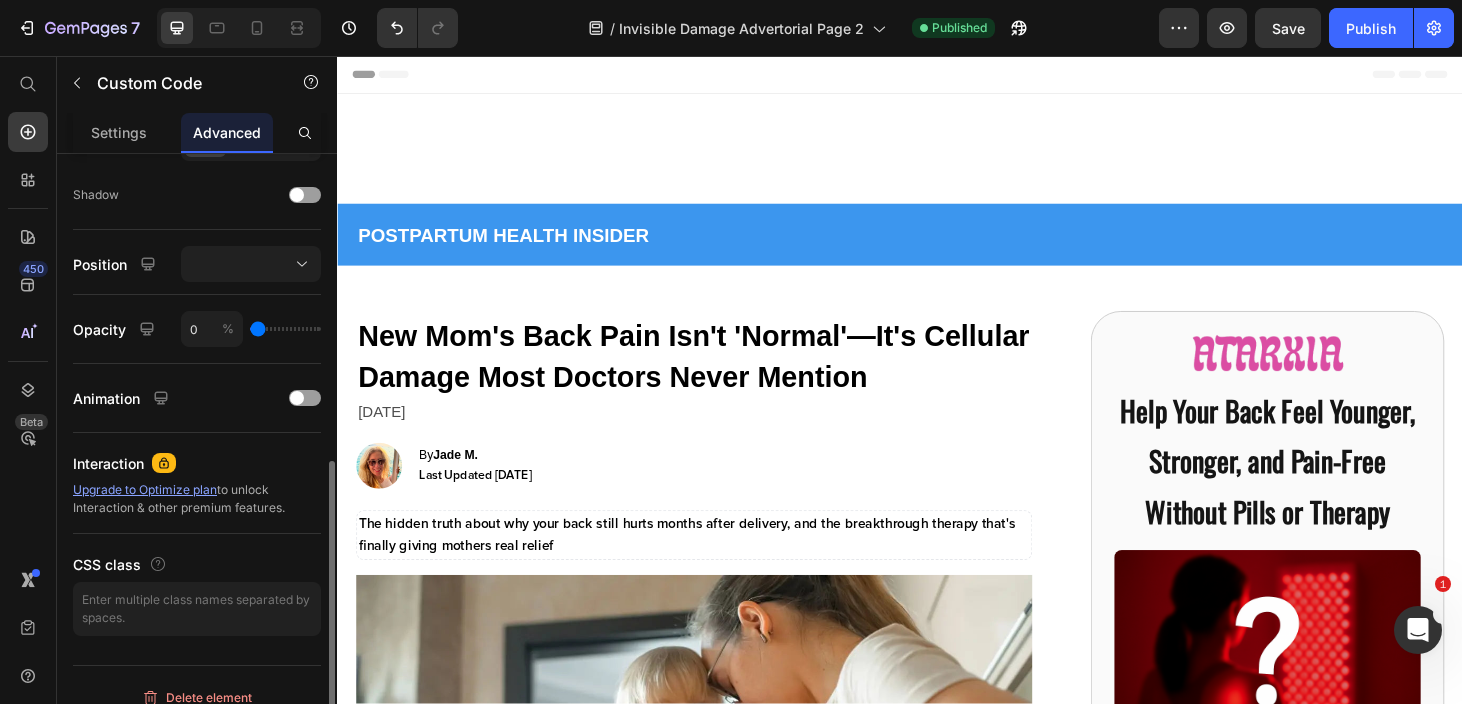 type on "12" 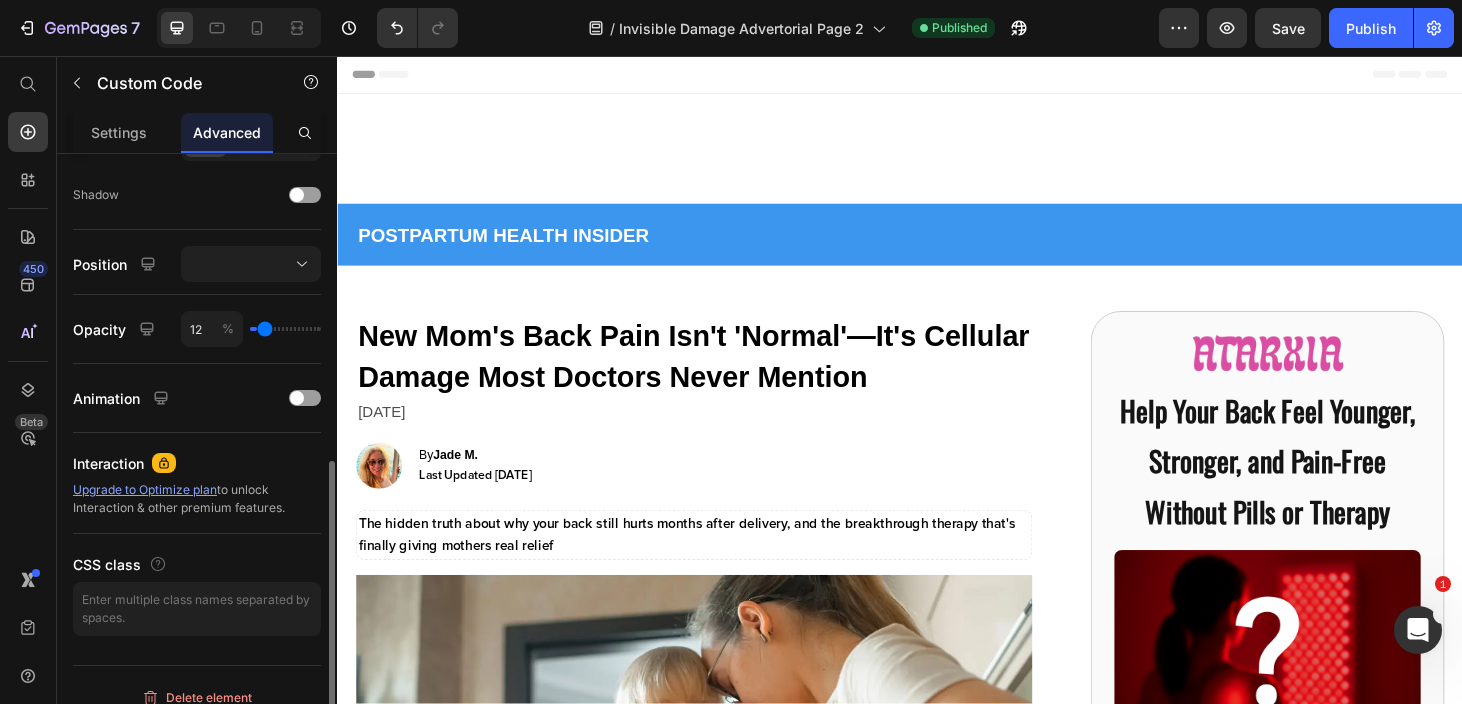 type on "19" 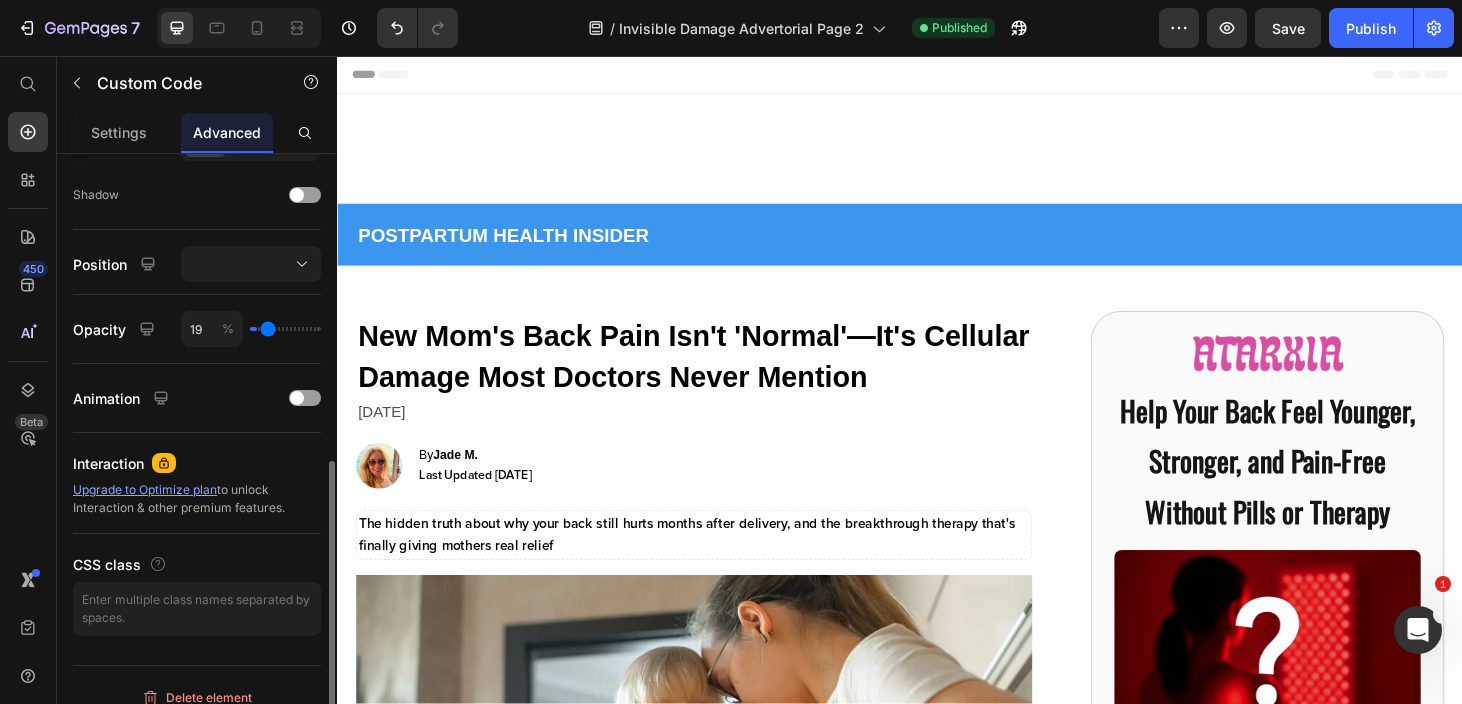 type on "33" 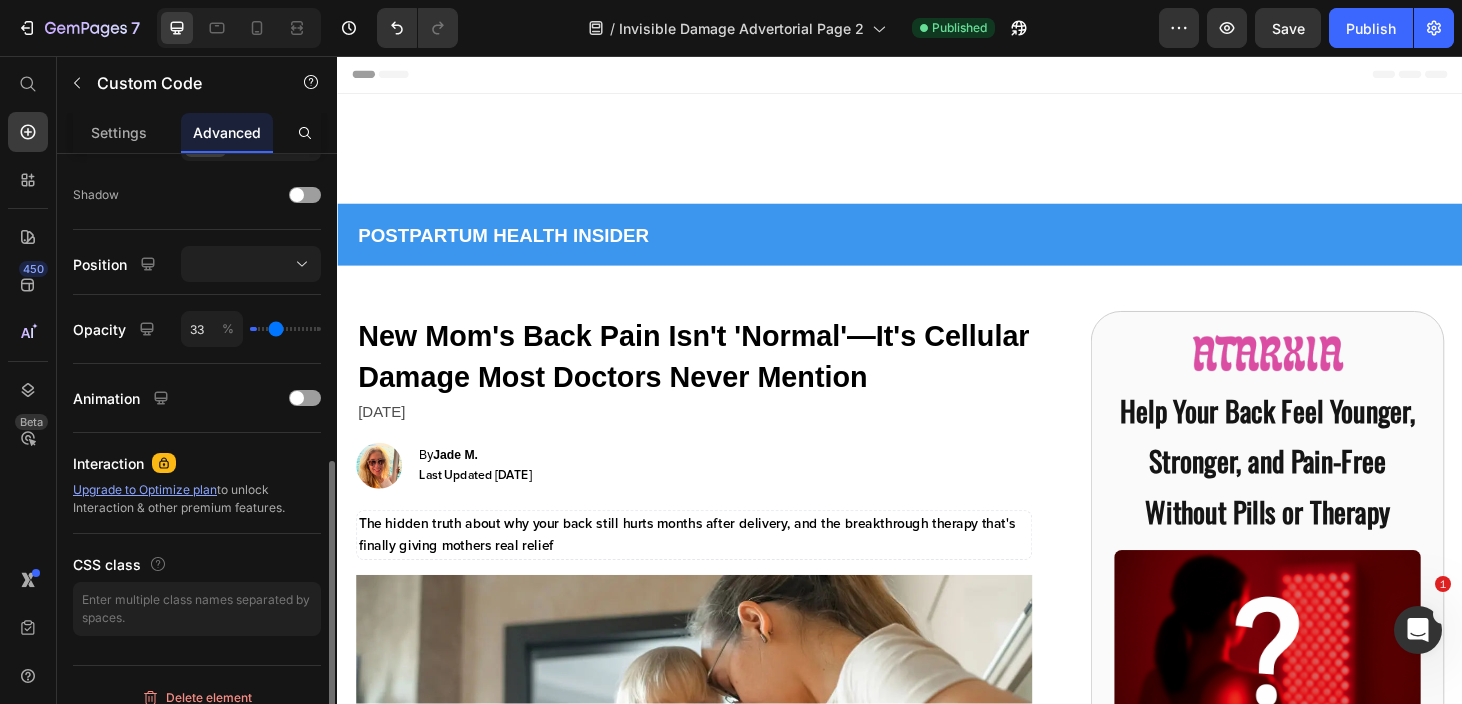 type on "58" 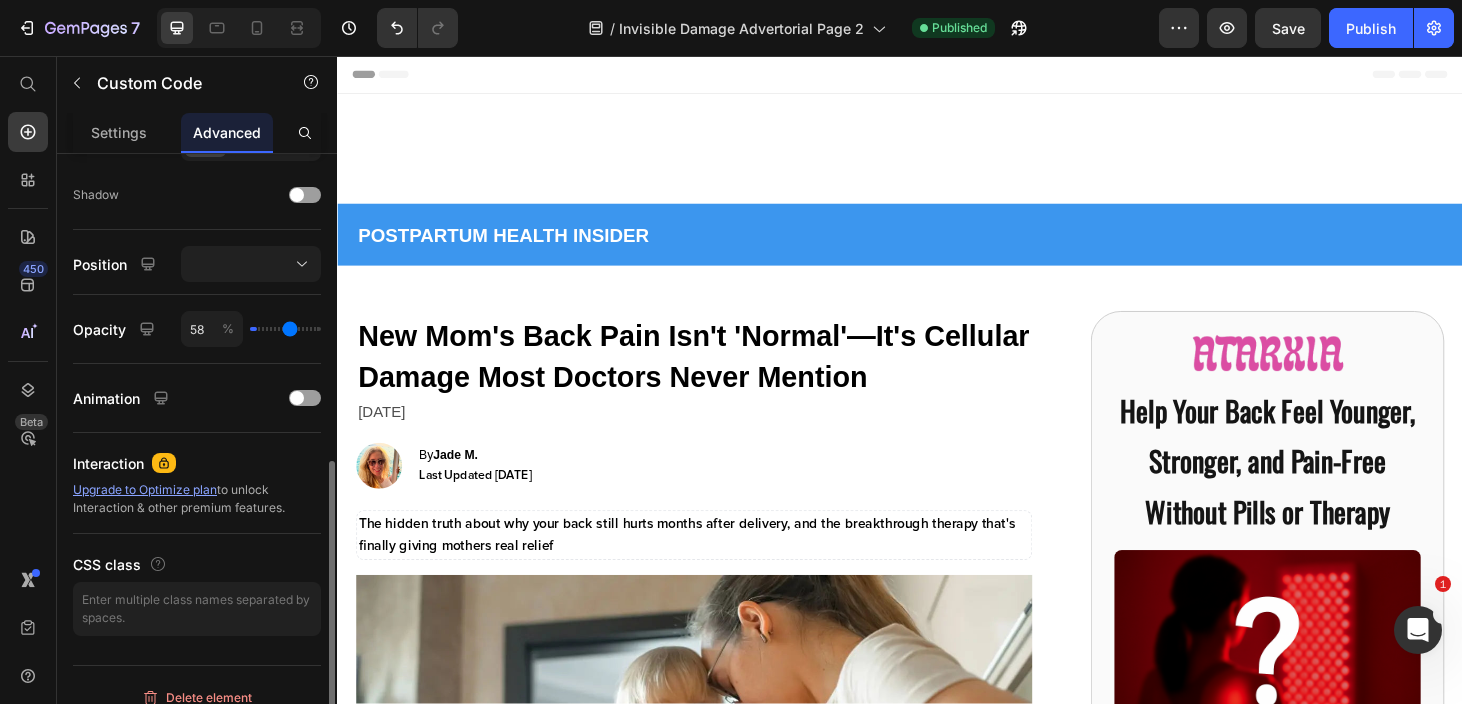 type on "100" 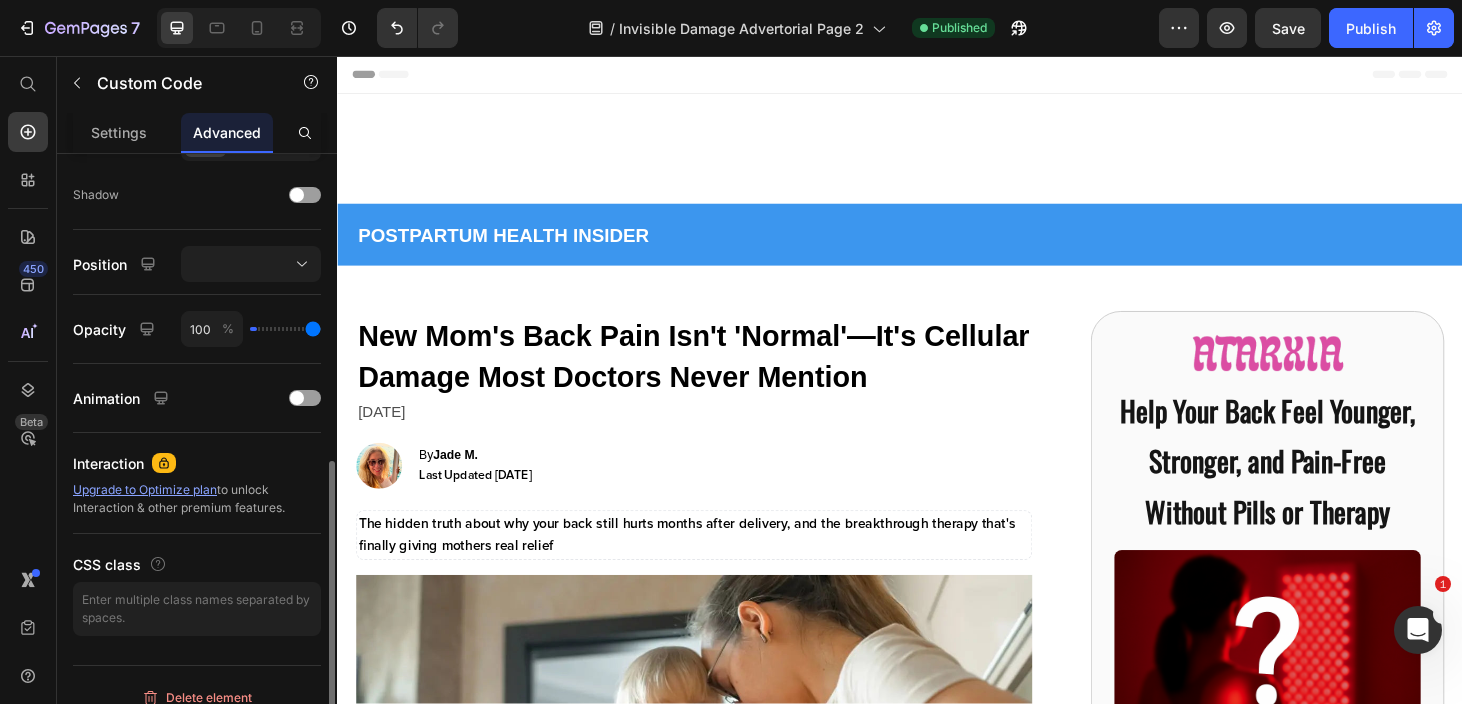 drag, startPoint x: 263, startPoint y: 326, endPoint x: 450, endPoint y: 331, distance: 187.06683 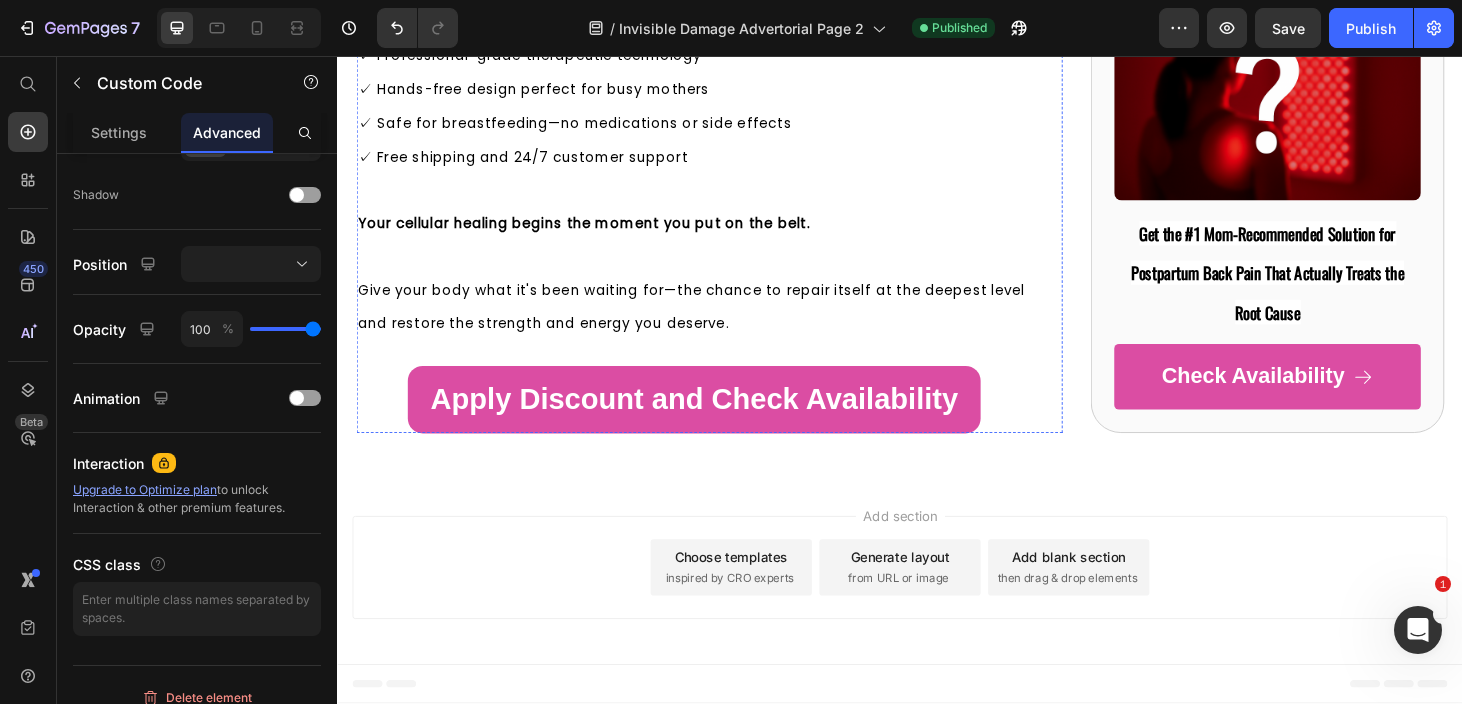 scroll, scrollTop: 17613, scrollLeft: 0, axis: vertical 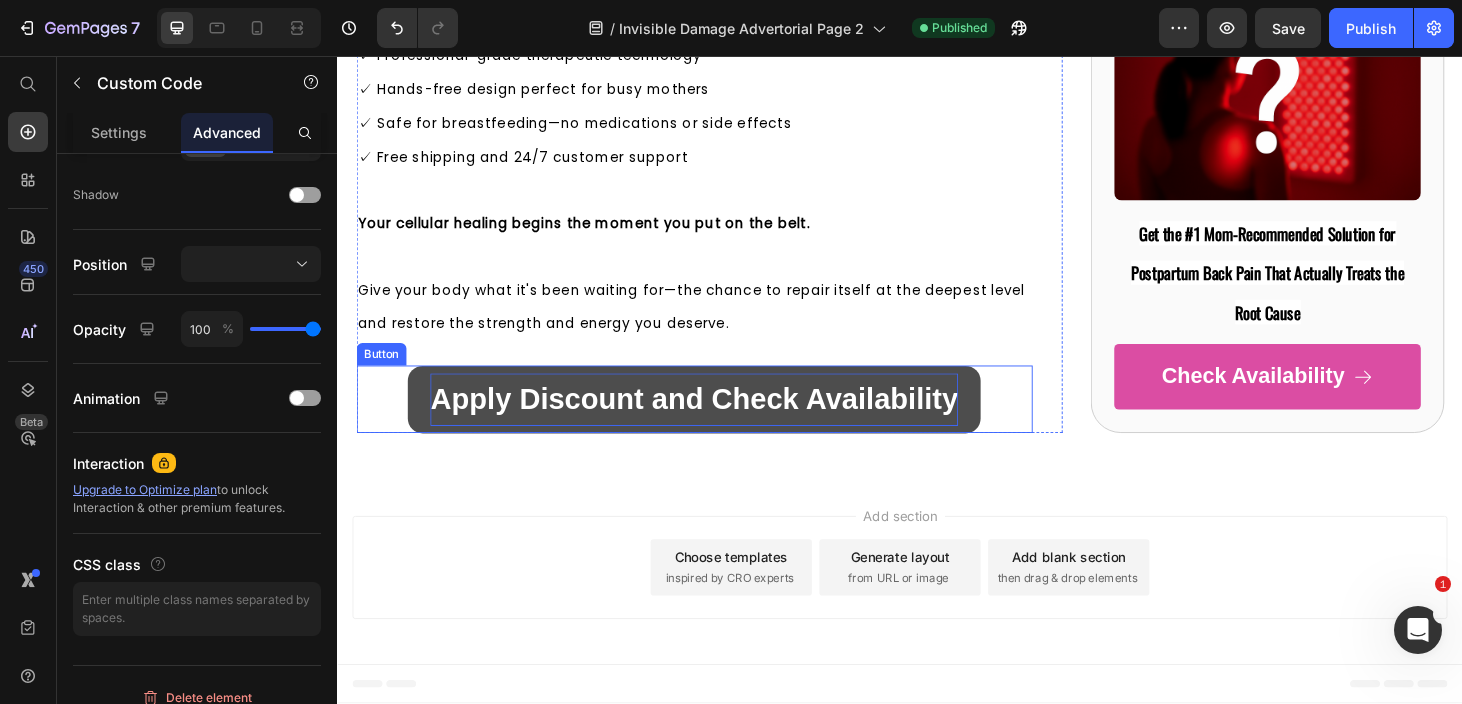 click on "Apply Discount and Check Availability" at bounding box center [717, 422] 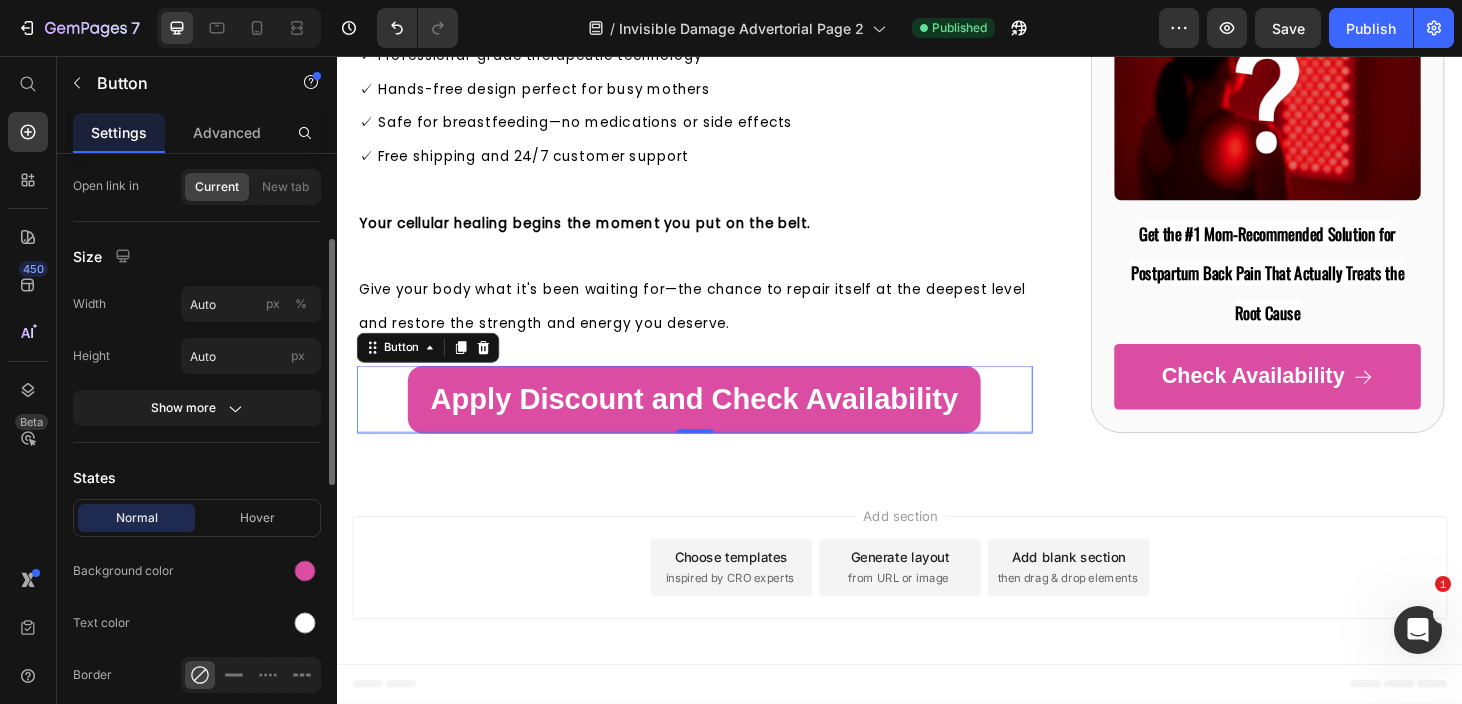 scroll, scrollTop: 0, scrollLeft: 0, axis: both 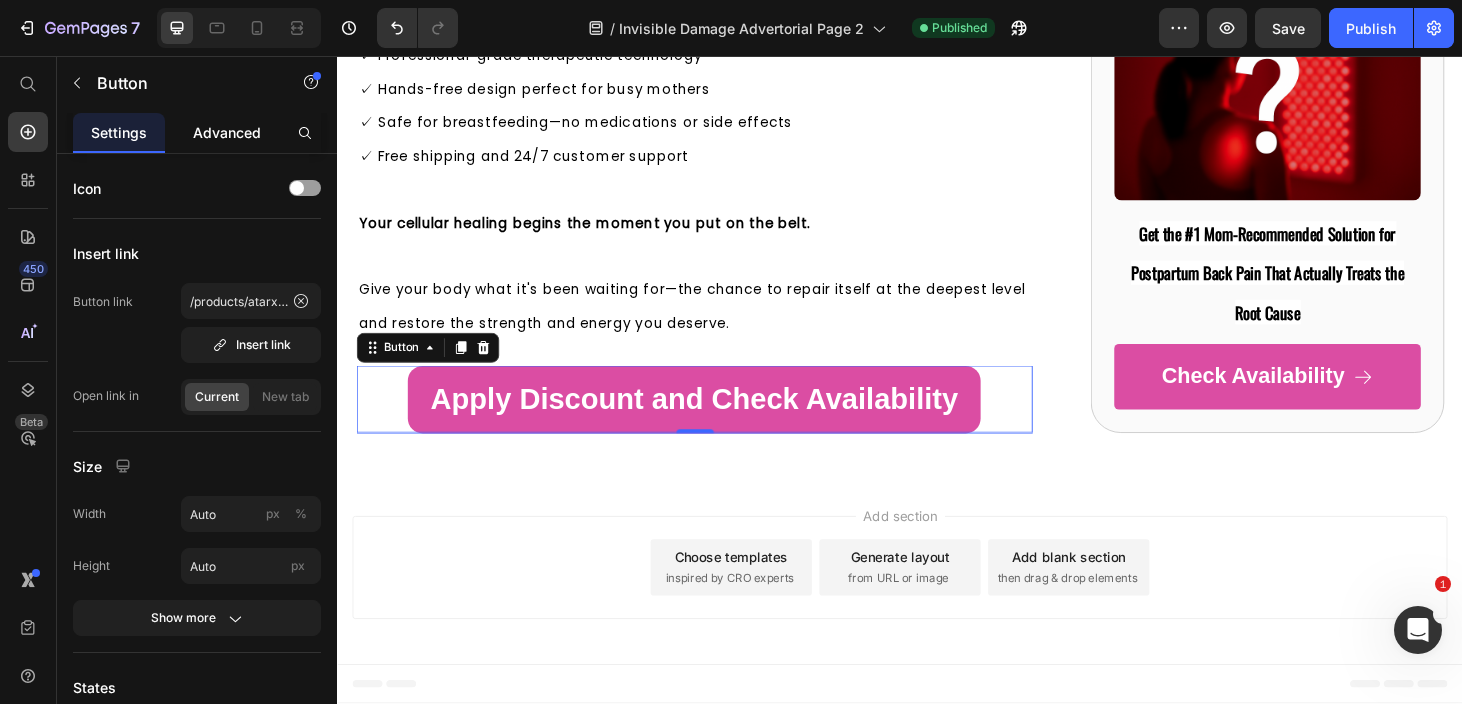 click on "Advanced" at bounding box center (227, 132) 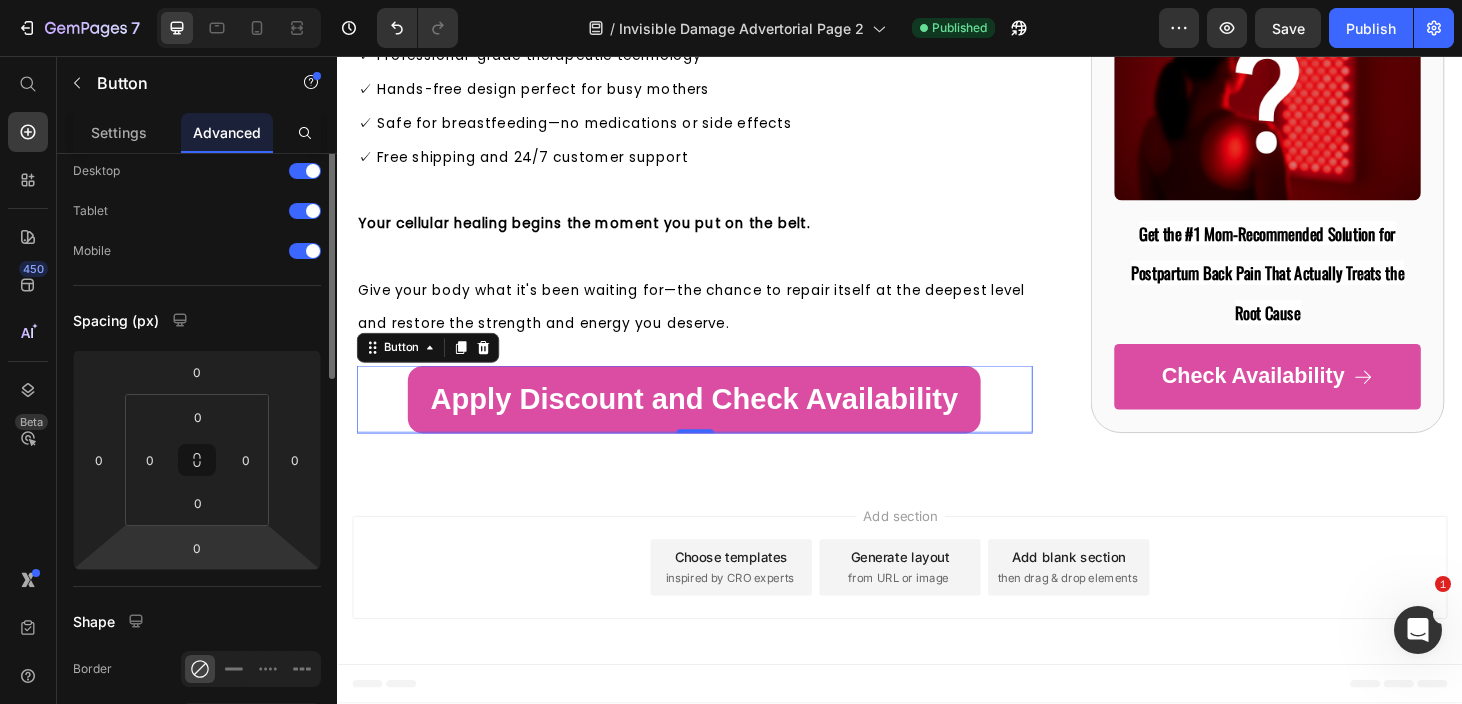 scroll, scrollTop: 0, scrollLeft: 0, axis: both 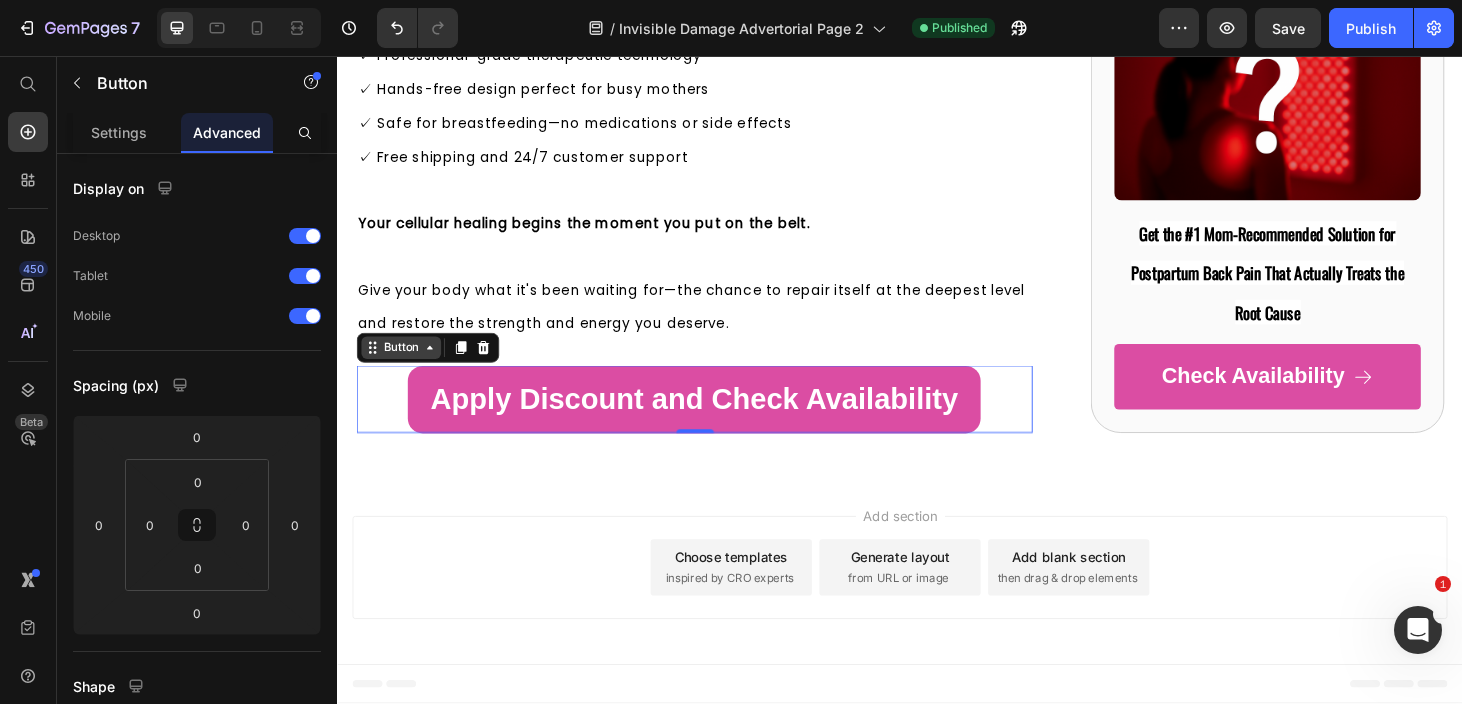click 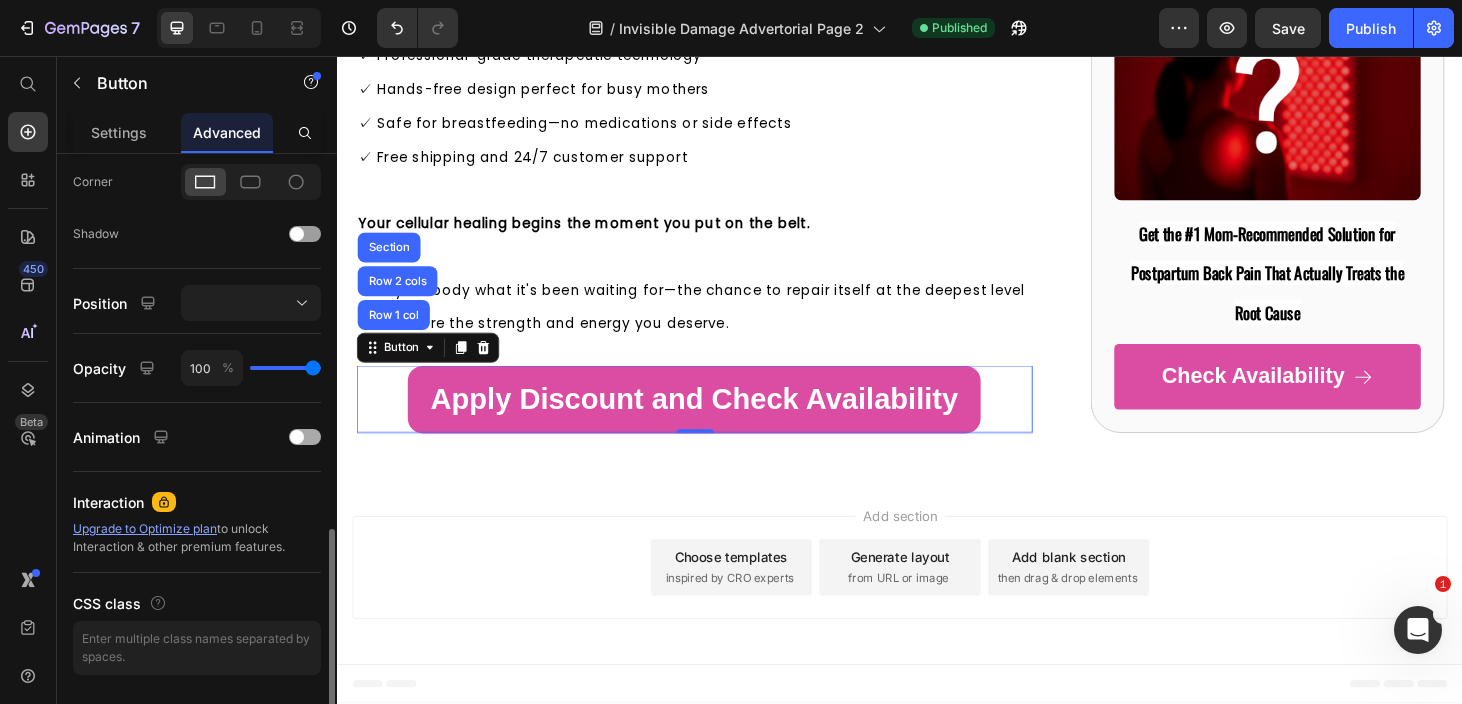 scroll, scrollTop: 662, scrollLeft: 0, axis: vertical 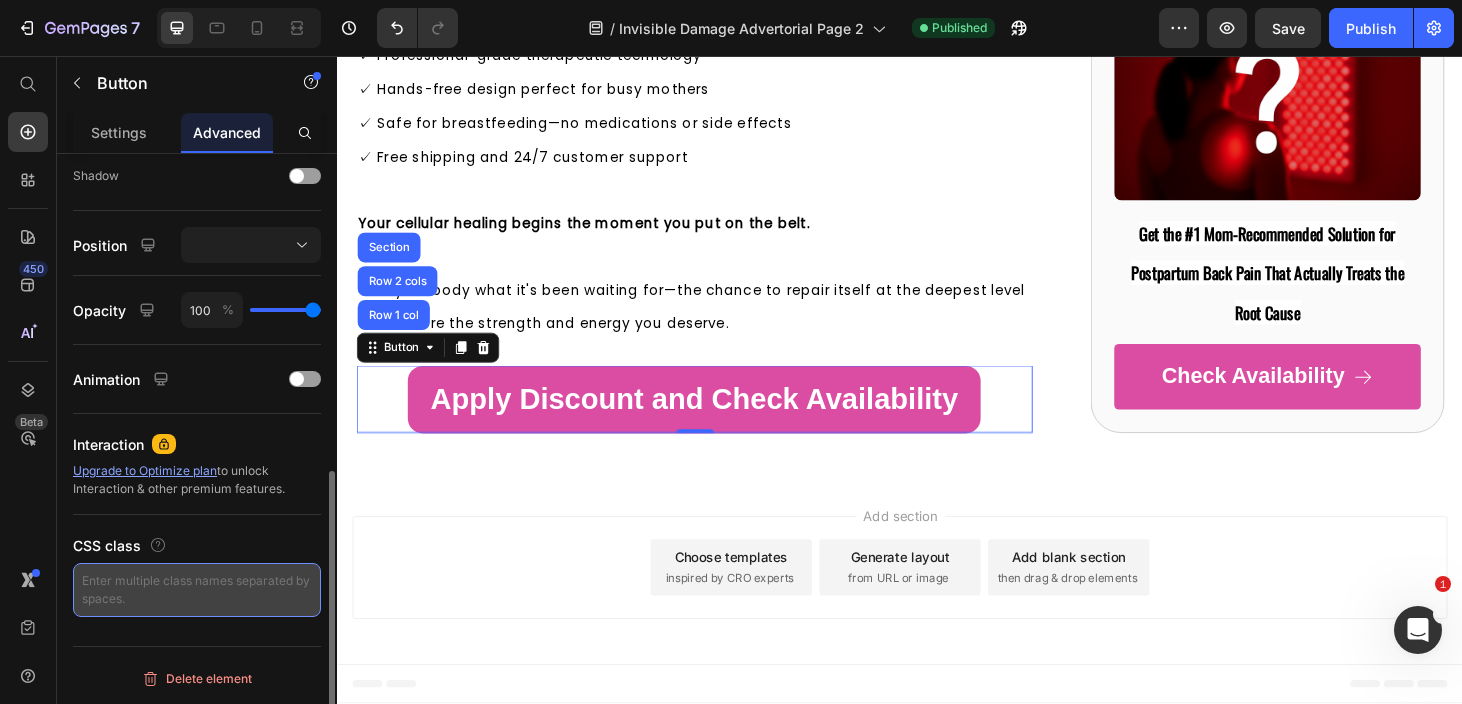 click at bounding box center (197, 590) 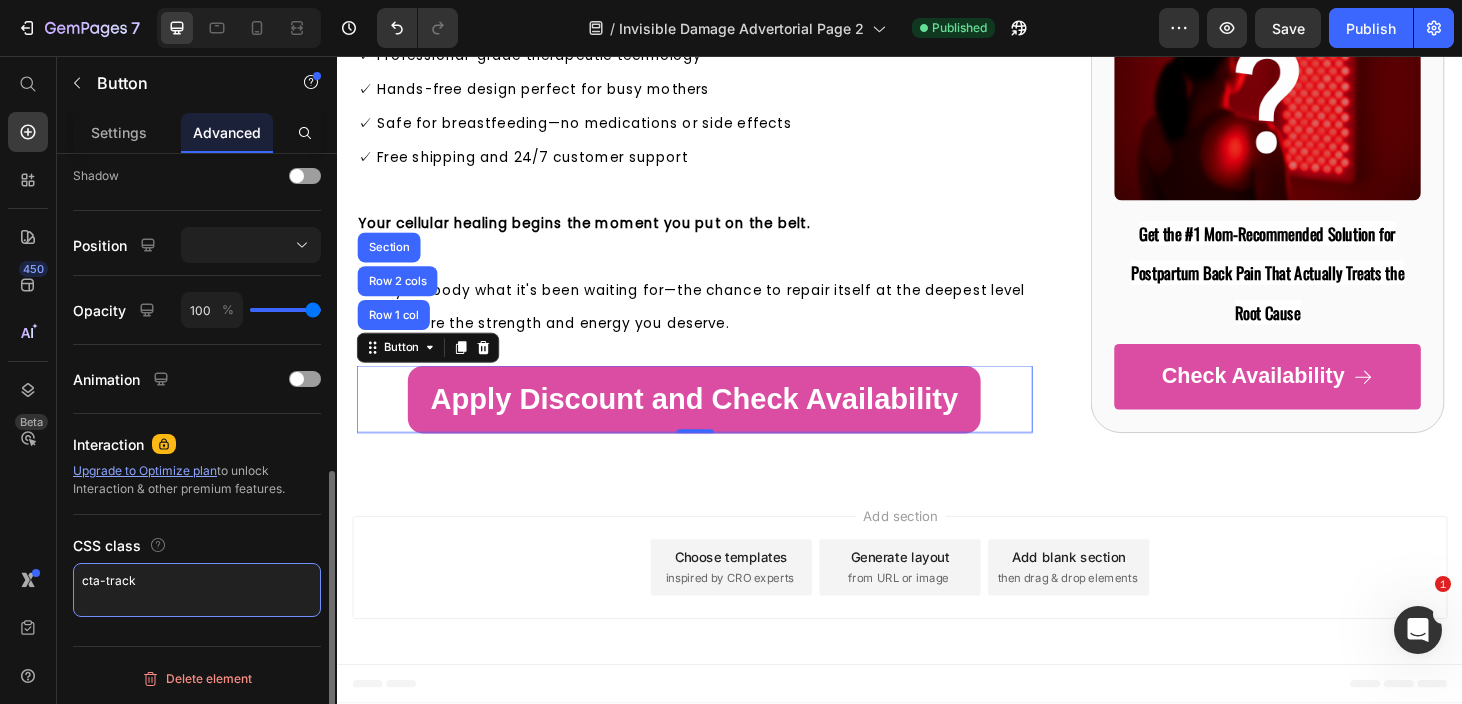 type on "cta-track" 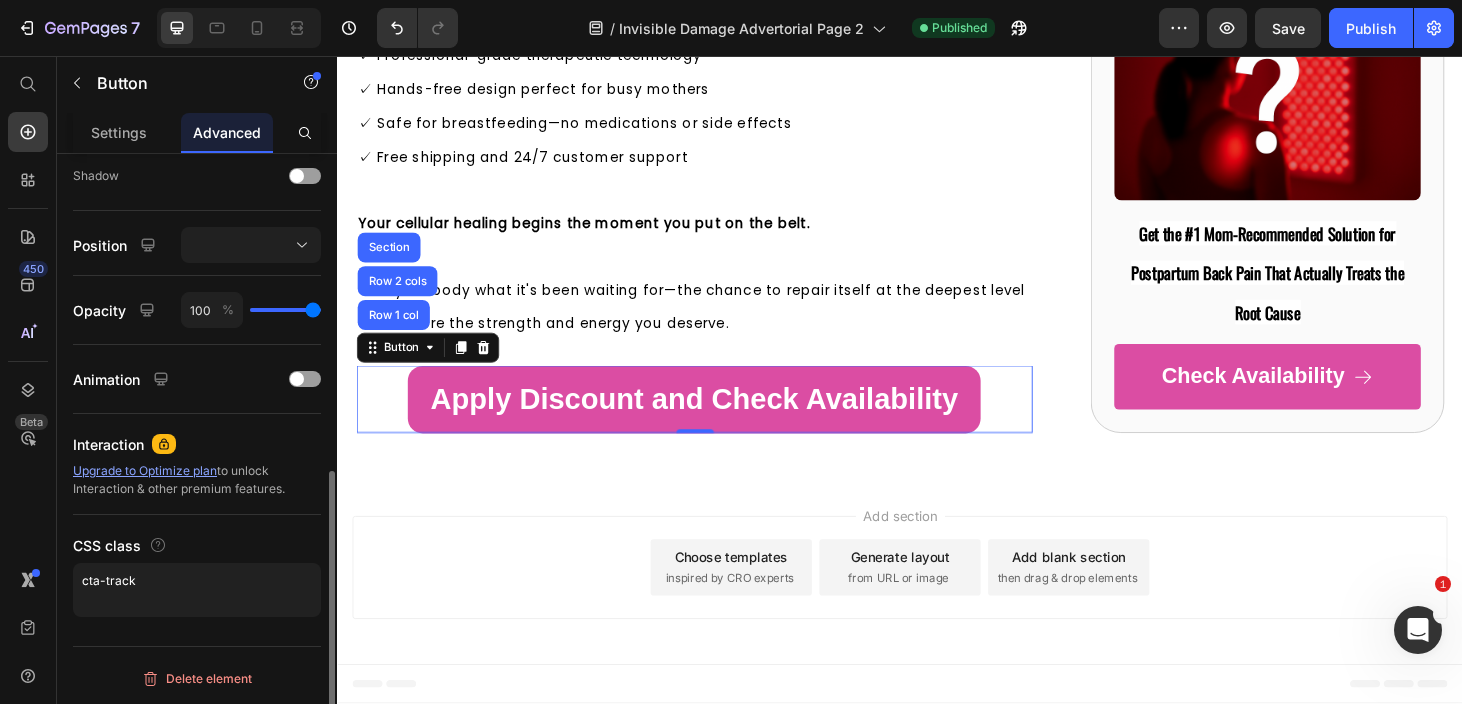 click on "Display on Desktop Tablet Mobile Spacing (px) 0 0 0 0 0 0 0 0 Shape Border Corner Shadow Position Opacity 100 % Animation Interaction Upgrade to Optimize plan  to unlock Interaction & other premium features. CSS class cta-track" at bounding box center [197, 77] 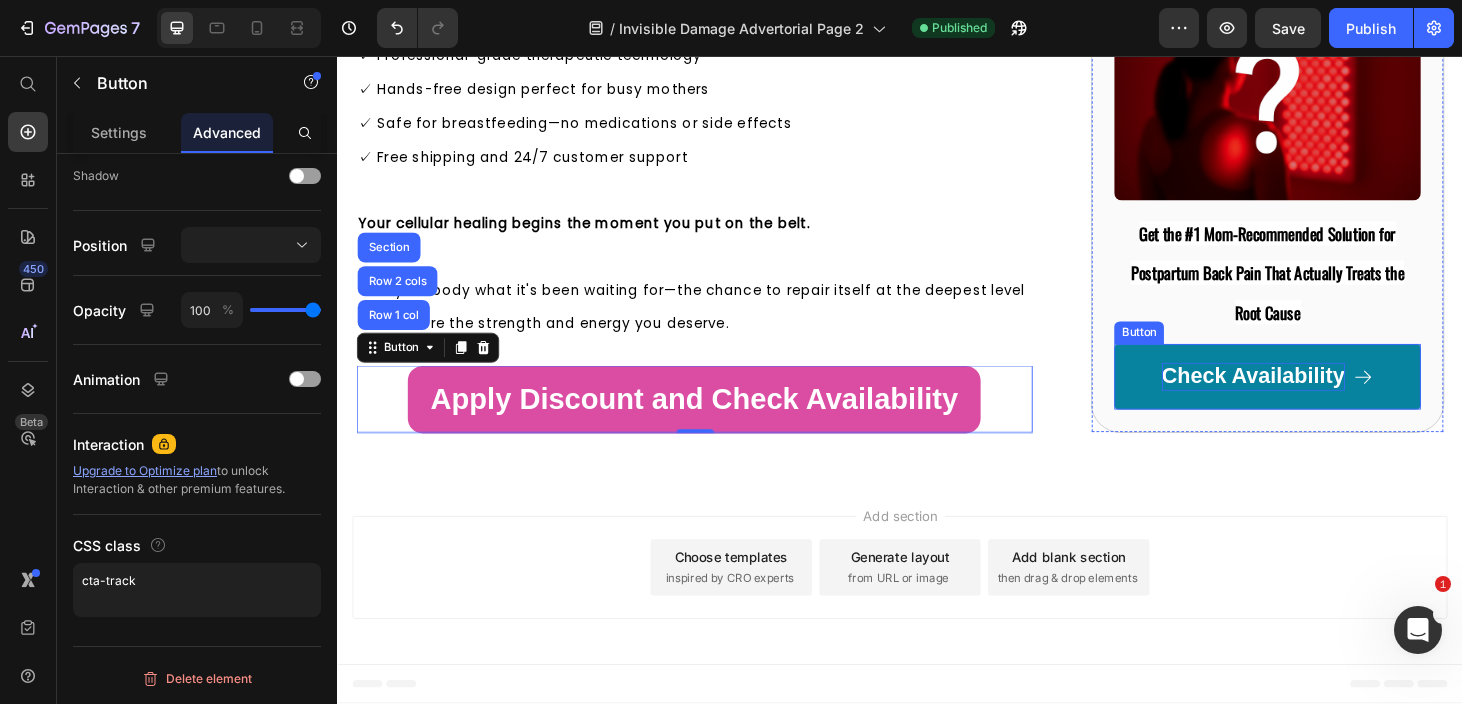 click on "Check Availability" at bounding box center [1313, 399] 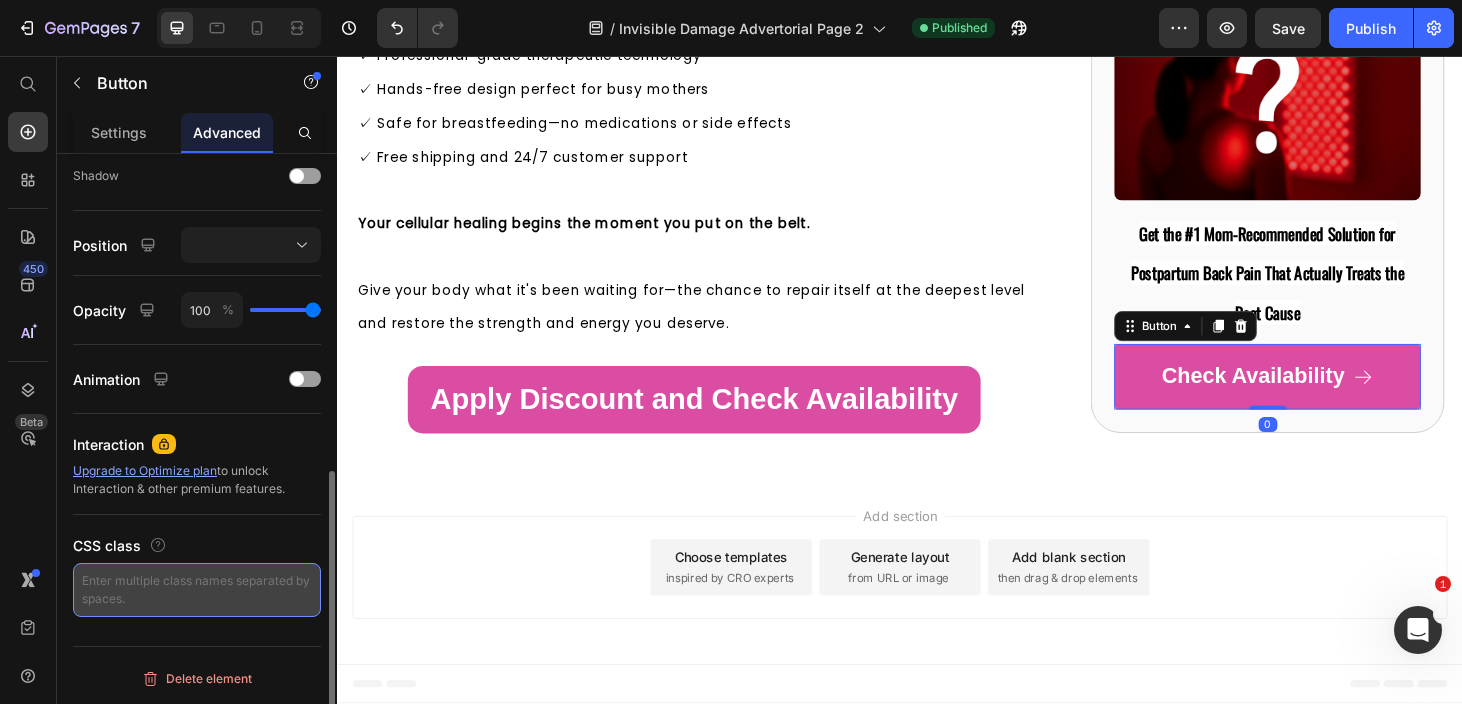 click at bounding box center [197, 590] 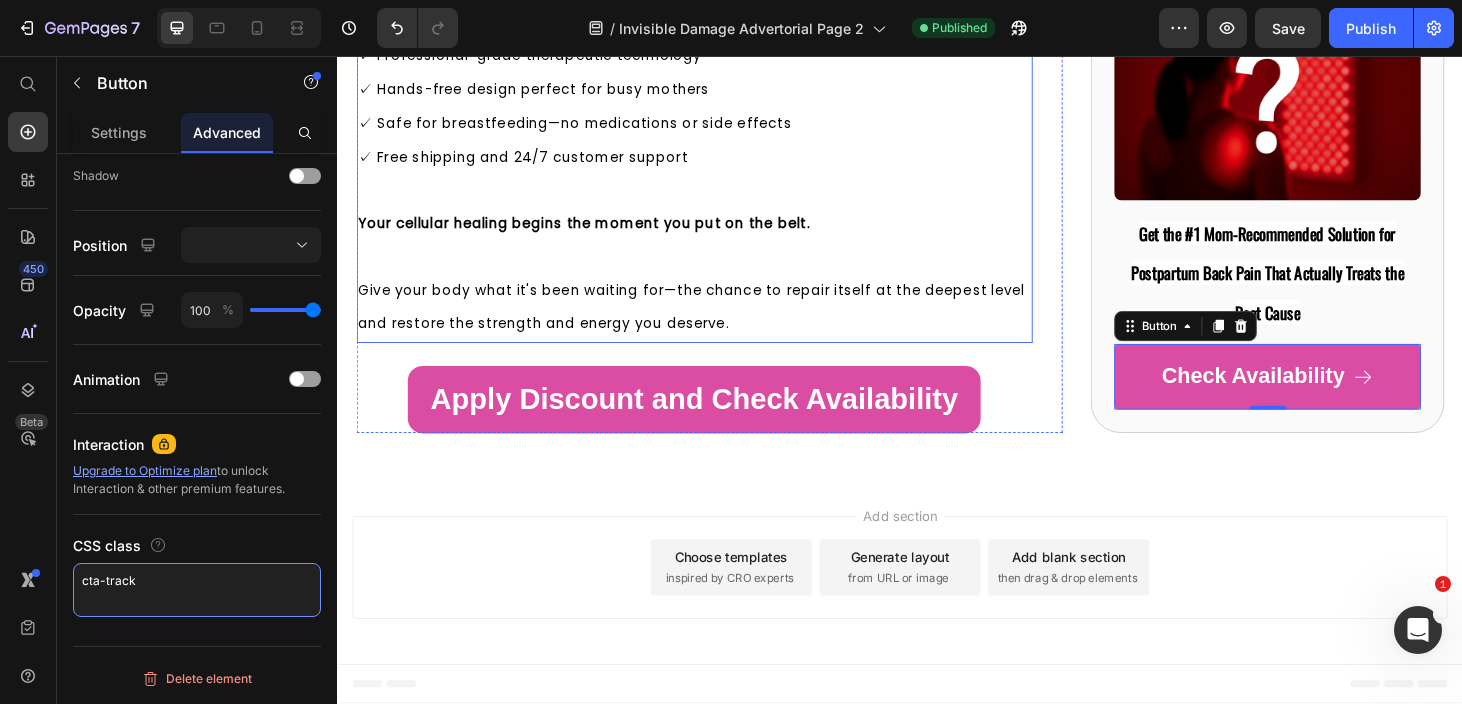 scroll, scrollTop: 16859, scrollLeft: 0, axis: vertical 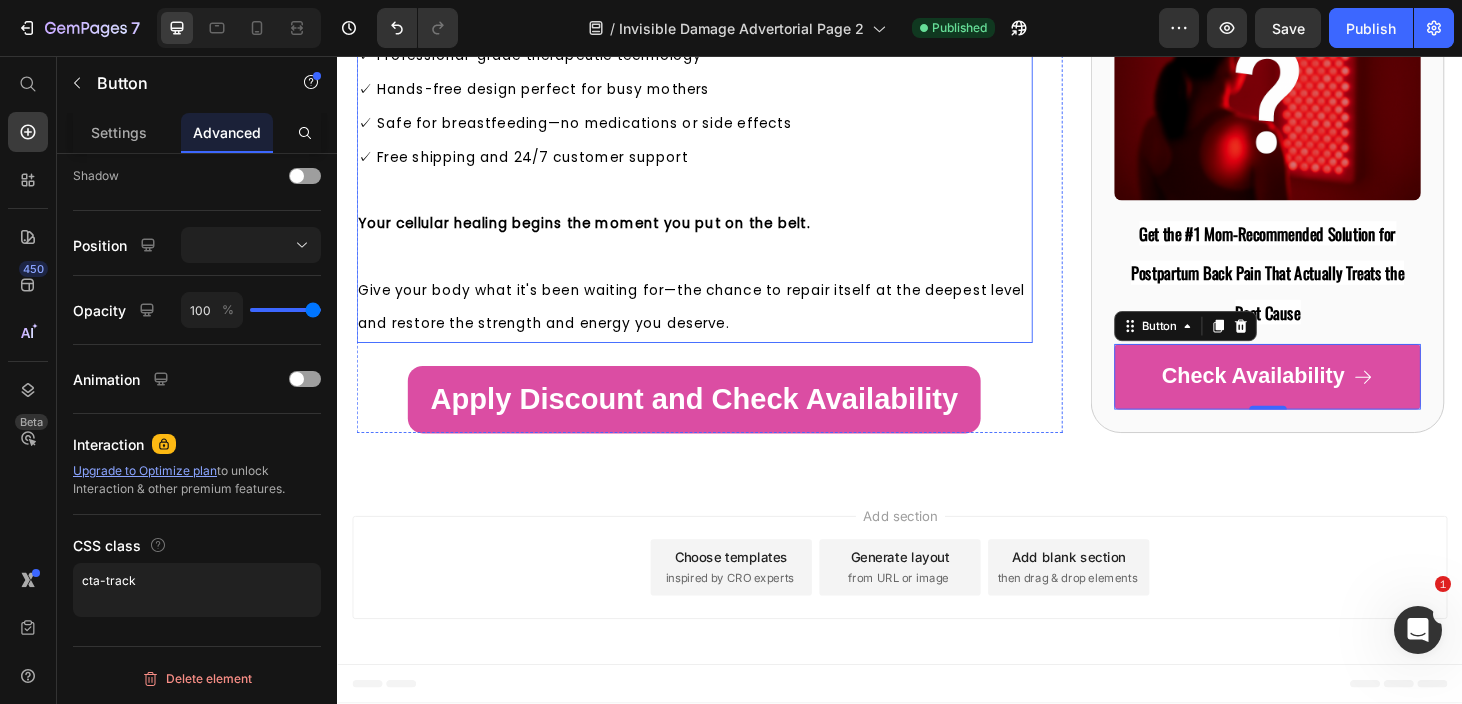 click on "[ORDER YOUR ATARXIA RED LIGHT THERAPY BELT NOW]" at bounding box center [563, -51] 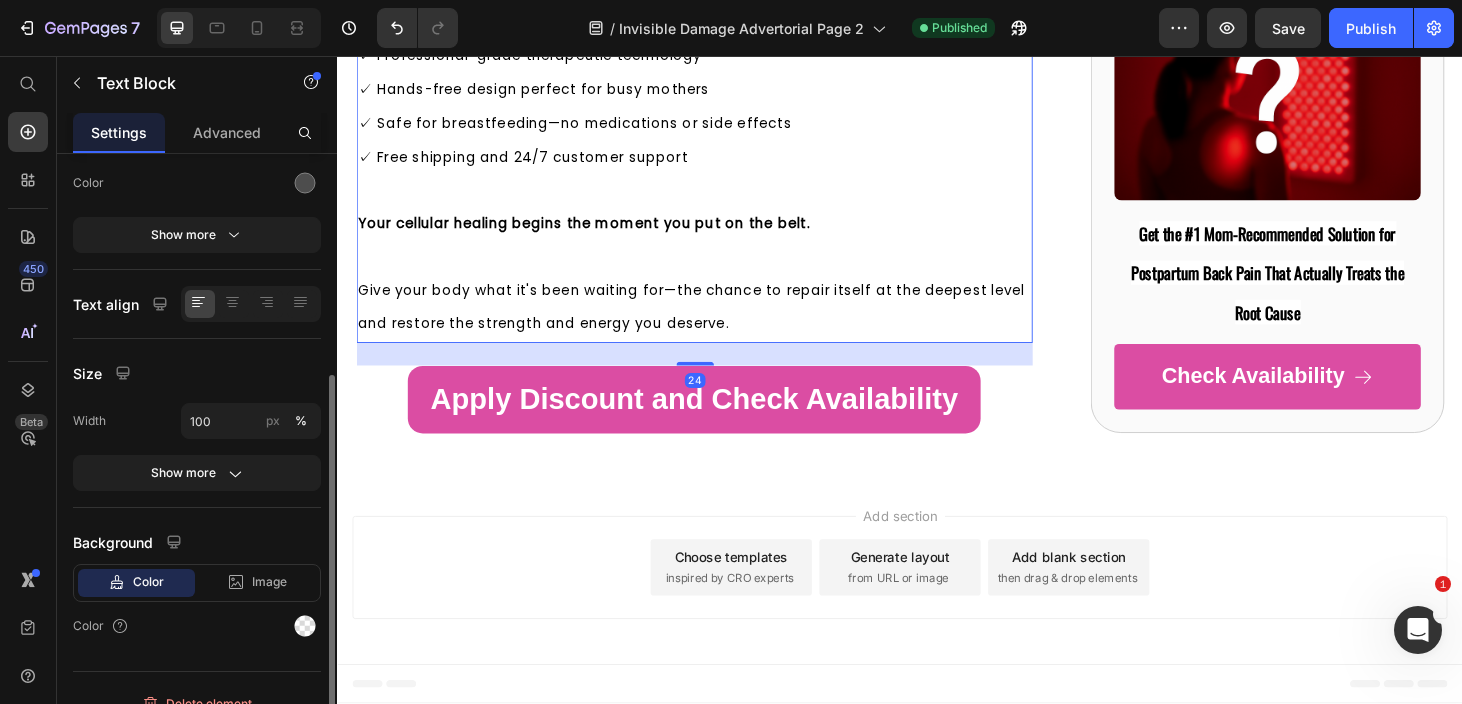 scroll, scrollTop: 288, scrollLeft: 0, axis: vertical 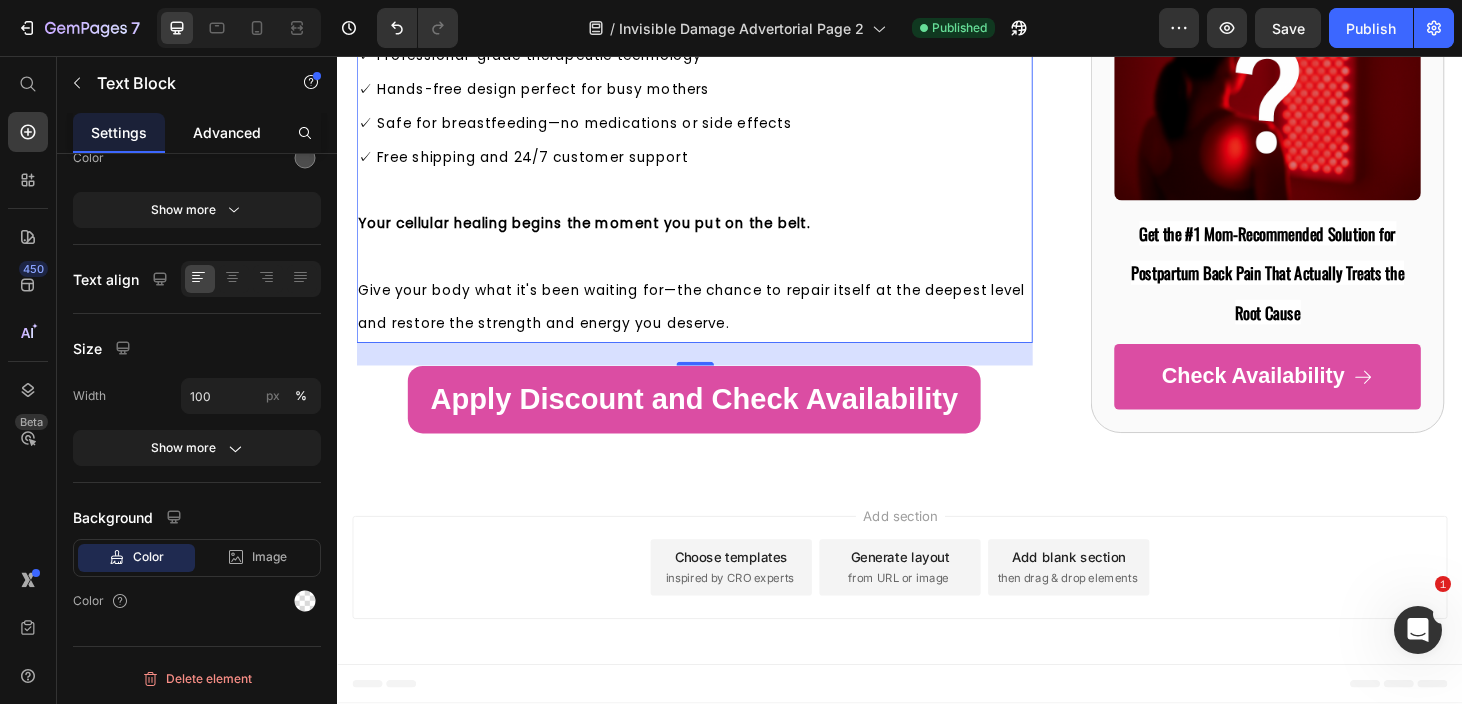 click on "Advanced" at bounding box center (227, 132) 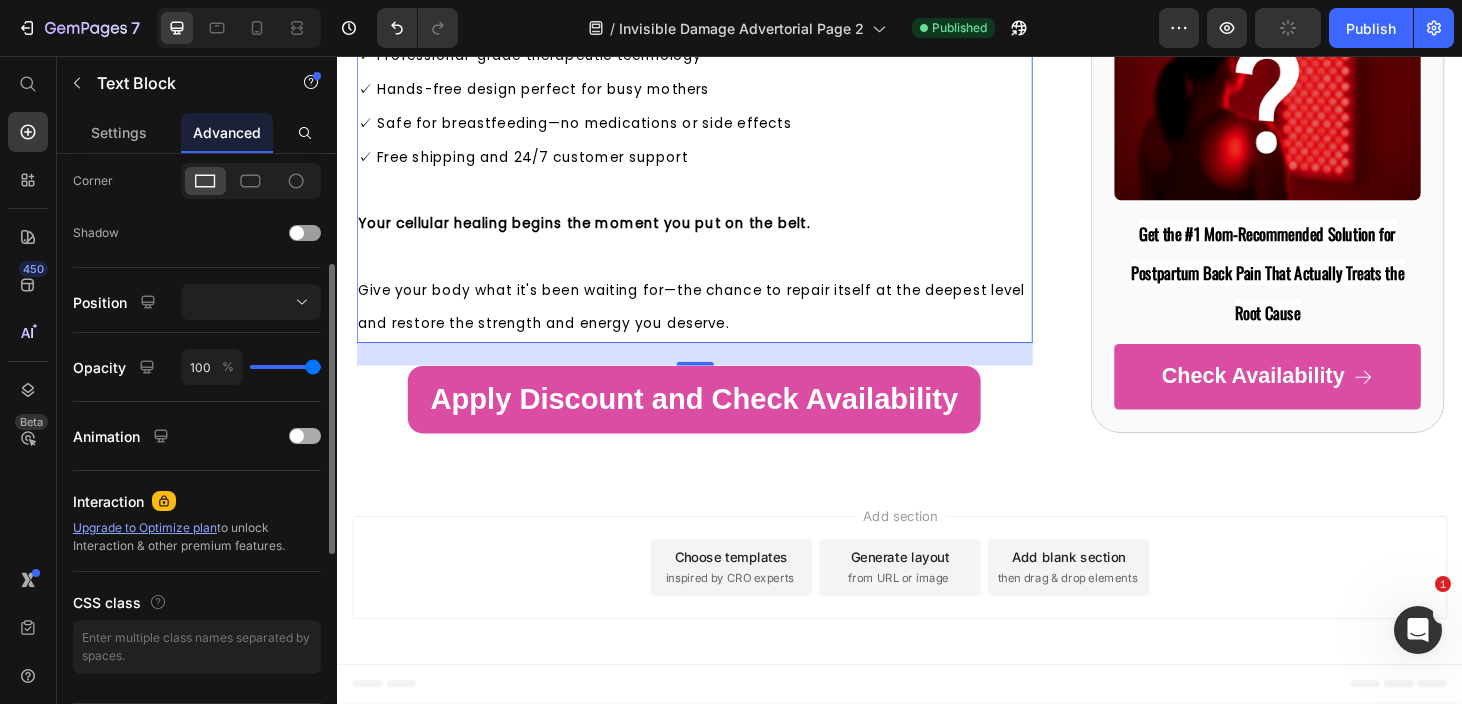 scroll, scrollTop: 662, scrollLeft: 0, axis: vertical 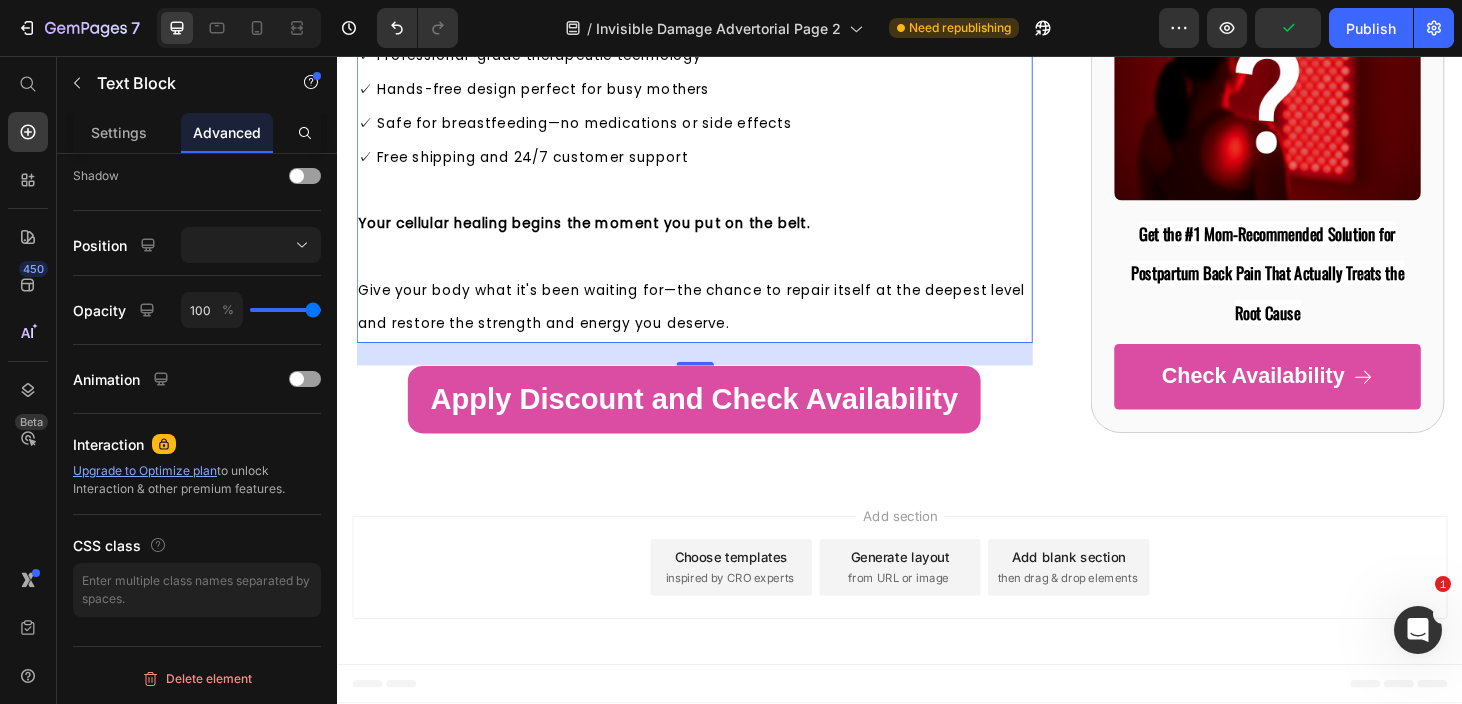 click on "[ORDER YOUR ATARXIA RED LIGHT THERAPY BELT NOW]" at bounding box center [717, -50] 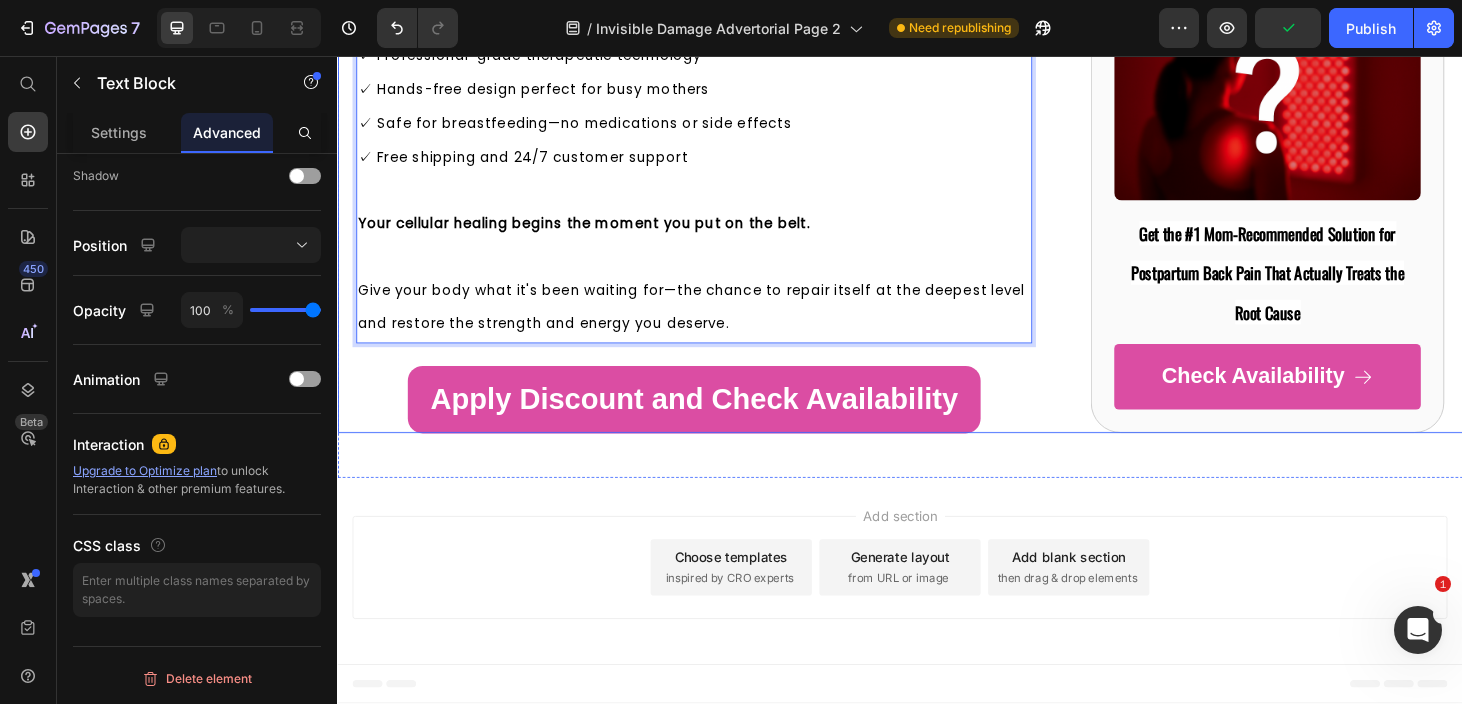 drag, startPoint x: 782, startPoint y: 705, endPoint x: 352, endPoint y: 722, distance: 430.3359 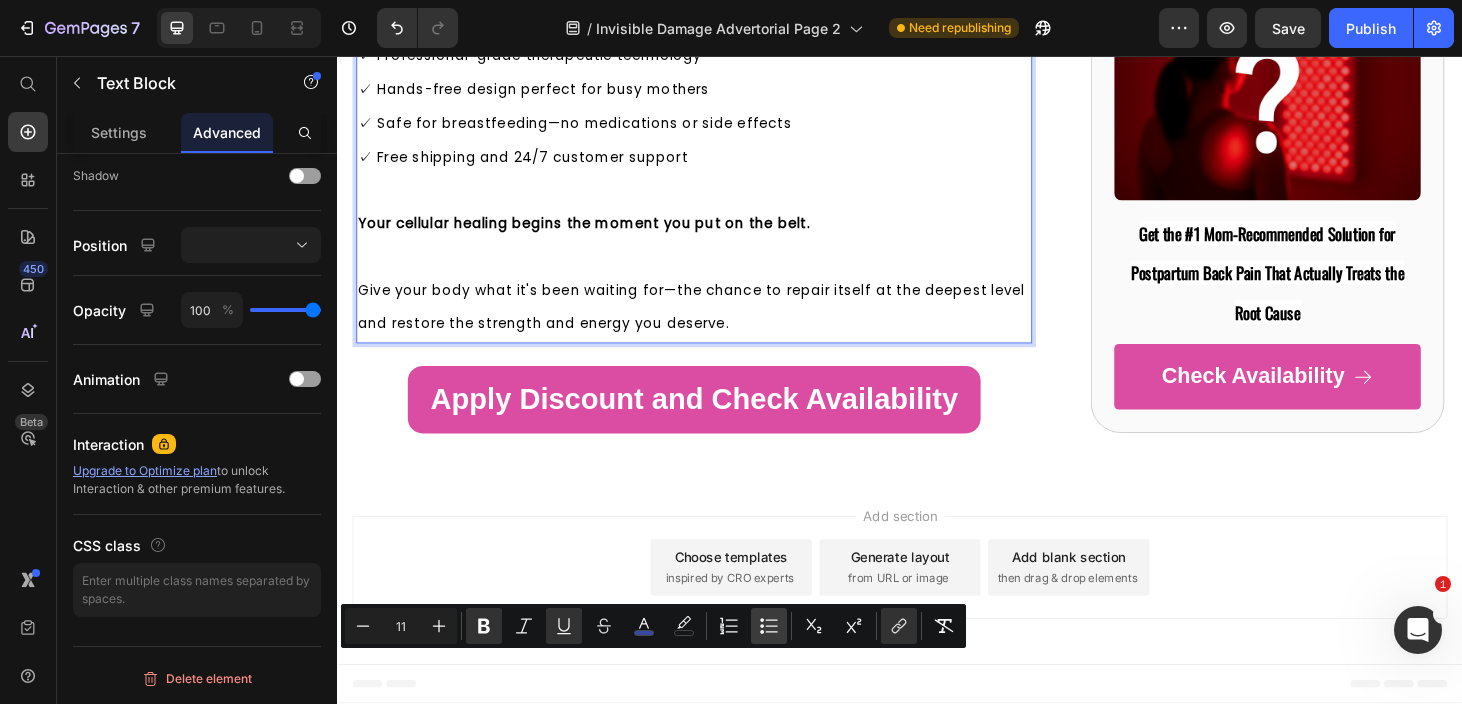 scroll, scrollTop: 16864, scrollLeft: 0, axis: vertical 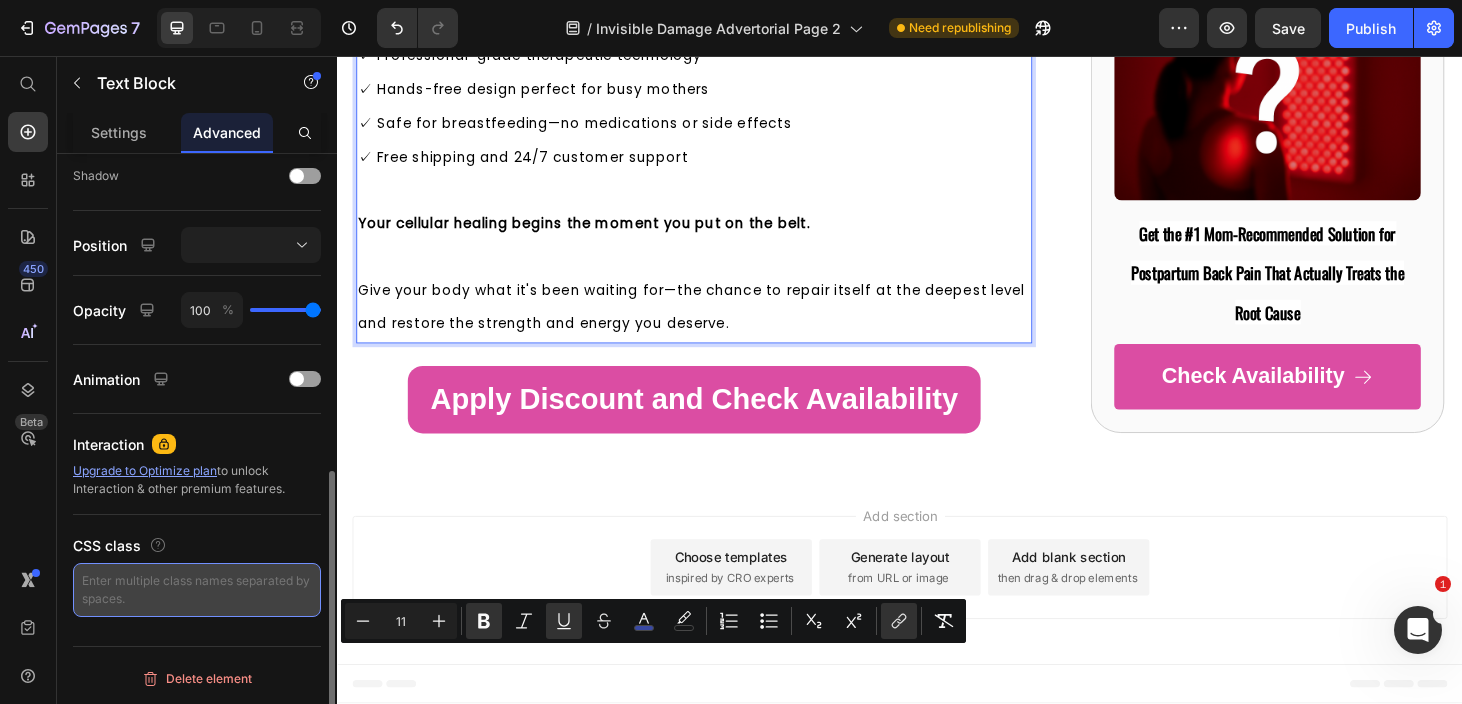 click at bounding box center [197, 590] 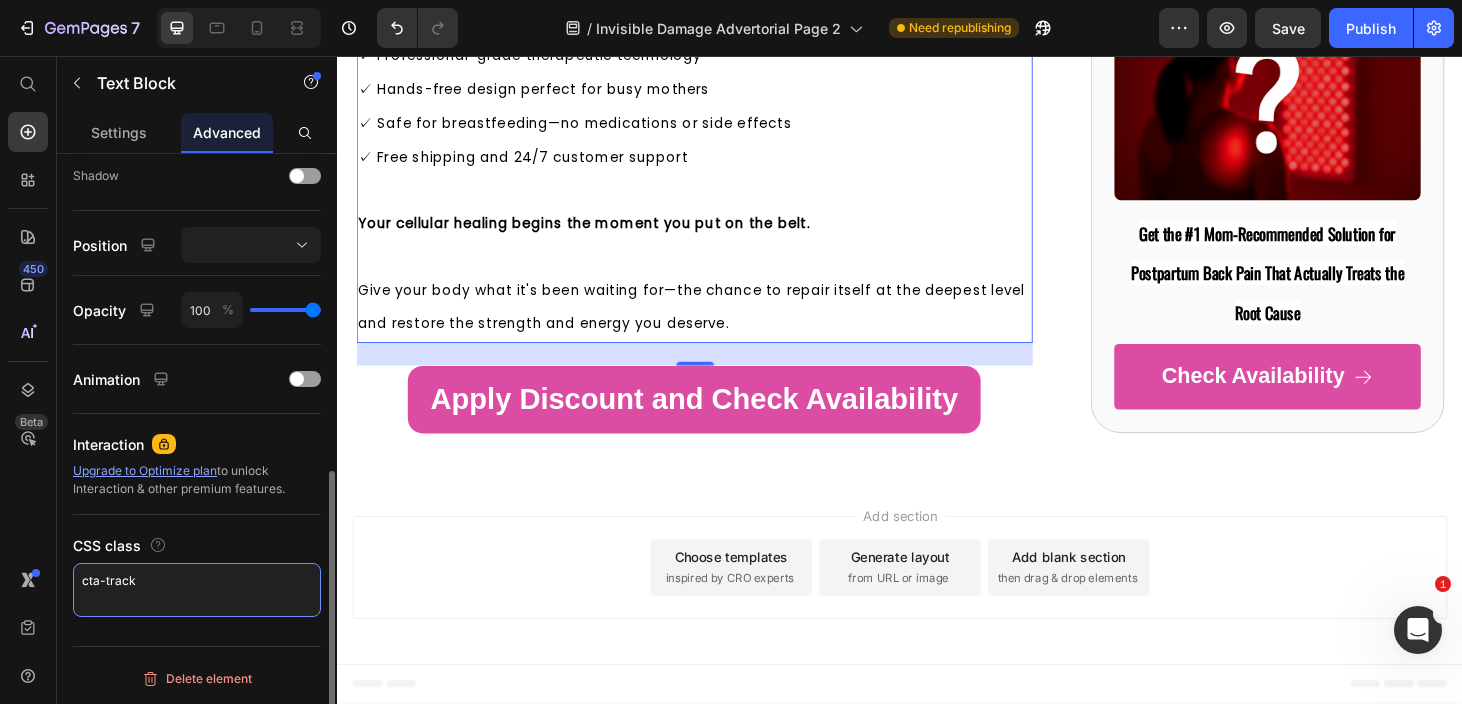 type on "cta-track" 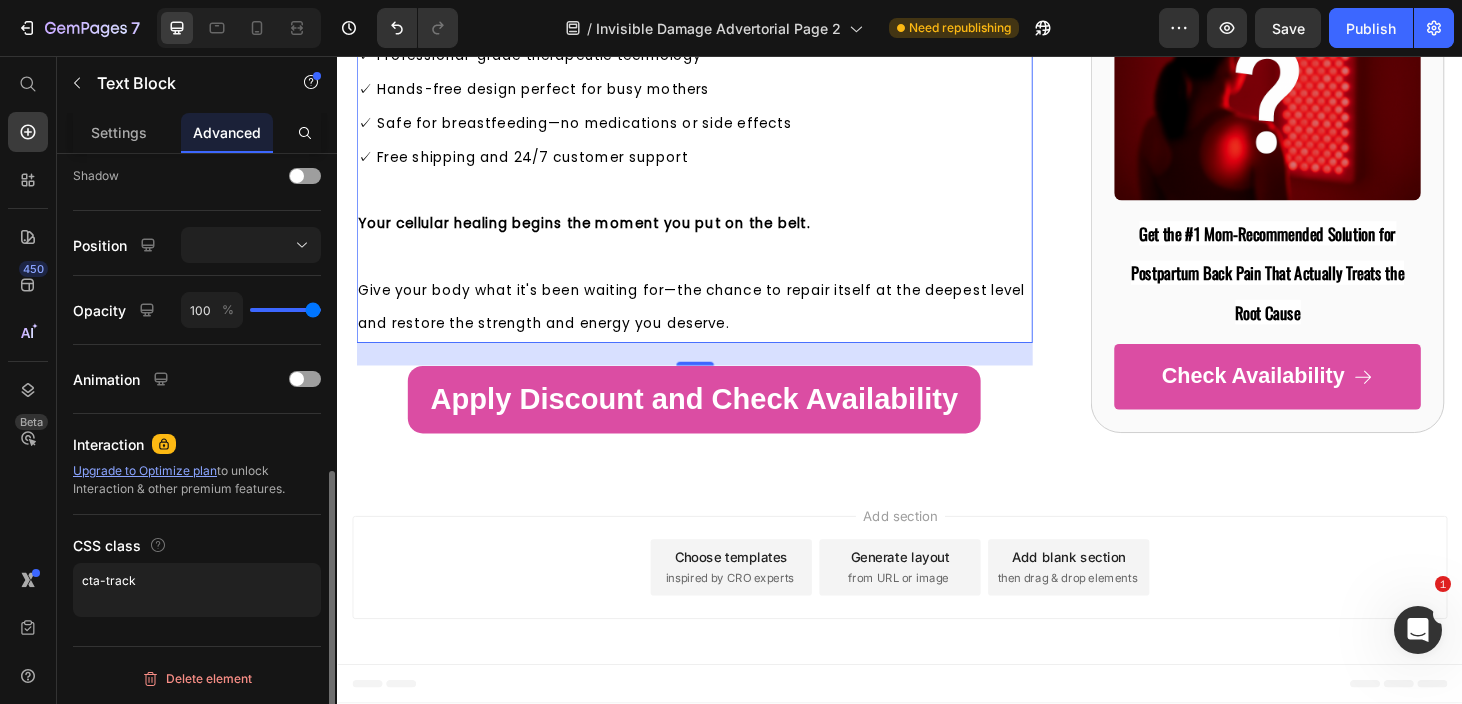 click on "CSS class" at bounding box center [197, 545] 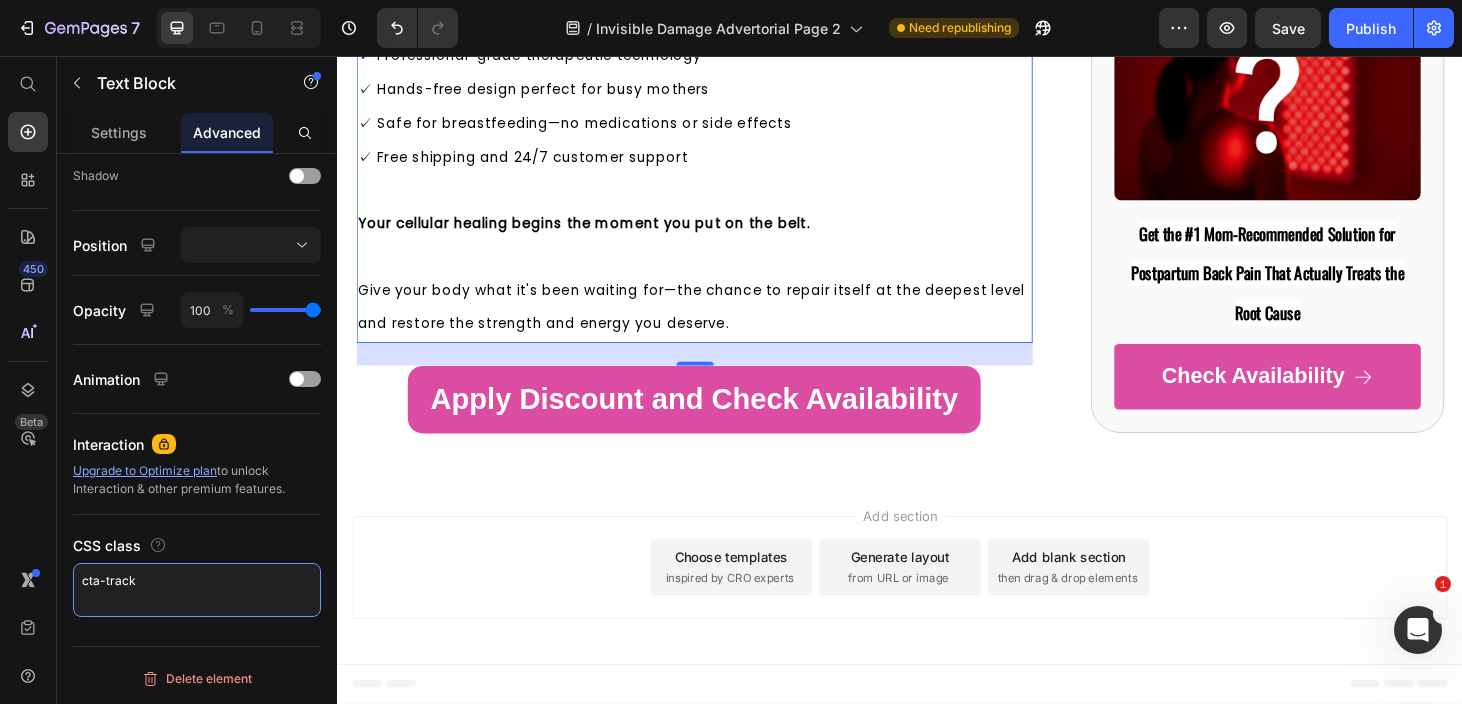 drag, startPoint x: 189, startPoint y: 583, endPoint x: 48, endPoint y: 584, distance: 141.00354 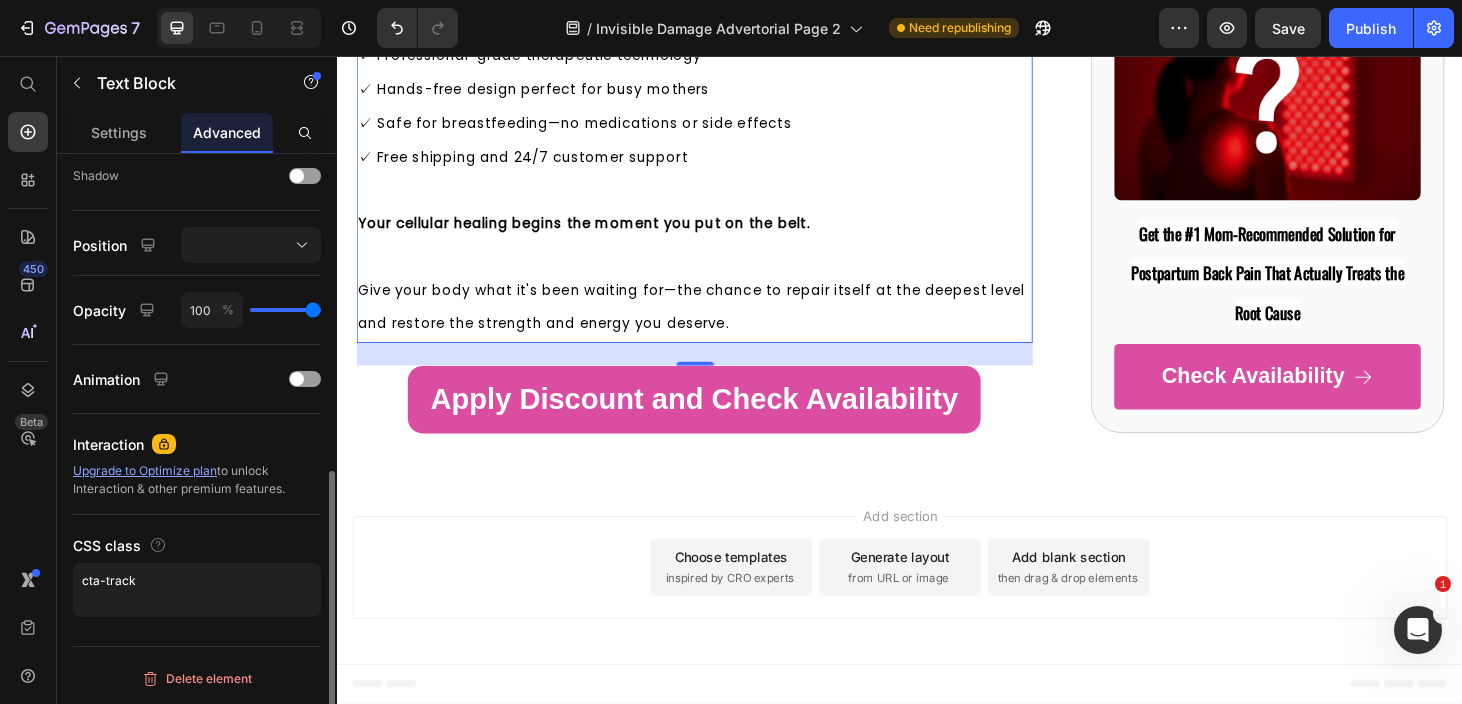 click on "CSS class" at bounding box center (197, 545) 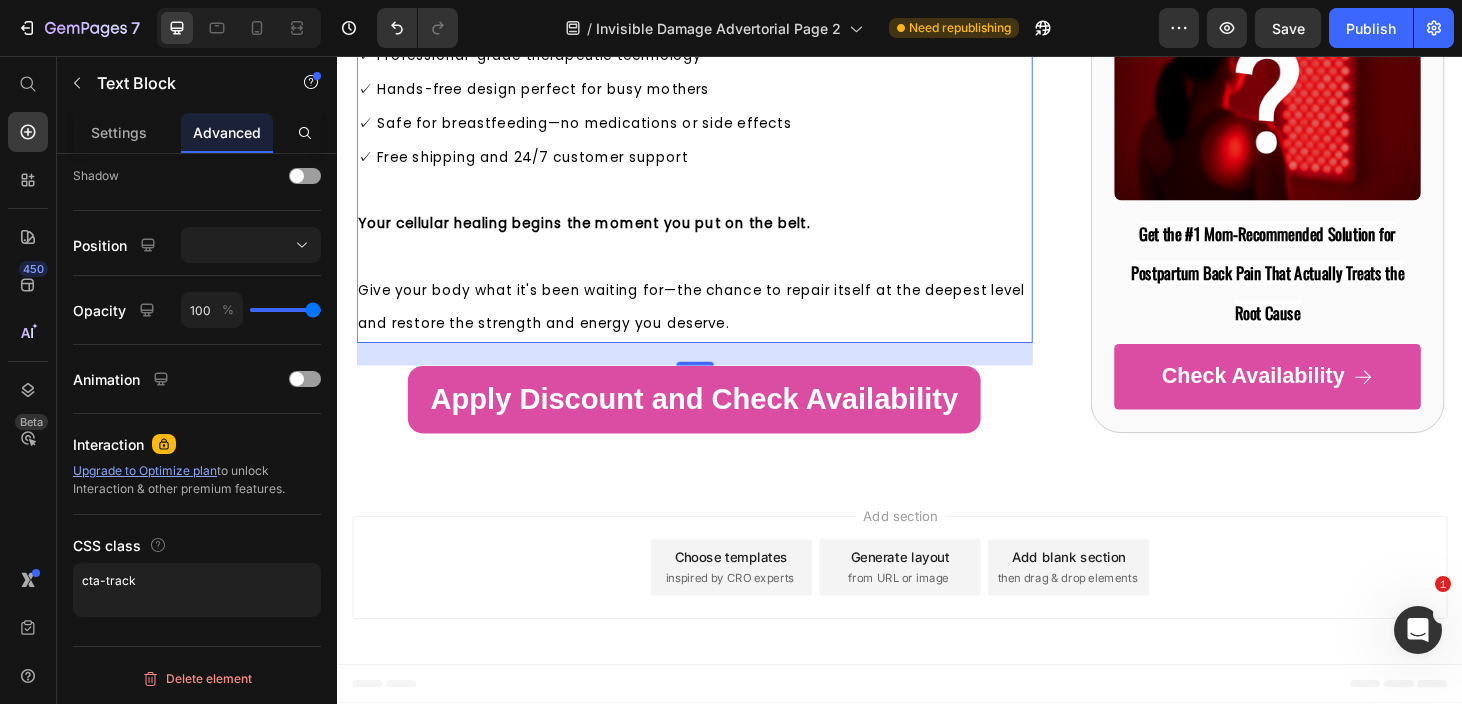 scroll, scrollTop: 17417, scrollLeft: 0, axis: vertical 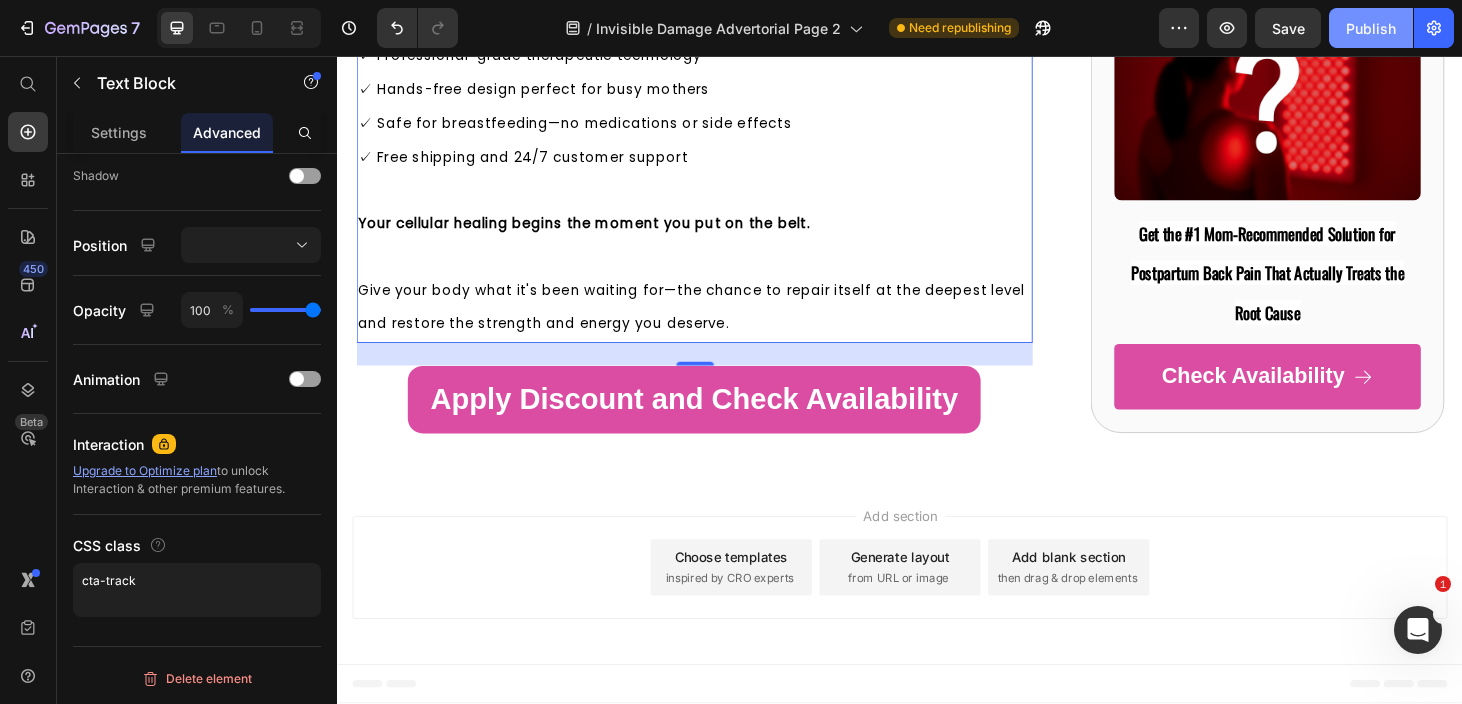 click on "Publish" at bounding box center (1371, 28) 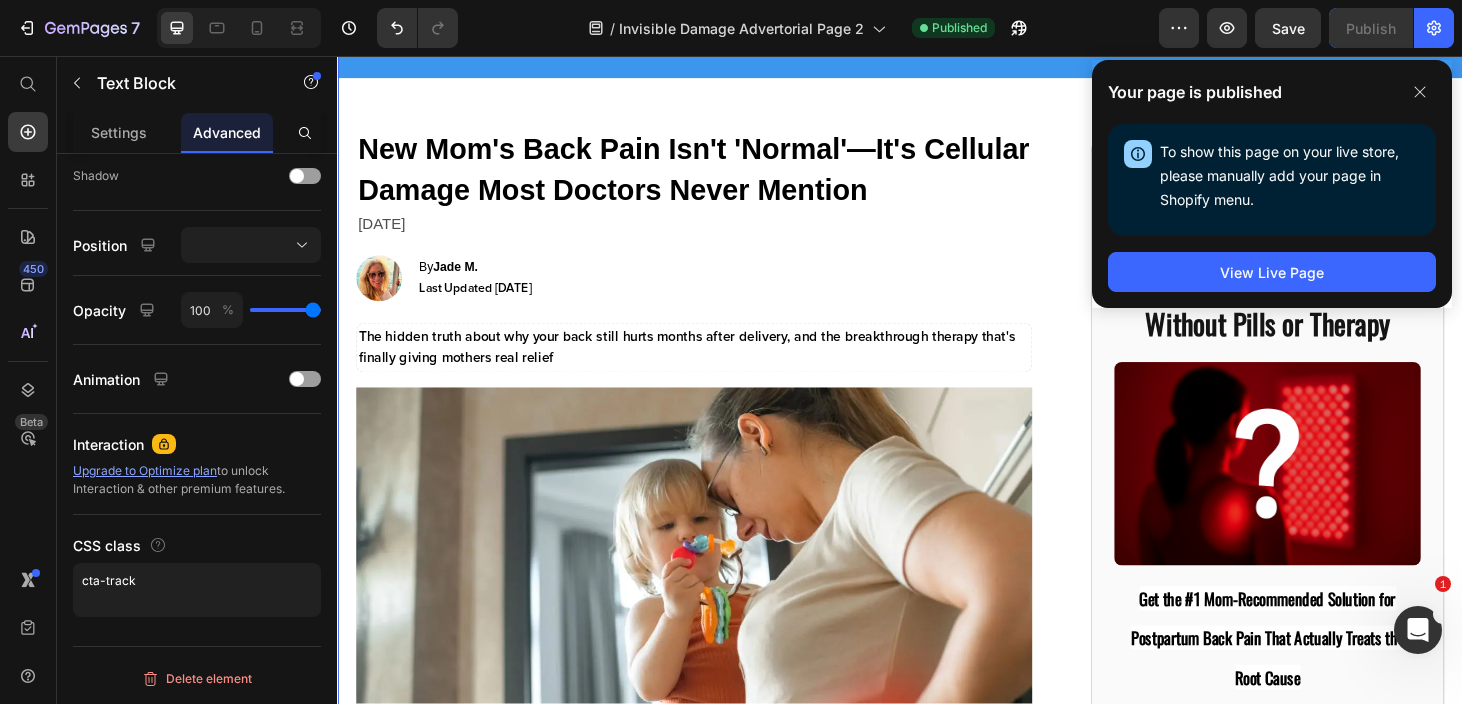 scroll, scrollTop: 0, scrollLeft: 0, axis: both 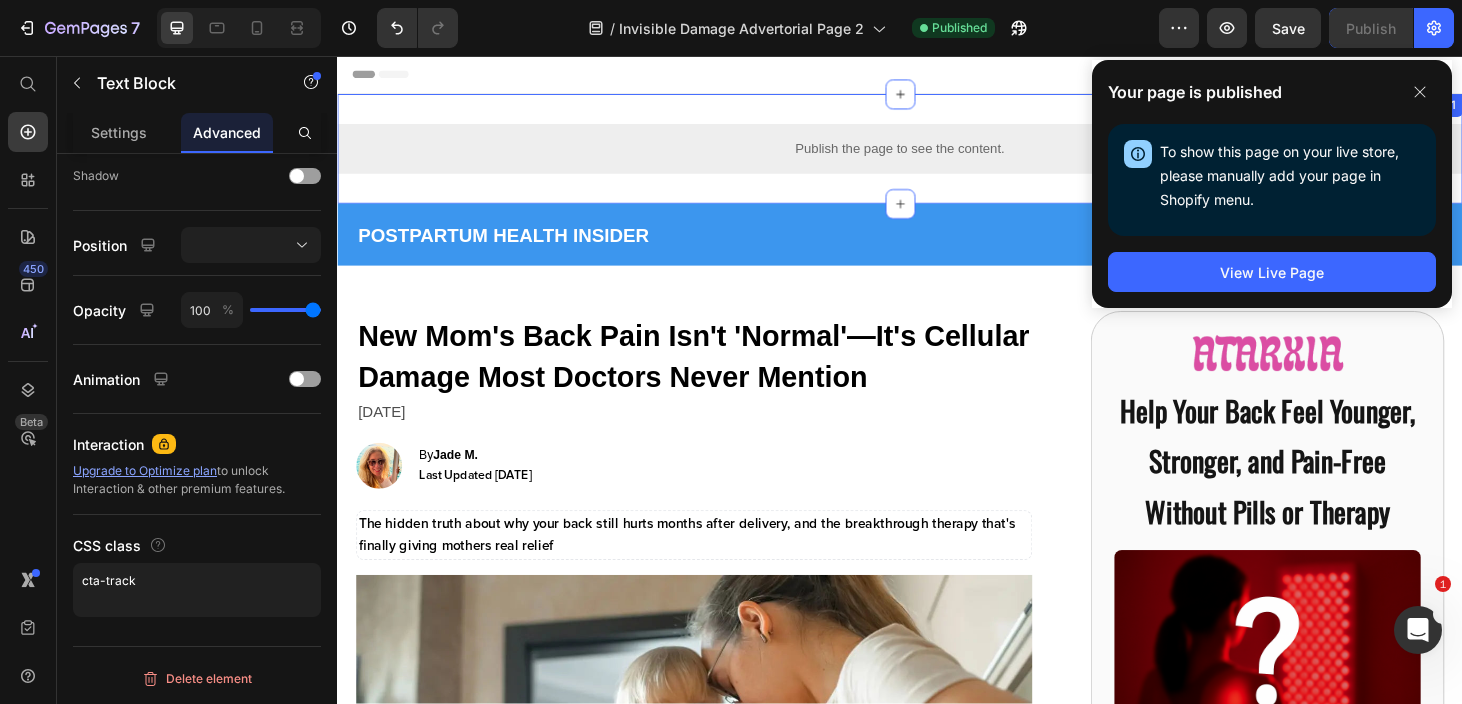 click on "Publish the page to see the content.
Custom Code Section 1" at bounding box center (937, 155) 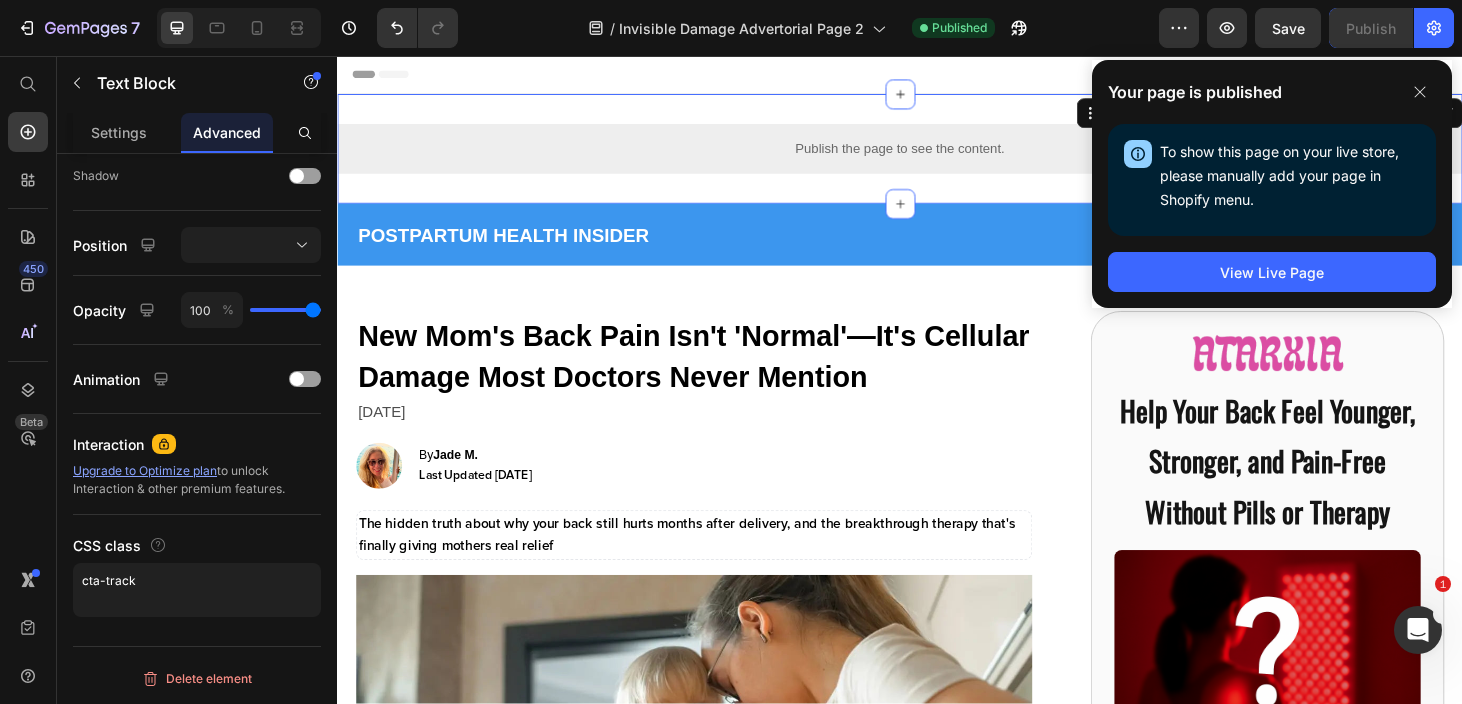 scroll, scrollTop: 0, scrollLeft: 0, axis: both 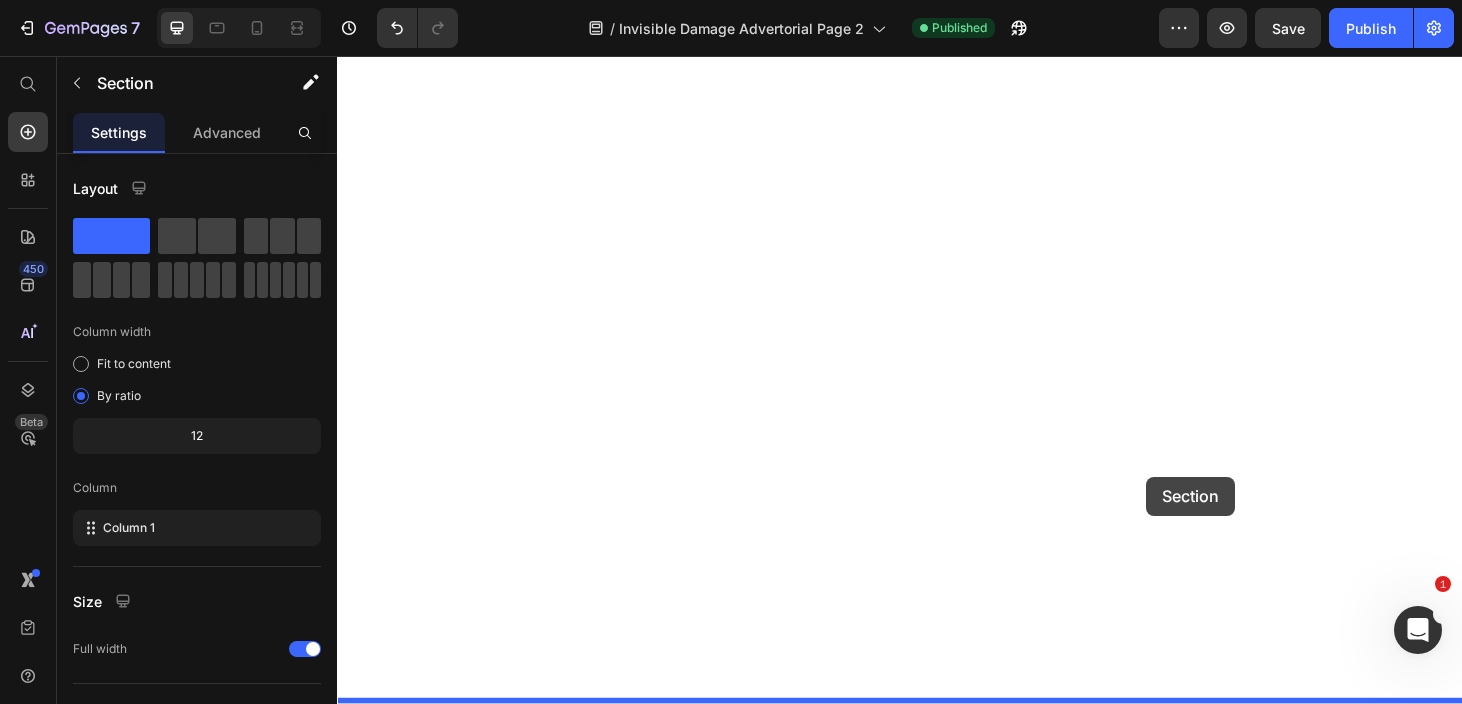 drag, startPoint x: 1149, startPoint y: 117, endPoint x: 1199, endPoint y: 505, distance: 391.20837 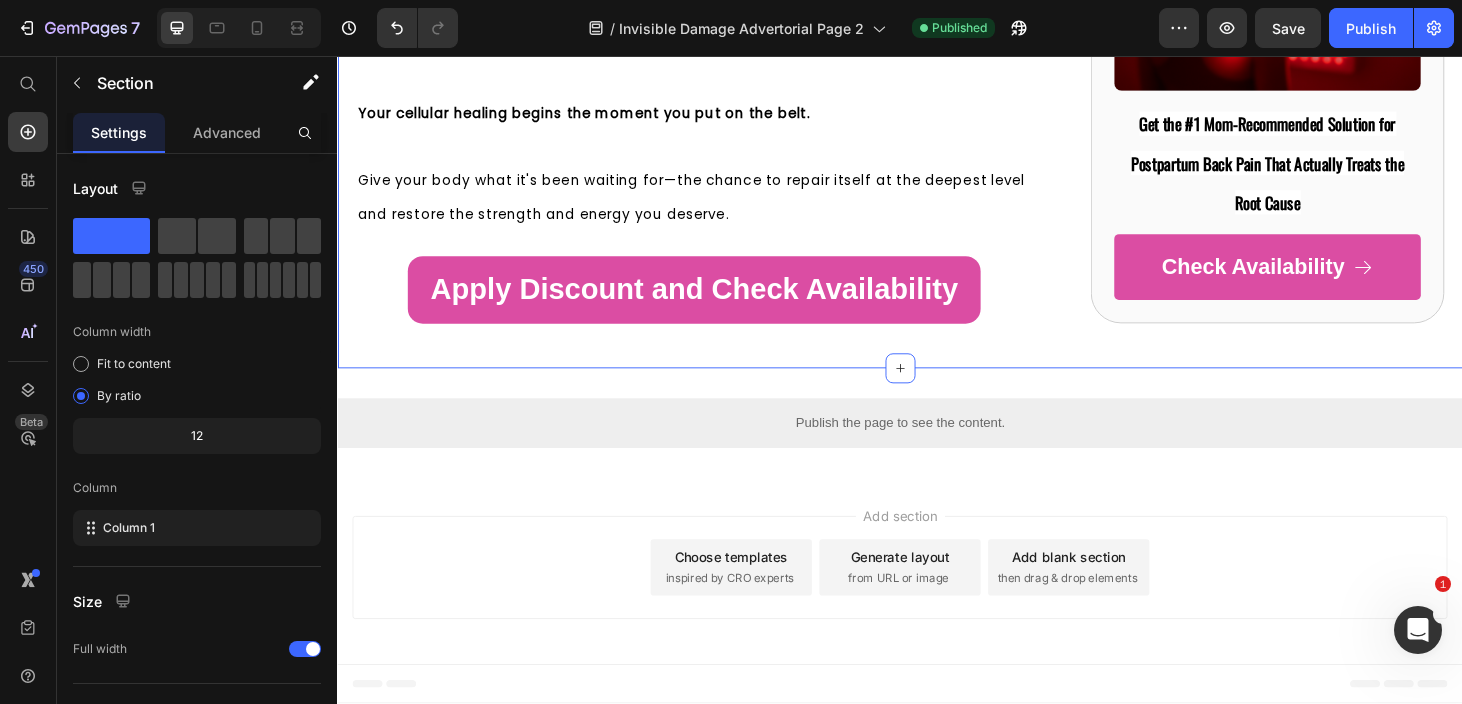 scroll, scrollTop: 17496, scrollLeft: 0, axis: vertical 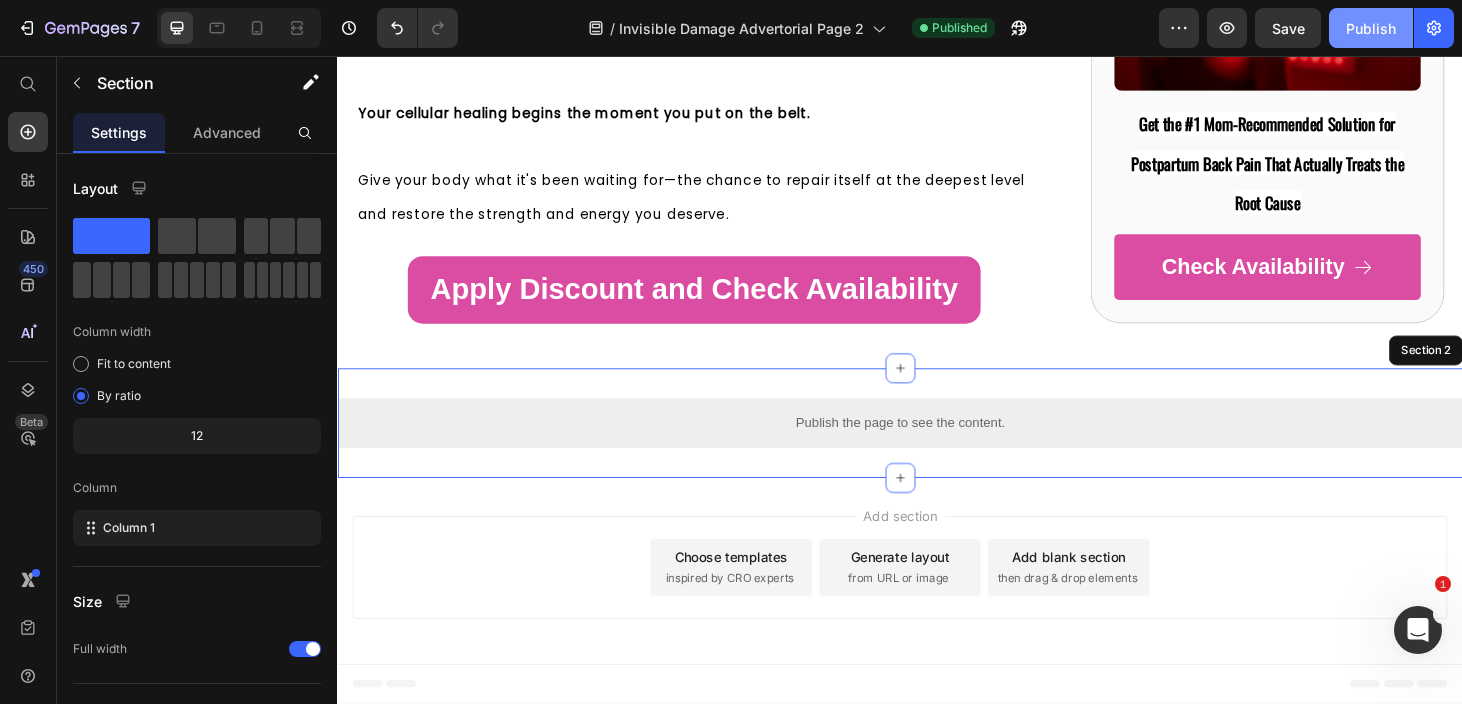 click on "Publish" at bounding box center [1371, 28] 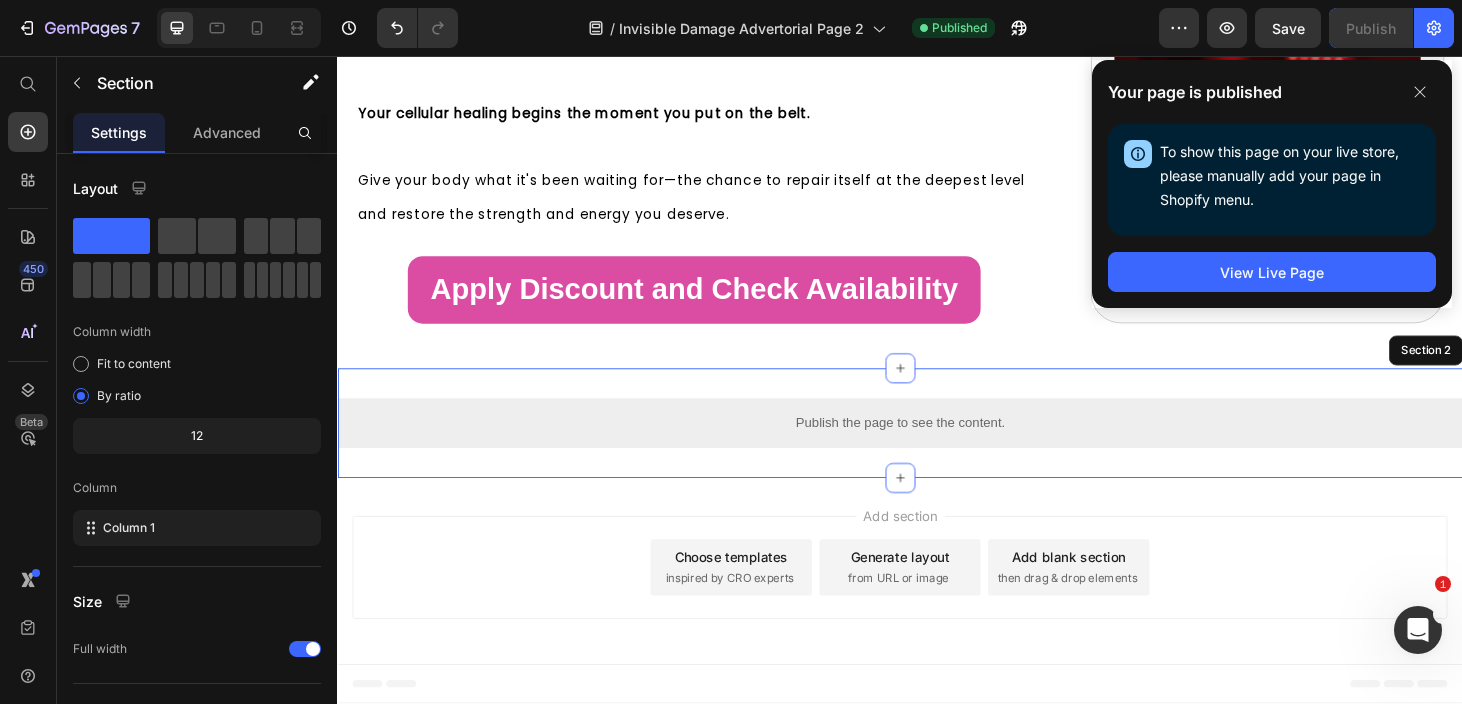 click on "Publish the page to see the content.
Custom Code Section 2" at bounding box center (937, 448) 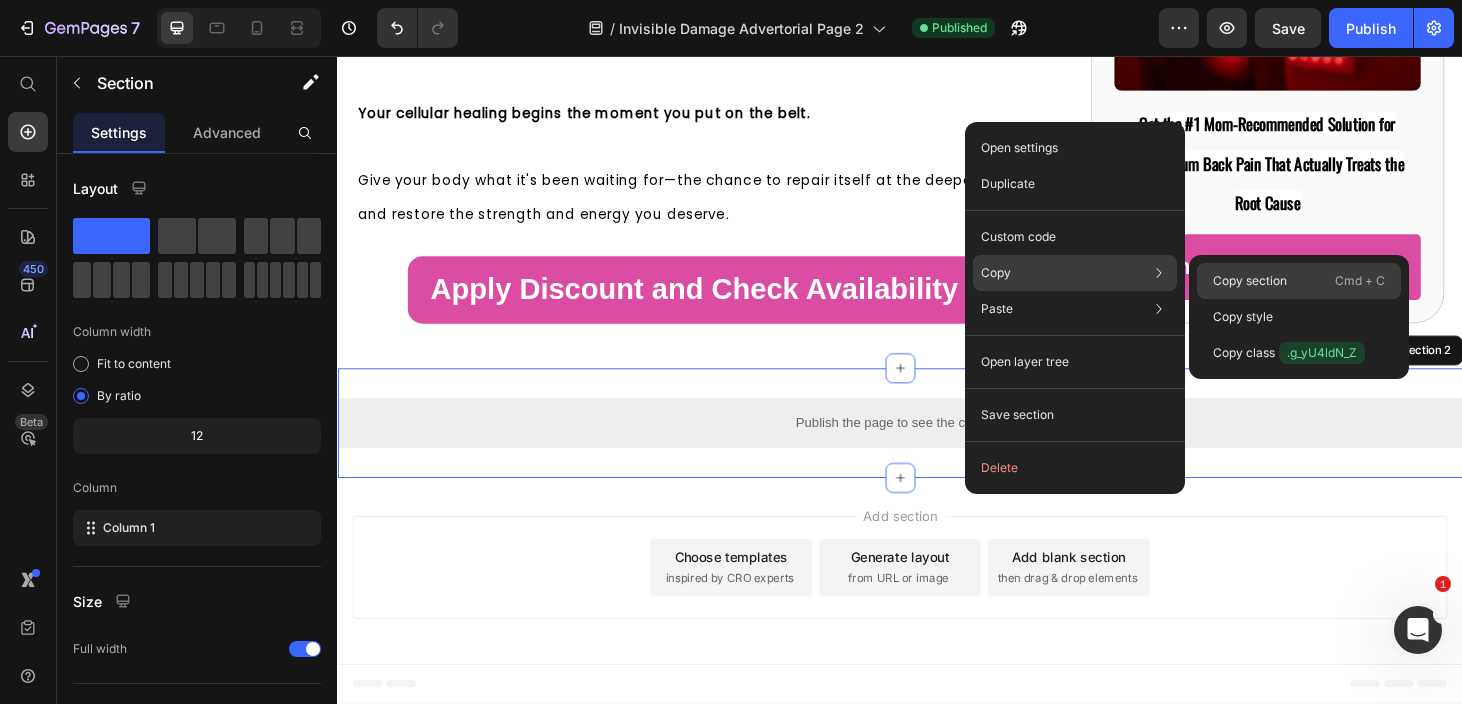 click on "Copy section  Cmd + C" 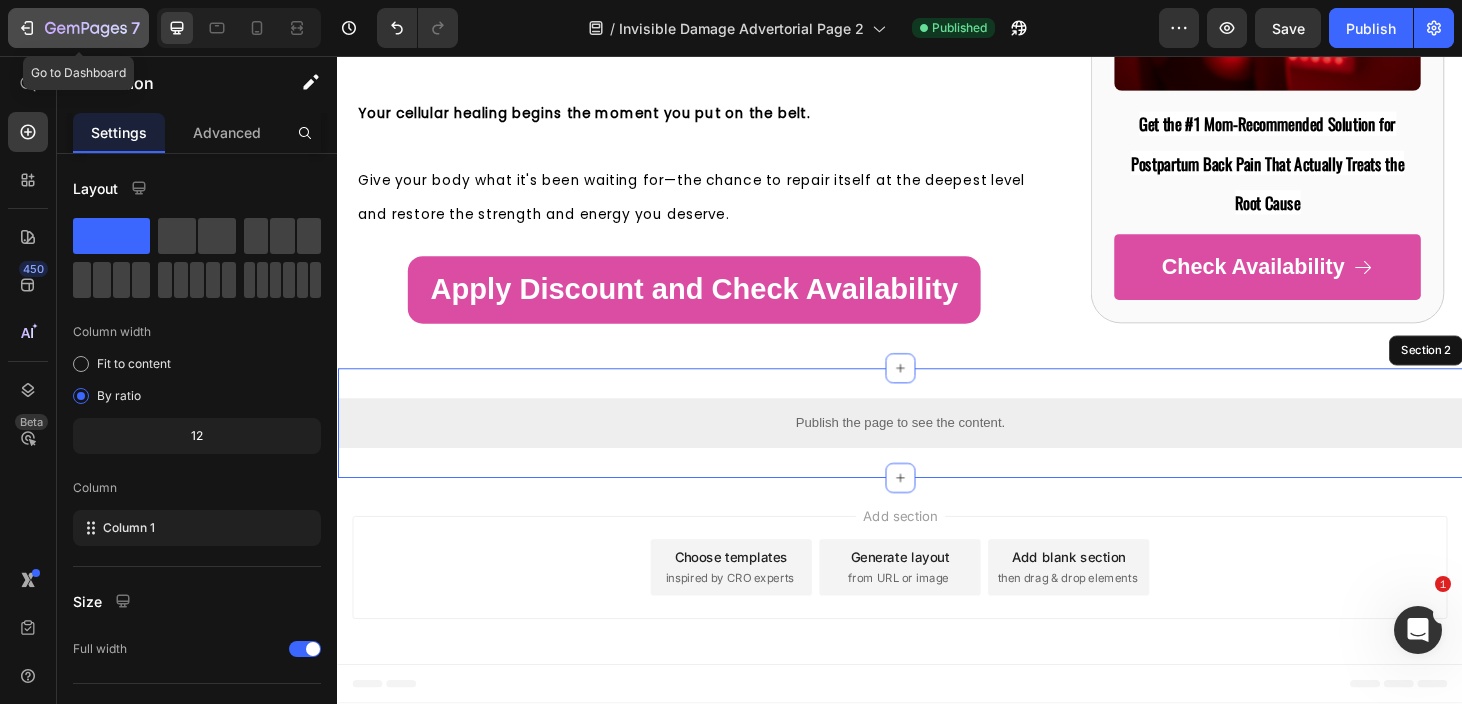 click 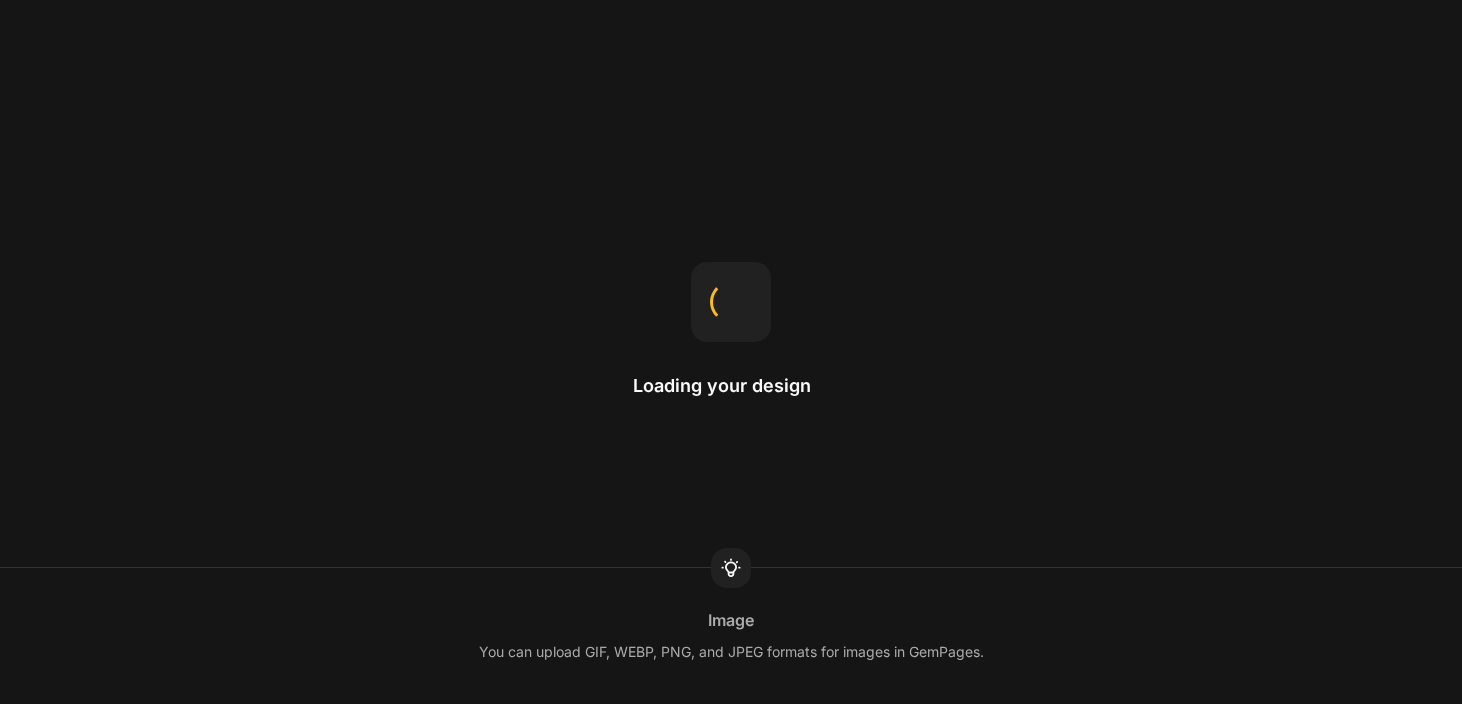 scroll, scrollTop: 0, scrollLeft: 0, axis: both 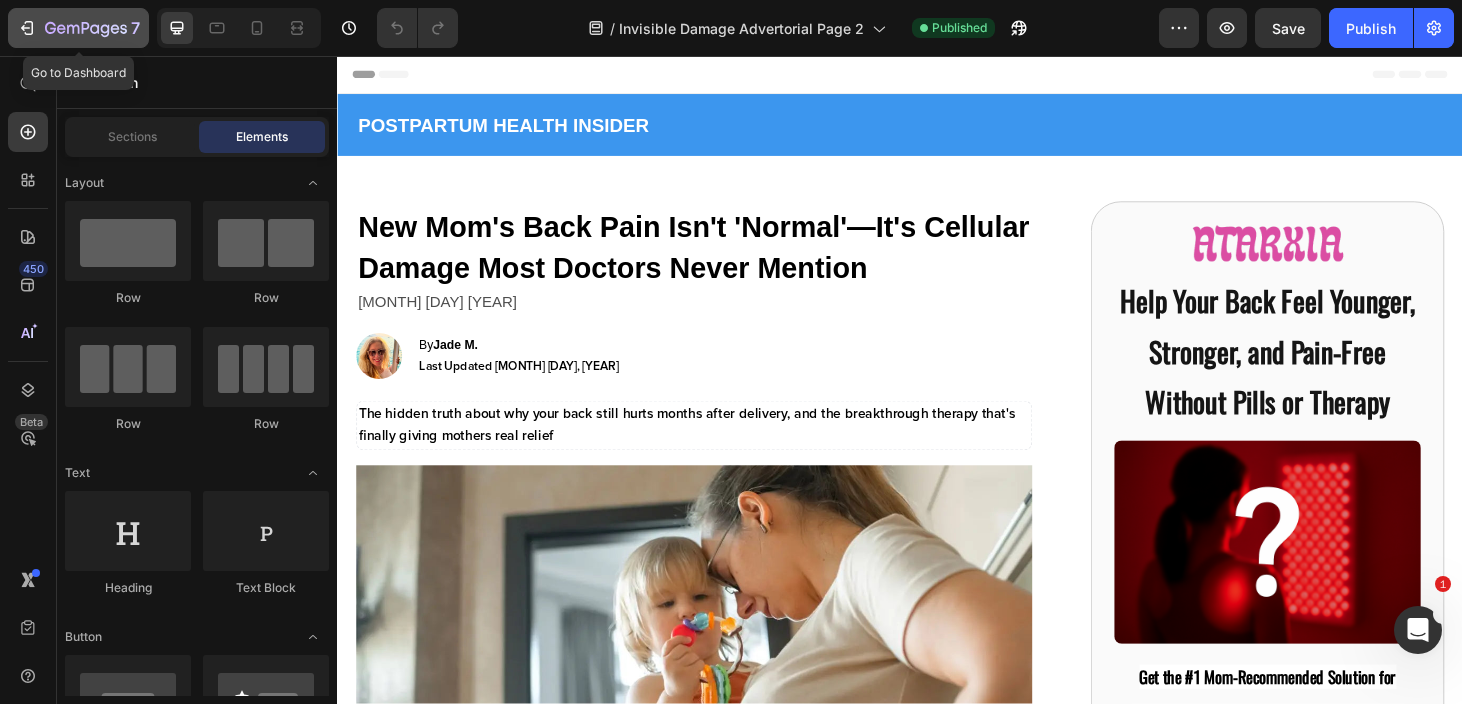 click 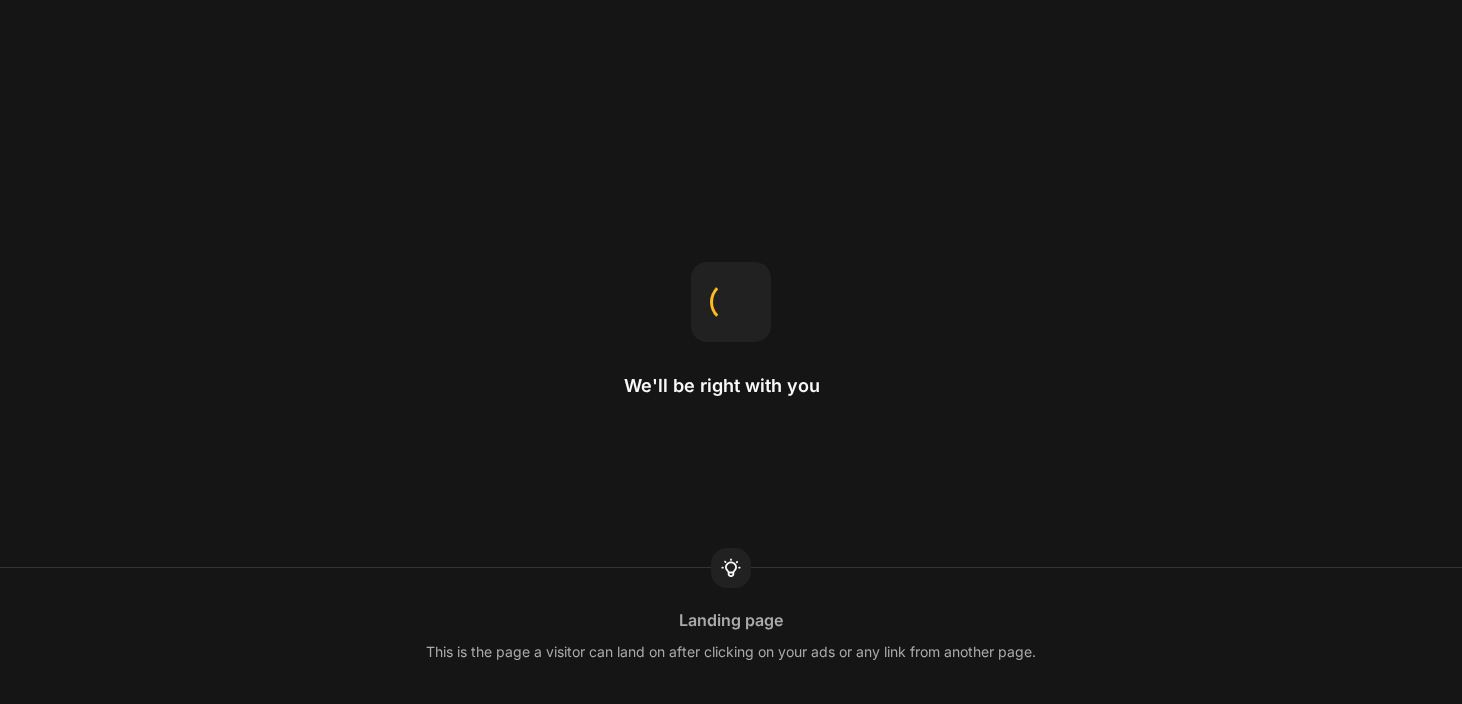 scroll, scrollTop: 0, scrollLeft: 0, axis: both 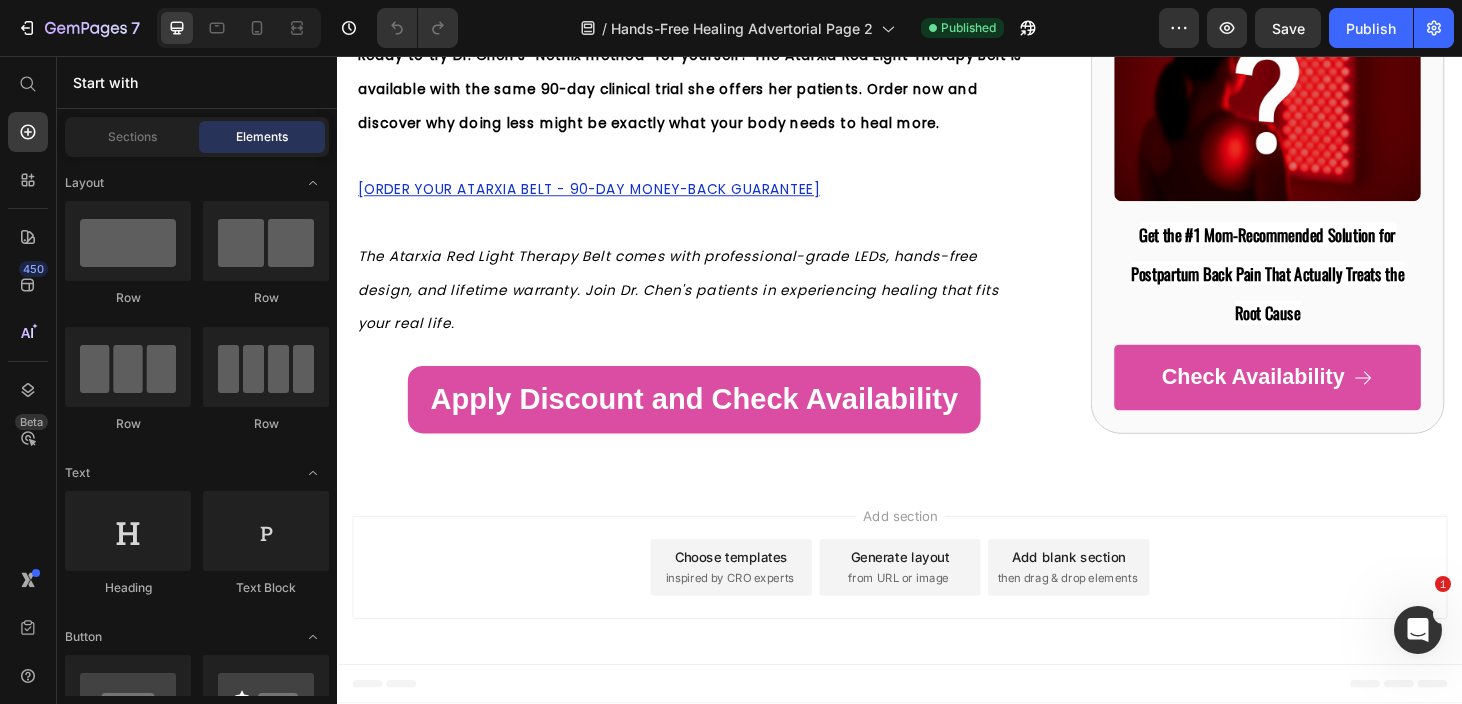 click on "Add section Choose templates inspired by CRO experts Generate layout from URL or image Add blank section then drag & drop elements" at bounding box center [937, 606] 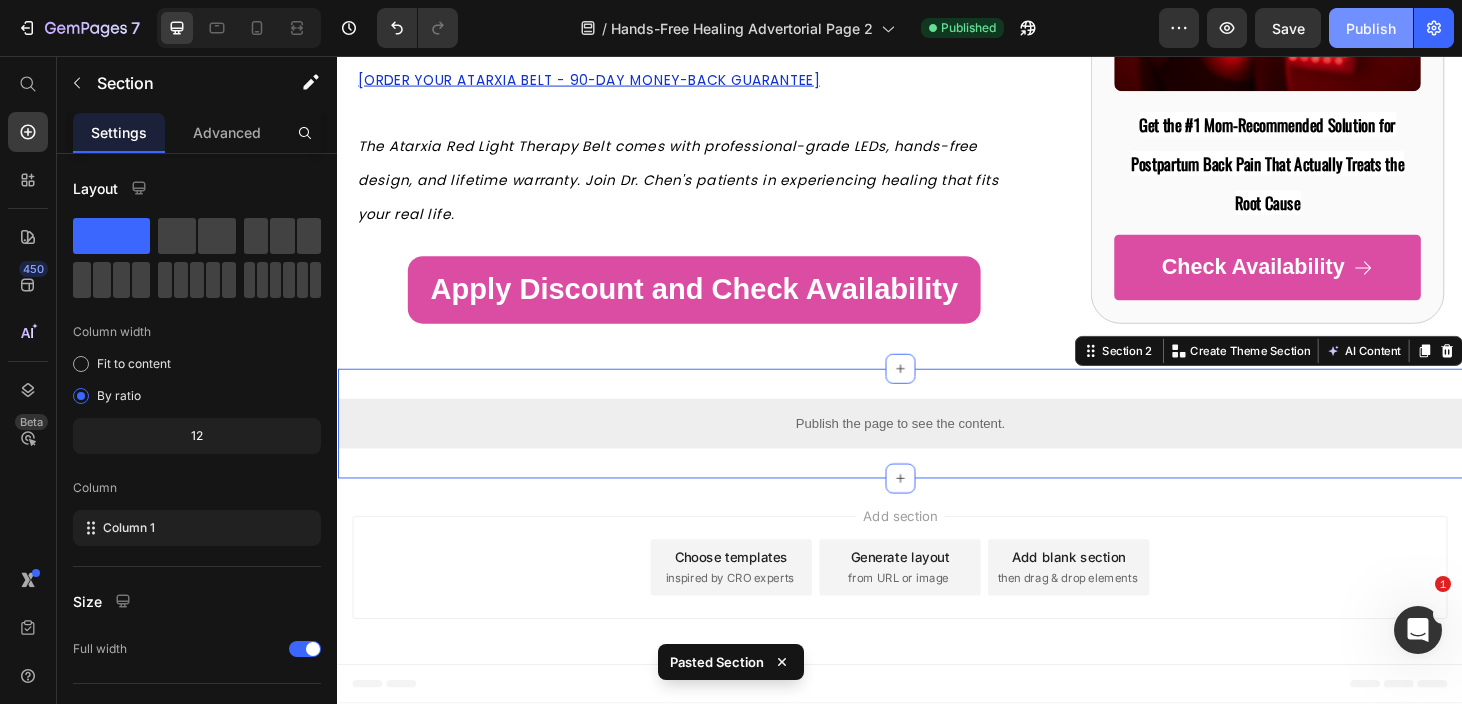 click on "Publish" at bounding box center [1371, 28] 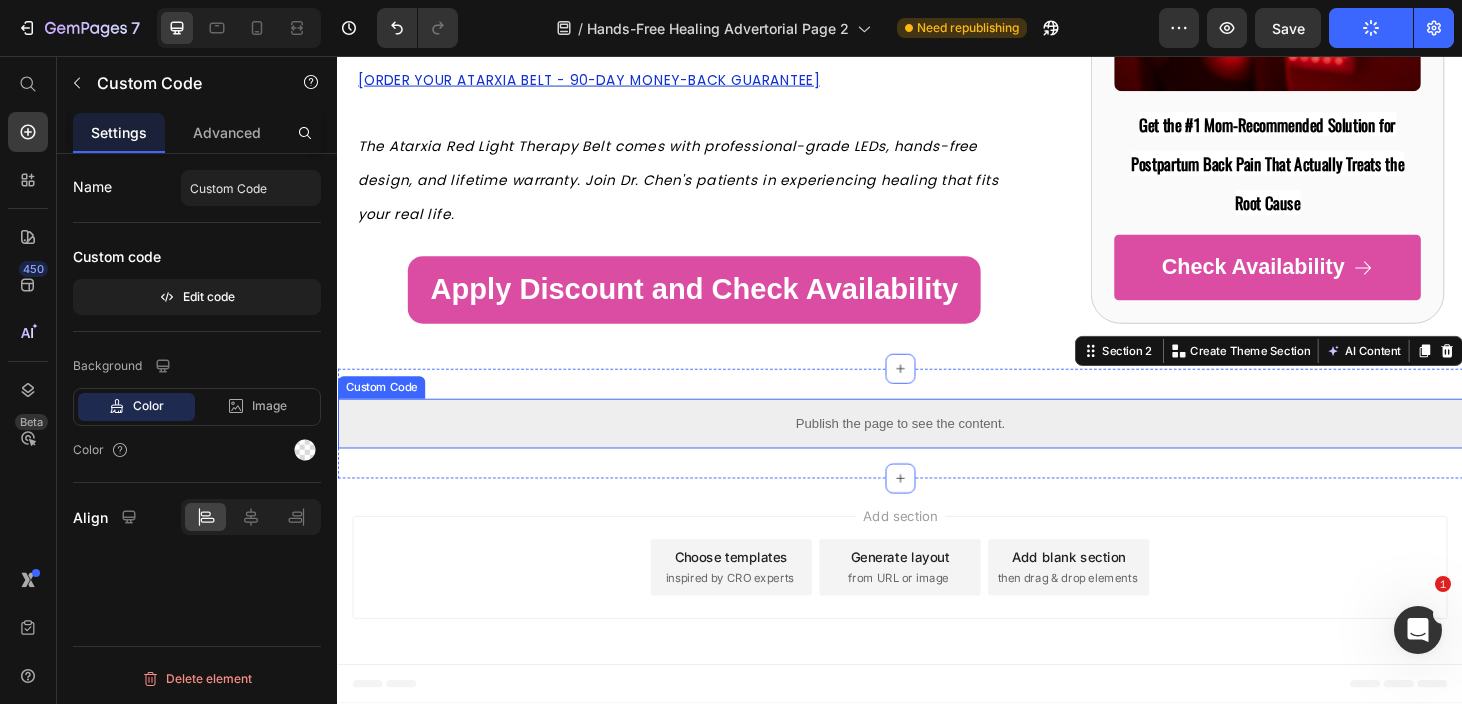 click on "Publish the page to see the content." at bounding box center [937, 448] 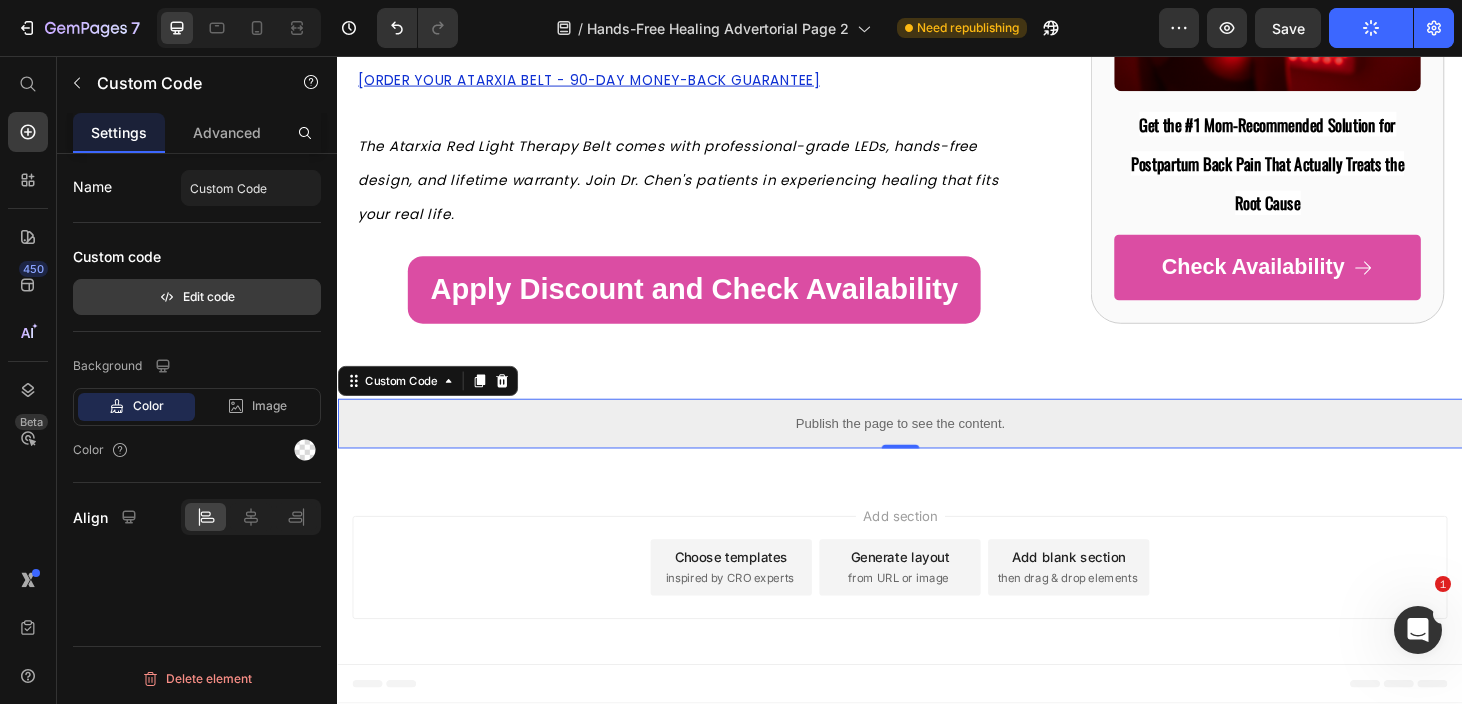 click on "Edit code" at bounding box center [197, 297] 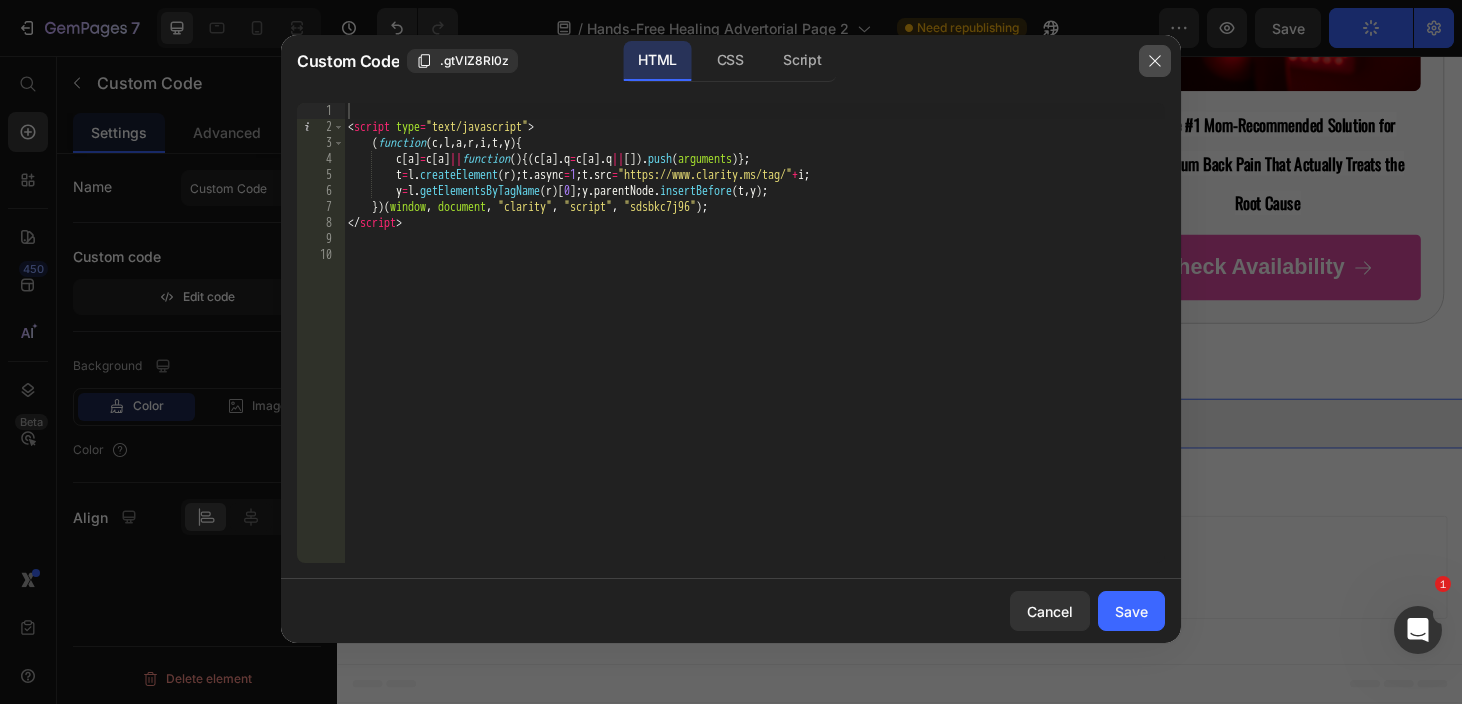 click 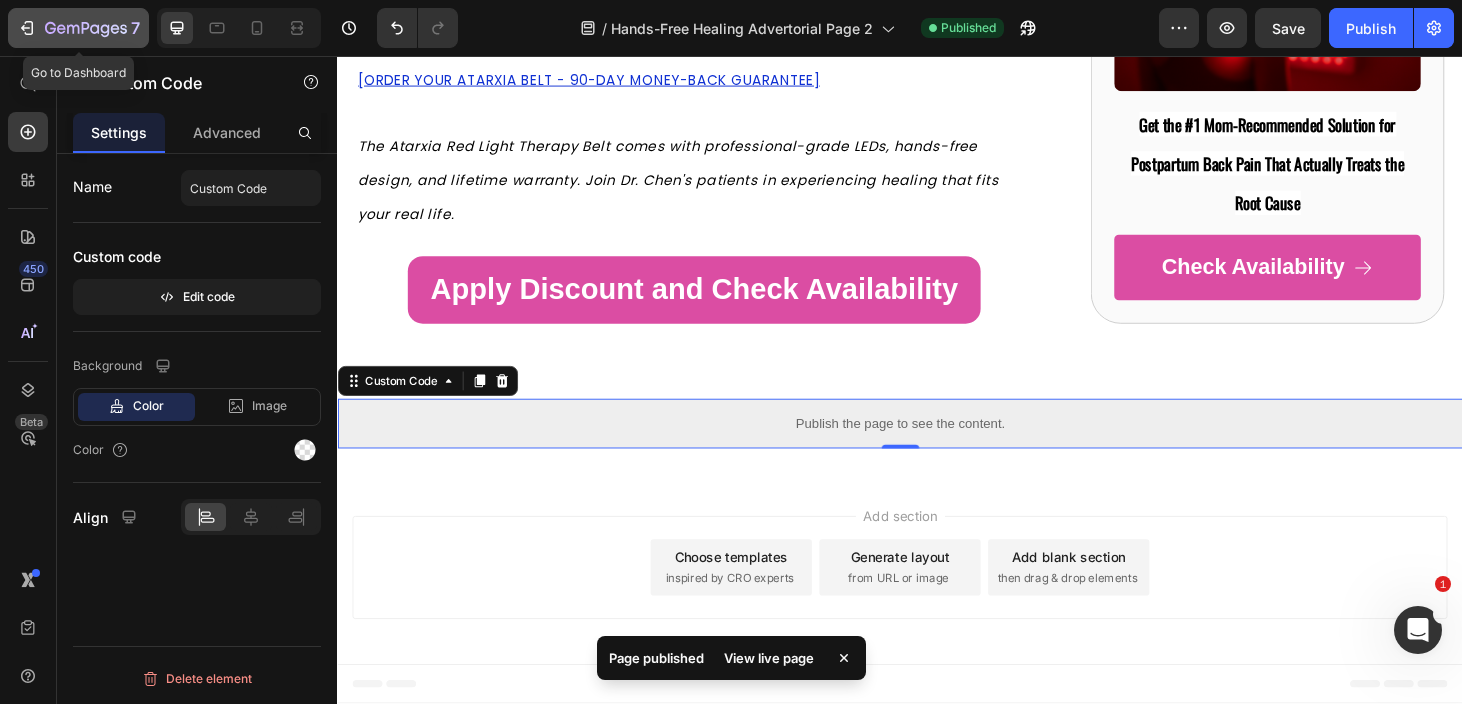 click 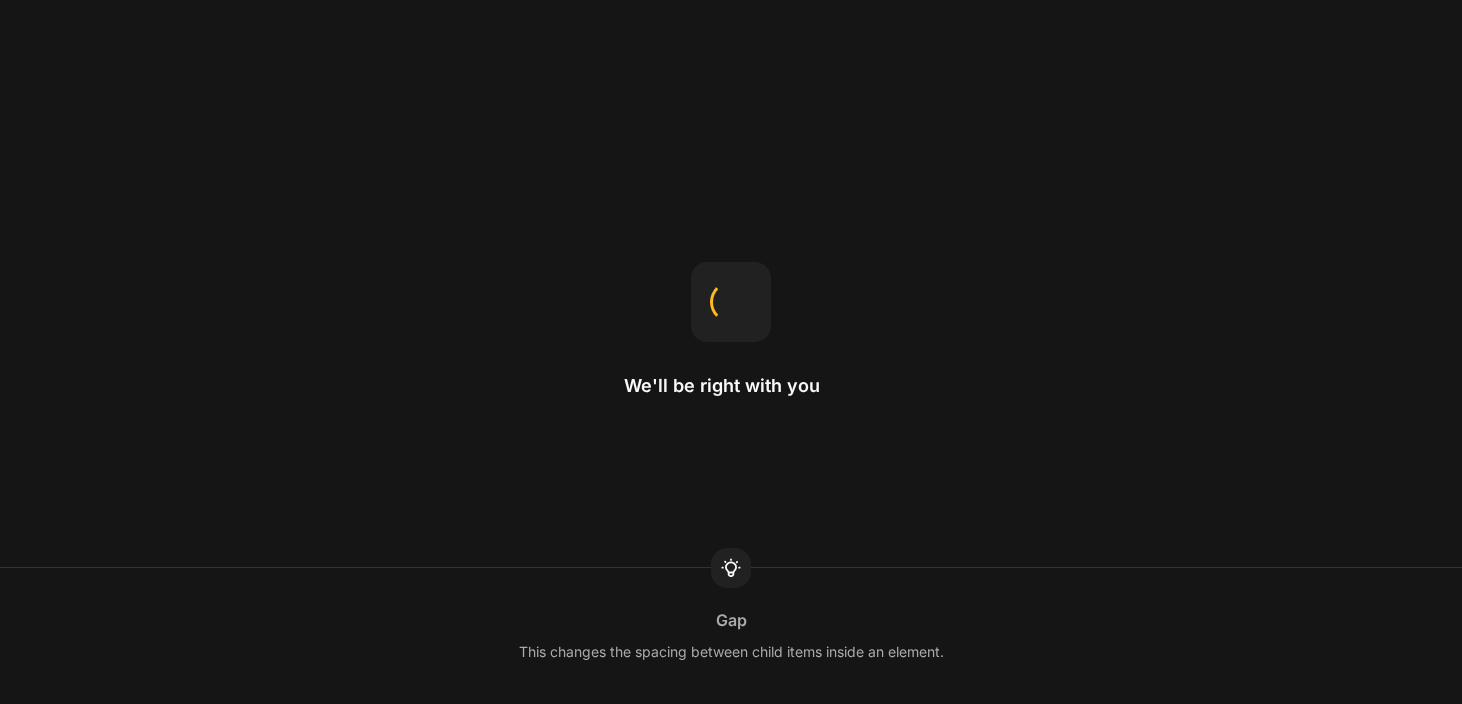 scroll, scrollTop: 0, scrollLeft: 0, axis: both 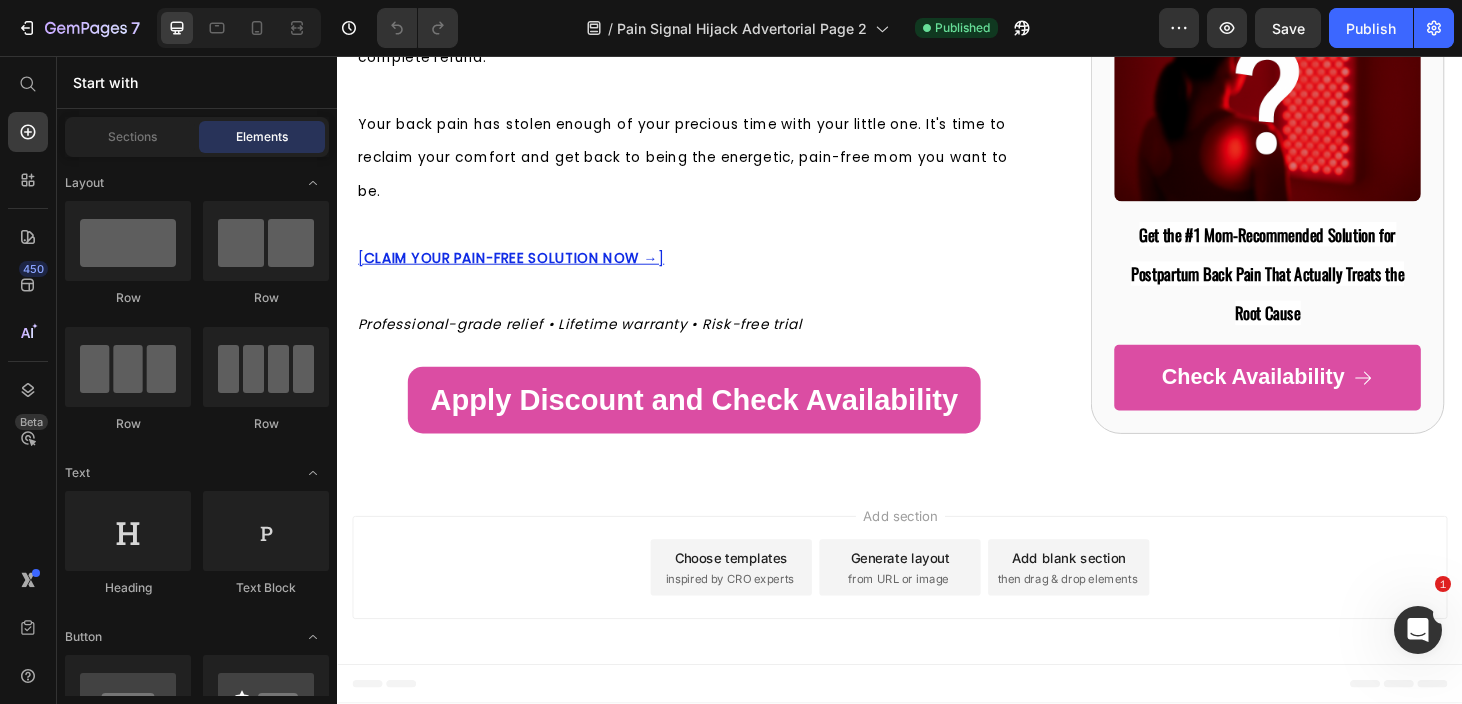 click on "Add section Choose templates inspired by CRO experts Generate layout from URL or image Add blank section then drag & drop elements" at bounding box center [937, 606] 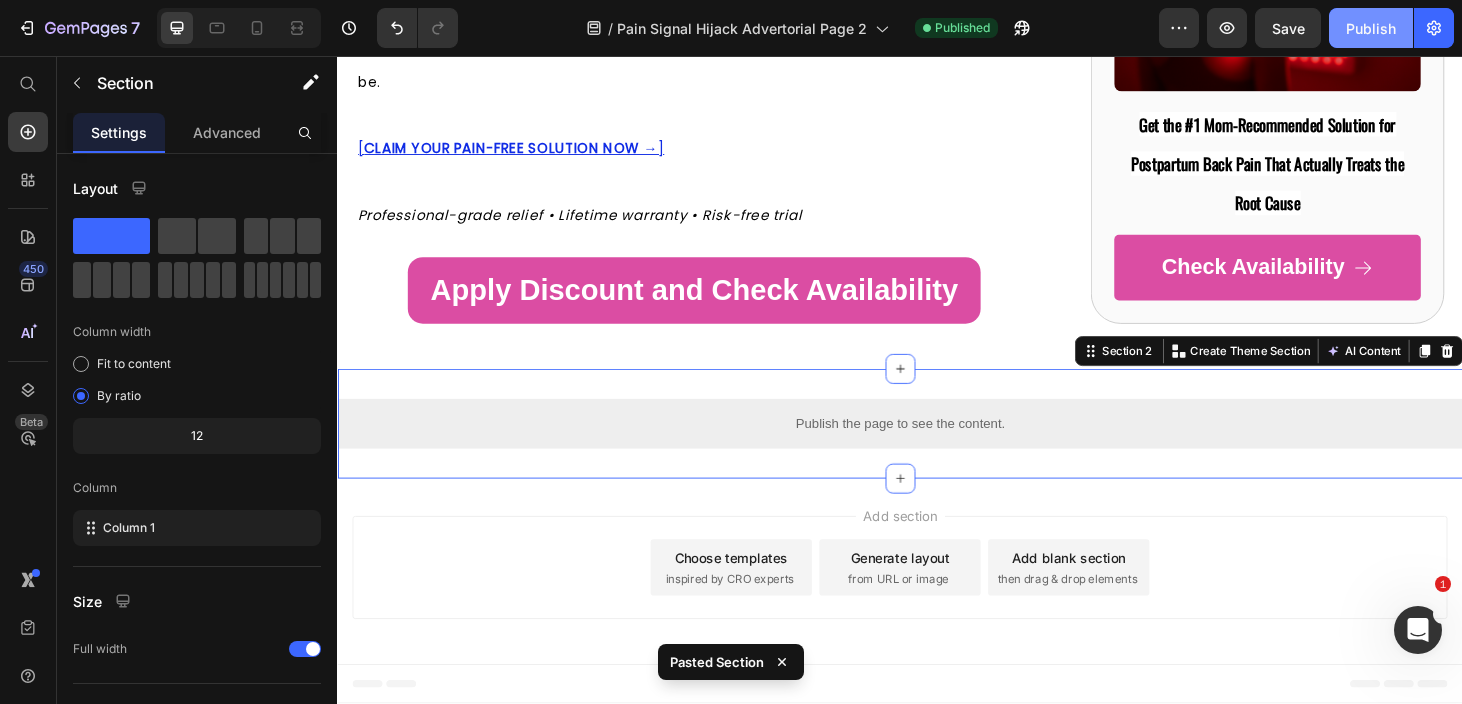 click on "Publish" at bounding box center [1371, 28] 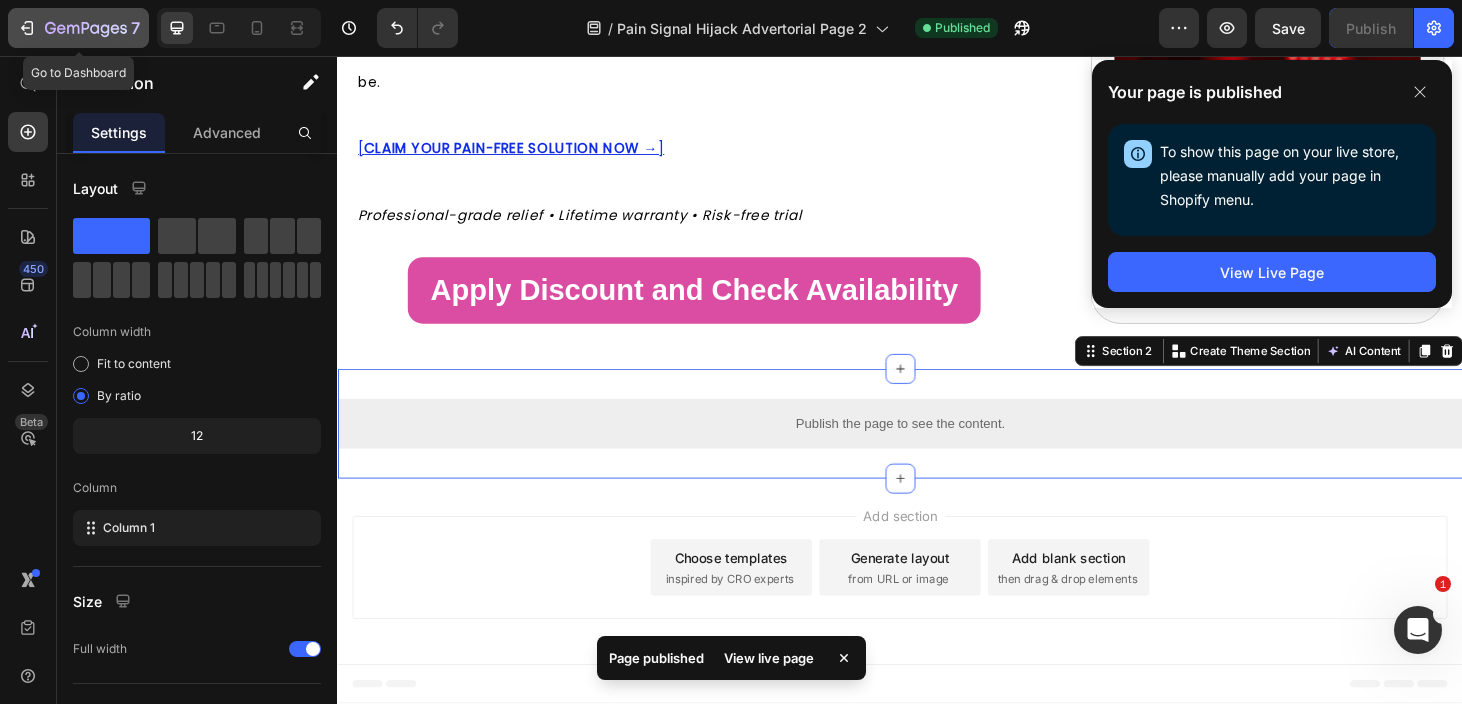 click on "7" 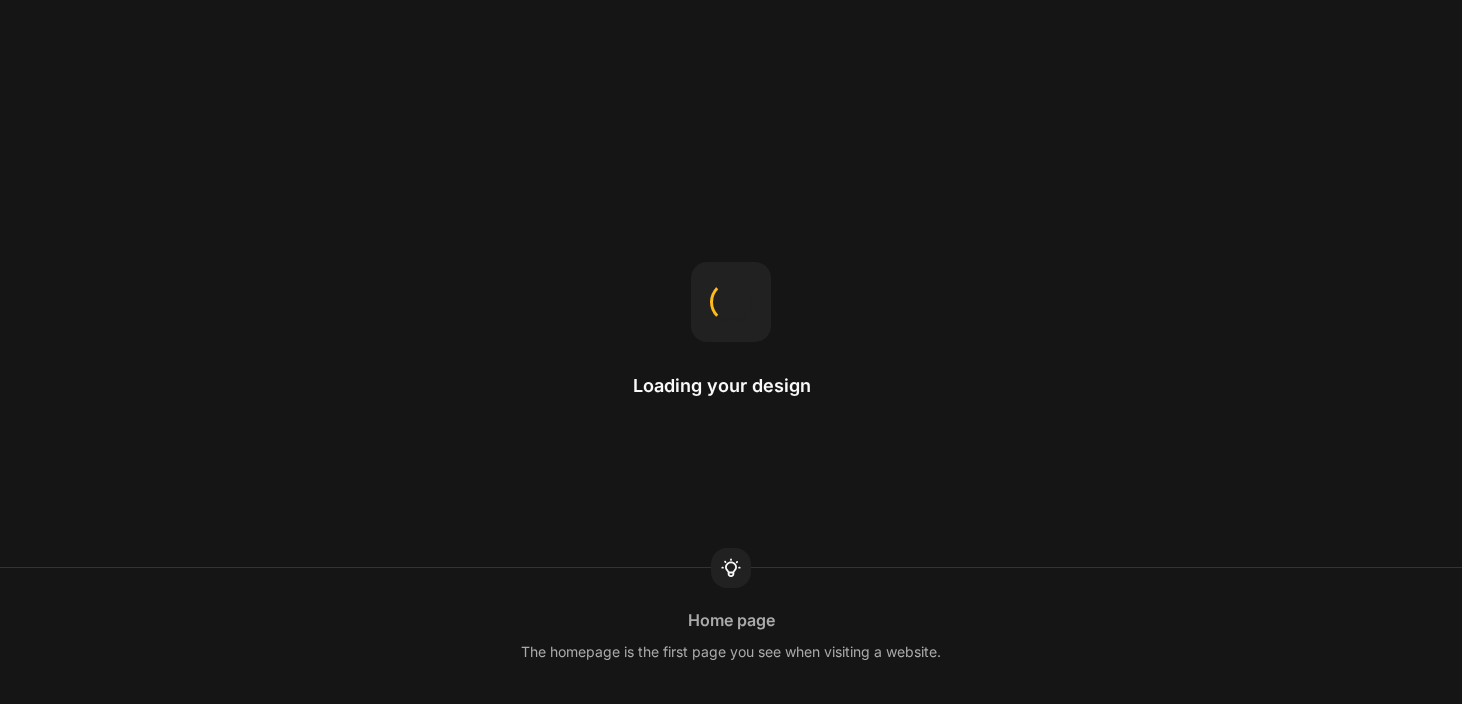 scroll, scrollTop: 0, scrollLeft: 0, axis: both 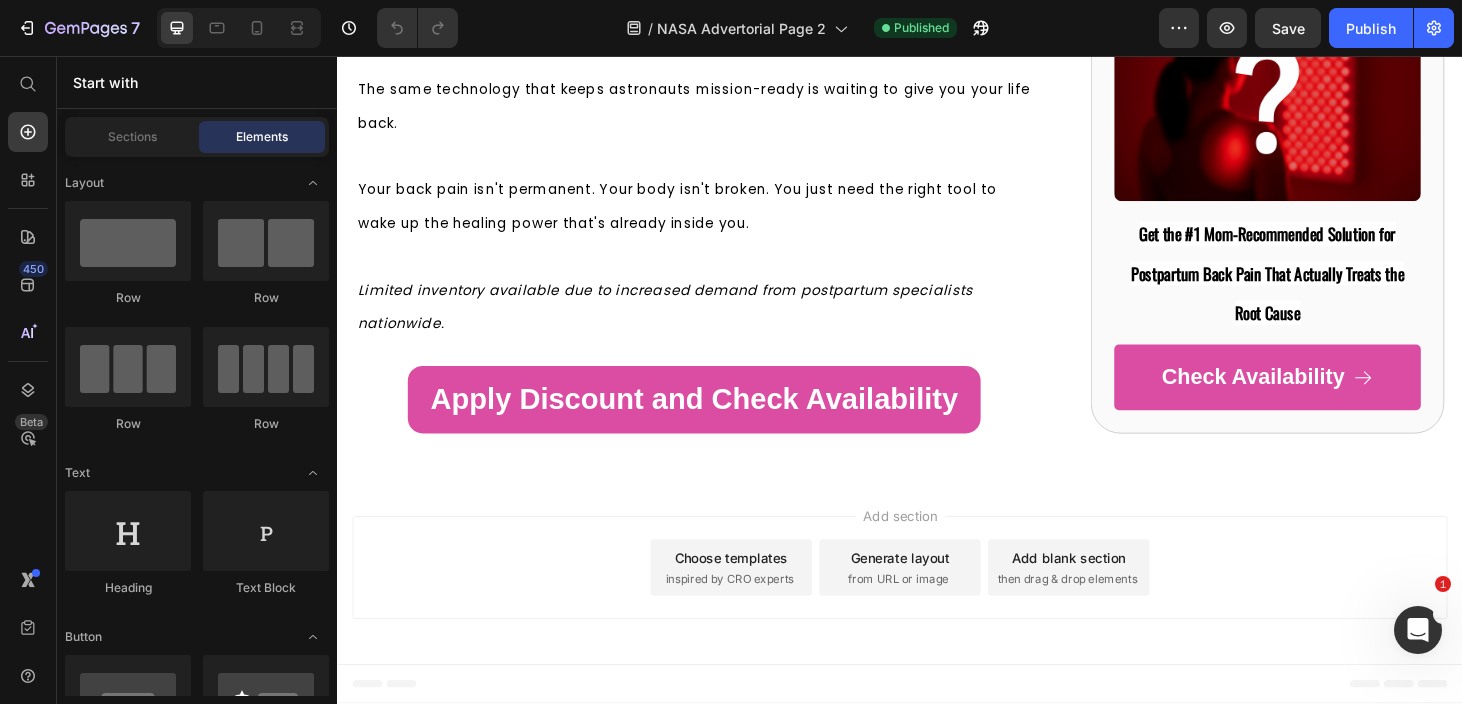 click on "Add section Choose templates inspired by CRO experts Generate layout from URL or image Add blank section then drag & drop elements" at bounding box center (937, 606) 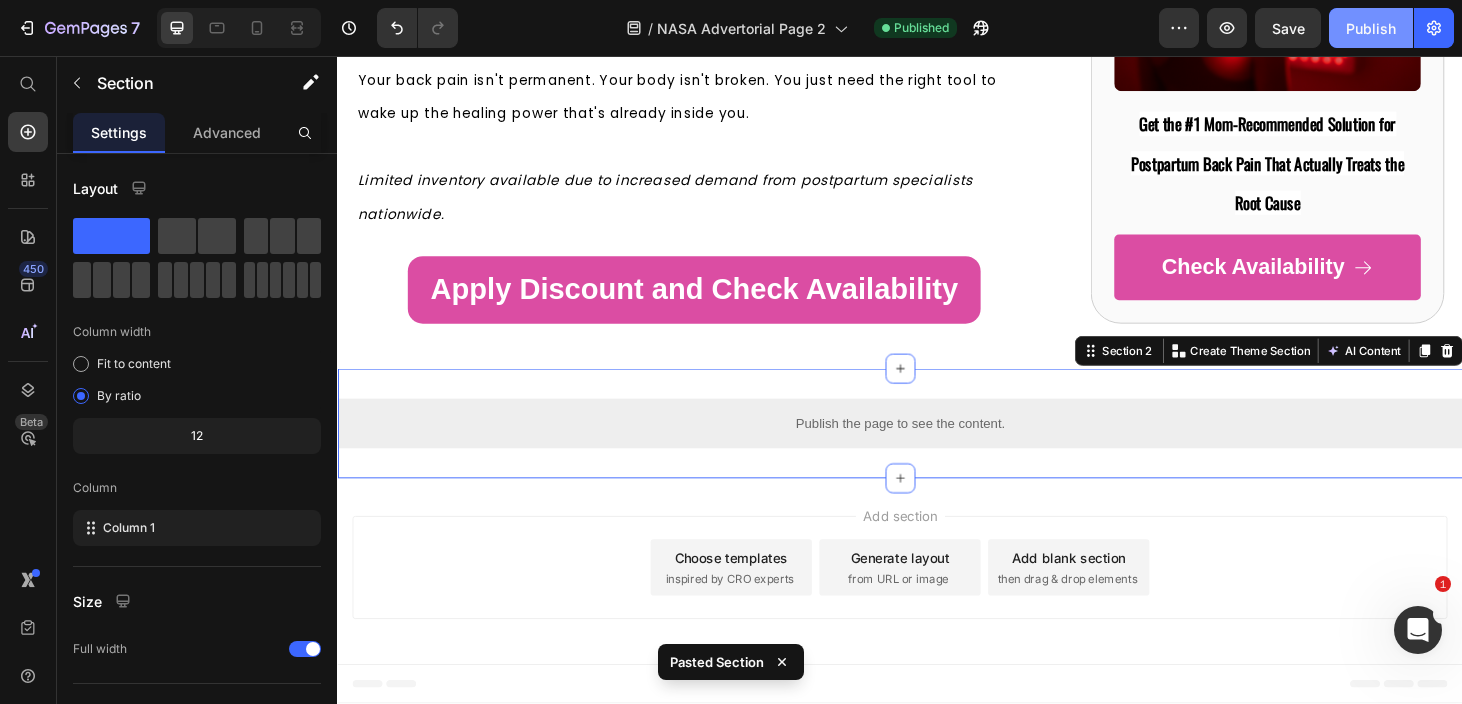 click on "Publish" at bounding box center (1371, 28) 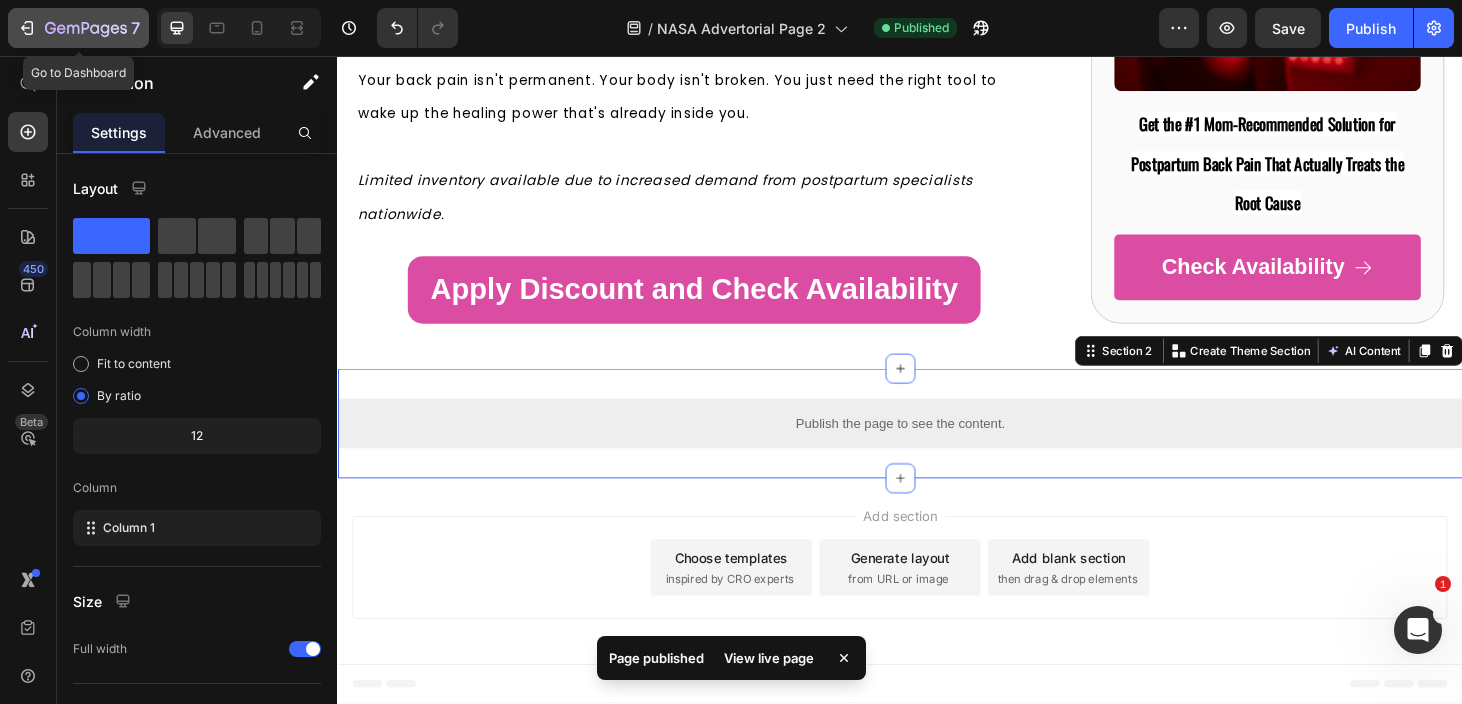 click 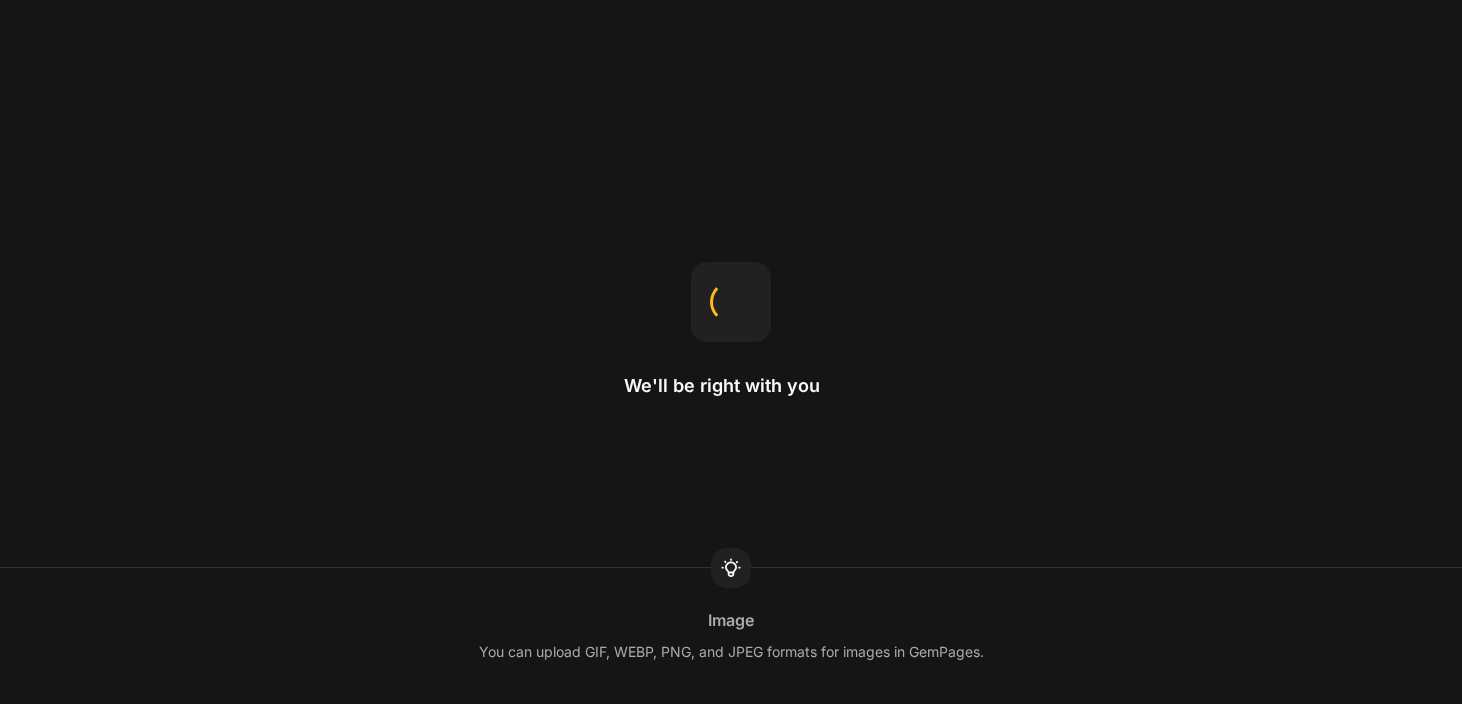 scroll, scrollTop: 0, scrollLeft: 0, axis: both 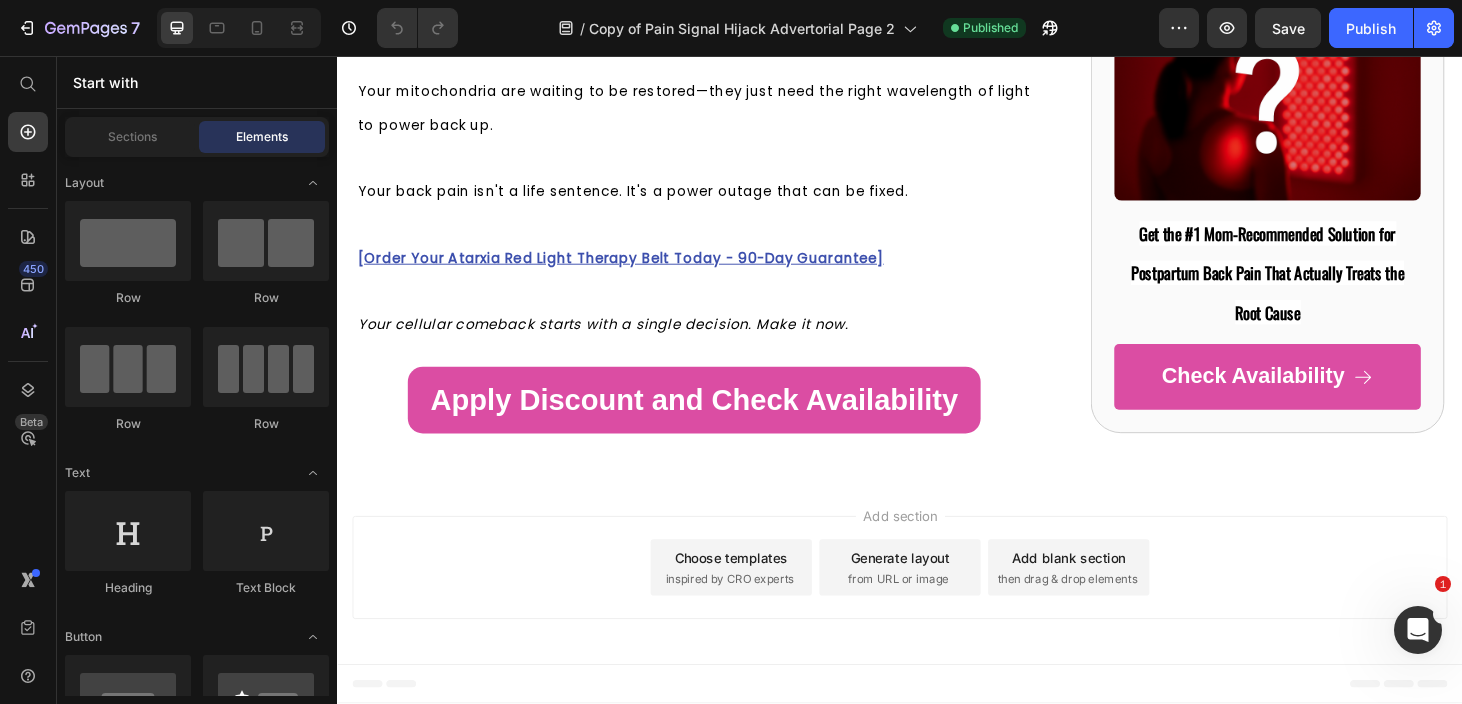 click on "Add section Choose templates inspired by CRO experts Generate layout from URL or image Add blank section then drag & drop elements" at bounding box center (937, 606) 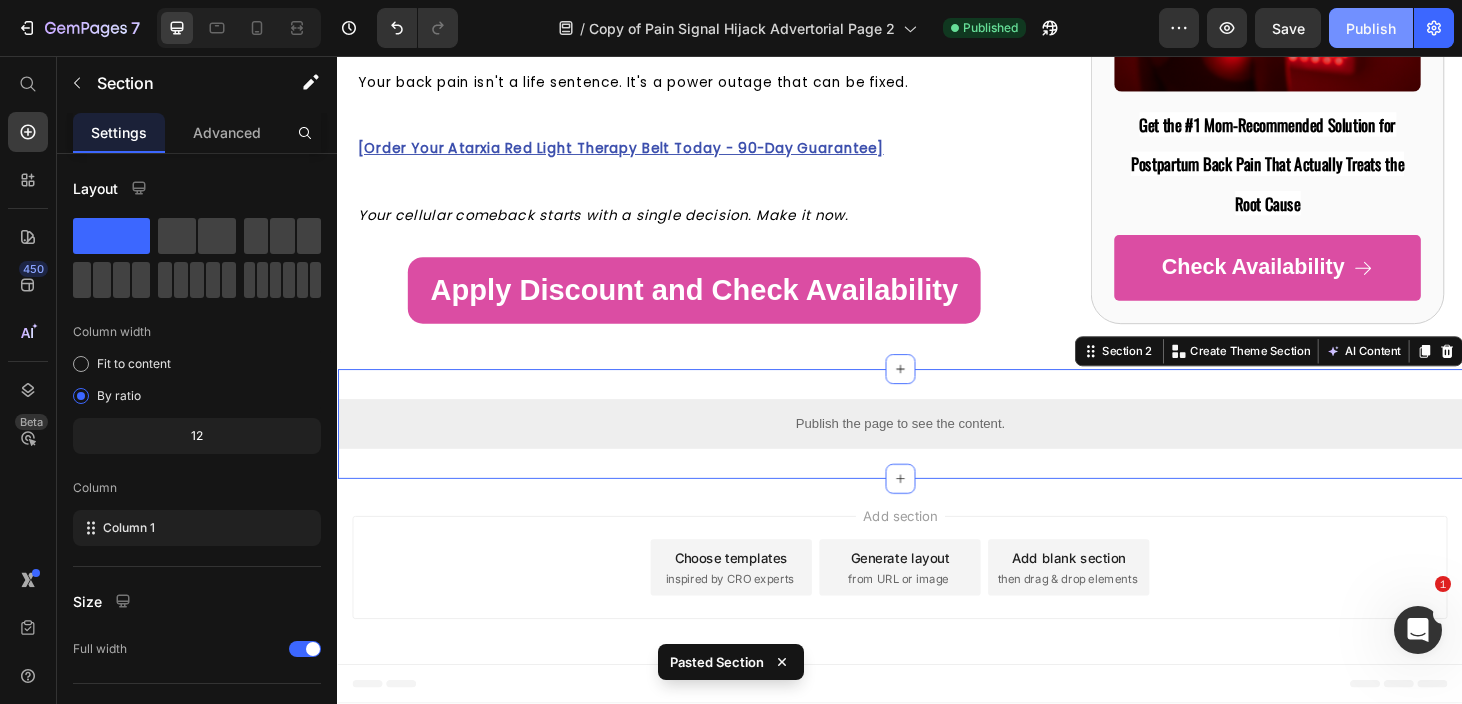 click on "Publish" at bounding box center [1371, 28] 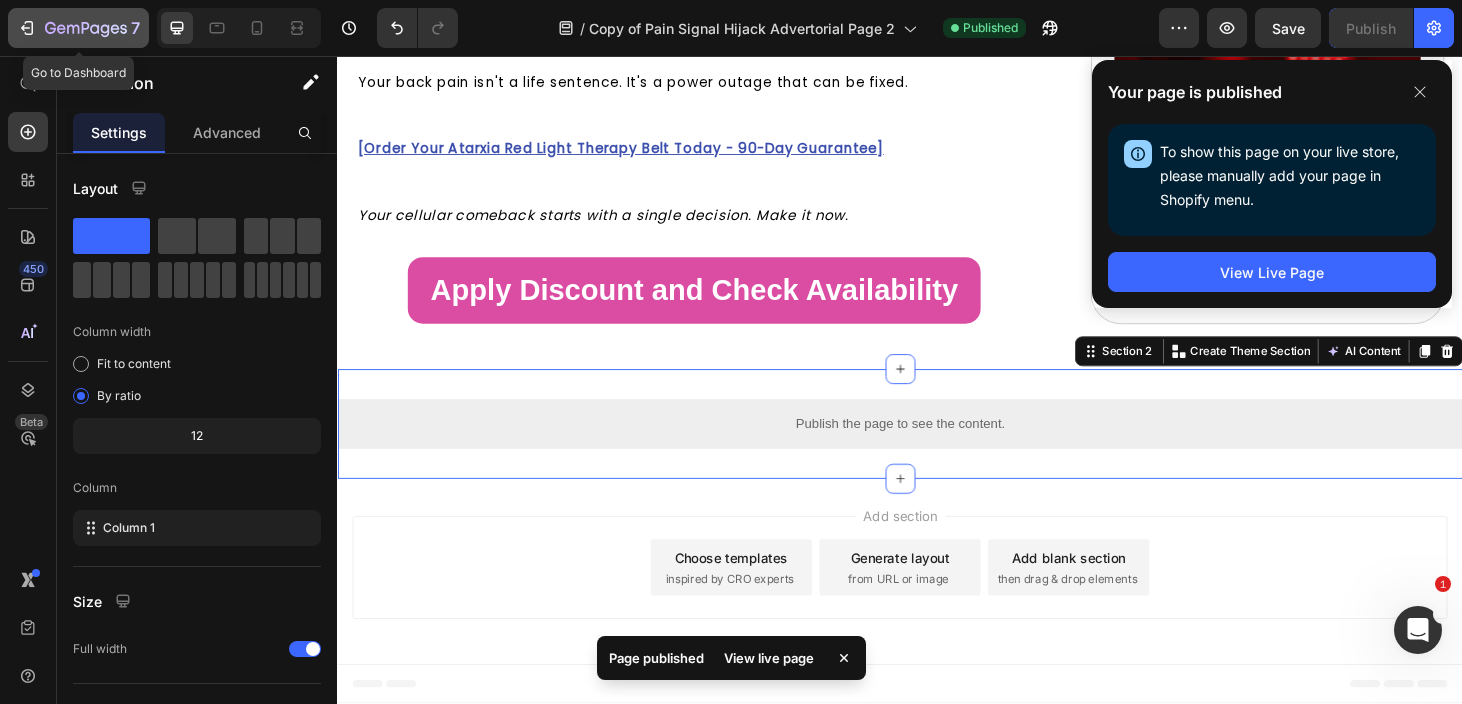 click 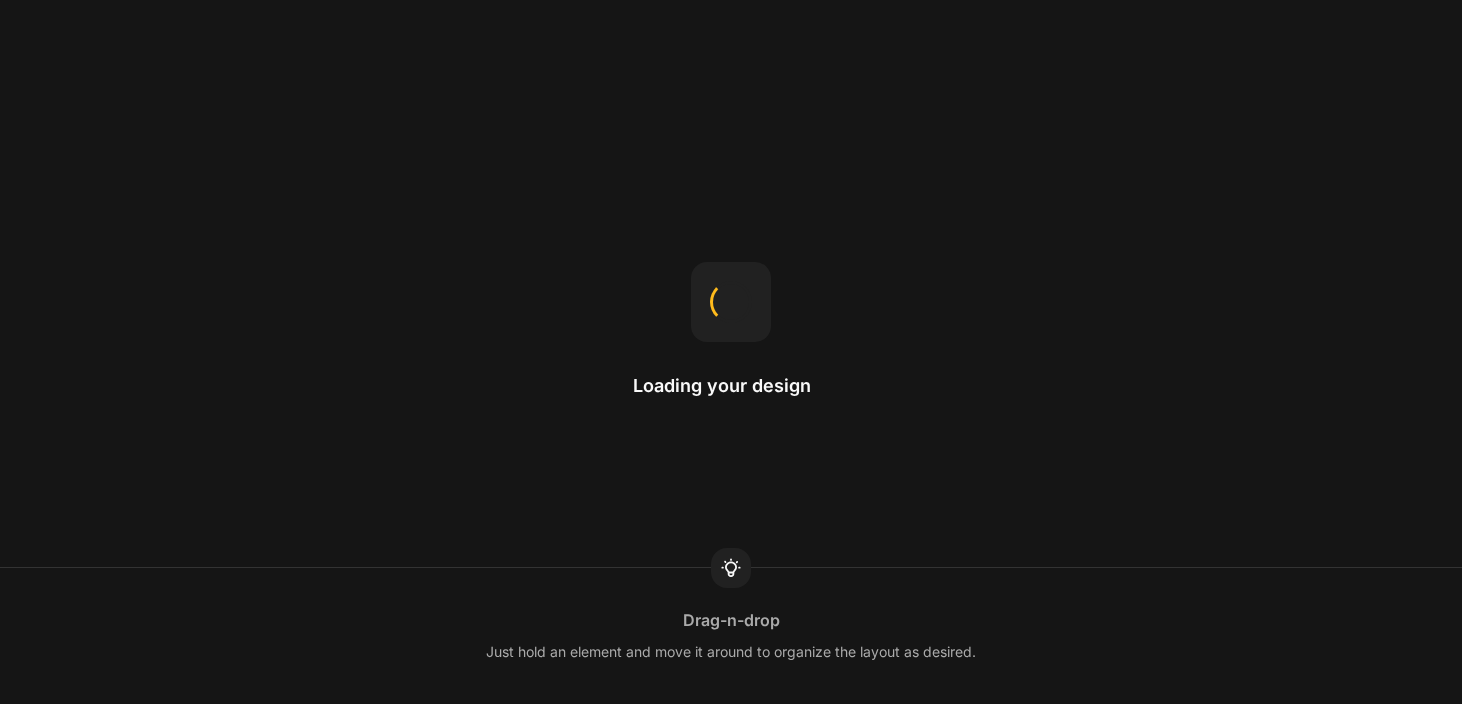 scroll, scrollTop: 0, scrollLeft: 0, axis: both 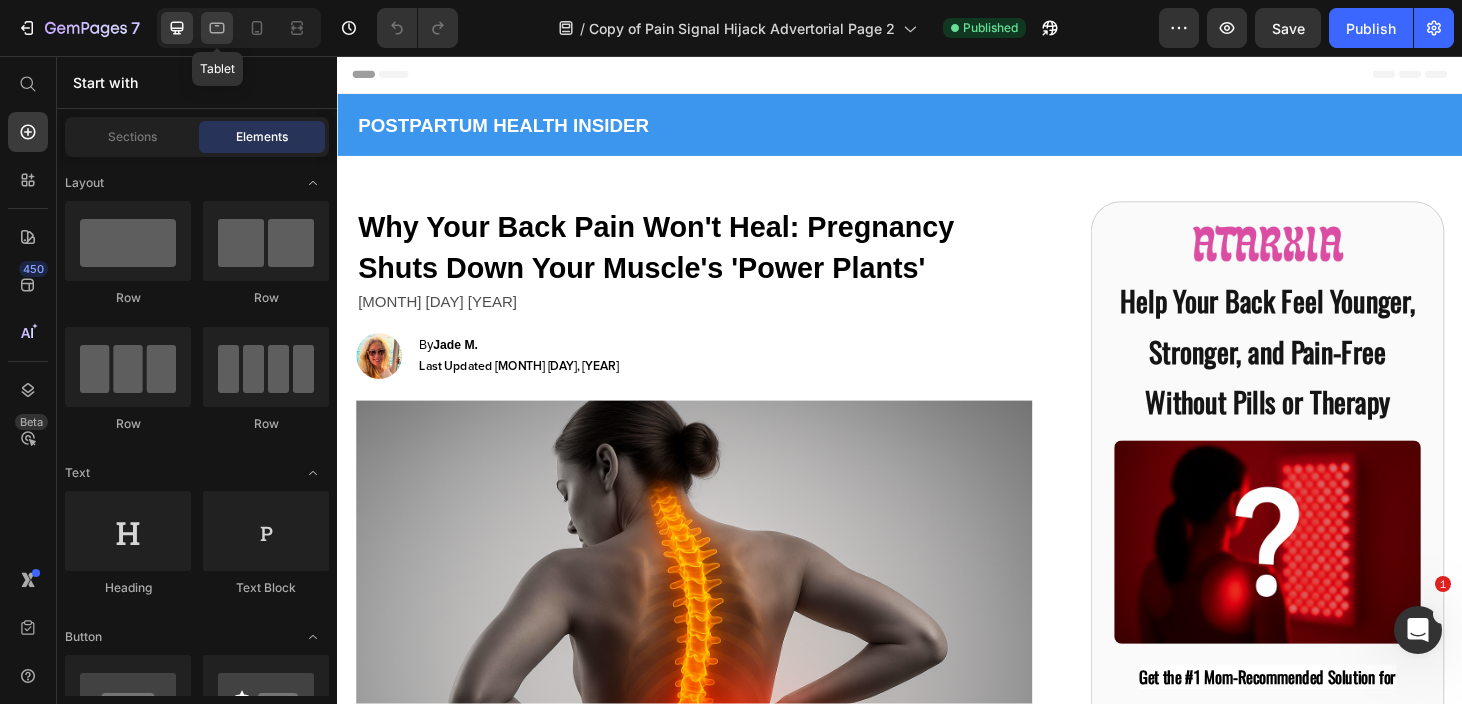 click 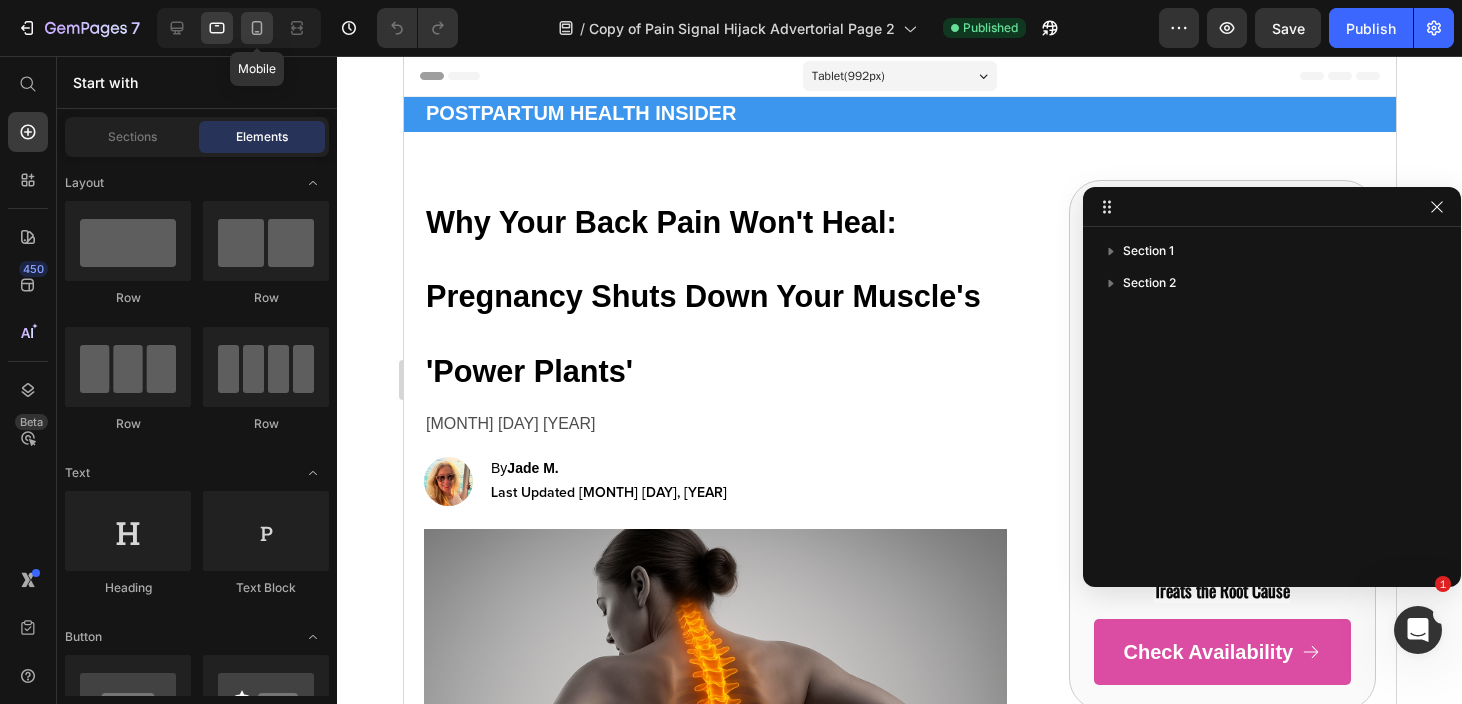 click 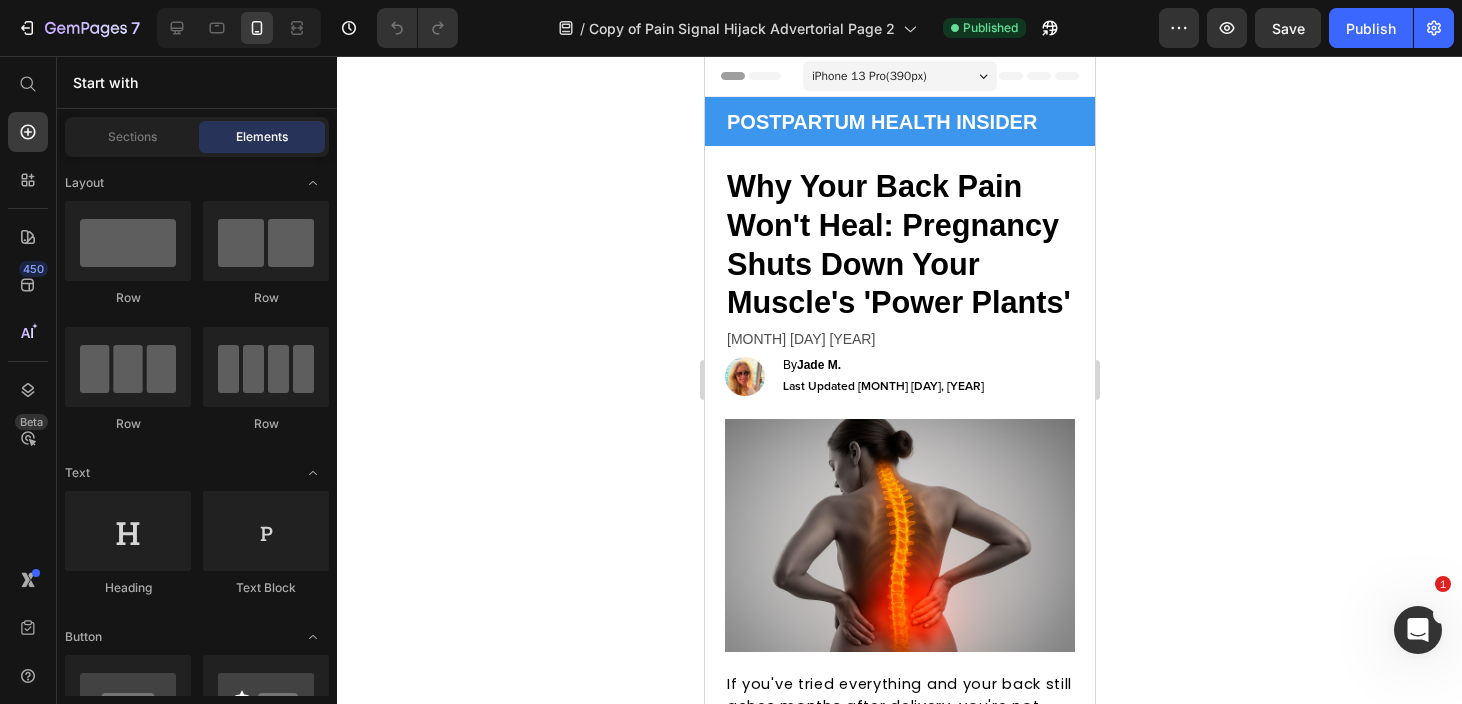 click on "iPhone 13 Pro  ( 390 px)" at bounding box center (868, 76) 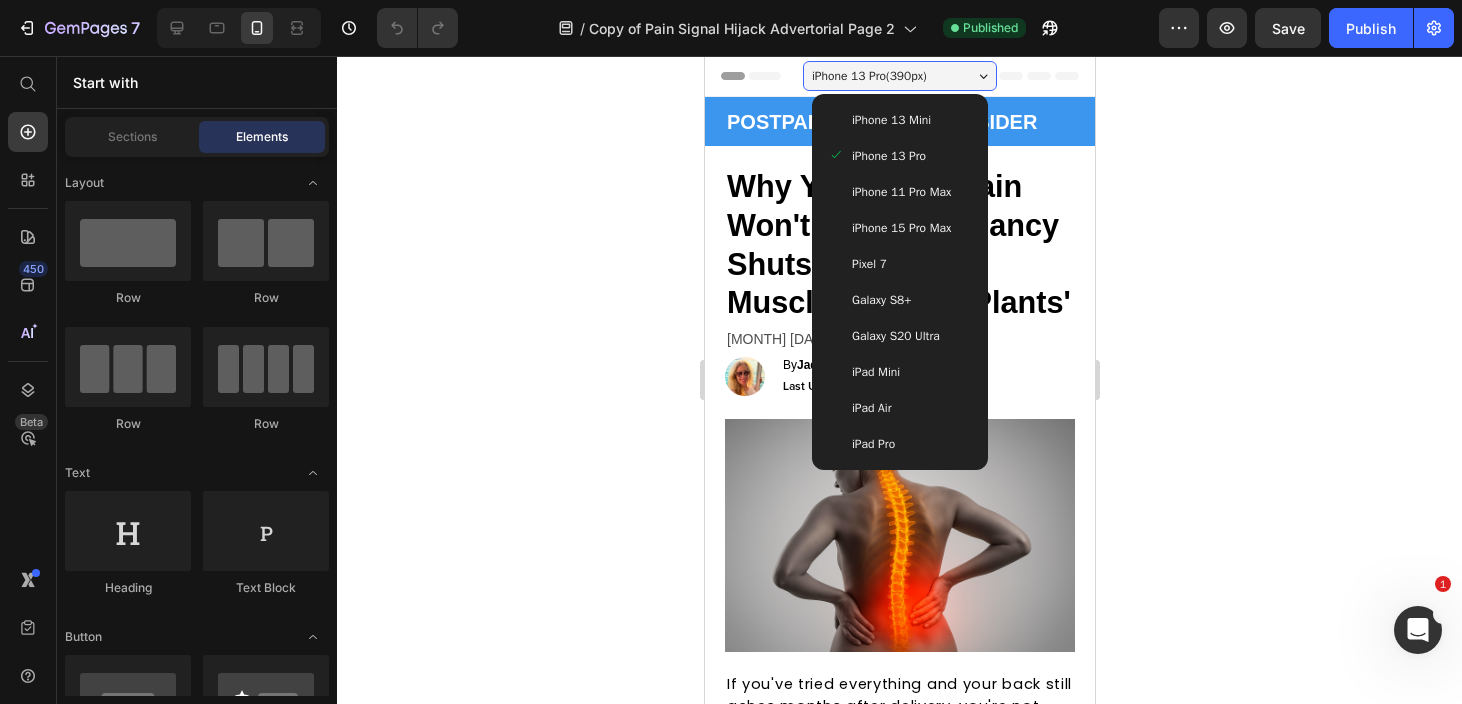 click on "iPhone 13 Mini" at bounding box center [890, 120] 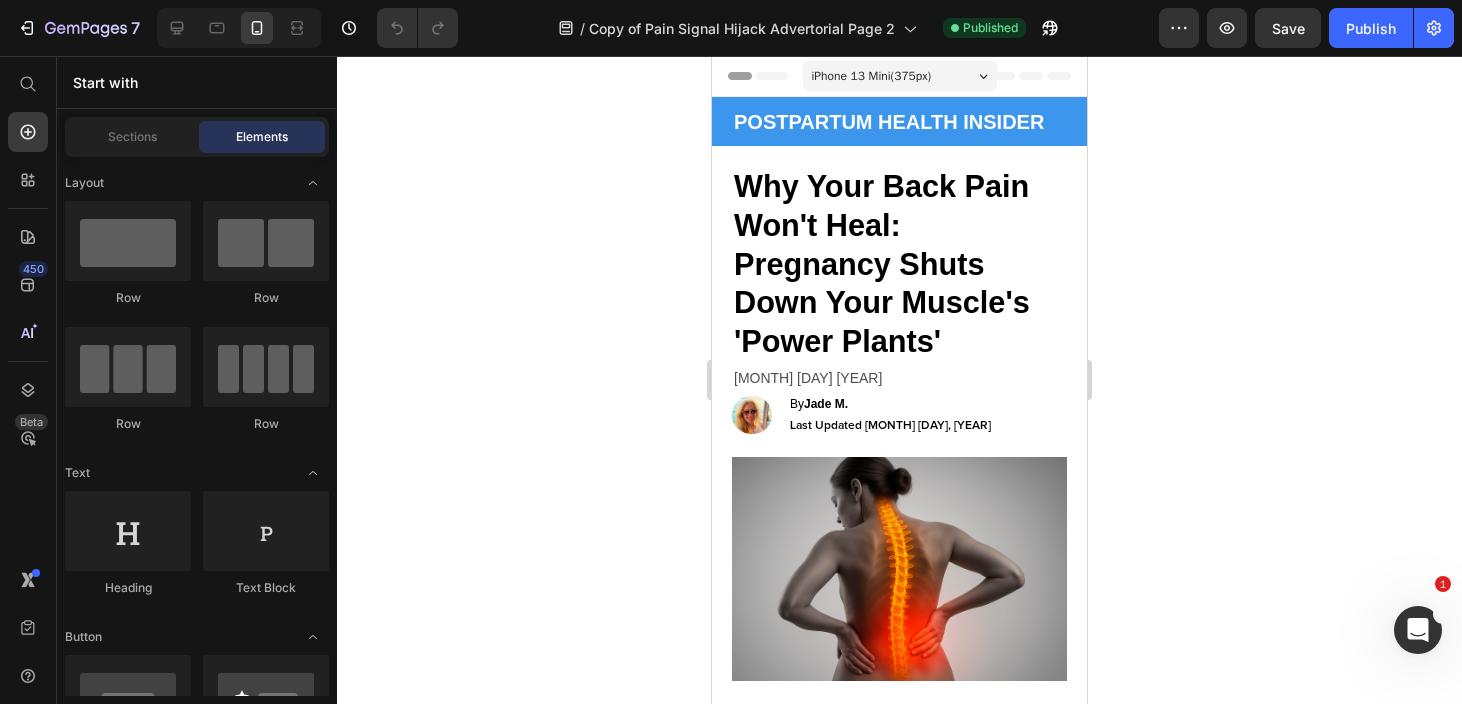 drag, startPoint x: 888, startPoint y: 83, endPoint x: 886, endPoint y: 116, distance: 33.06055 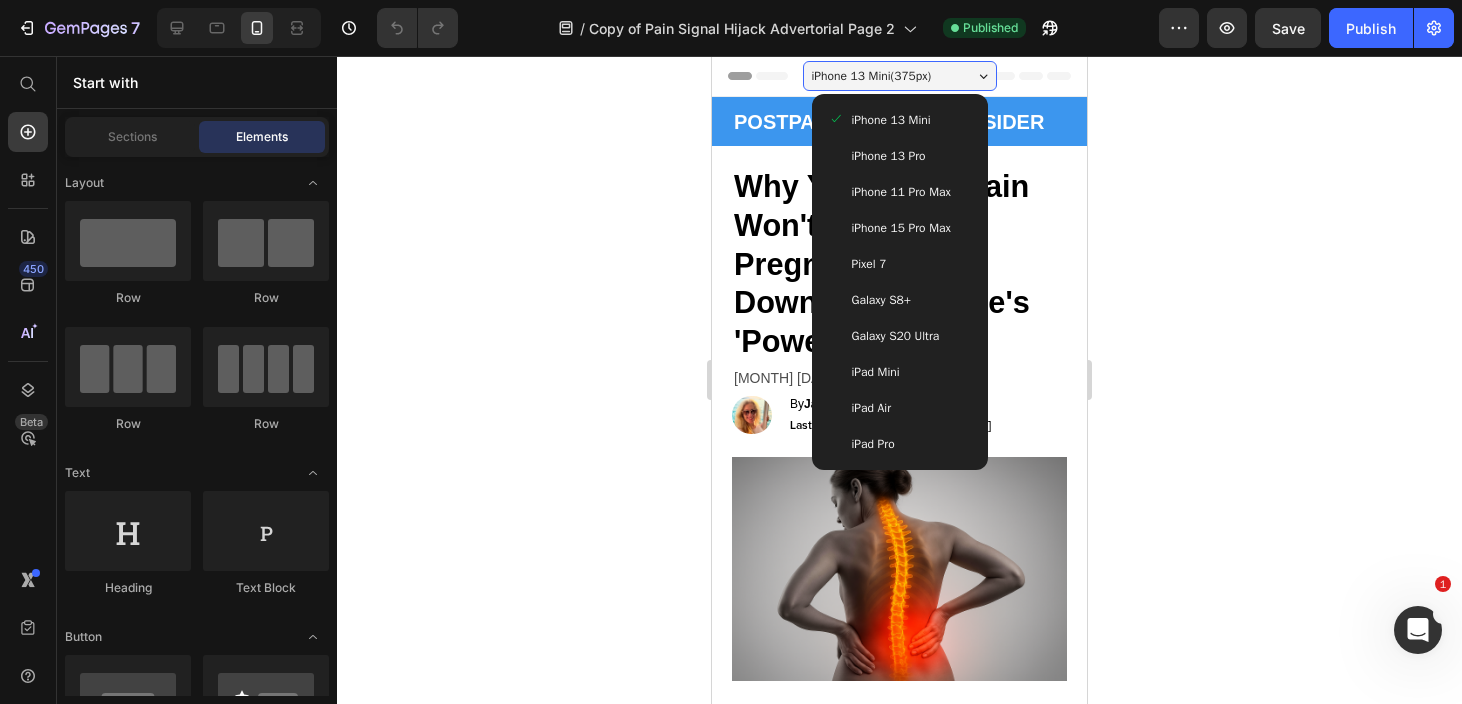 click on "iPhone 11 Pro Max" at bounding box center [901, 192] 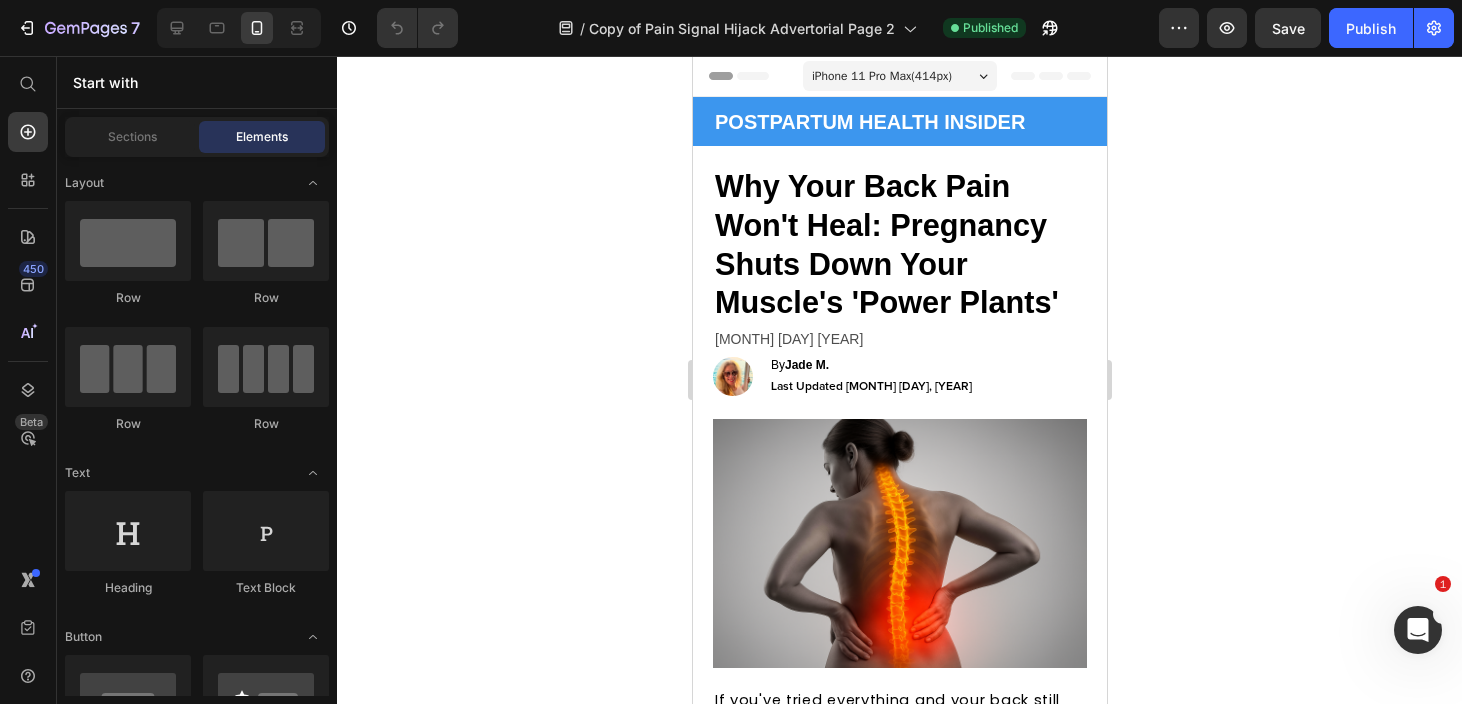 click on "iPhone 11 Pro Max  ( 414 px)" at bounding box center (881, 76) 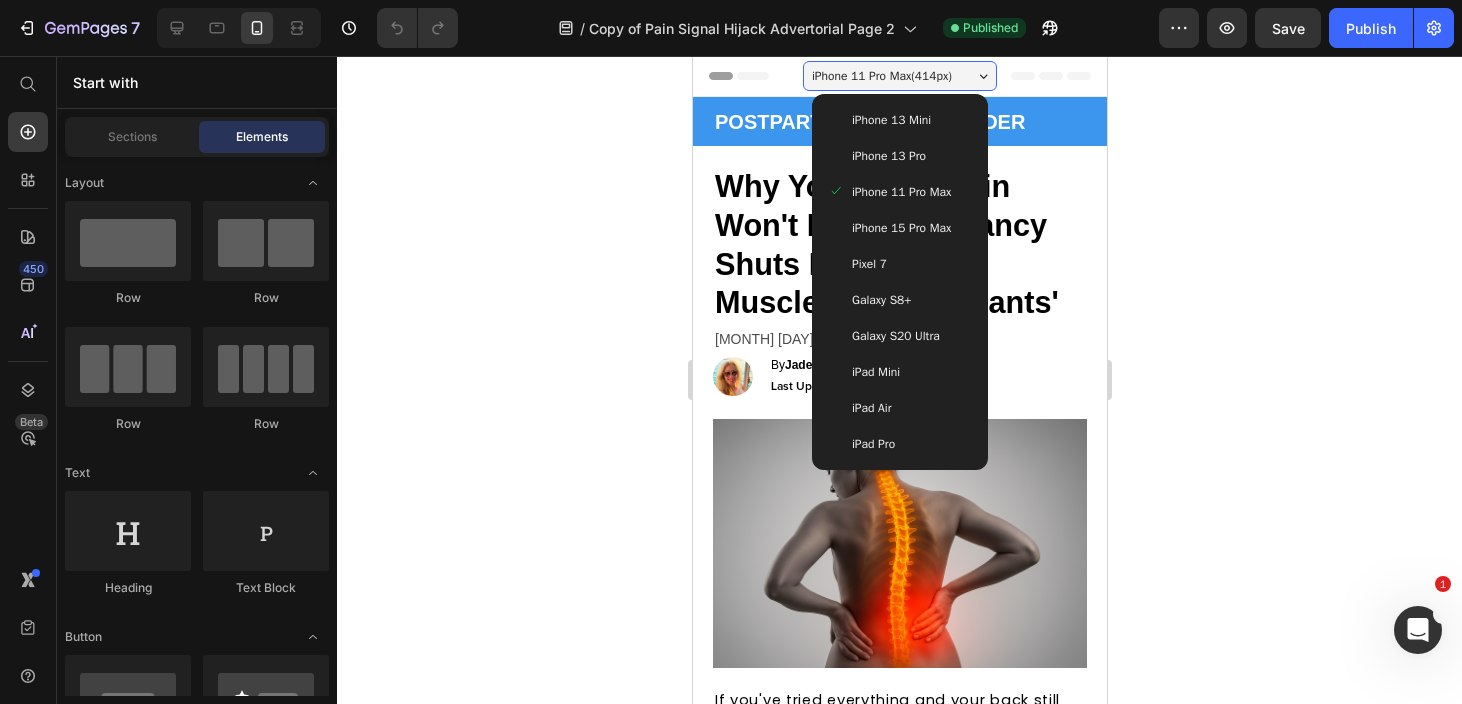 click on "iPhone 15 Pro Max" at bounding box center (900, 228) 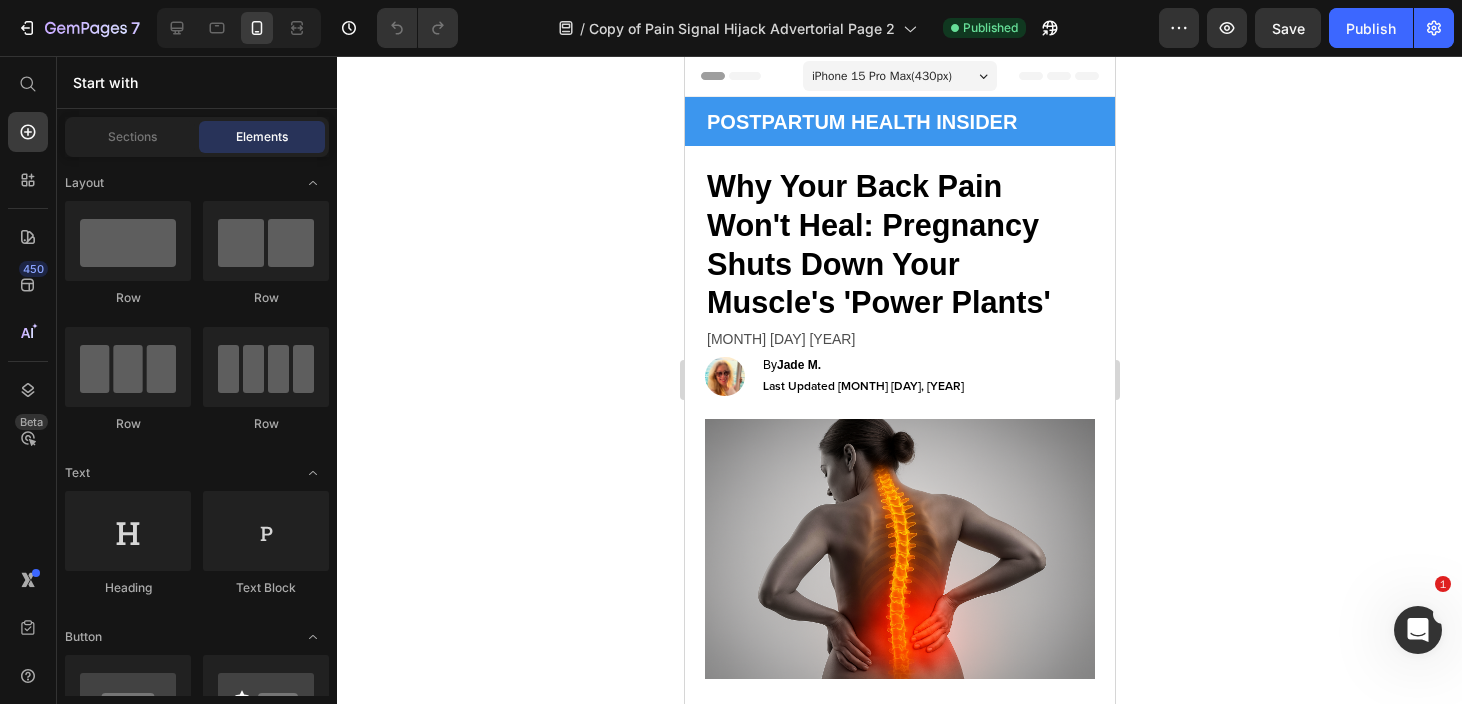 click on "iPhone 15 Pro Max  ( 430 px)" at bounding box center (881, 76) 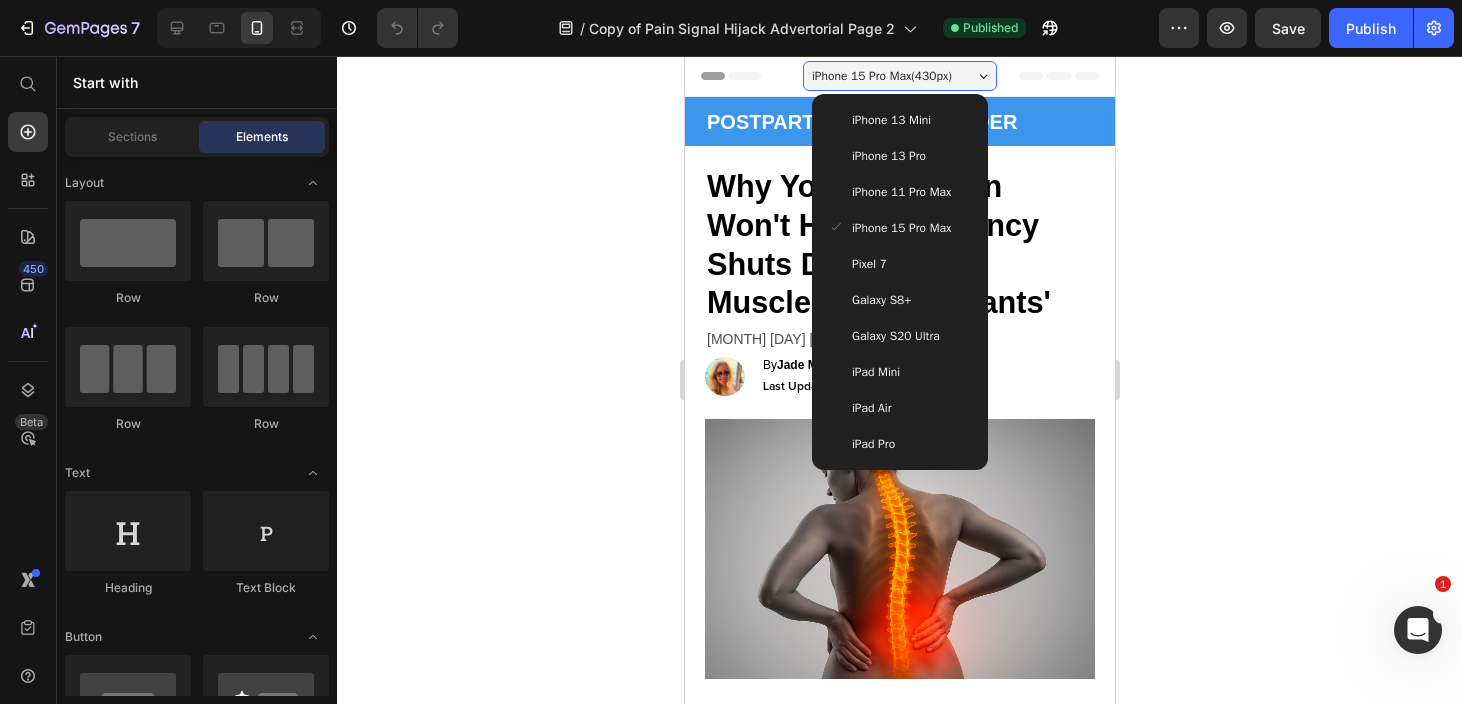 click on "Pixel 7" at bounding box center (899, 264) 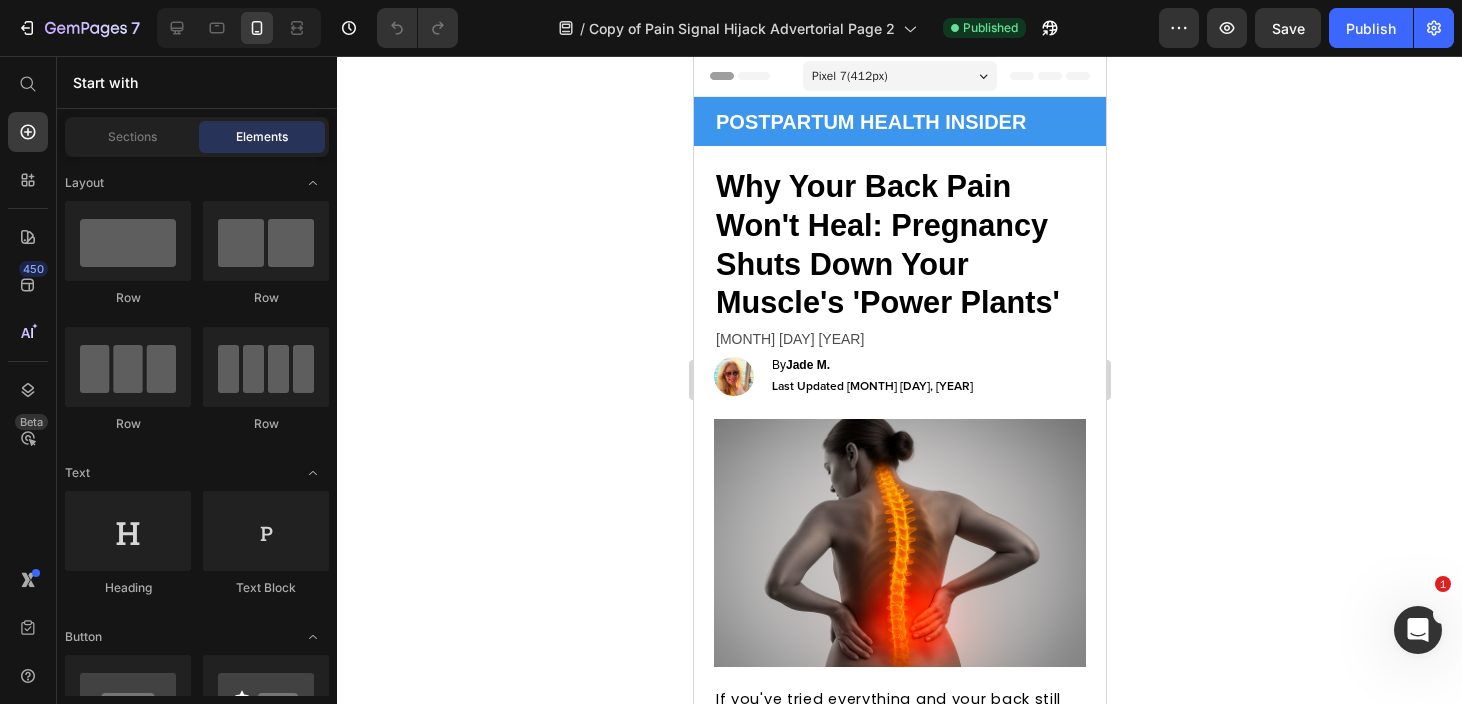 click on "Pixel 7  ( 412 px)" at bounding box center [849, 76] 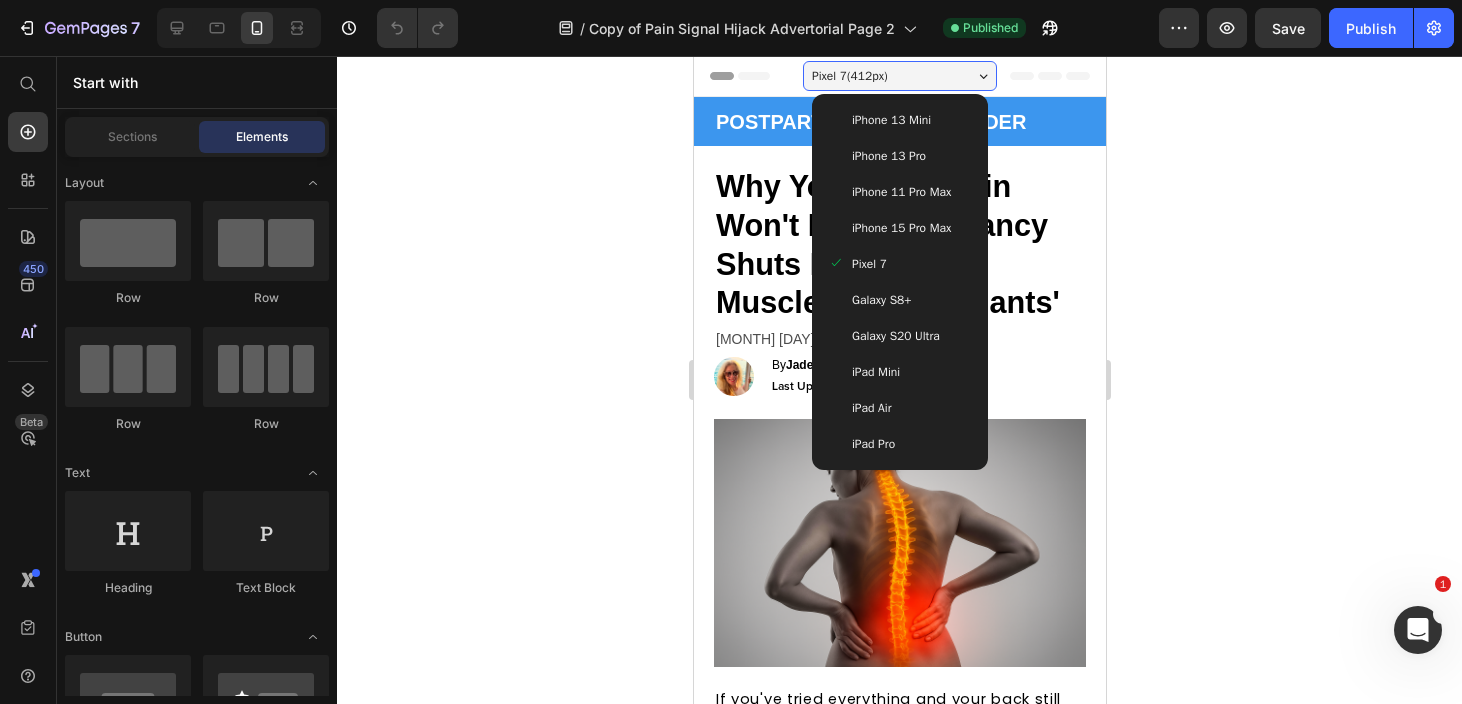 click on "Galaxy S8+" at bounding box center (899, 300) 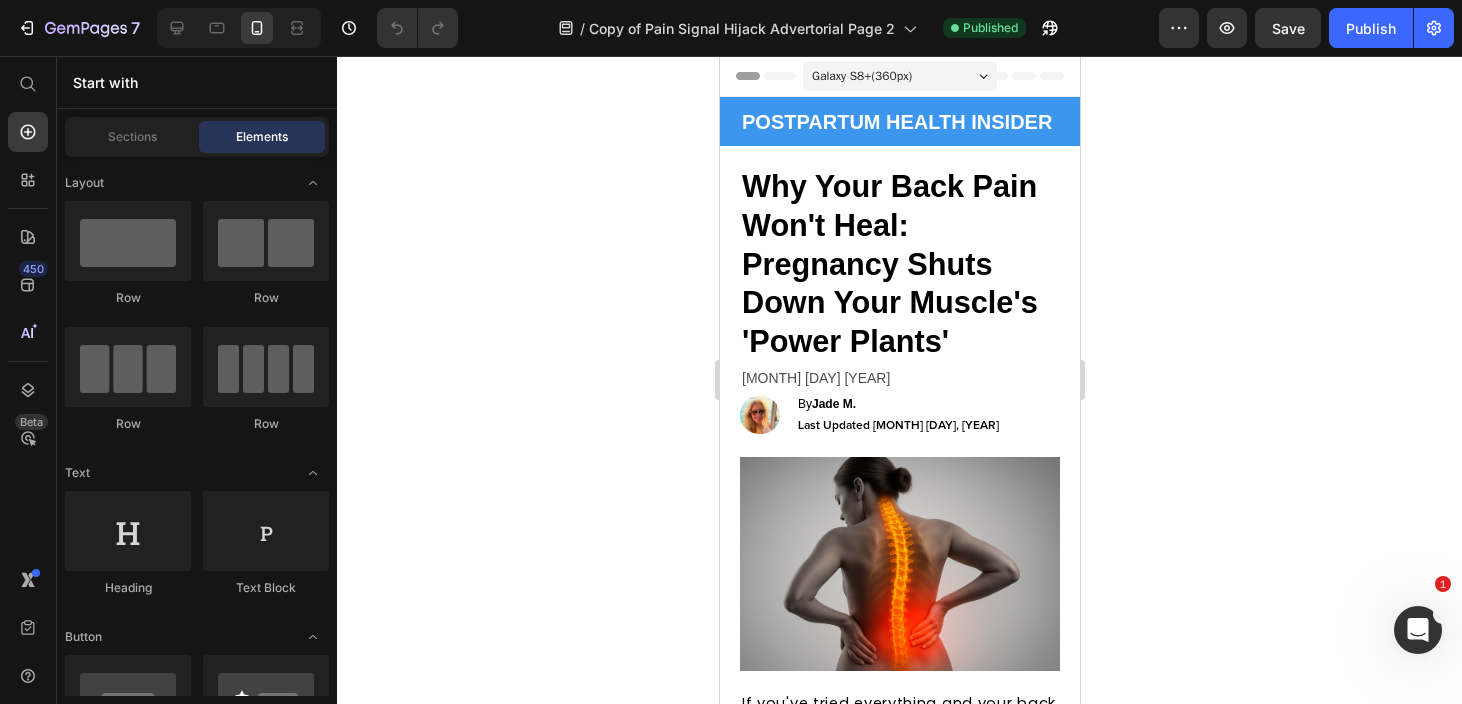 drag, startPoint x: 895, startPoint y: 84, endPoint x: 902, endPoint y: 116, distance: 32.75668 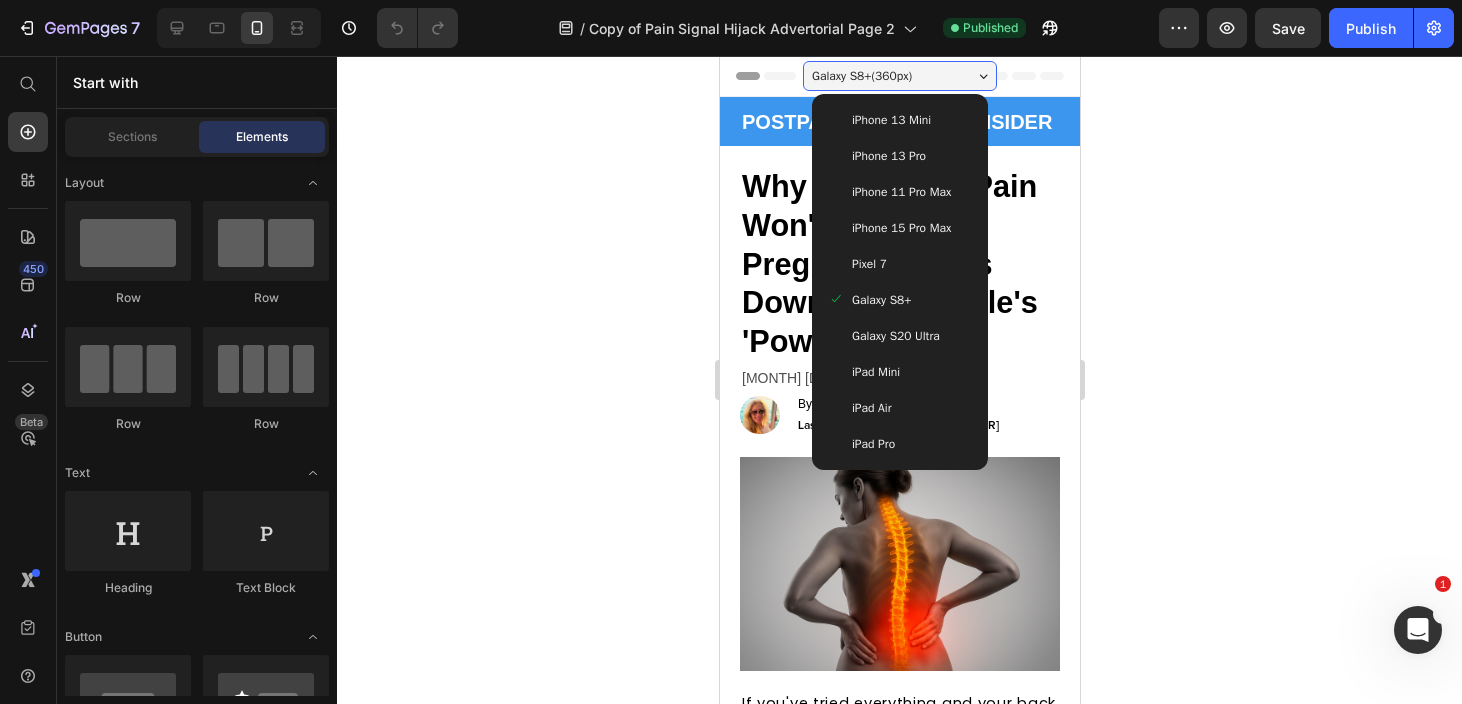 click on "Galaxy S20 Ultra" at bounding box center [899, 336] 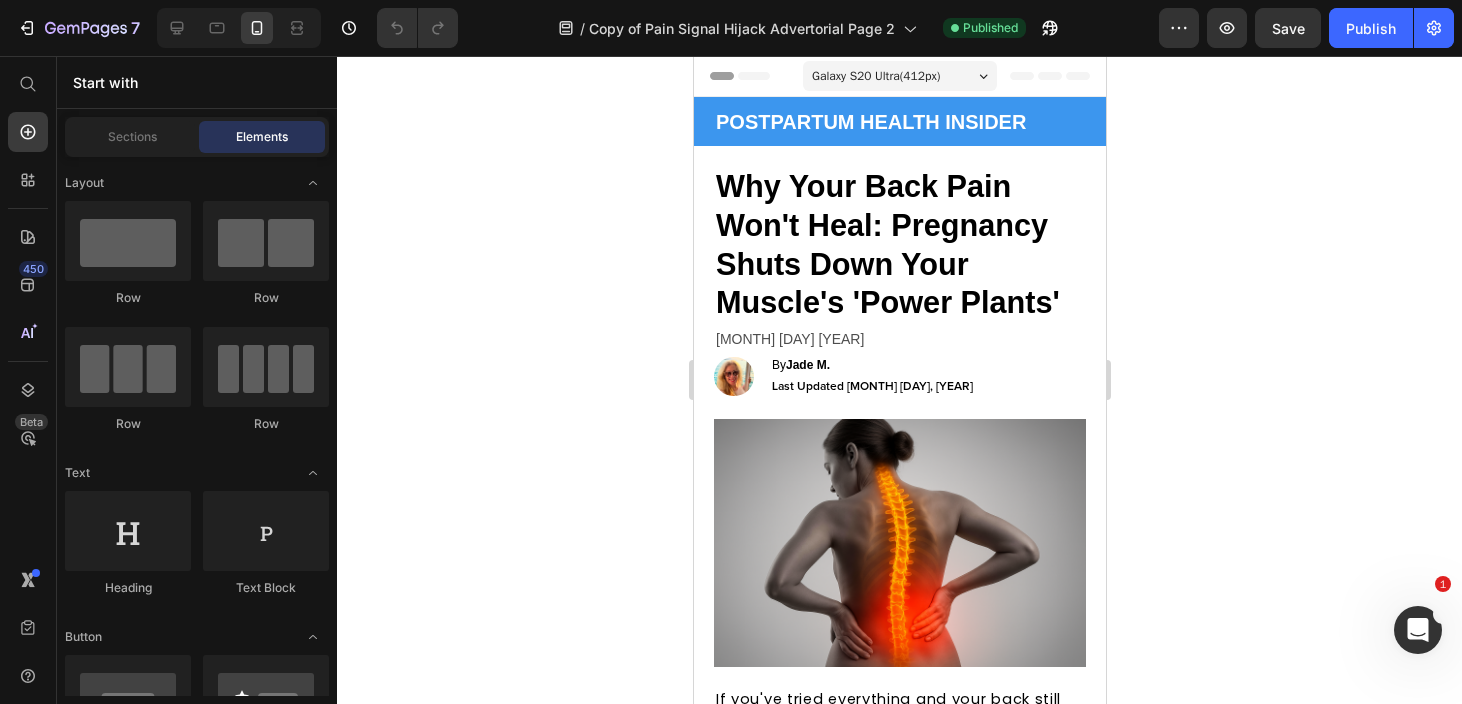 click on "Galaxy S20 Ultra  ( 412 px)" at bounding box center [875, 76] 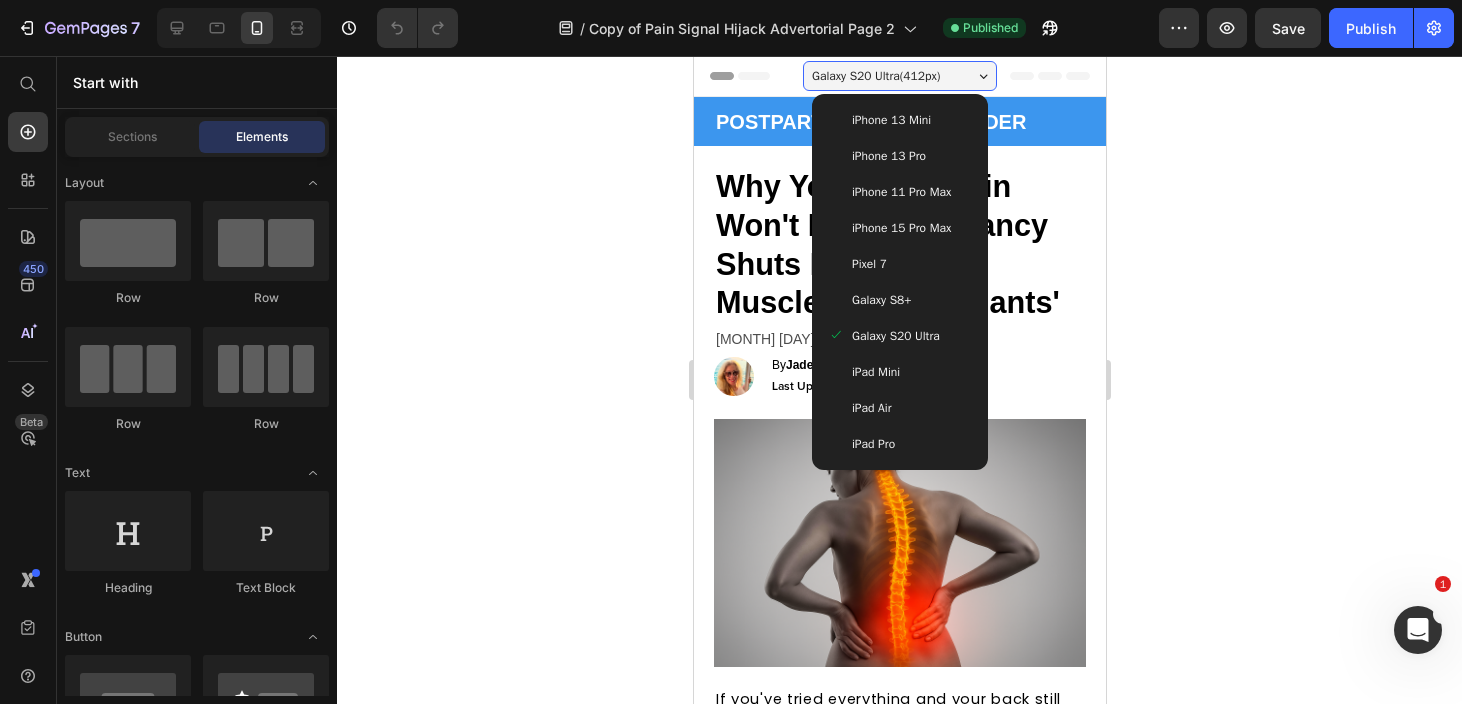 drag, startPoint x: 904, startPoint y: 365, endPoint x: 1047, endPoint y: 363, distance: 143.01399 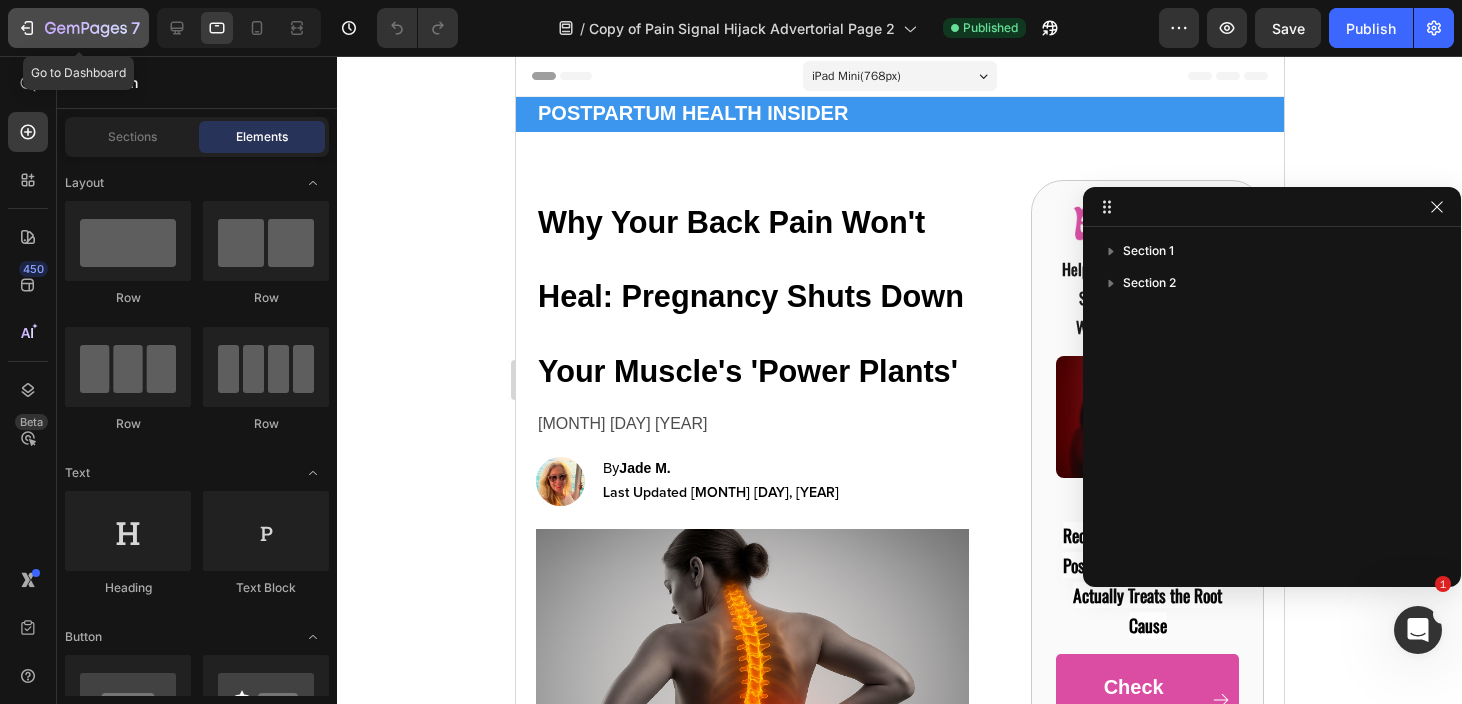 click on "7" 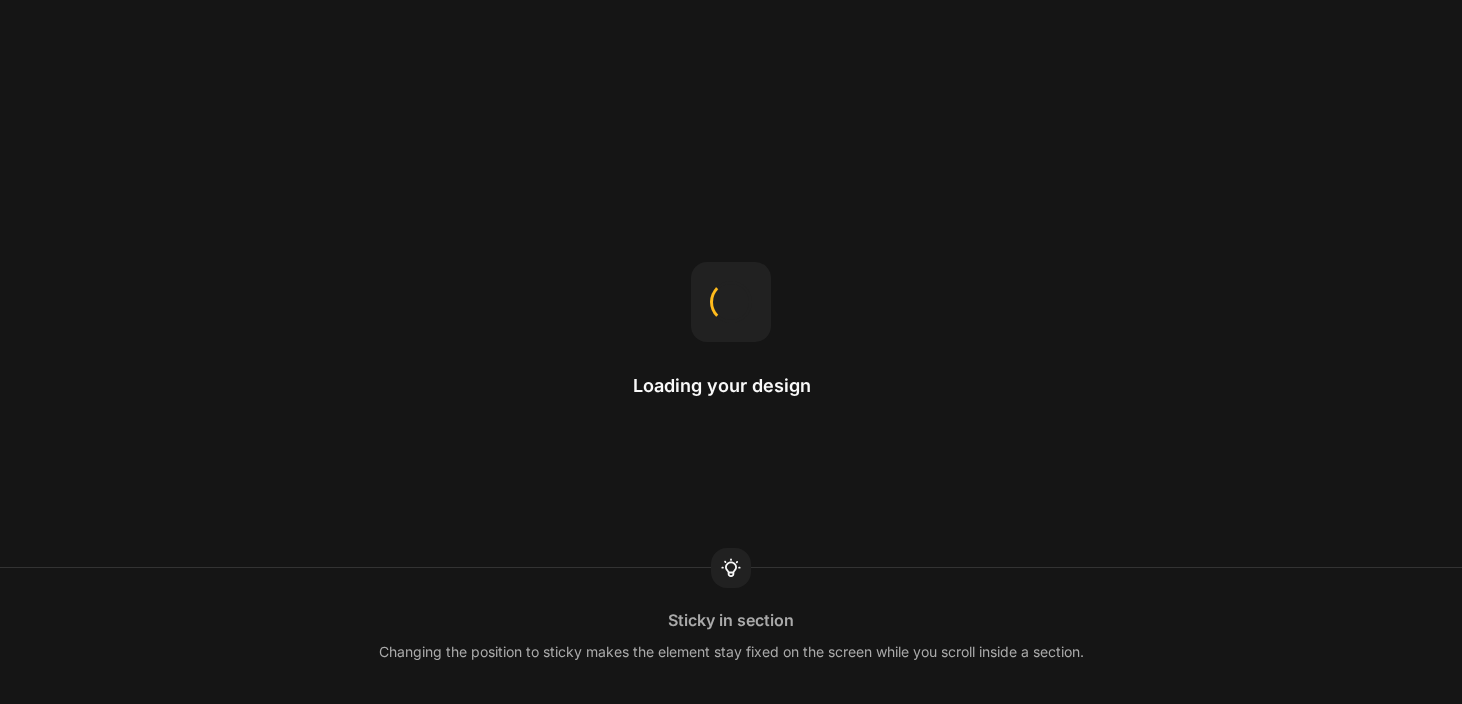 scroll, scrollTop: 0, scrollLeft: 0, axis: both 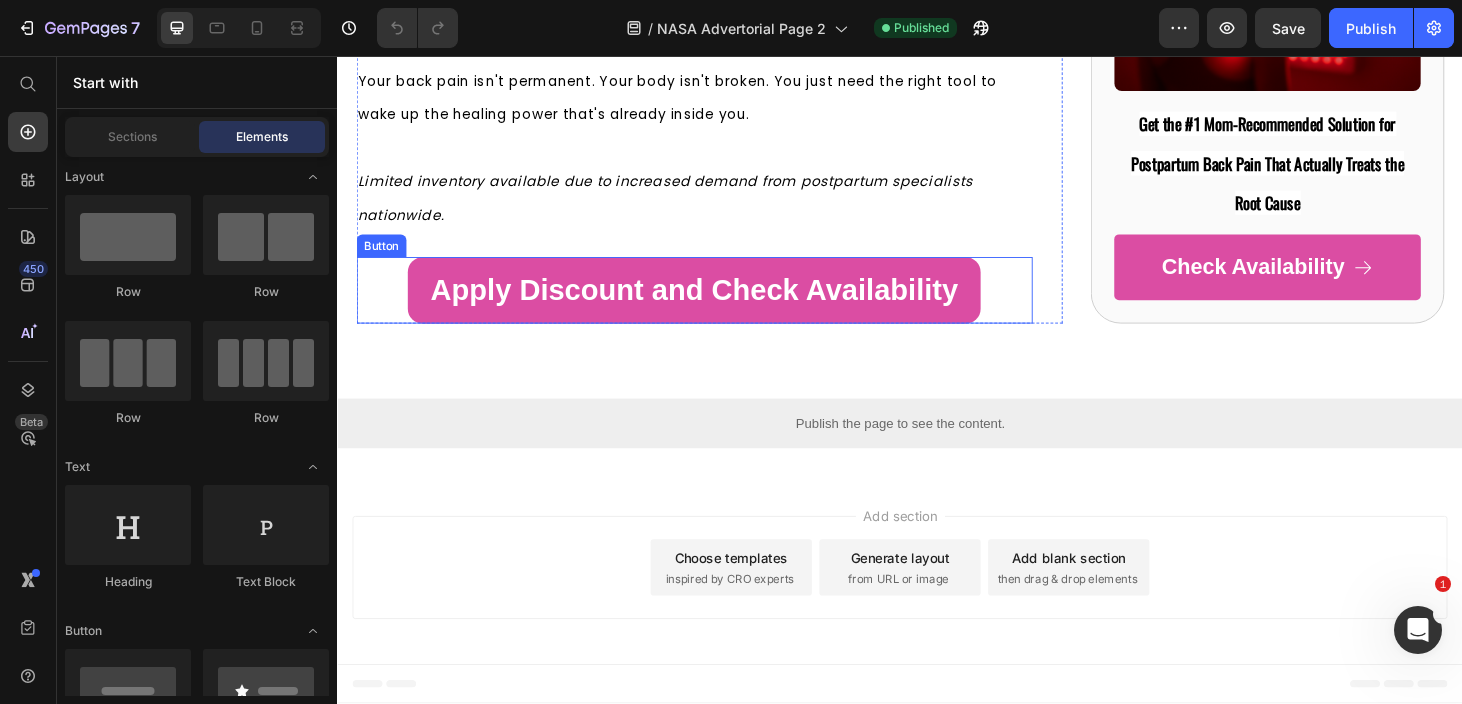 click on "Apply Discount and Check Availability Button" at bounding box center [717, 307] 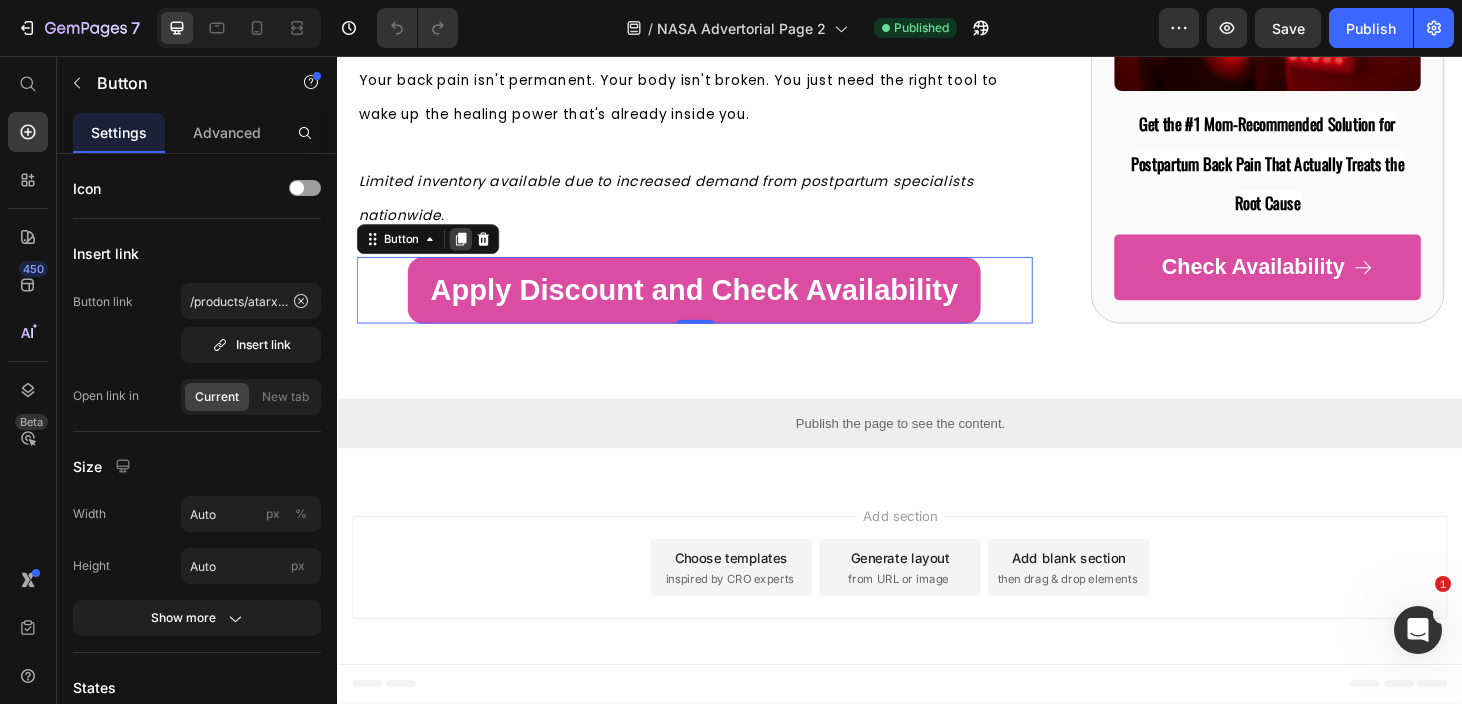 click 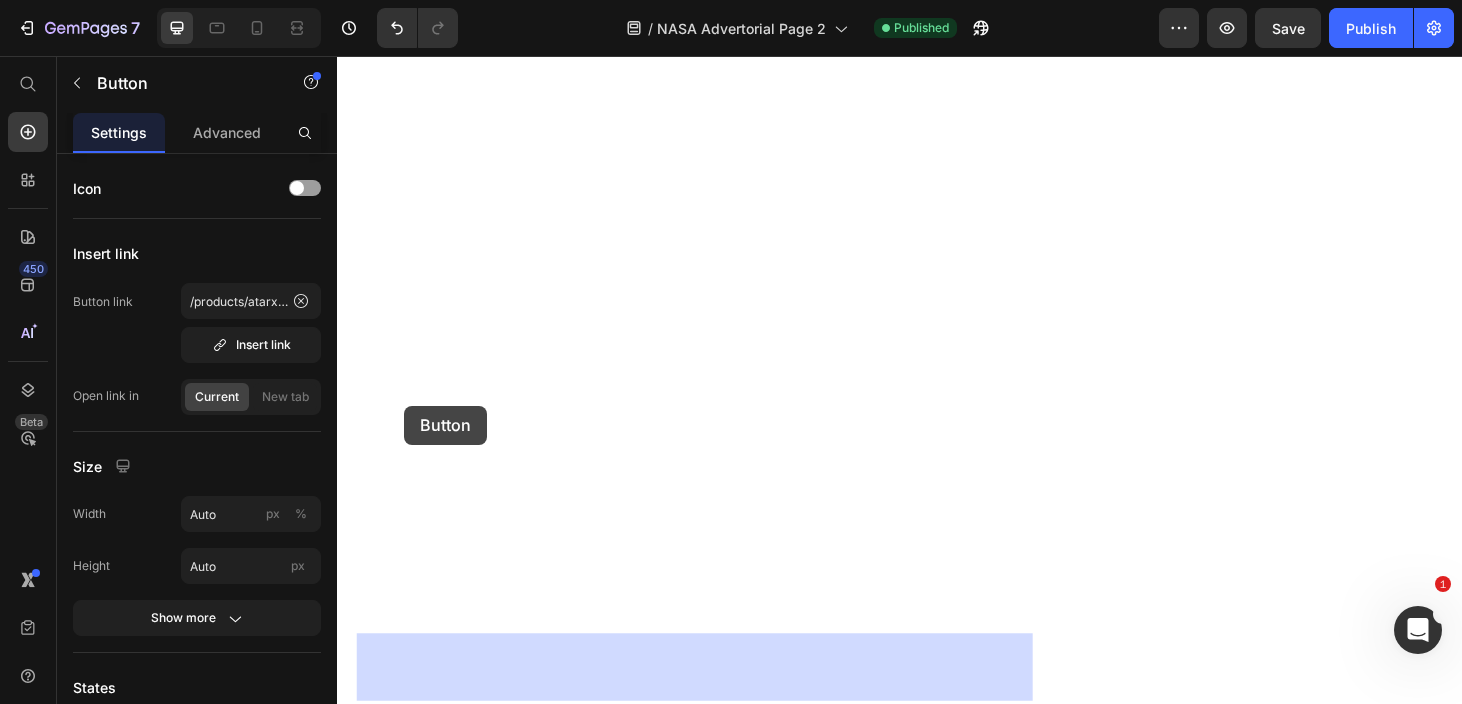 drag, startPoint x: 377, startPoint y: 371, endPoint x: 409, endPoint y: 425, distance: 62.76942 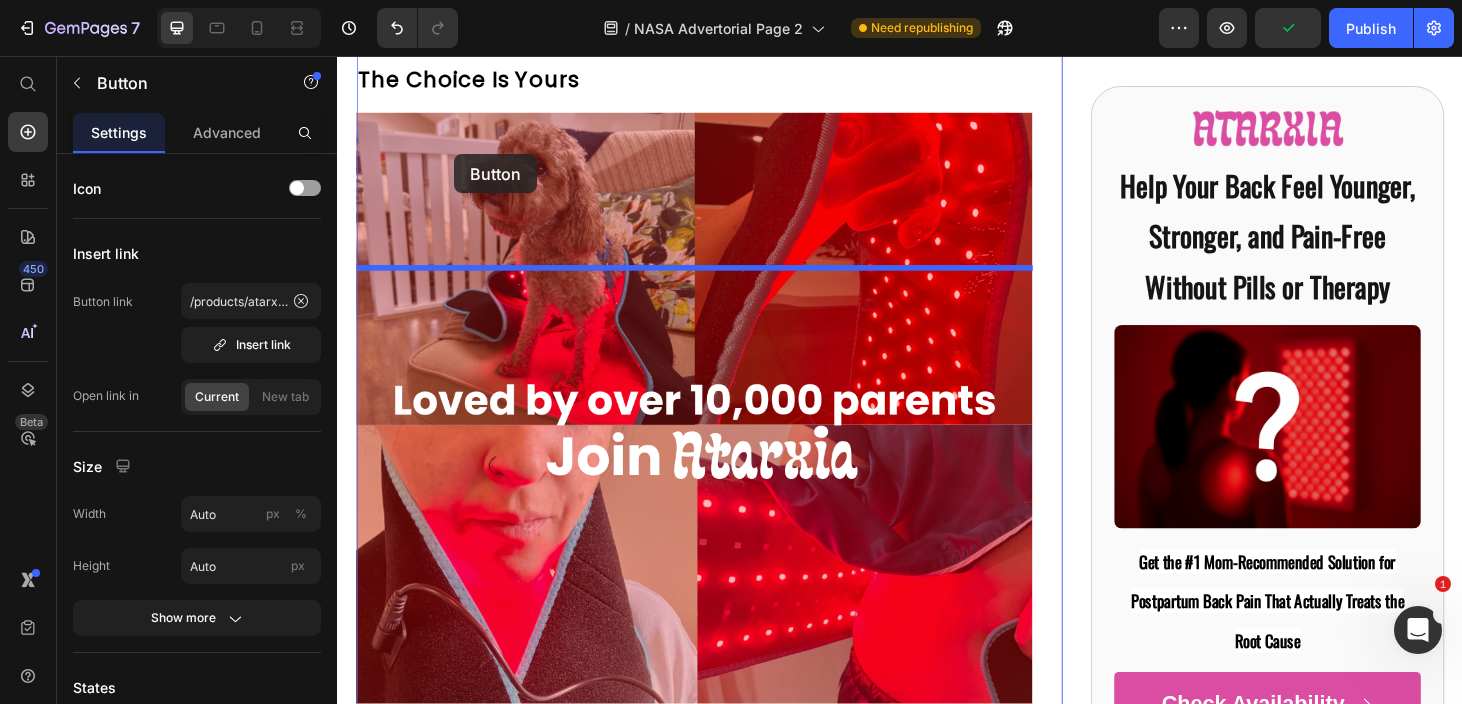 scroll, scrollTop: 12031, scrollLeft: 0, axis: vertical 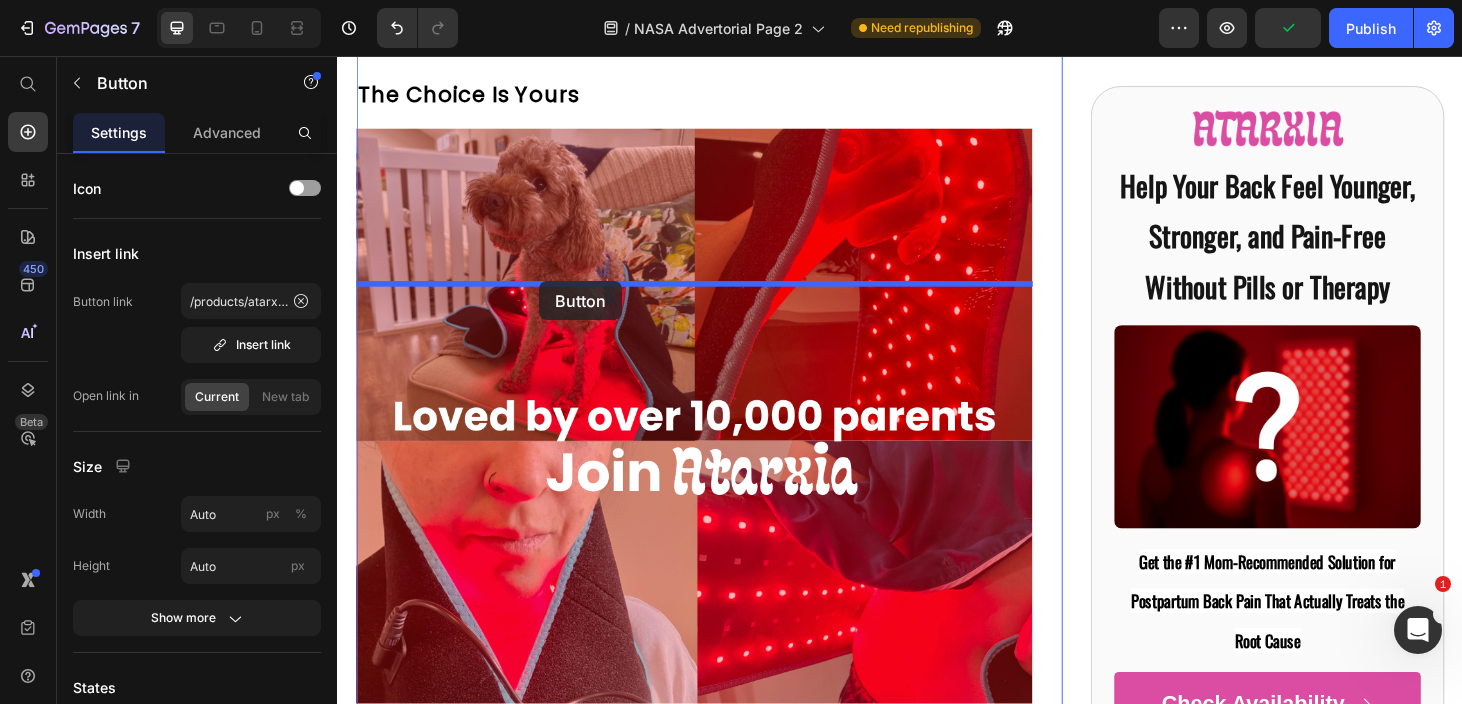 drag, startPoint x: 407, startPoint y: 361, endPoint x: 553, endPoint y: 296, distance: 159.81552 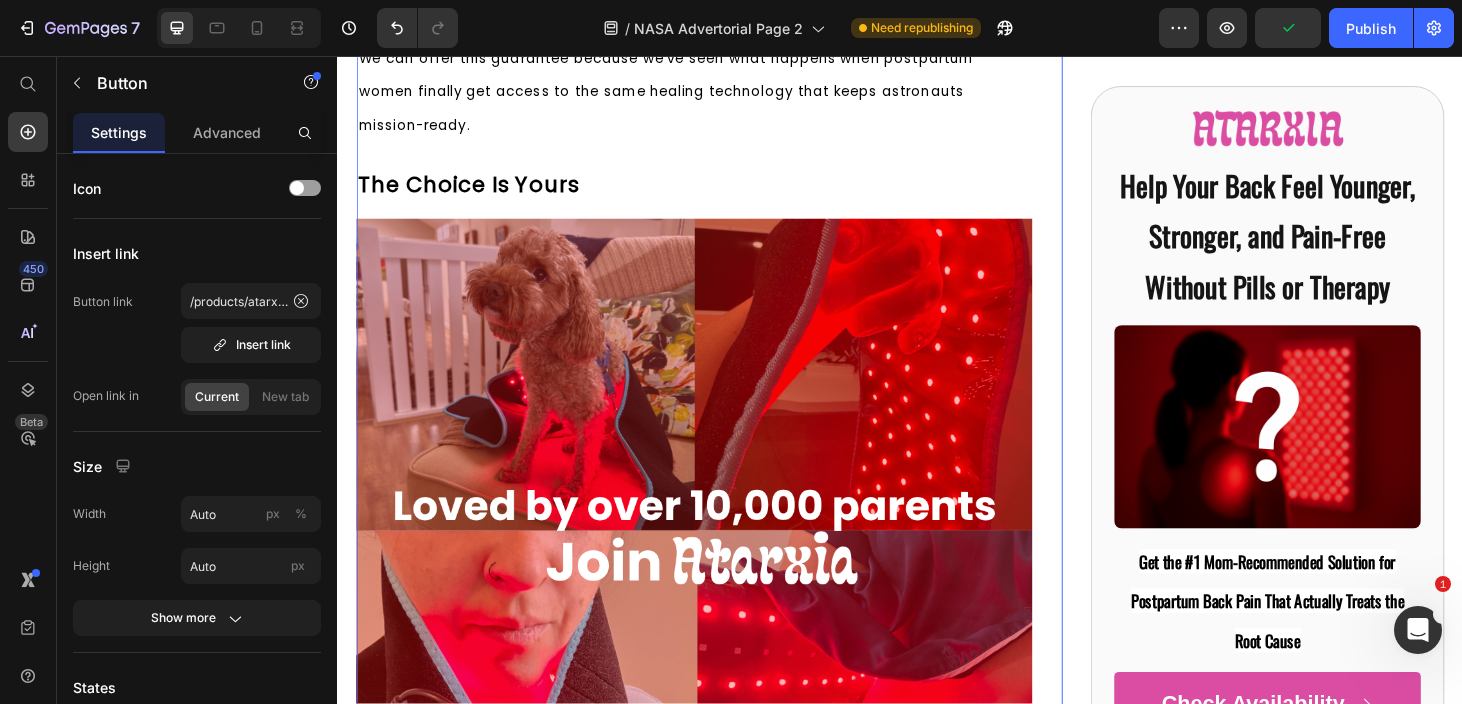 click on "NASA's Secret Weapon for Healing Astronauts  Now  Fixes New Mom Back Pain in Just 20 Minutes Heading June 18th 2025 Text Block Image By  Jade M. Text Block Last Updated Jul 4, 2025 Text Block Row Advanced list Image When Commander Sarah Chen returned from 6 months on the International Space Station, her spine was essentially broken.    The zero gravity had compressed her vertebrae, weakened her core muscles, and left her unable to walk properly for weeks.    Her doctors were baffled – traditional treatments weren't working.   Sound familiar?   Just like your body after 9 months of carrying a growing baby, Commander Chen's spine had been fundamentally altered by an extreme environment.    The structural damage went deeper than surface muscles. Her stabilizing system had essentially "shut down."   But here's what's remarkable:      What you're about to discover will change everything you thought you knew about back pain after pregnancy. Text Block The Daily Reality That's Stealing Your Joy Image" at bounding box center (717, -4950) 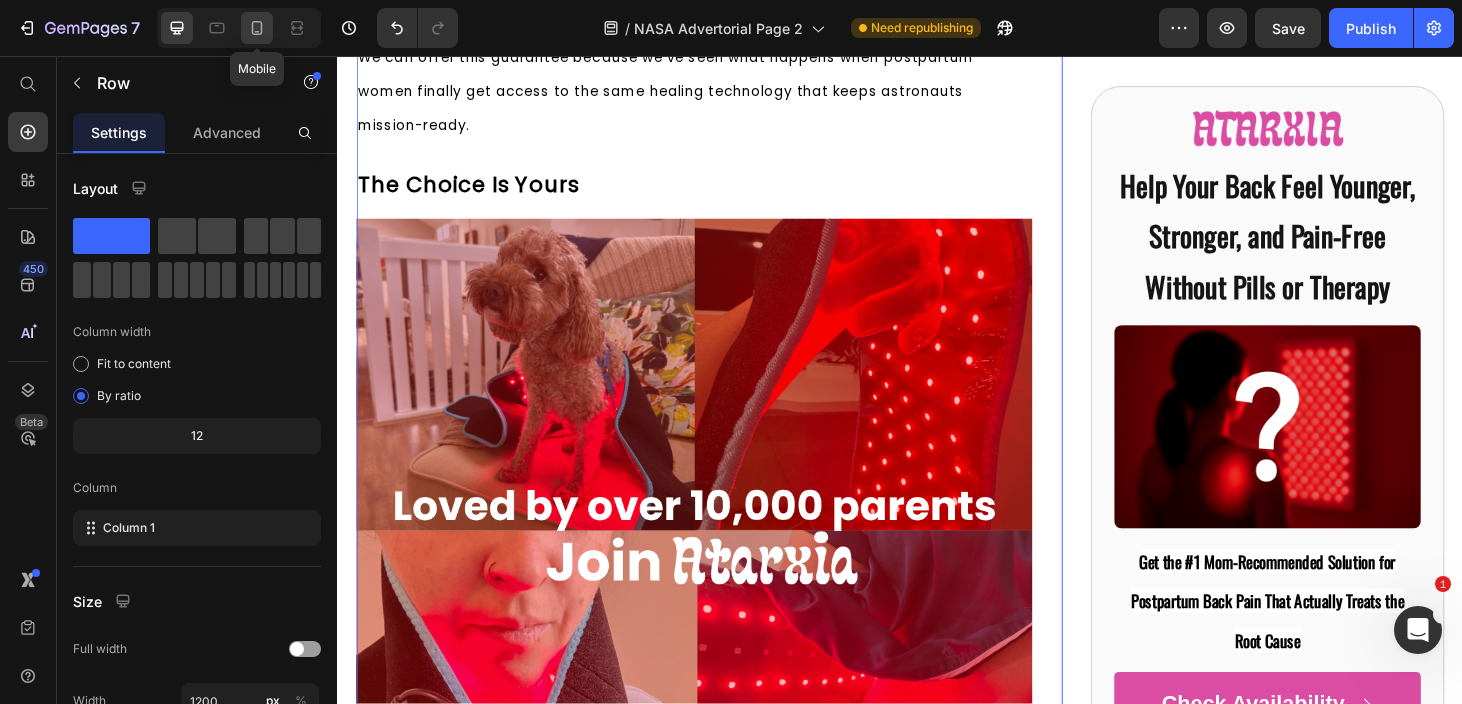 click 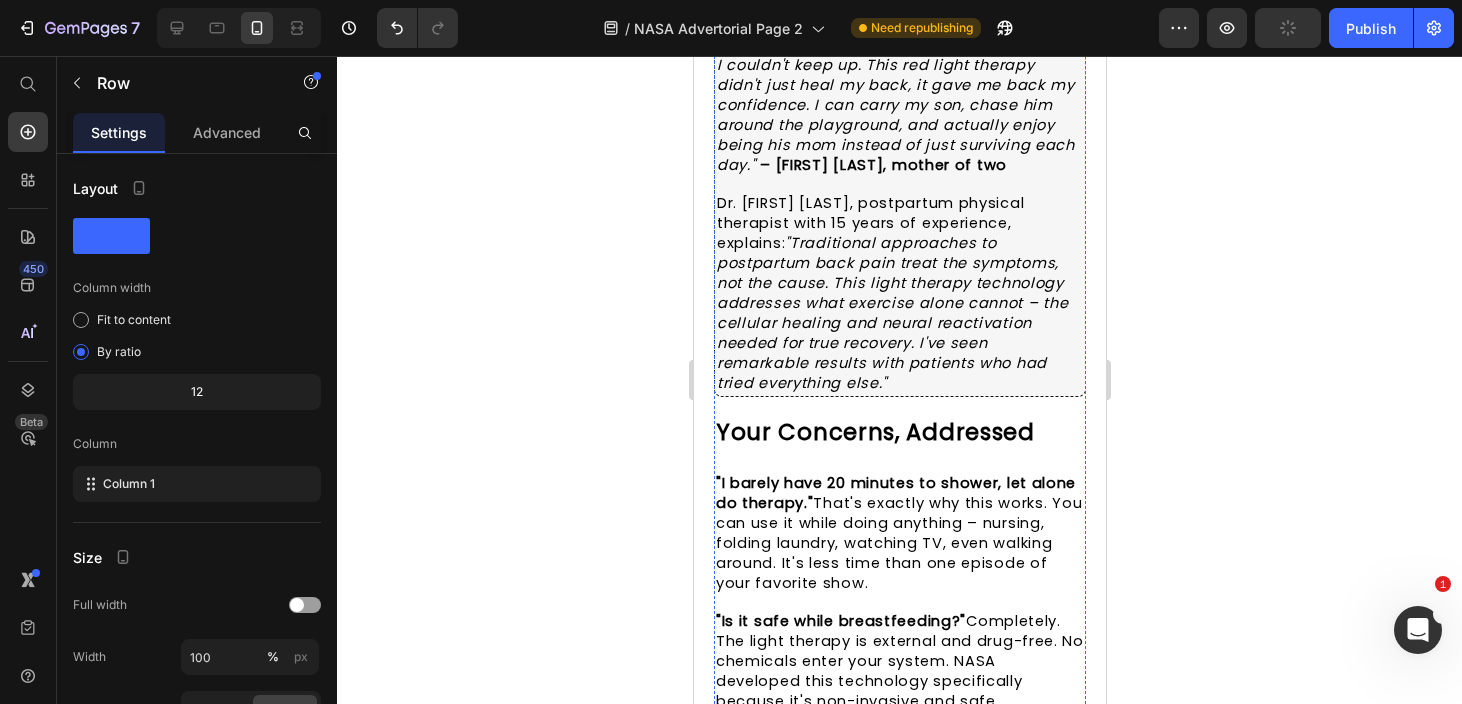 scroll, scrollTop: 8528, scrollLeft: 0, axis: vertical 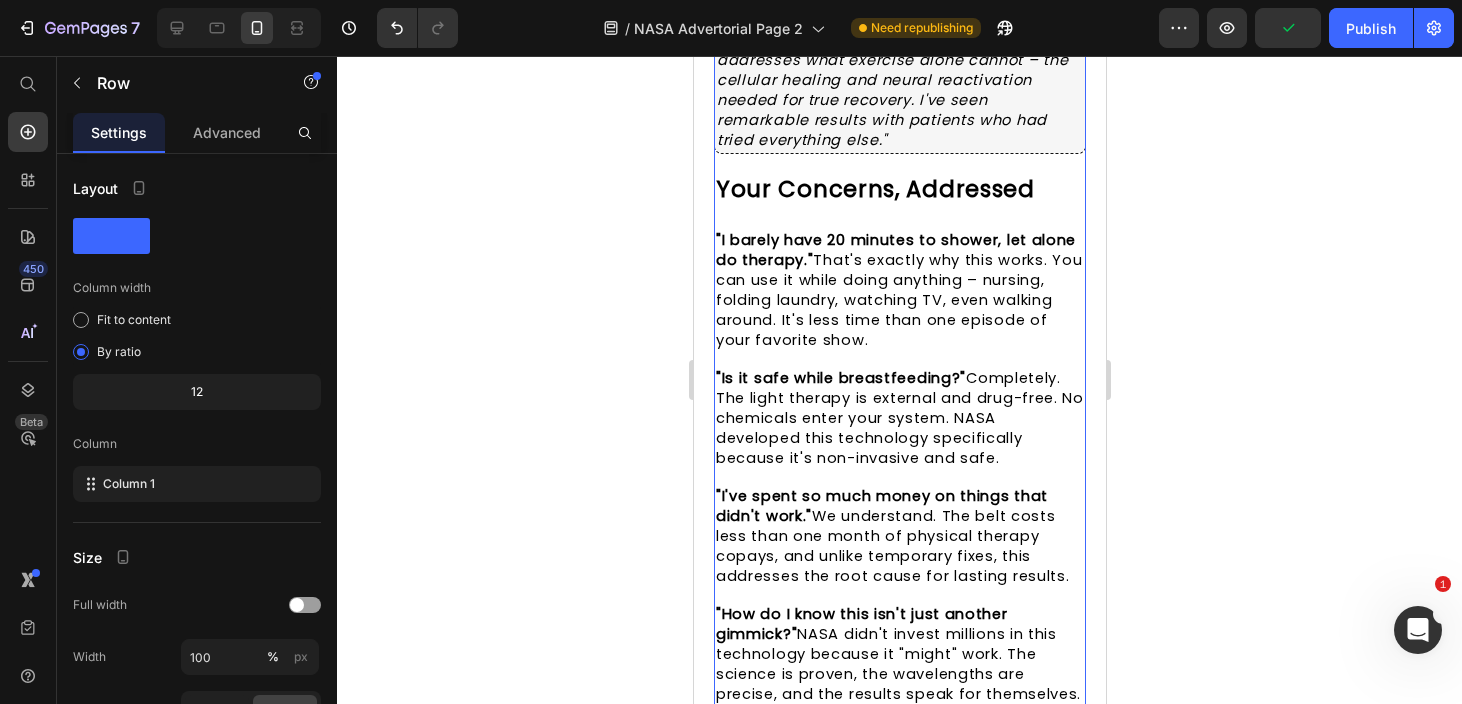 click 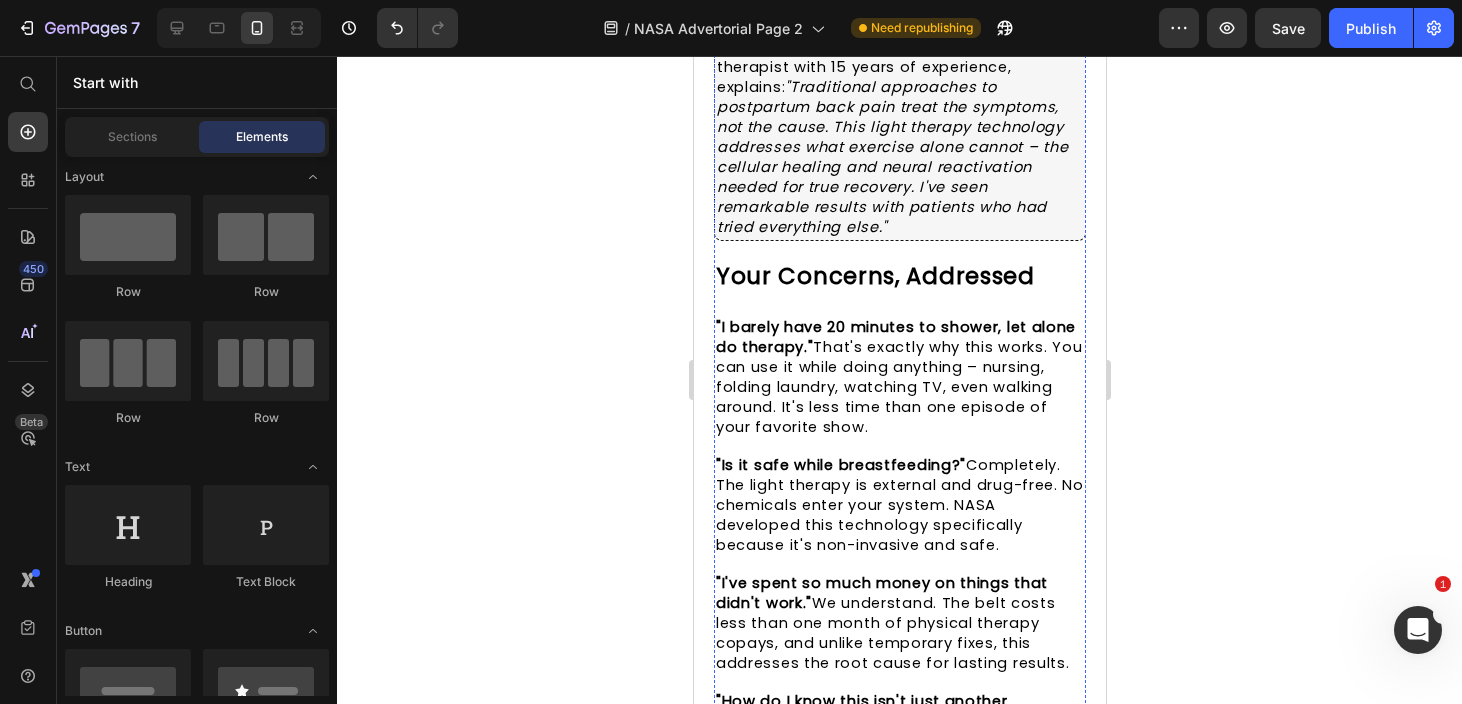 scroll, scrollTop: 8610, scrollLeft: 0, axis: vertical 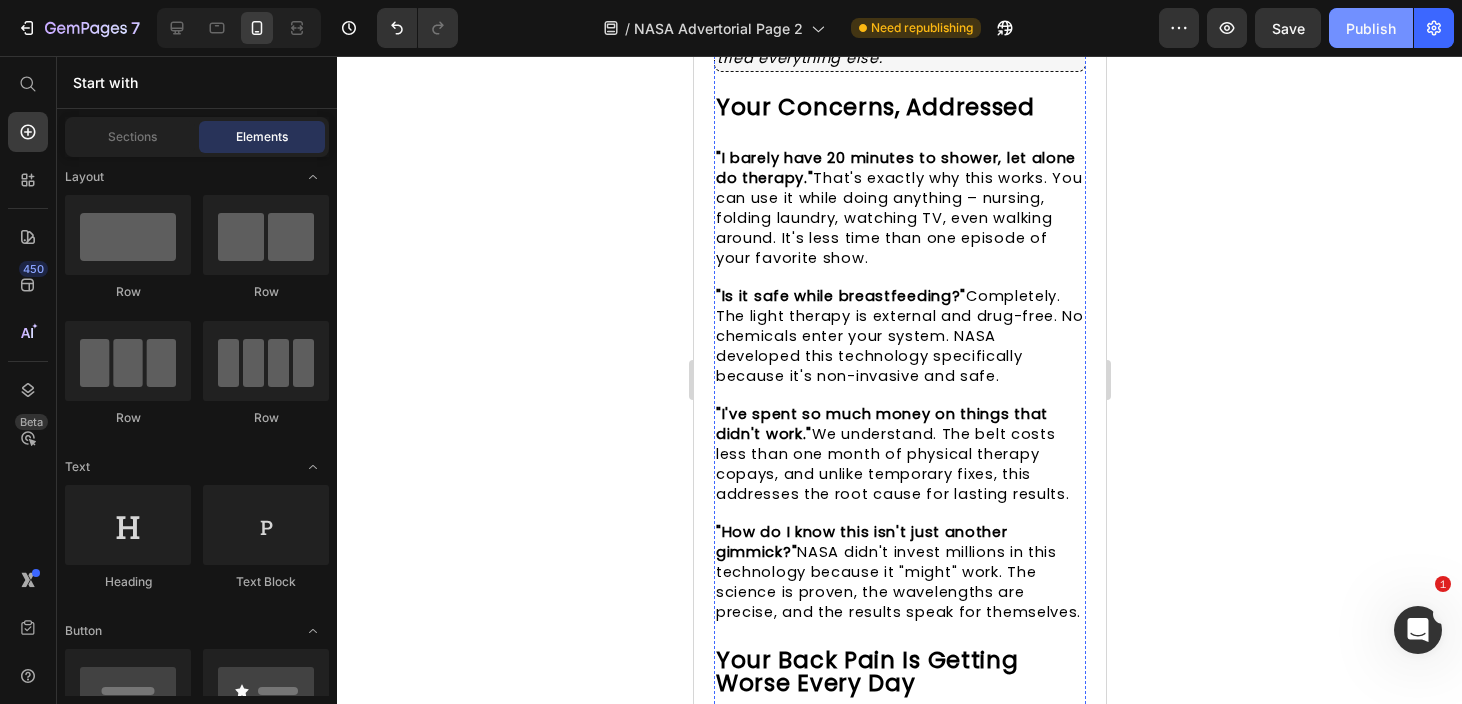 click on "Publish" at bounding box center [1371, 28] 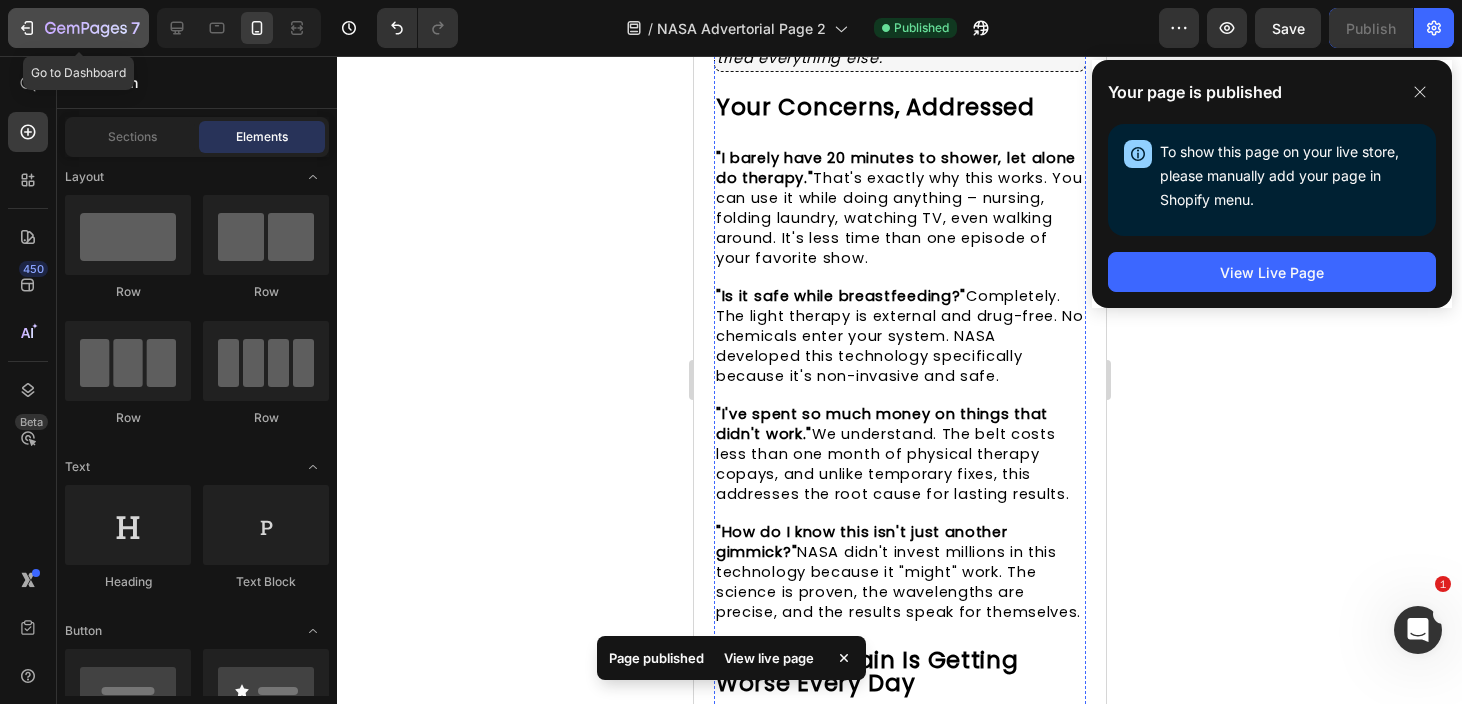 click 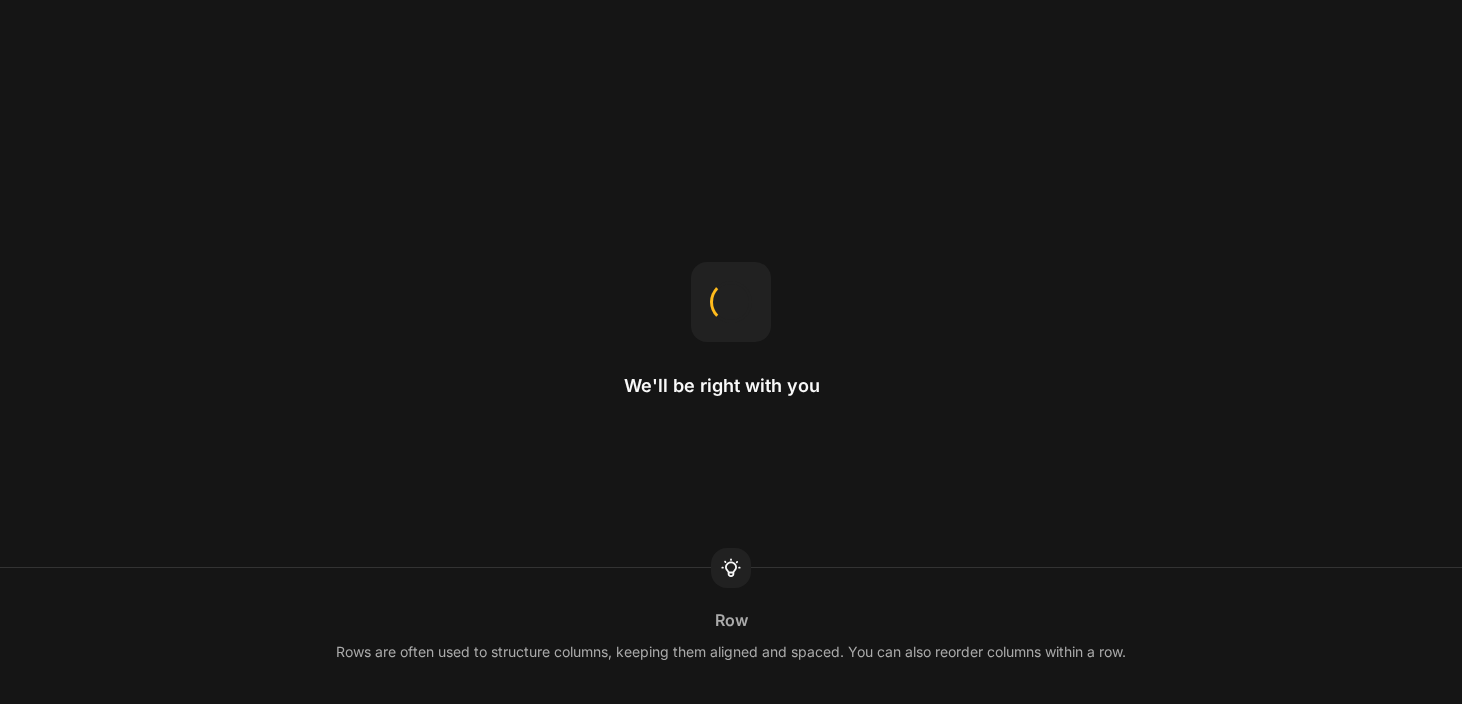 scroll, scrollTop: 0, scrollLeft: 0, axis: both 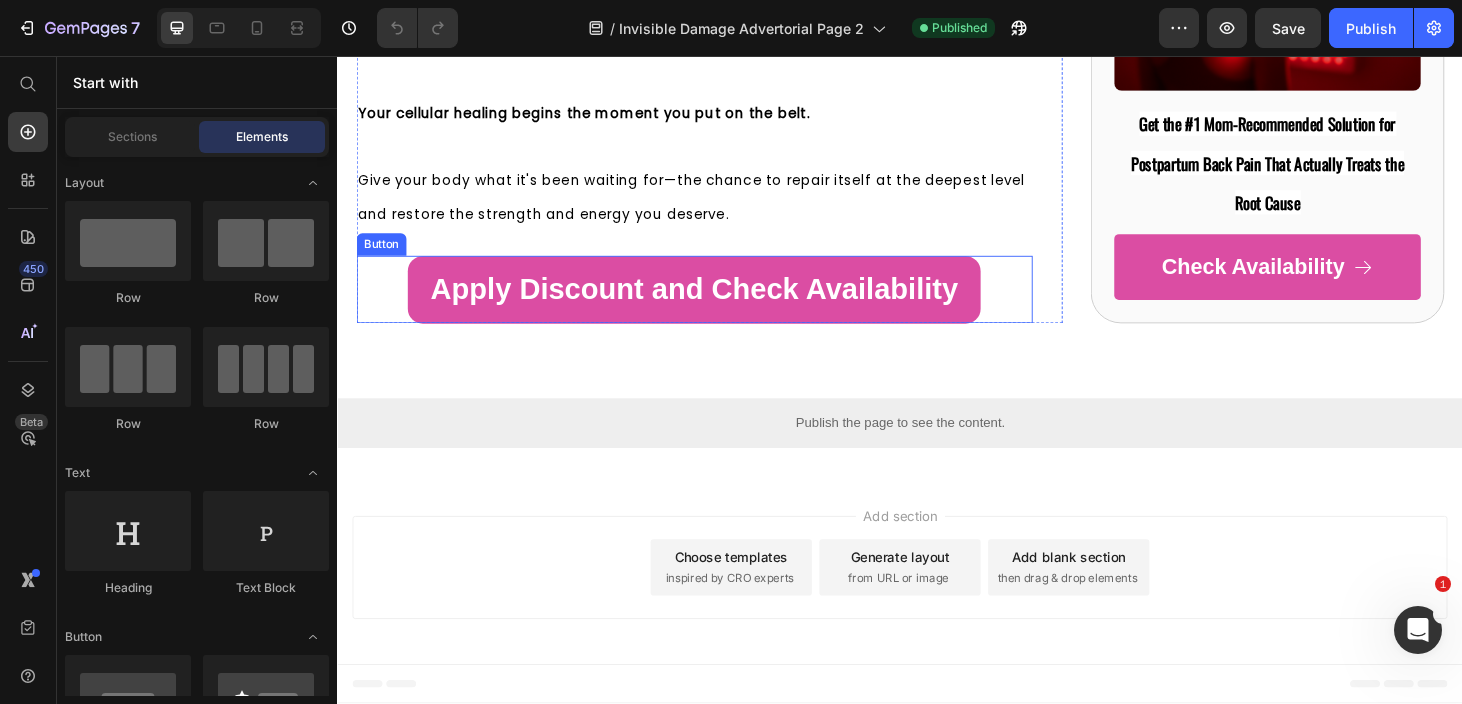 click on "Apply Discount and Check Availability Button" at bounding box center (717, 306) 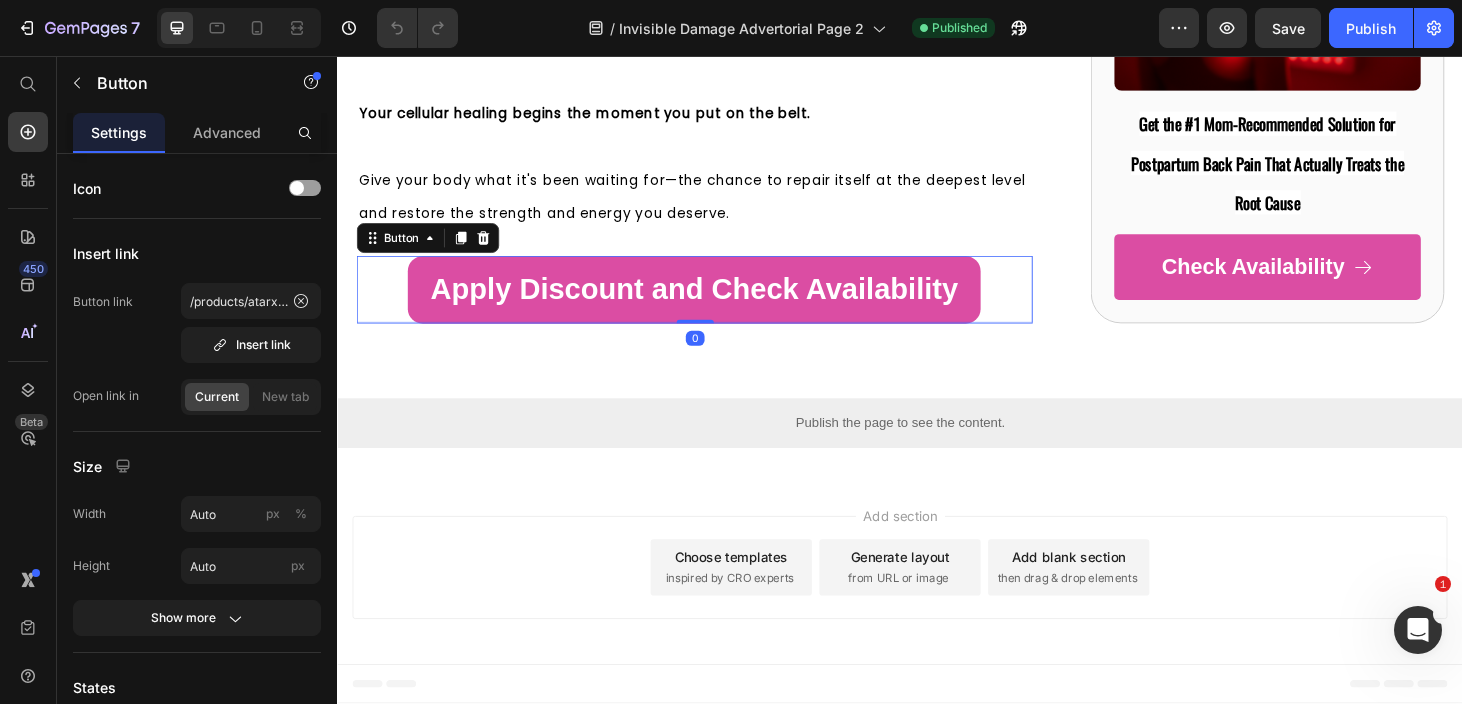 click 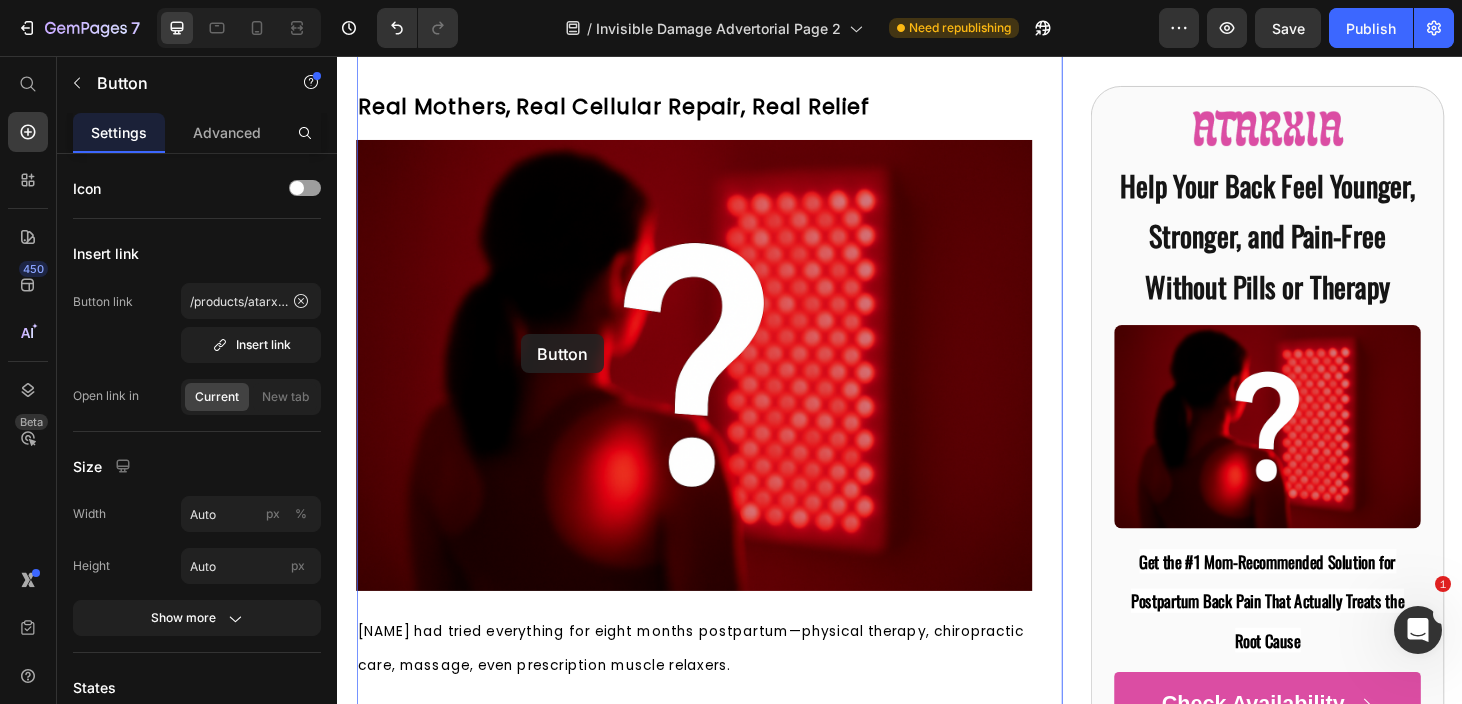 scroll, scrollTop: 8001, scrollLeft: 0, axis: vertical 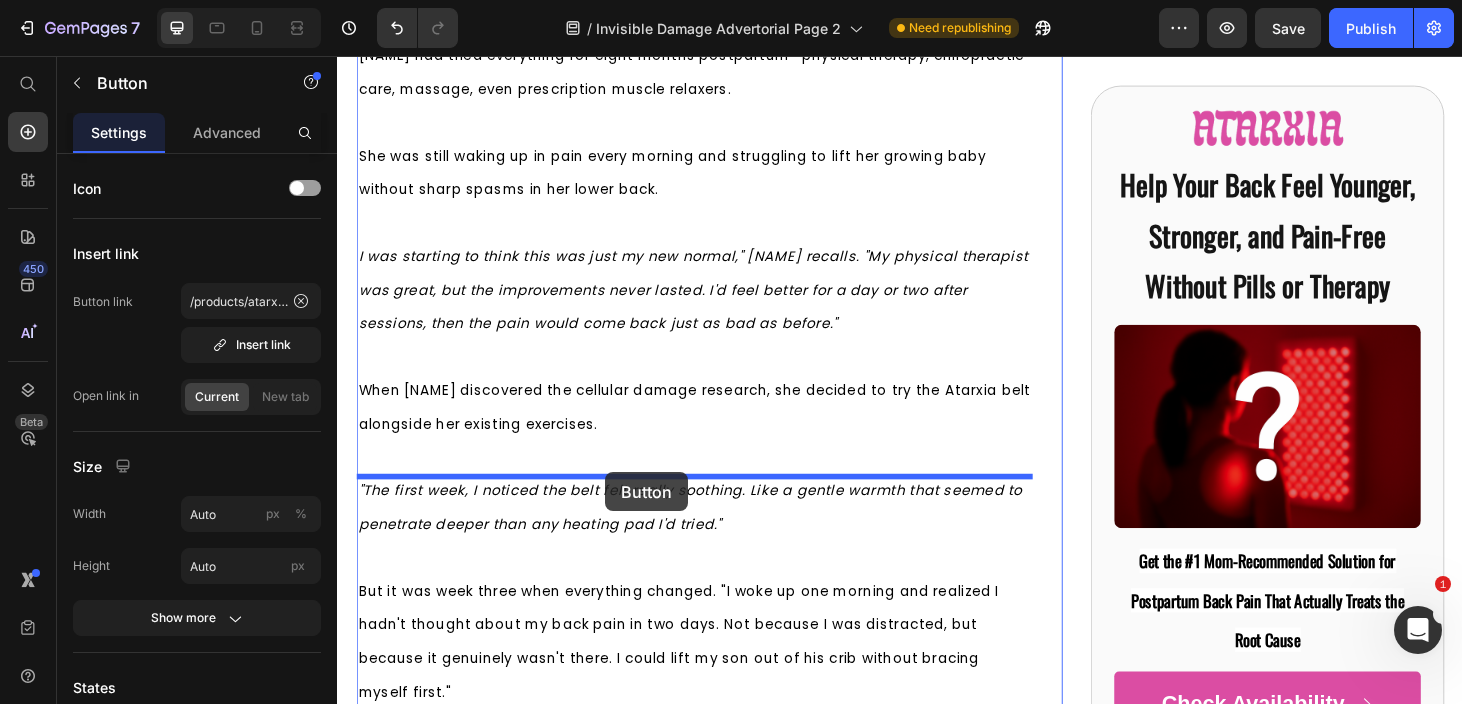 drag, startPoint x: 406, startPoint y: 373, endPoint x: 625, endPoint y: 500, distance: 253.16003 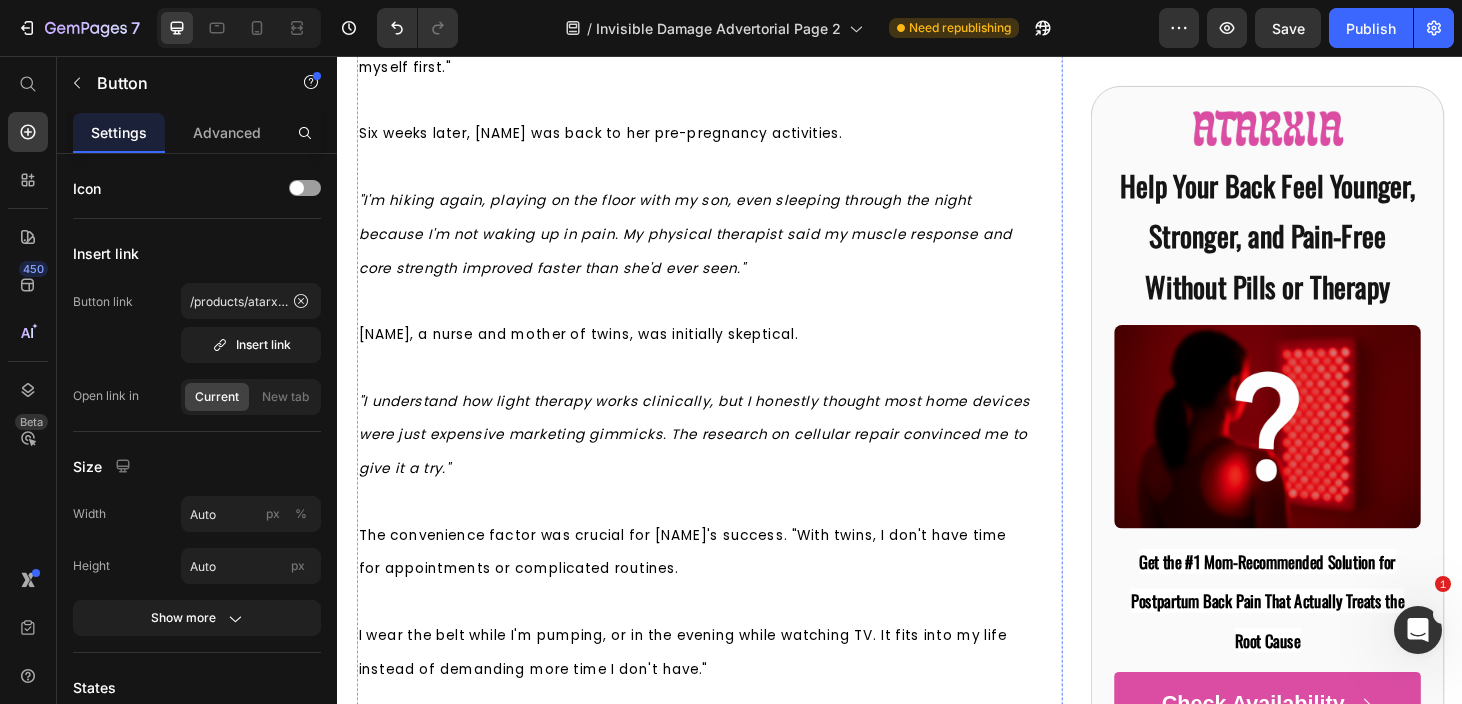 scroll, scrollTop: 9391, scrollLeft: 0, axis: vertical 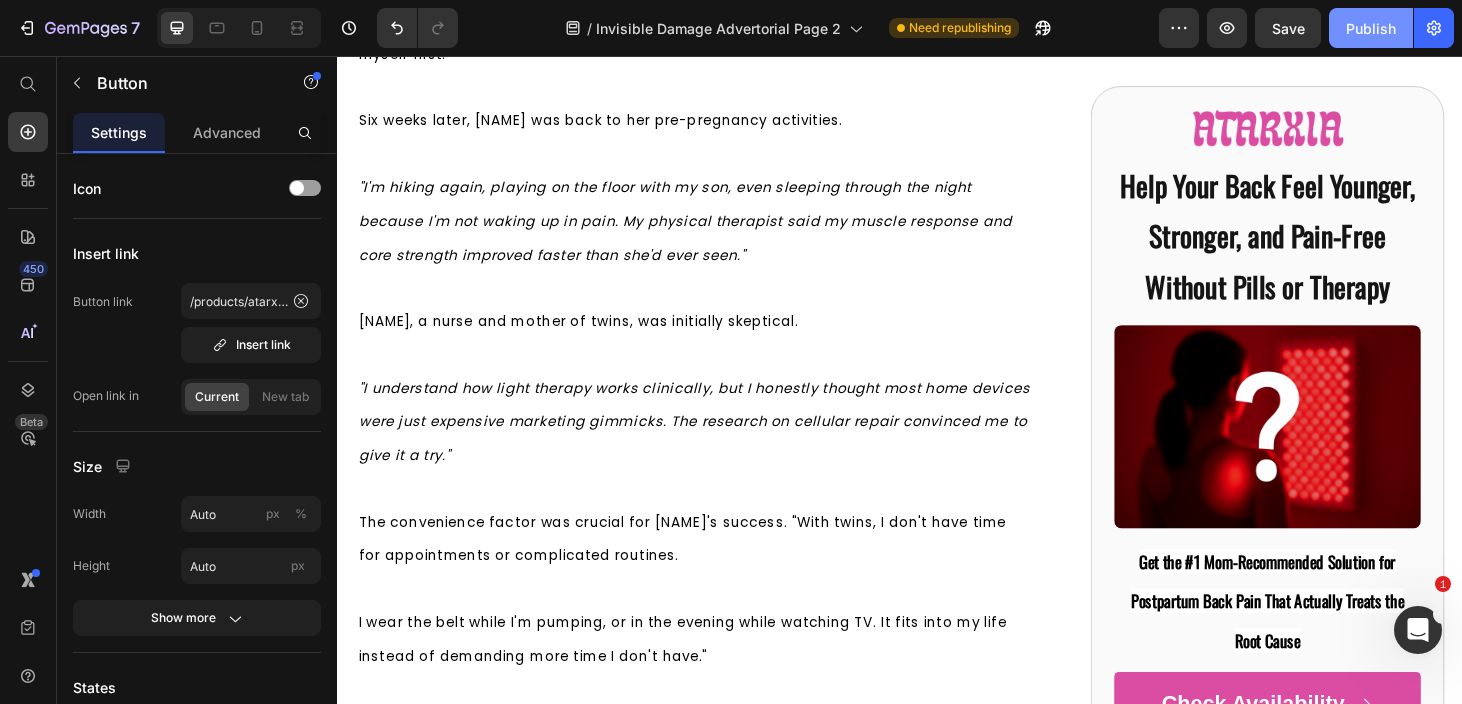 click on "Publish" at bounding box center (1371, 28) 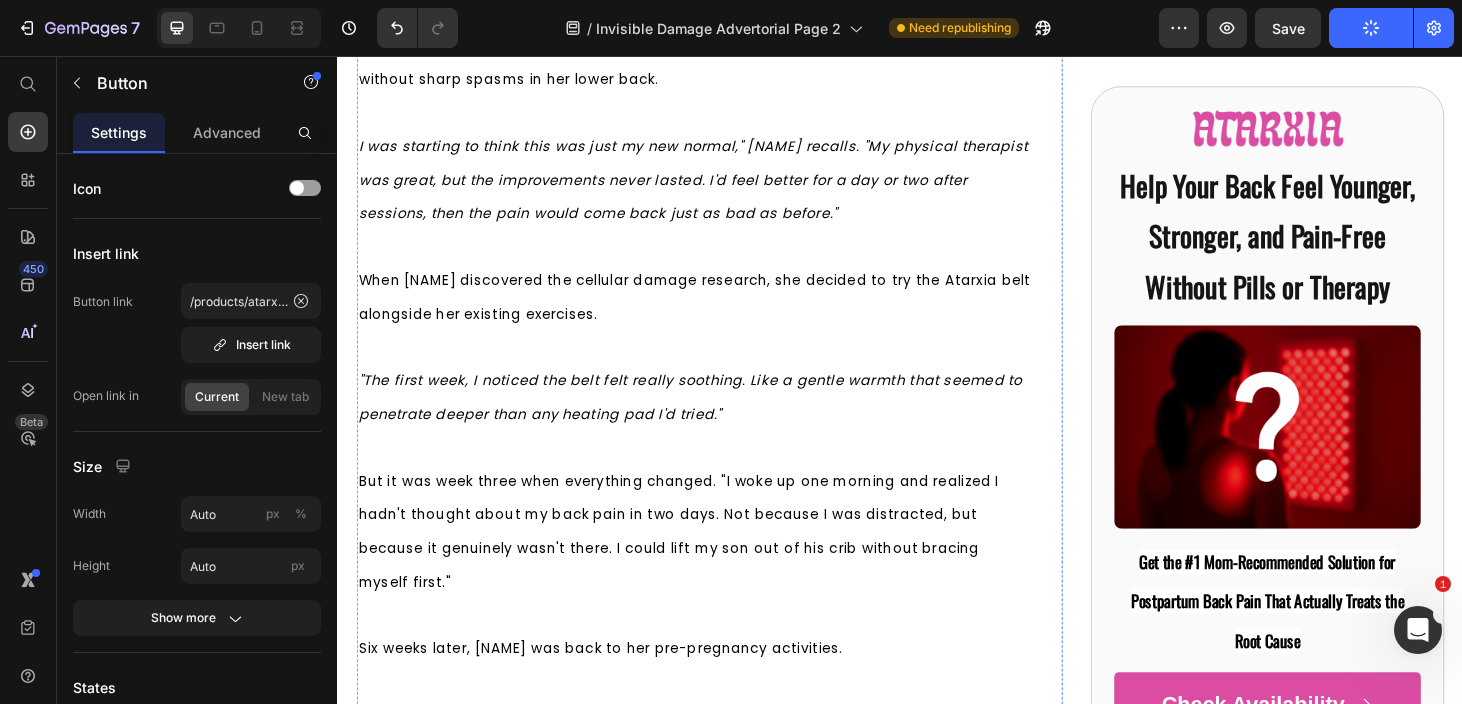 scroll, scrollTop: 8695, scrollLeft: 0, axis: vertical 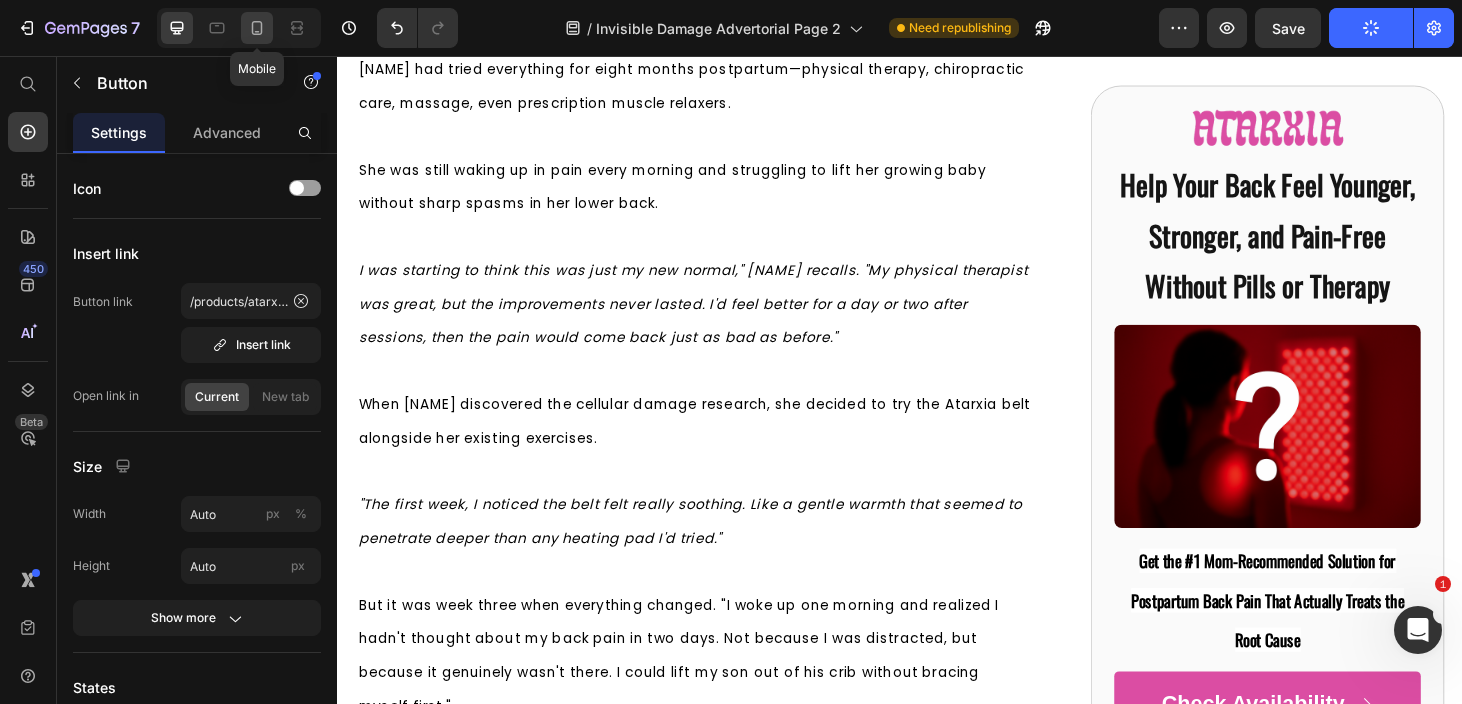 click 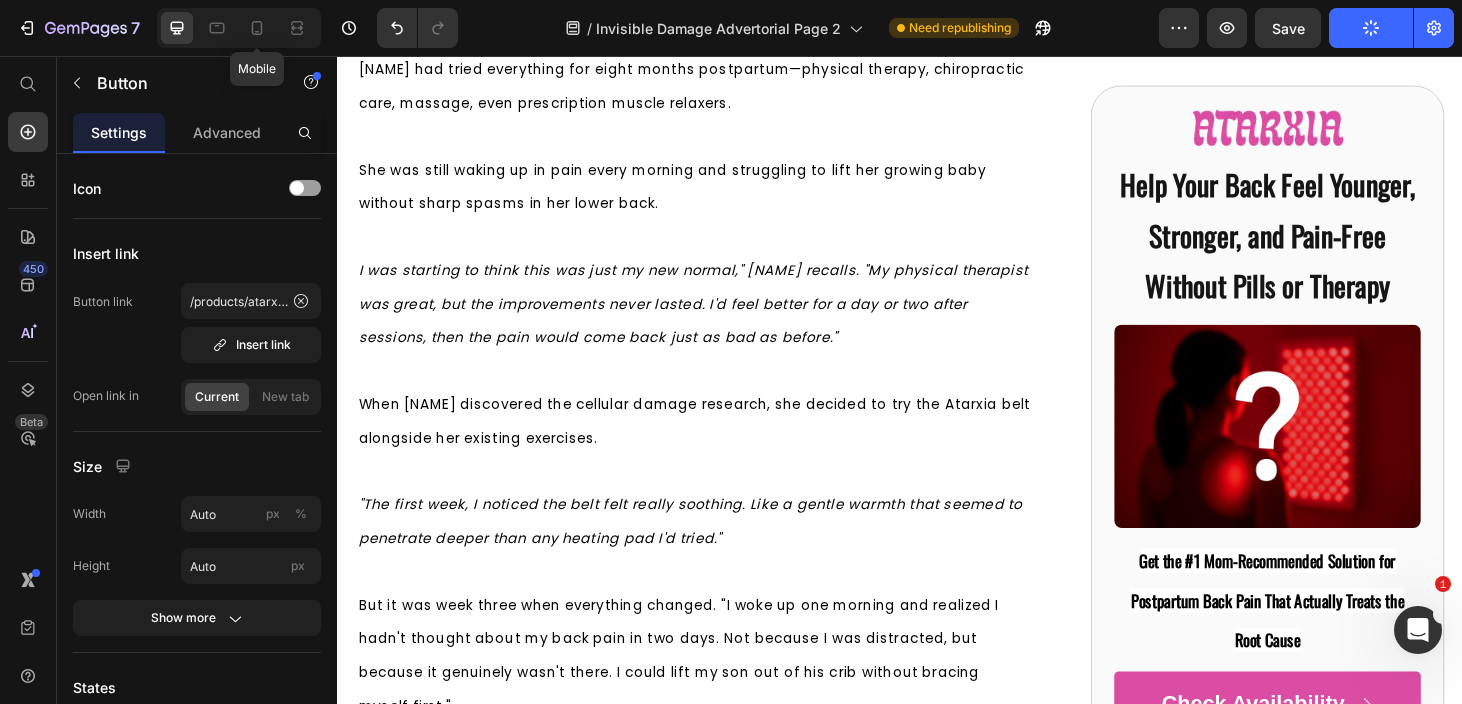 type on "16" 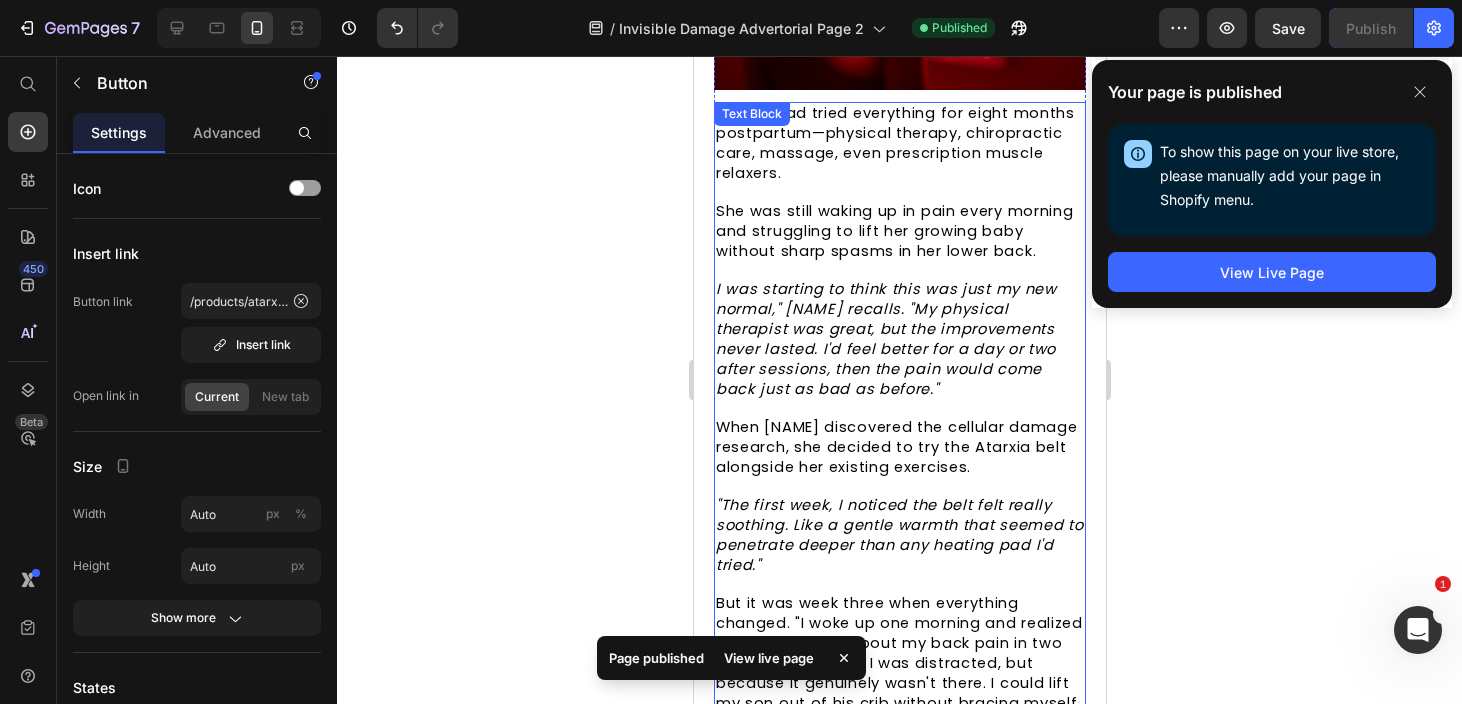 scroll, scrollTop: 6971, scrollLeft: 0, axis: vertical 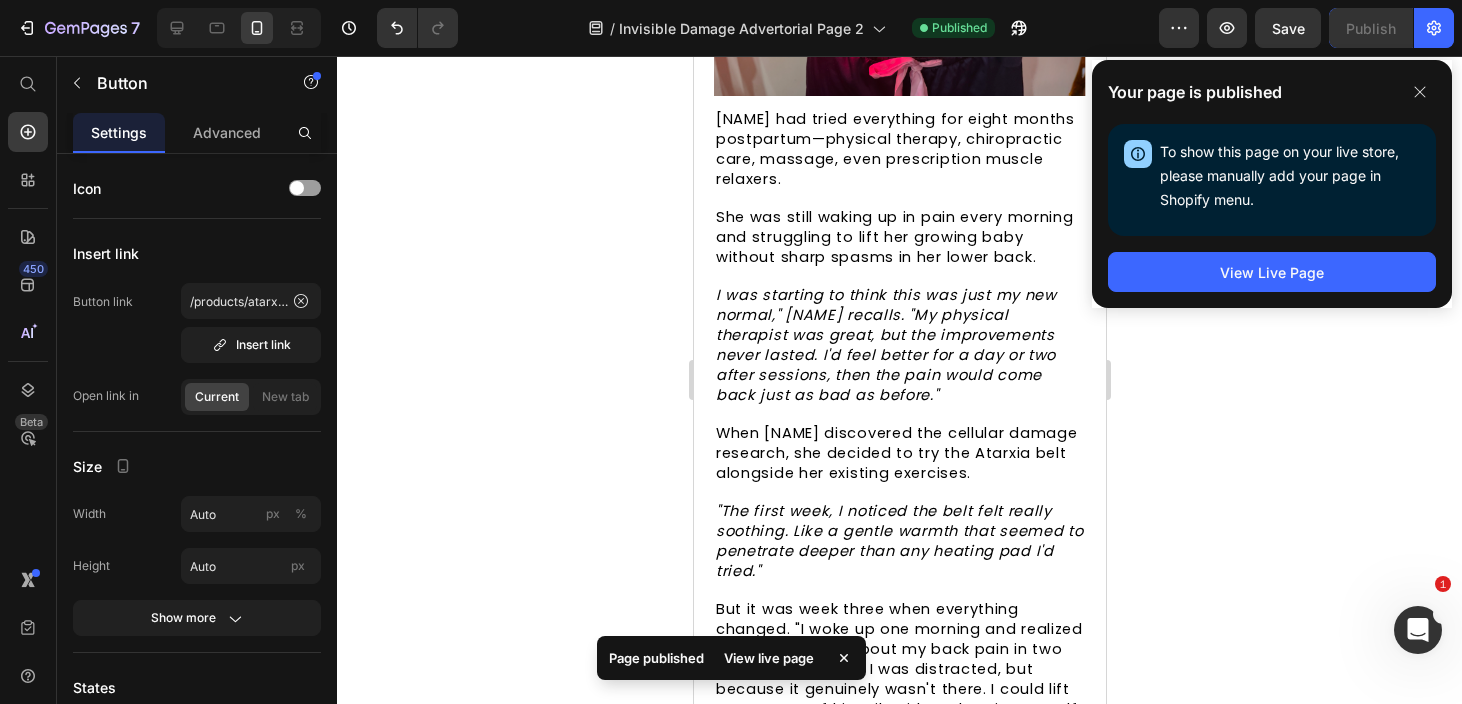 click 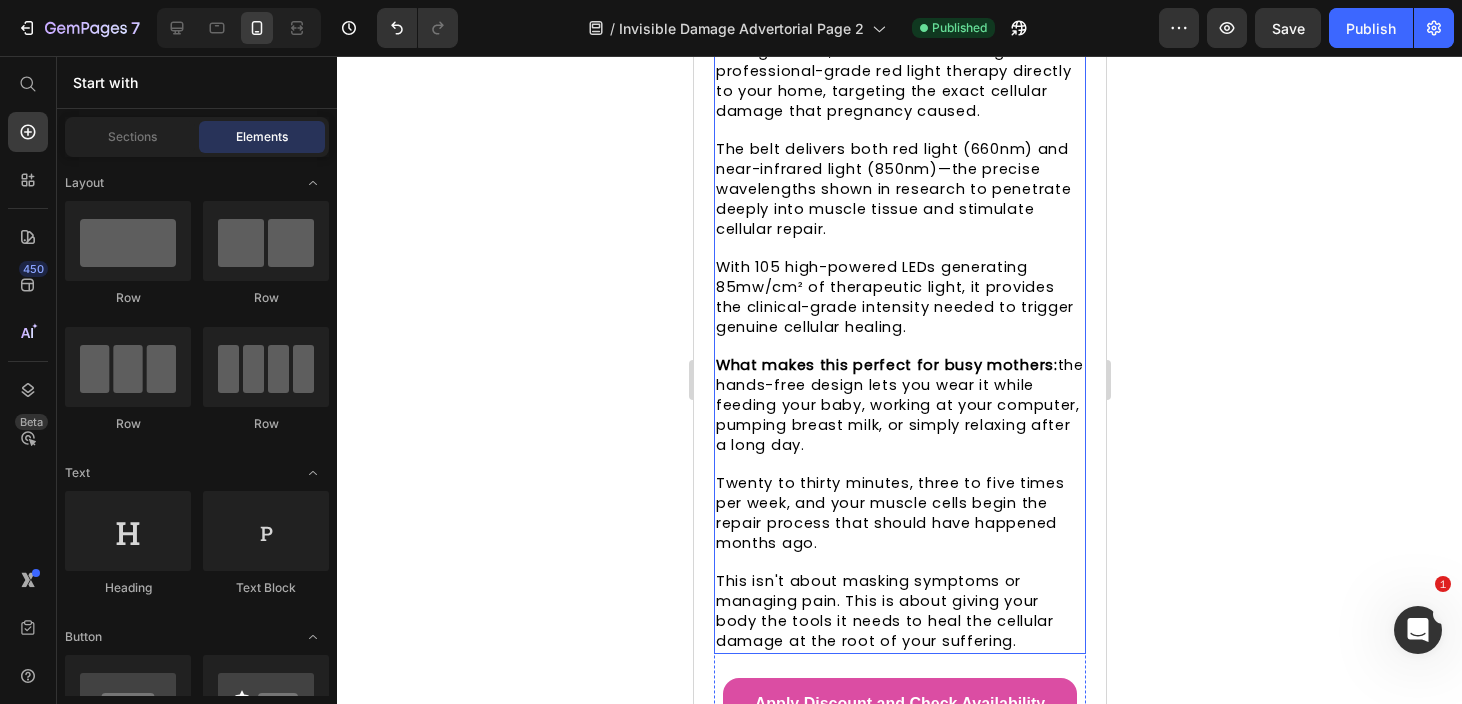 scroll, scrollTop: 6108, scrollLeft: 0, axis: vertical 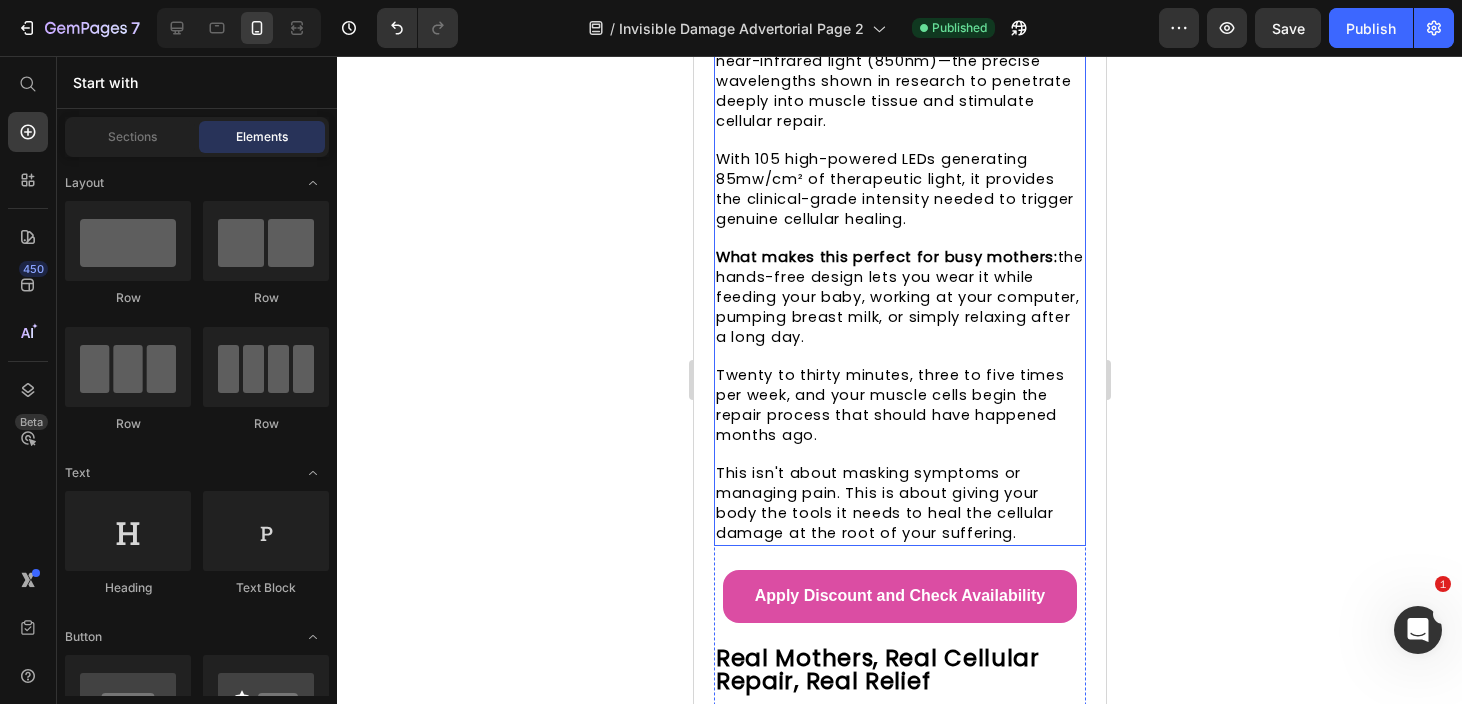 click on "This is where the  Atarxia Red Light Therapy Belt  represents a breakthrough for mothers suffering from postpartum back pain." at bounding box center [886, -155] 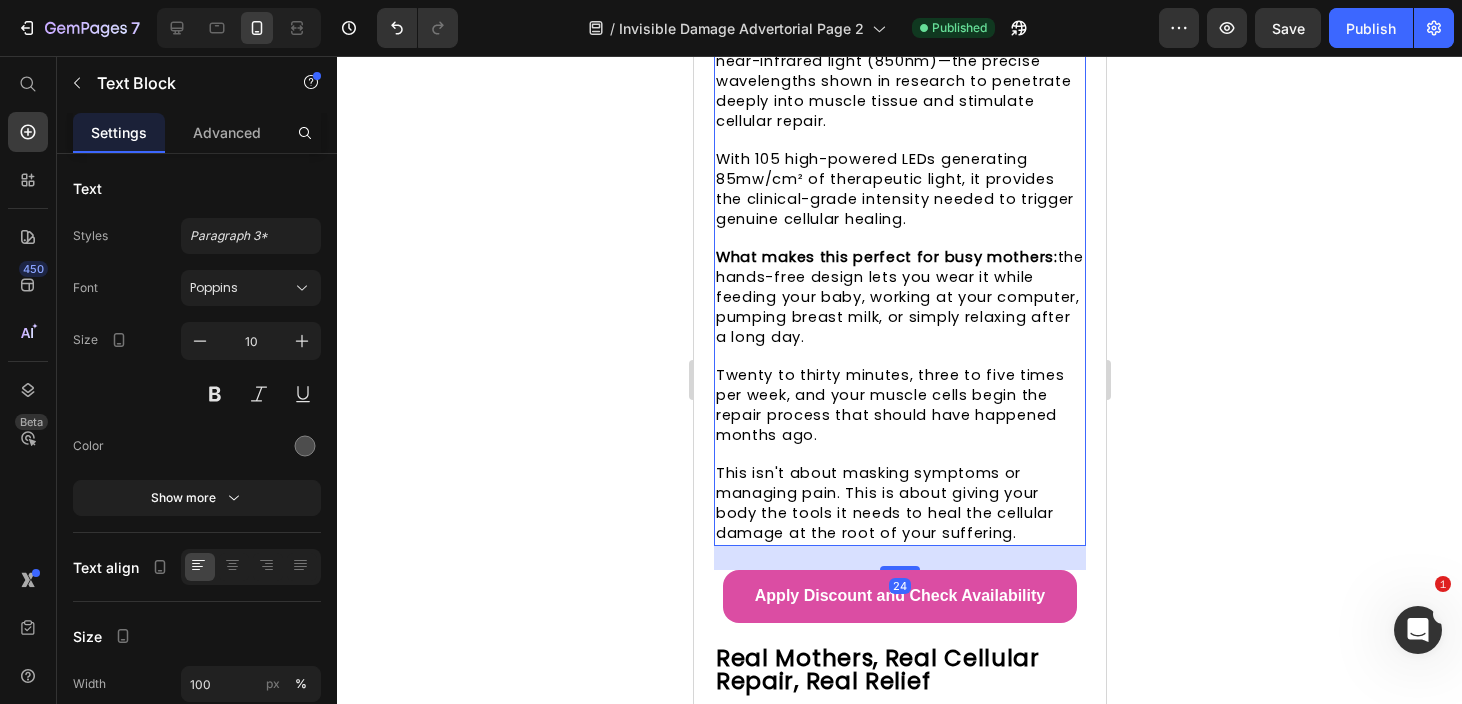 click on "Atarxia Red Light Therapy Belt" at bounding box center (881, -165) 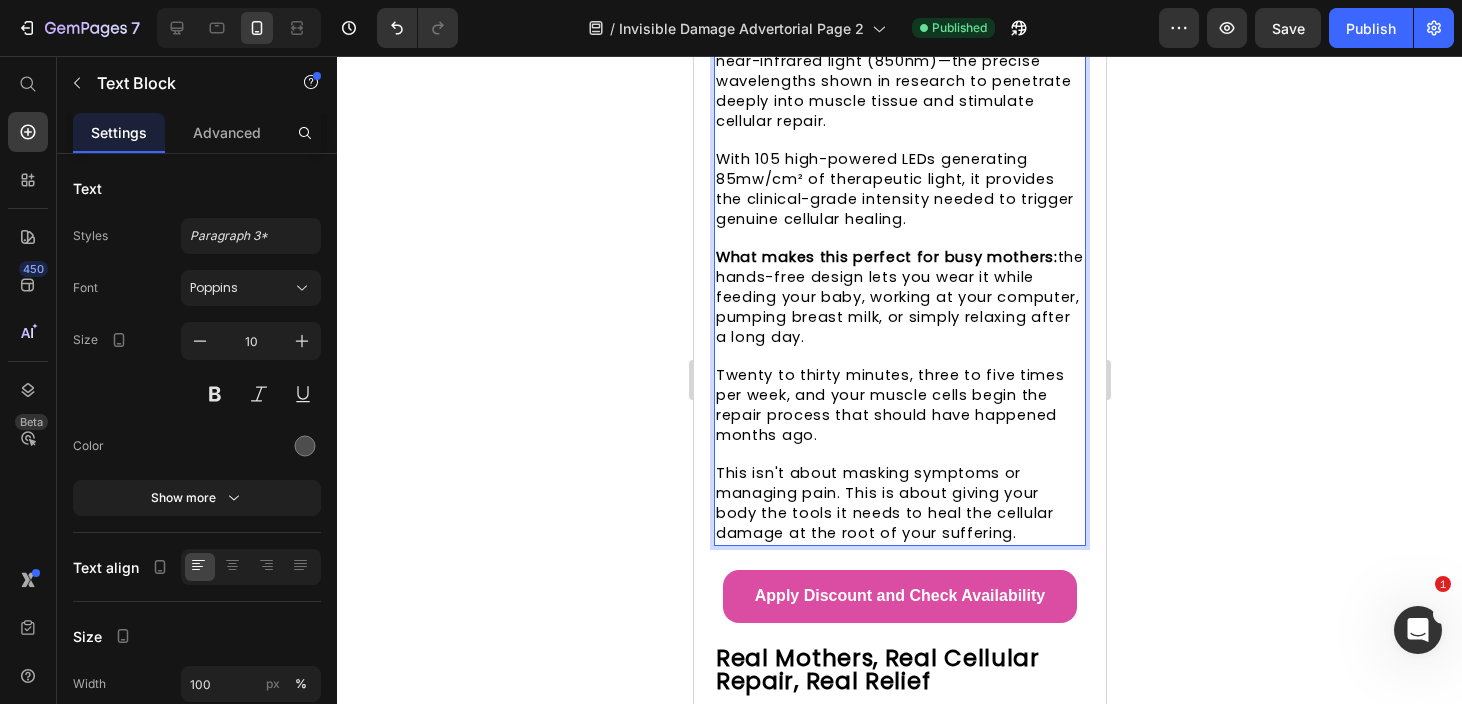 drag, startPoint x: 851, startPoint y: 259, endPoint x: 741, endPoint y: 286, distance: 113.265175 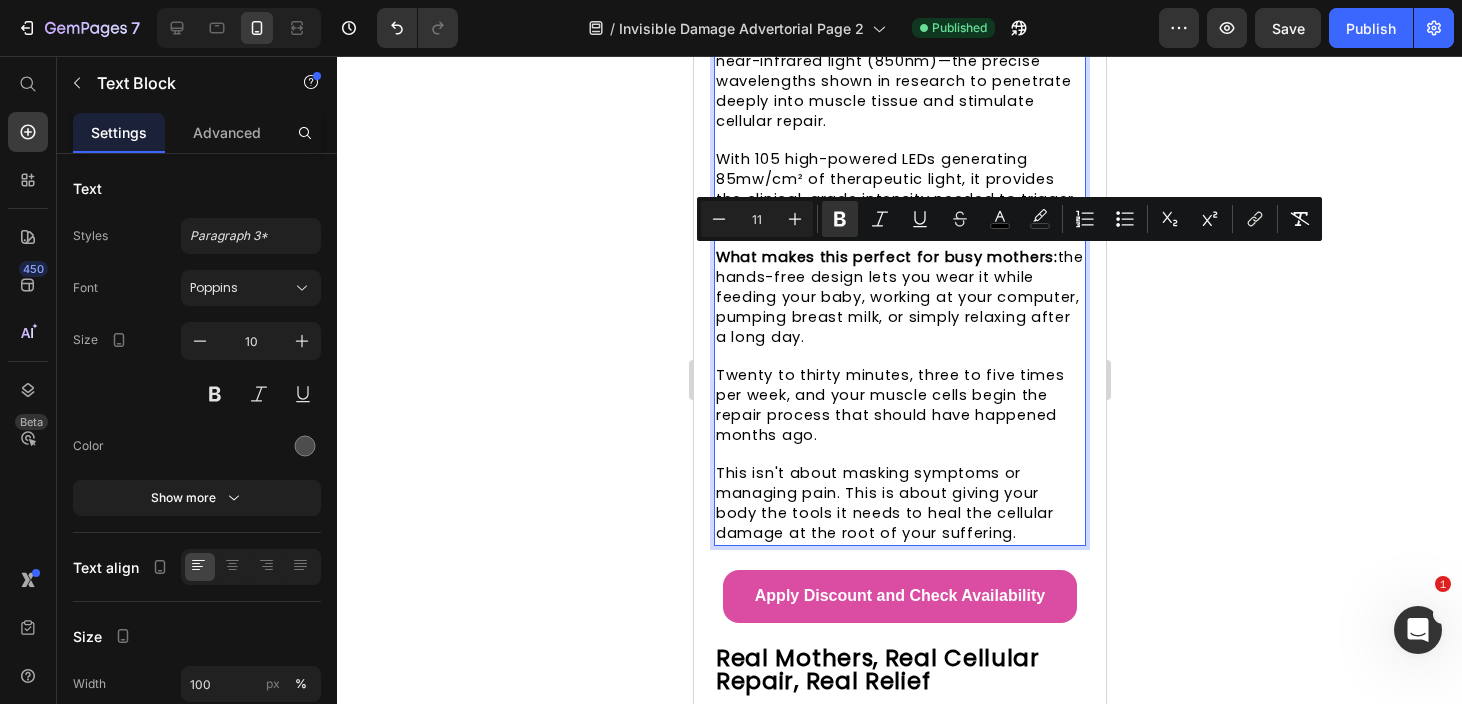 click on "Atarxia Red Light Therapy Belt" at bounding box center (881, -165) 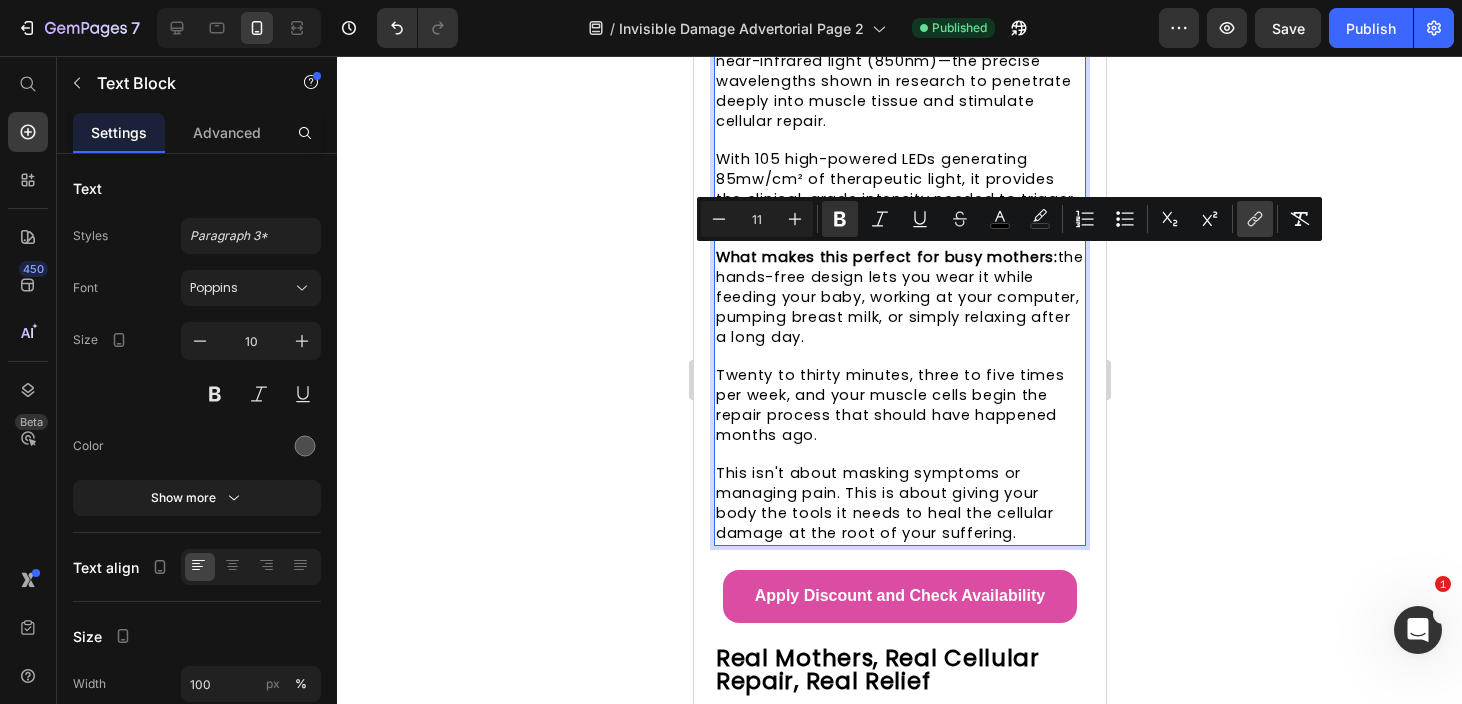 click 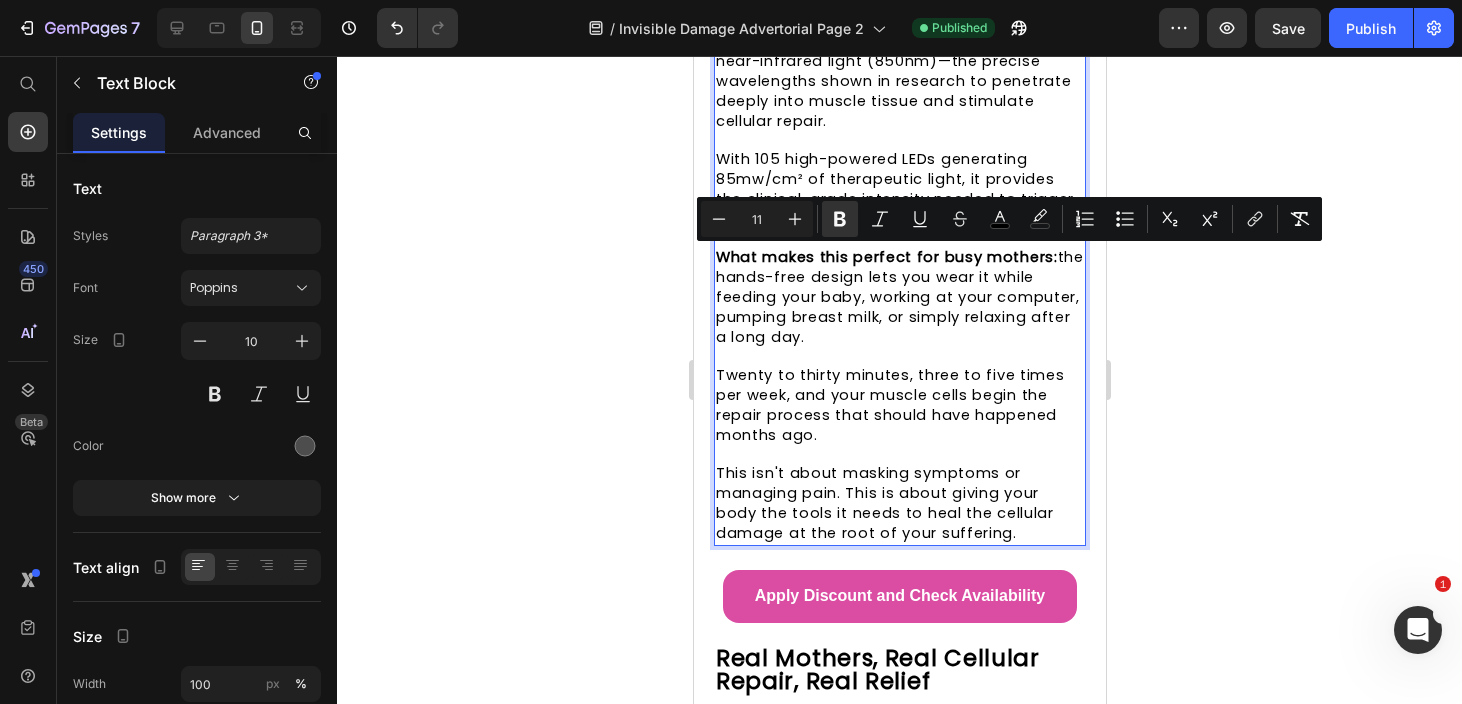 click on "Atarxia Red Light Therapy Belt" at bounding box center (881, -165) 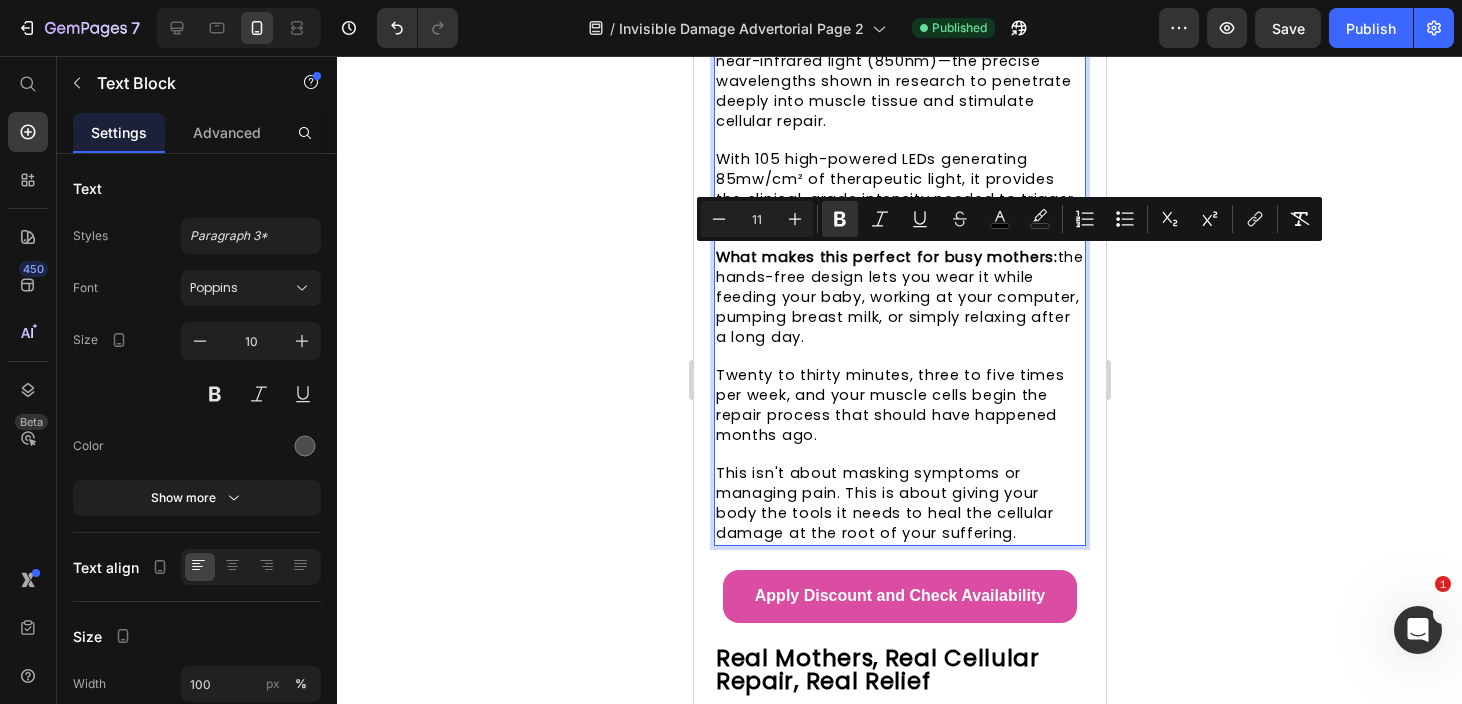 drag, startPoint x: 856, startPoint y: 255, endPoint x: 746, endPoint y: 281, distance: 113.03097 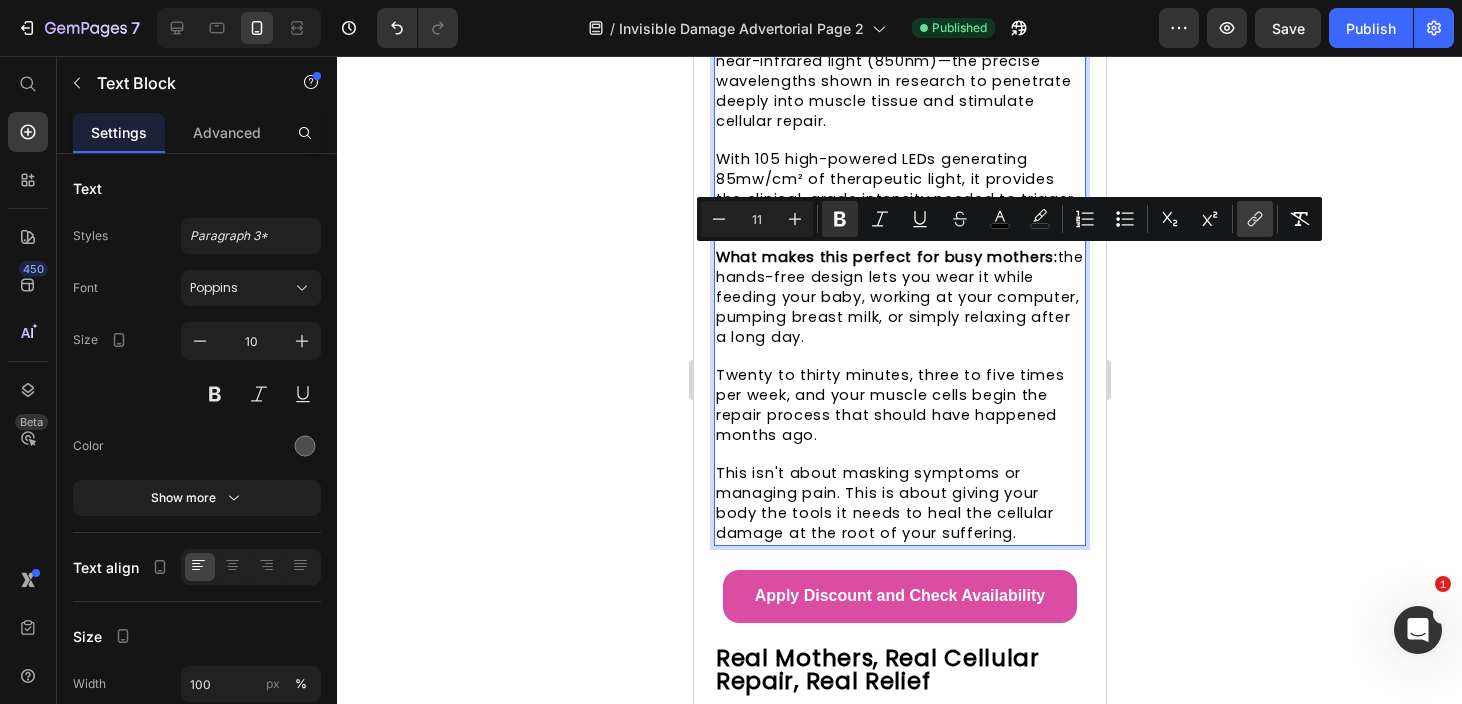 click 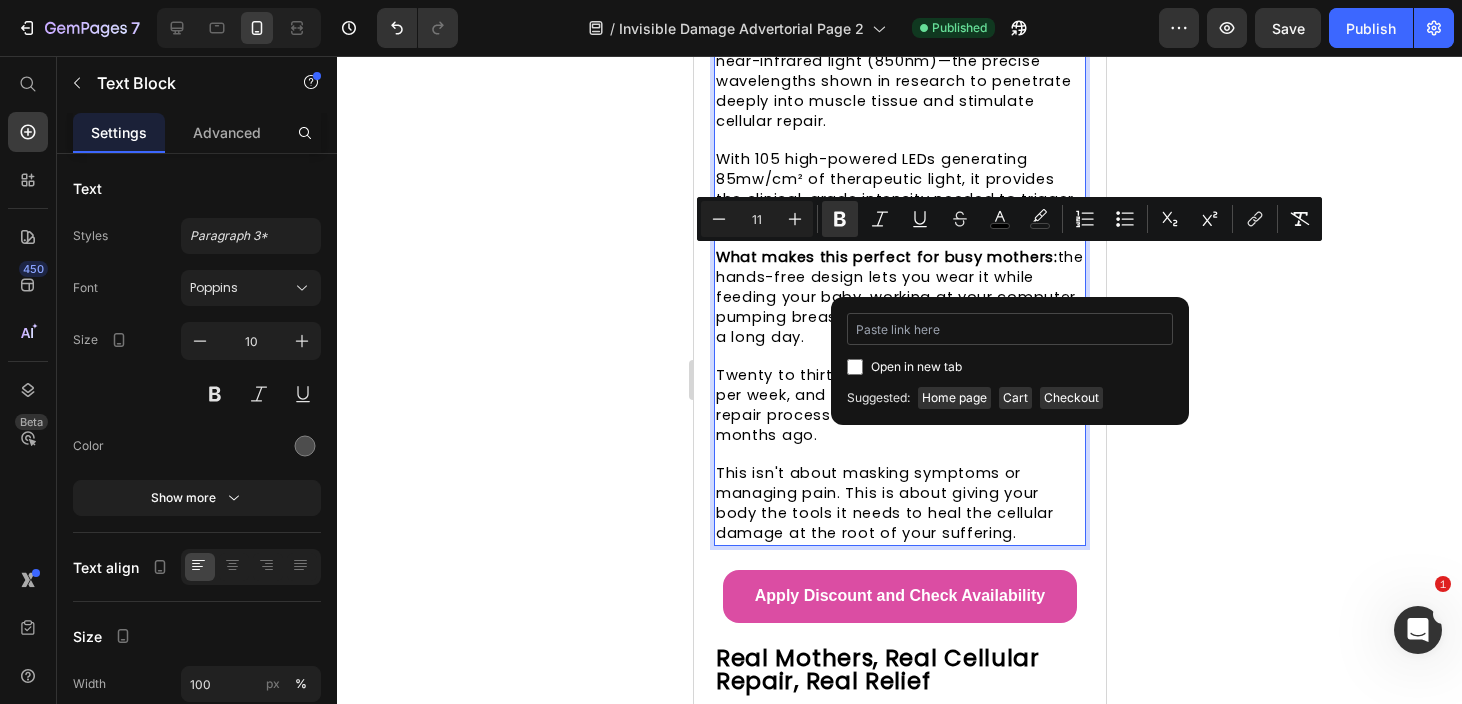 type on "https://atarxiashop.com/products/atarxia-red-light-therapy-belt" 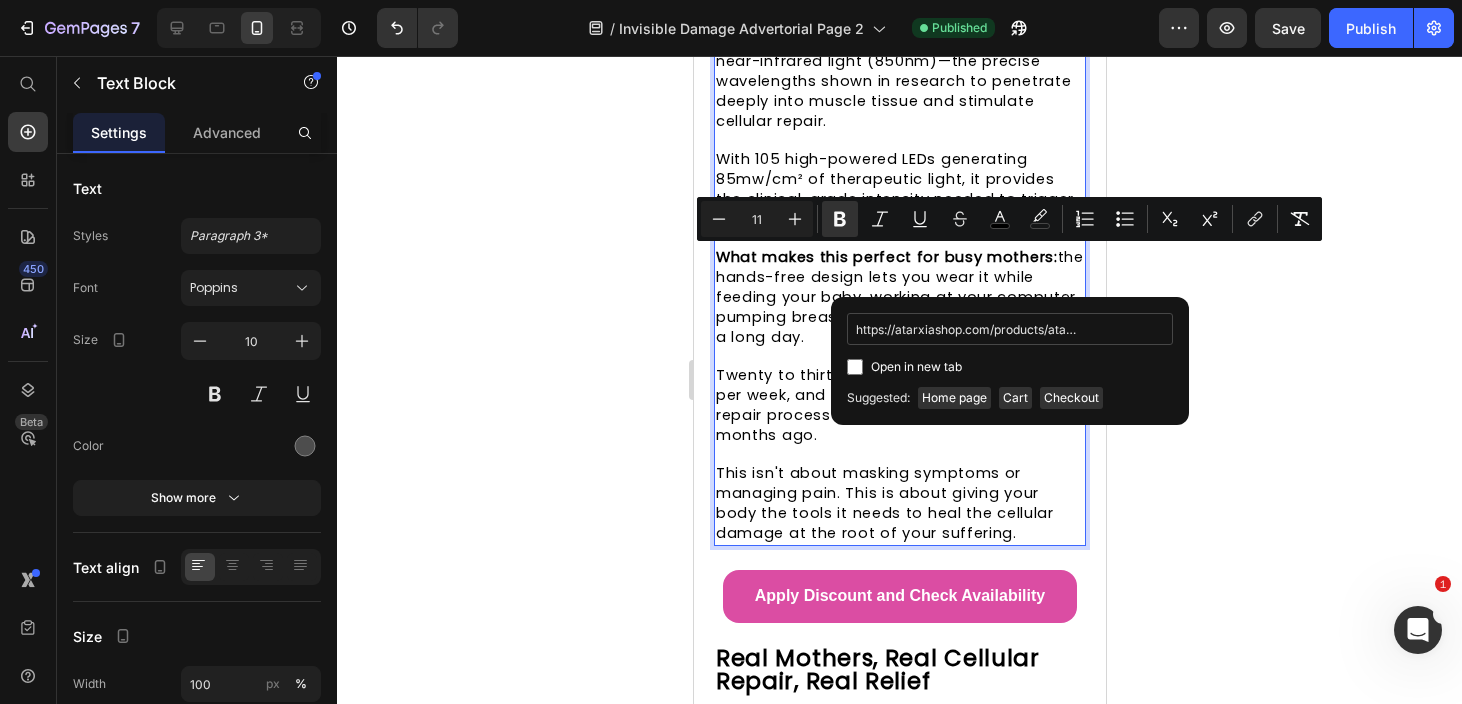 scroll, scrollTop: 0, scrollLeft: 137, axis: horizontal 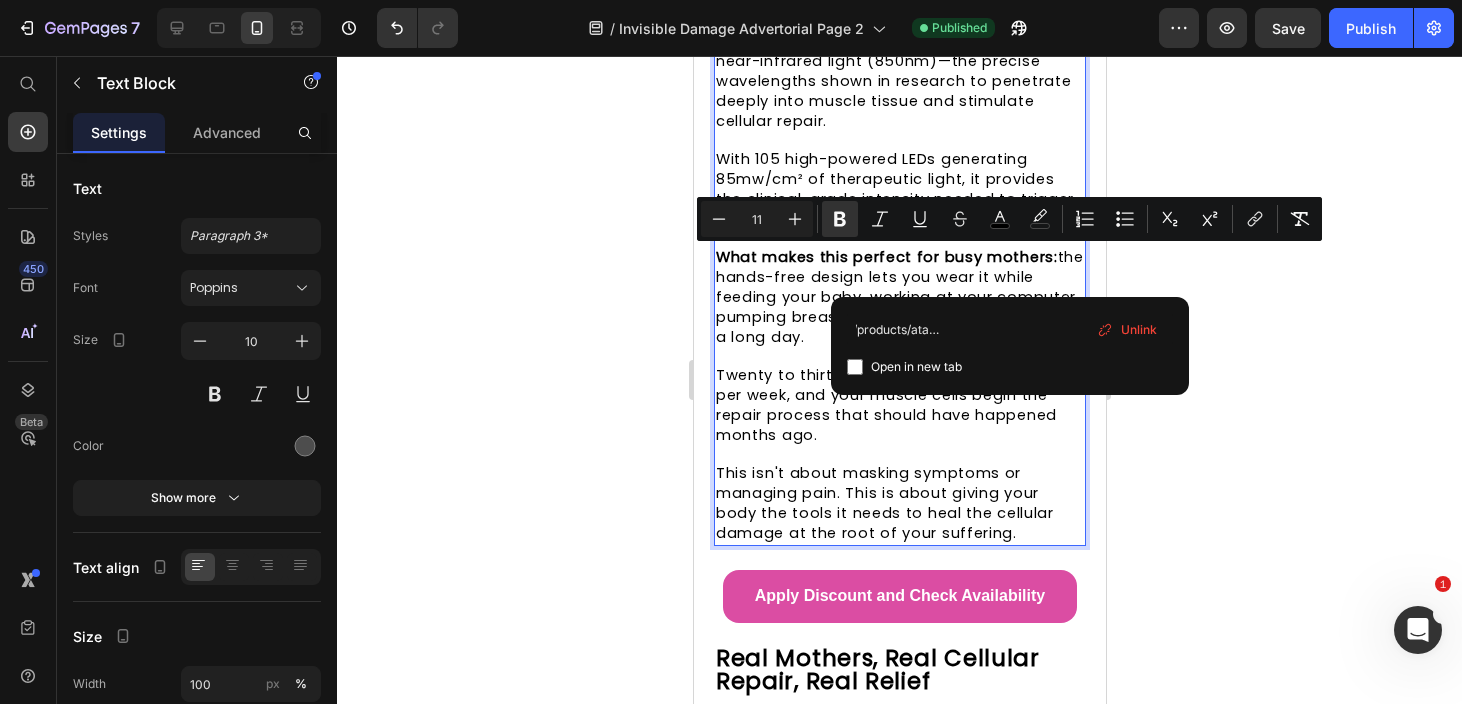 click 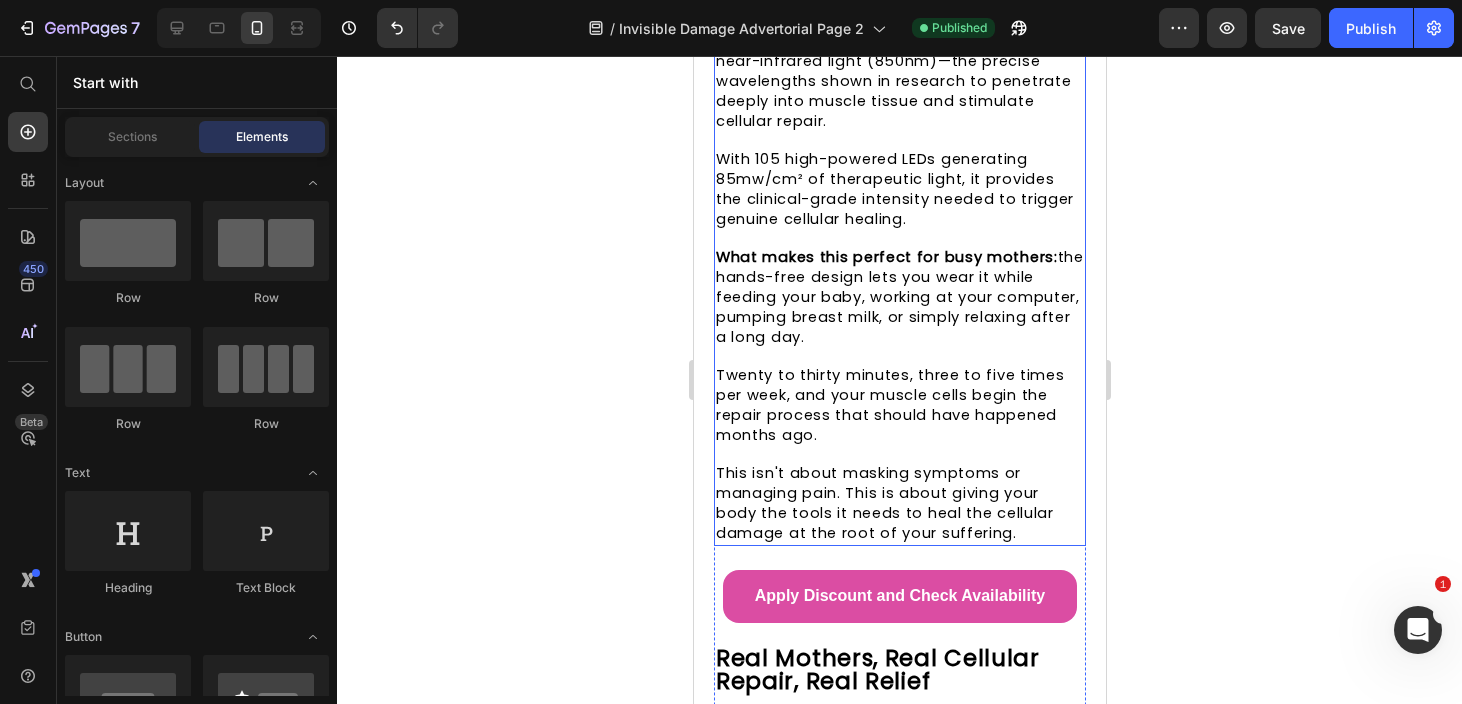 click on "represents a breakthrough for mothers suffering from postpartum back pain." at bounding box center (886, -145) 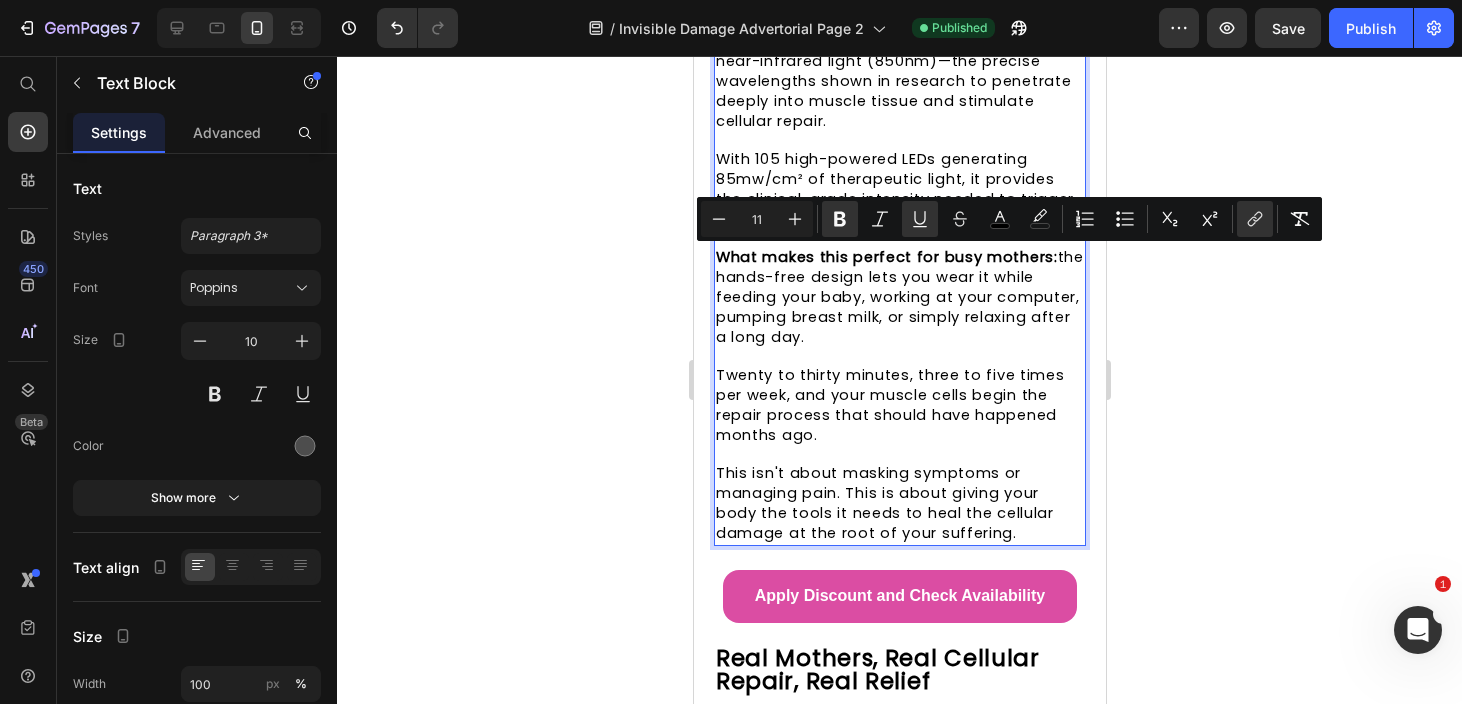 drag, startPoint x: 852, startPoint y: 258, endPoint x: 745, endPoint y: 281, distance: 109.444046 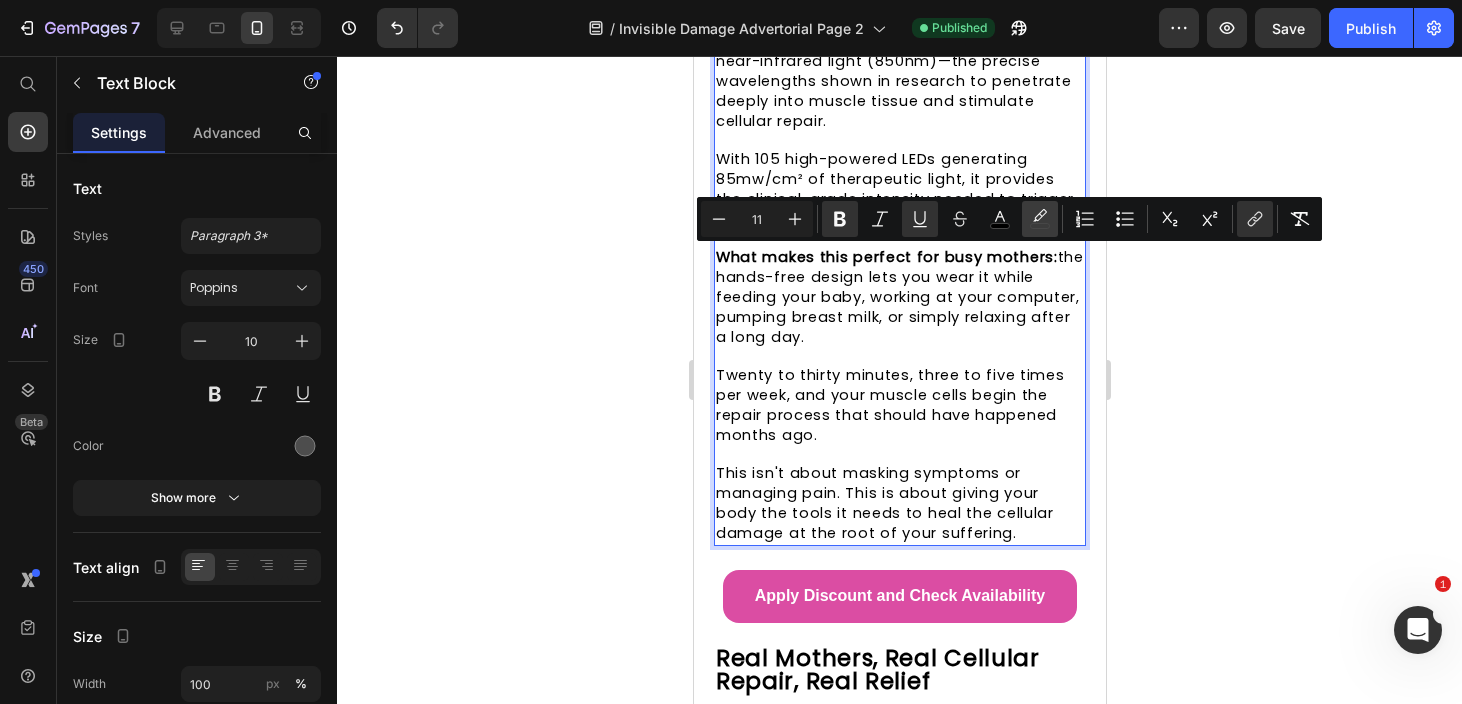 click 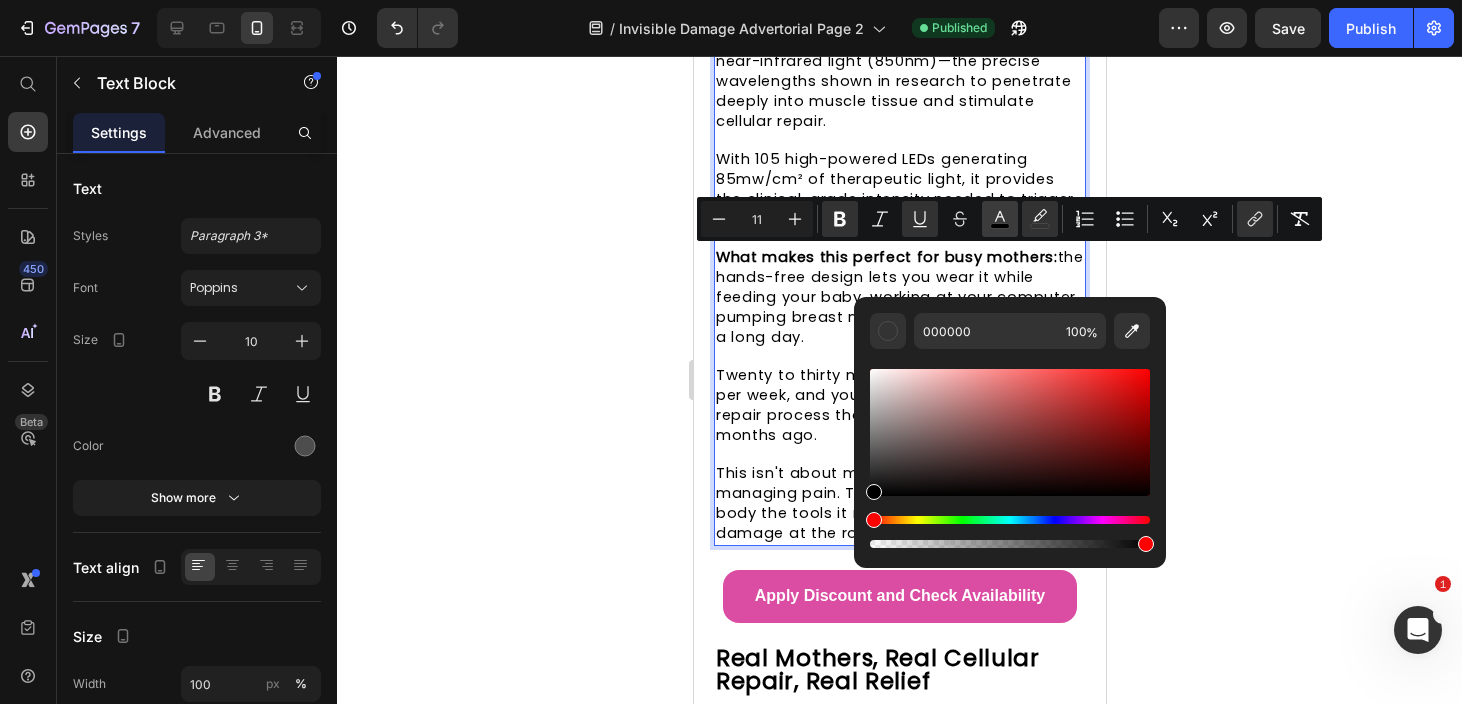 click 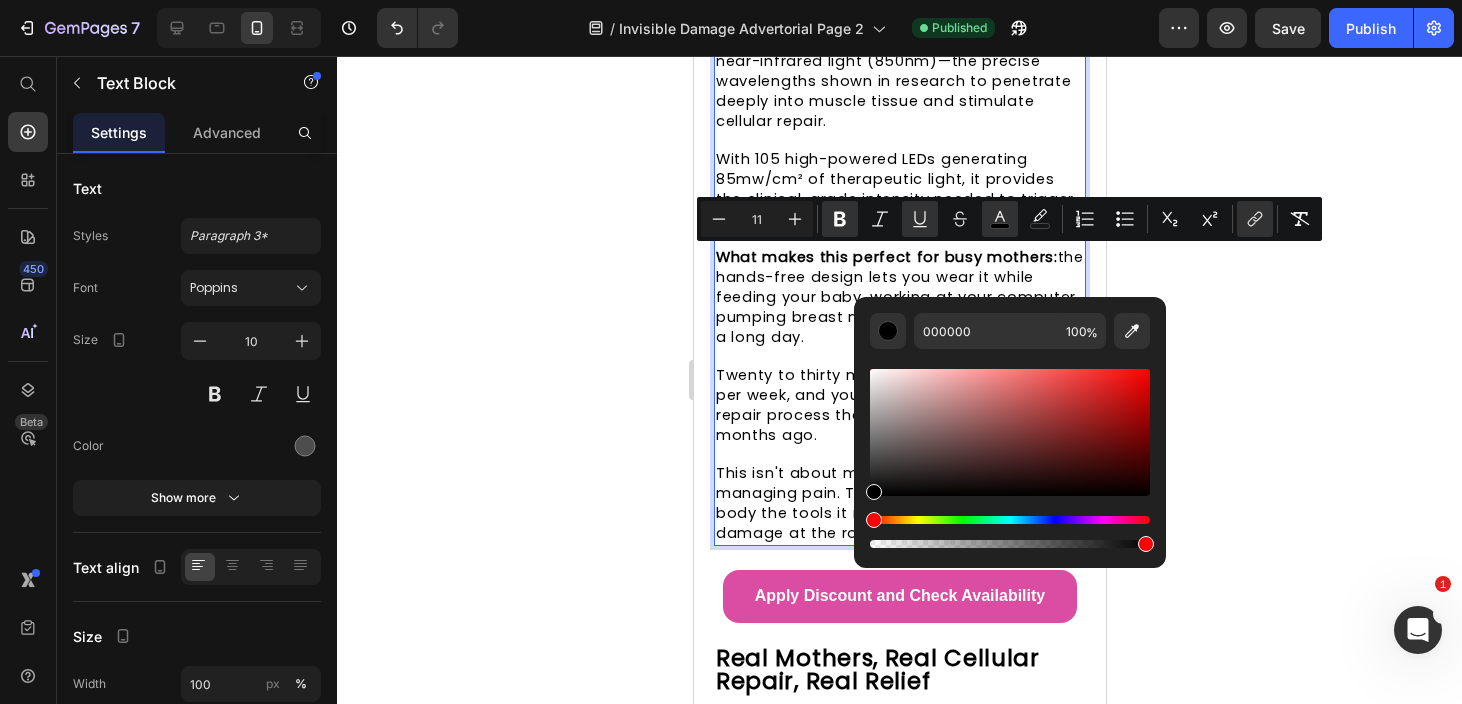 click at bounding box center (1010, 520) 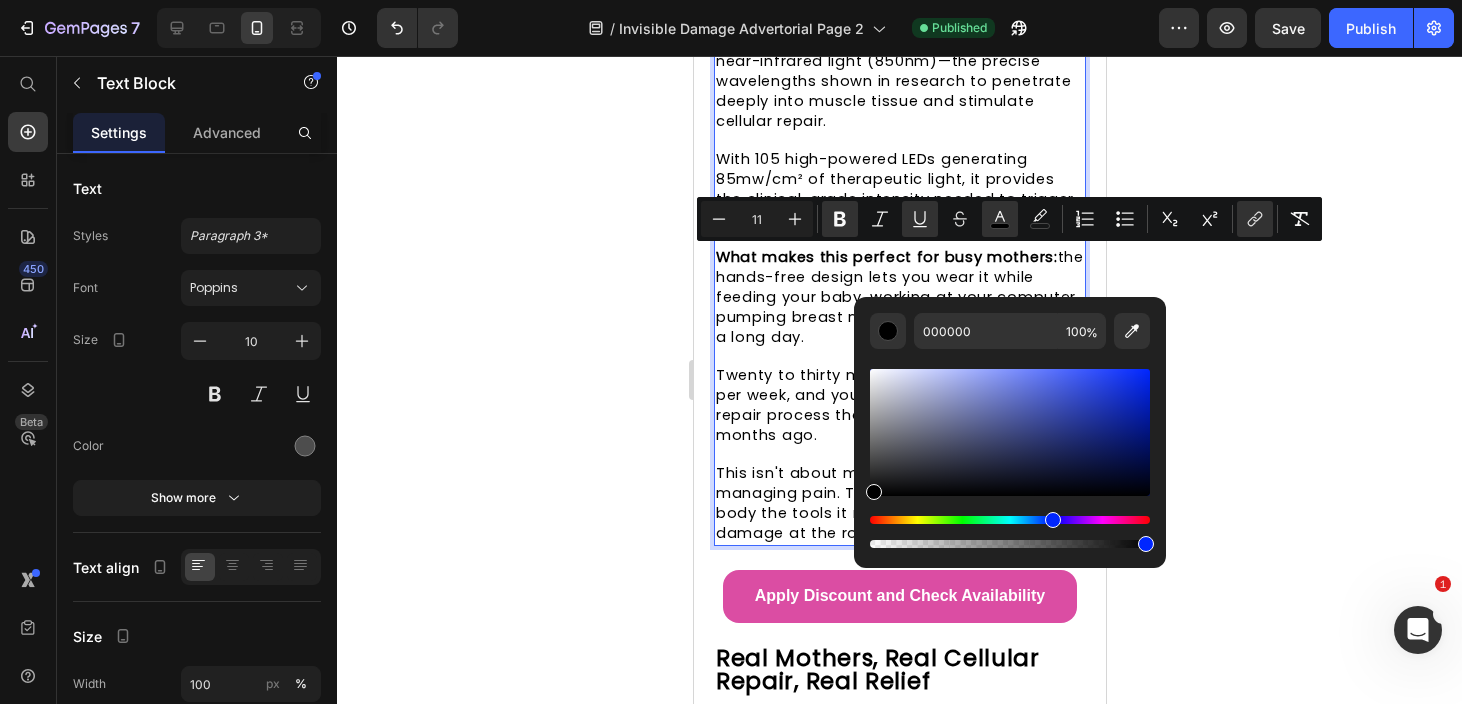 click at bounding box center [1010, 432] 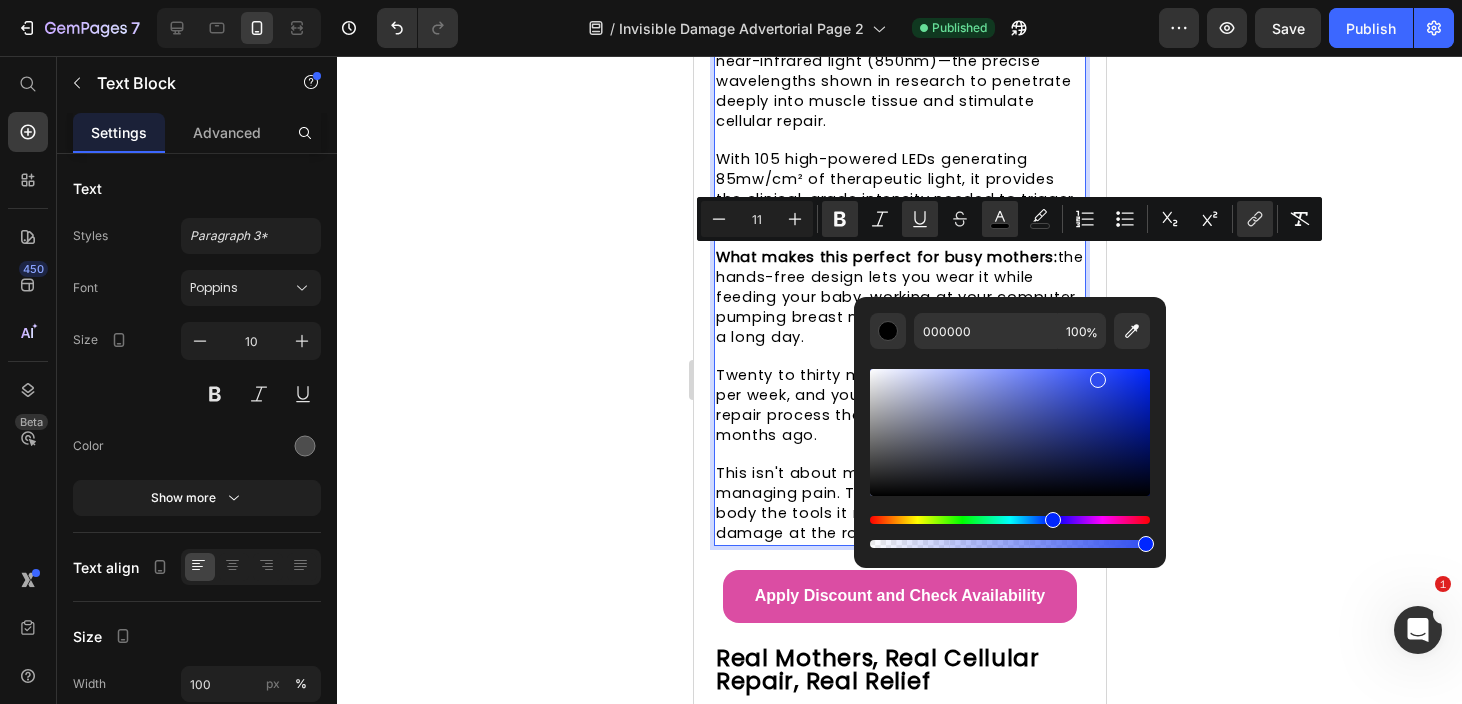 type on "2F4CEF" 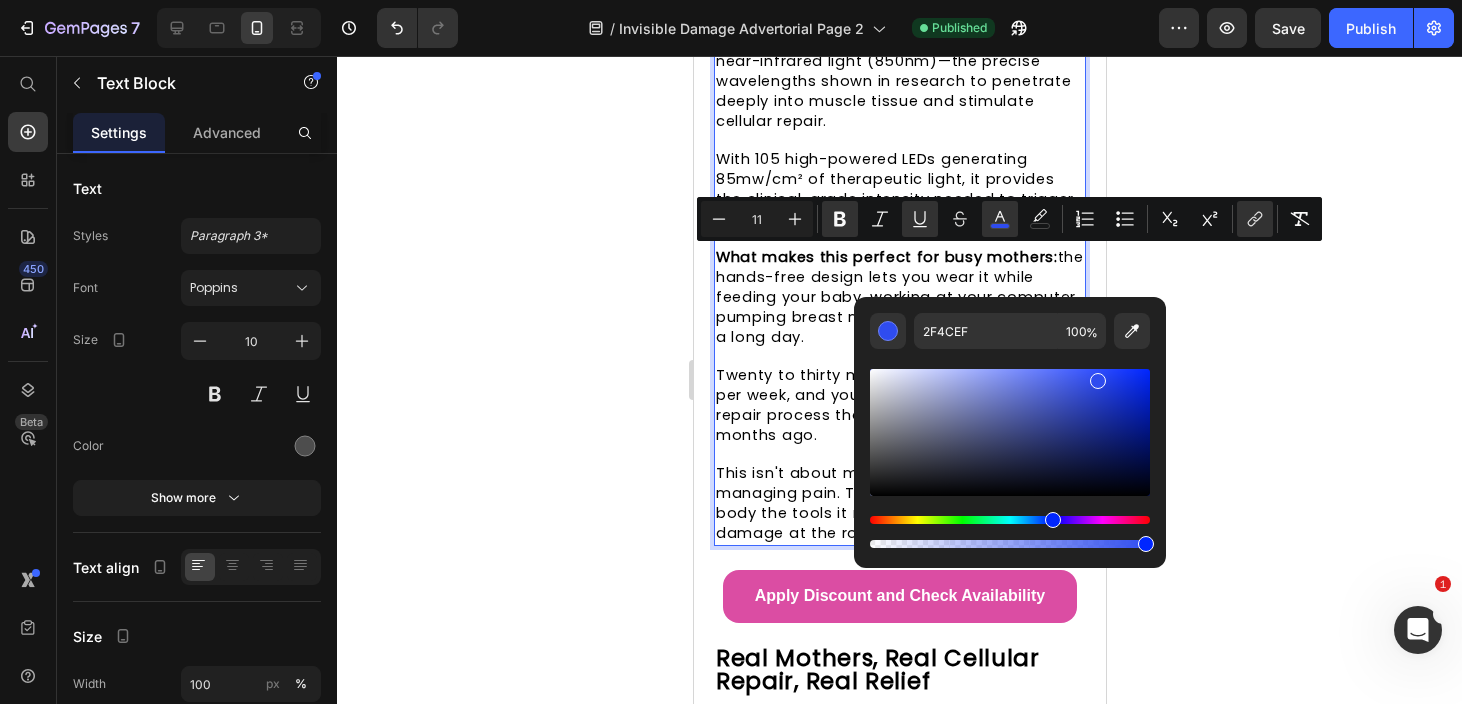 click 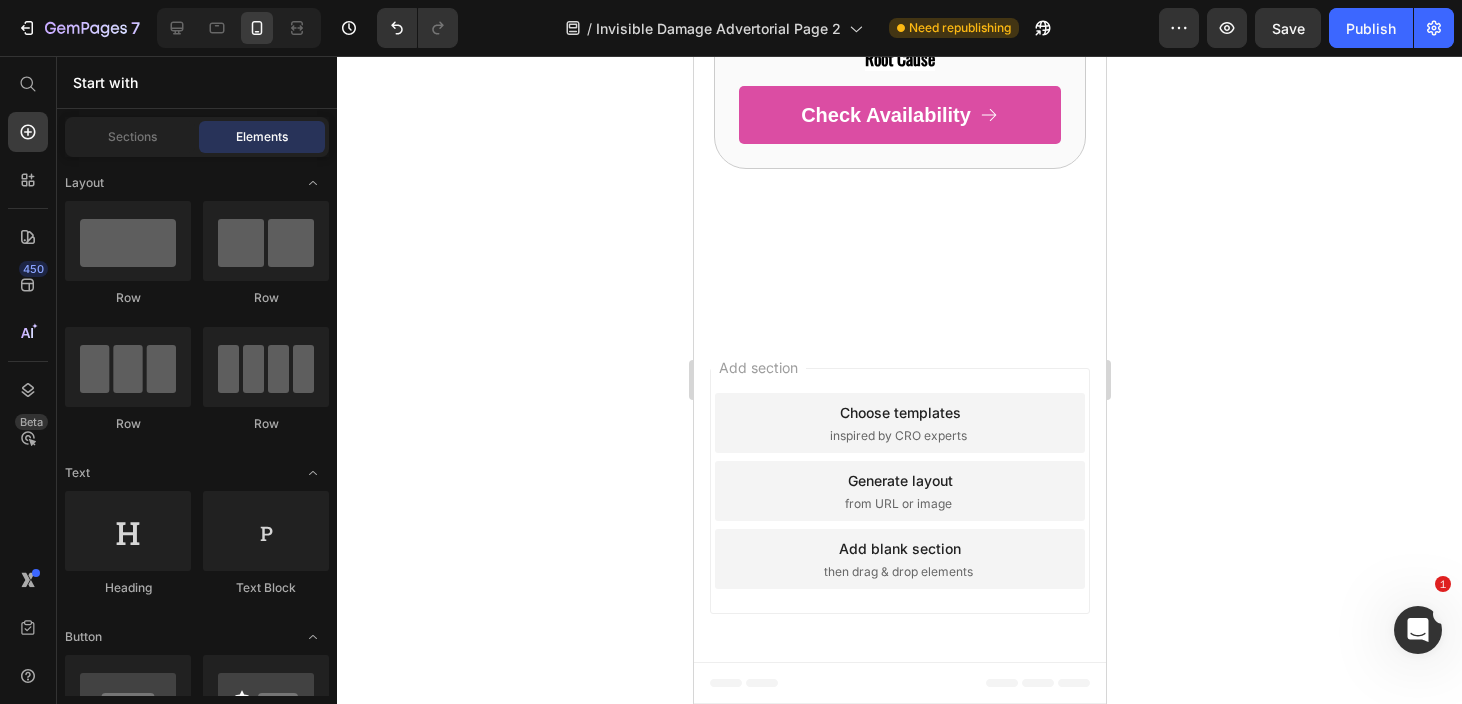 scroll, scrollTop: 13166, scrollLeft: 0, axis: vertical 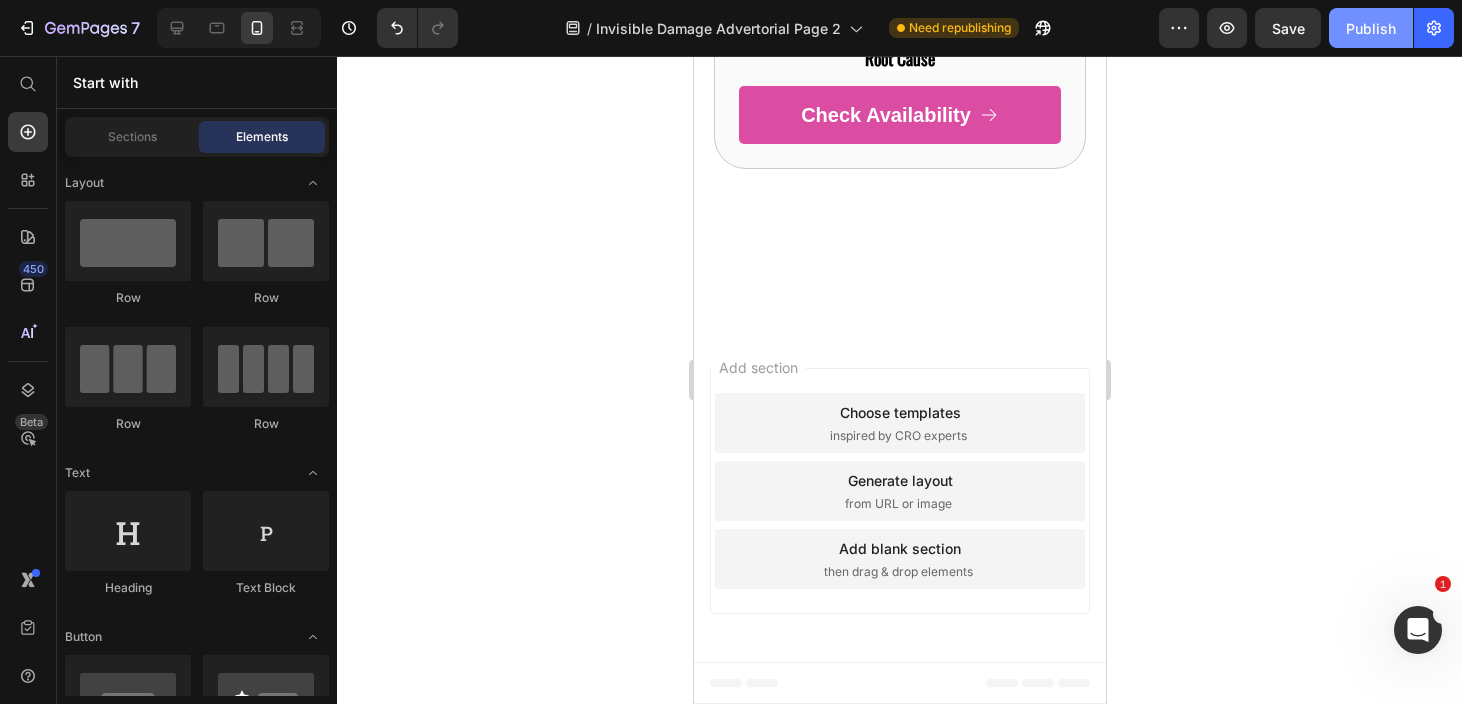 click on "Publish" at bounding box center [1371, 28] 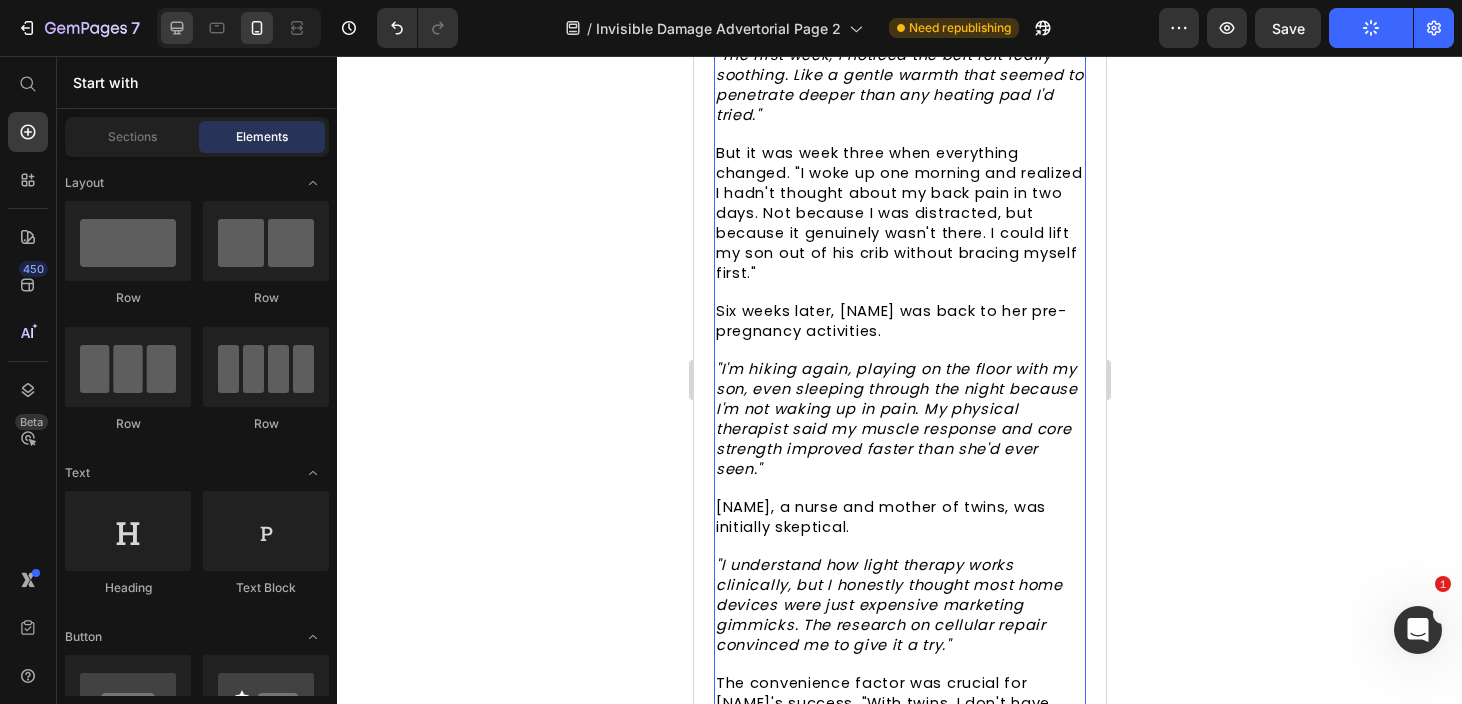 scroll, scrollTop: 7335, scrollLeft: 0, axis: vertical 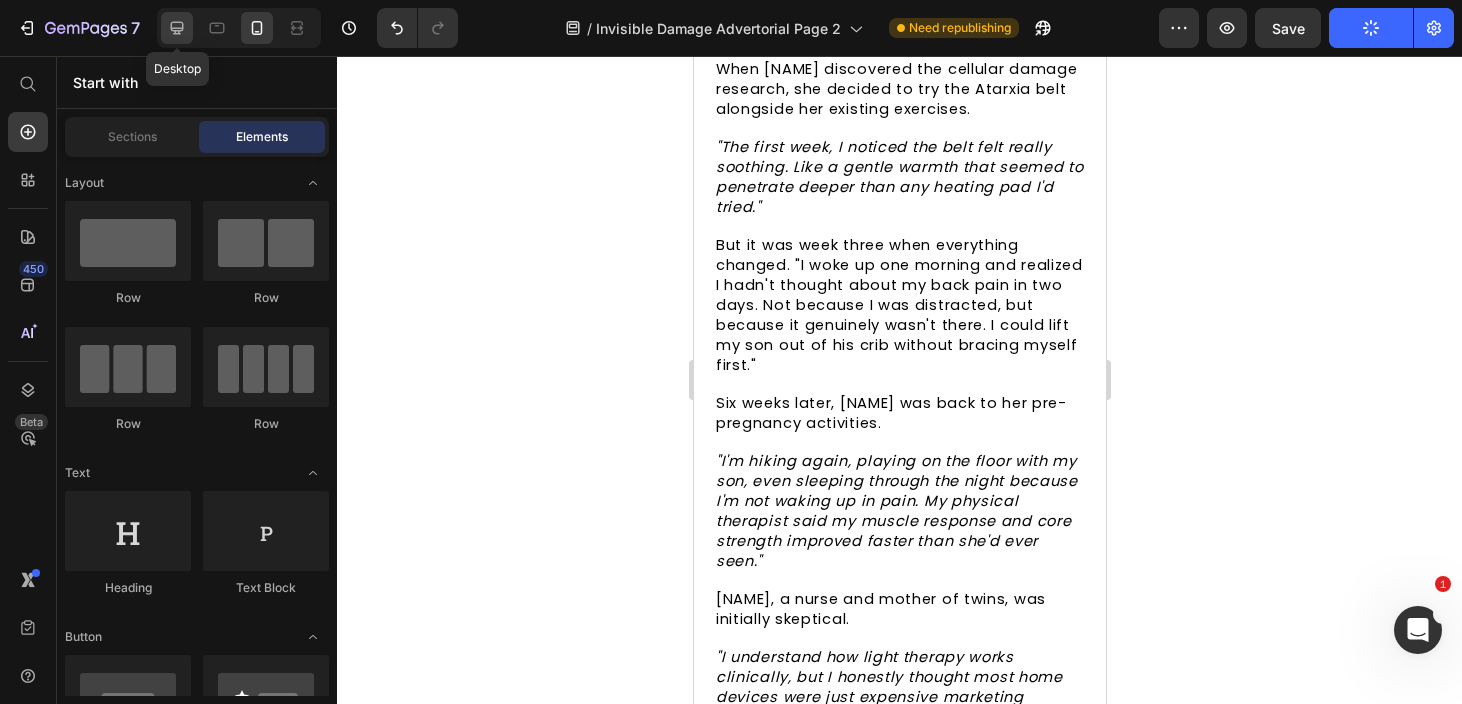 click 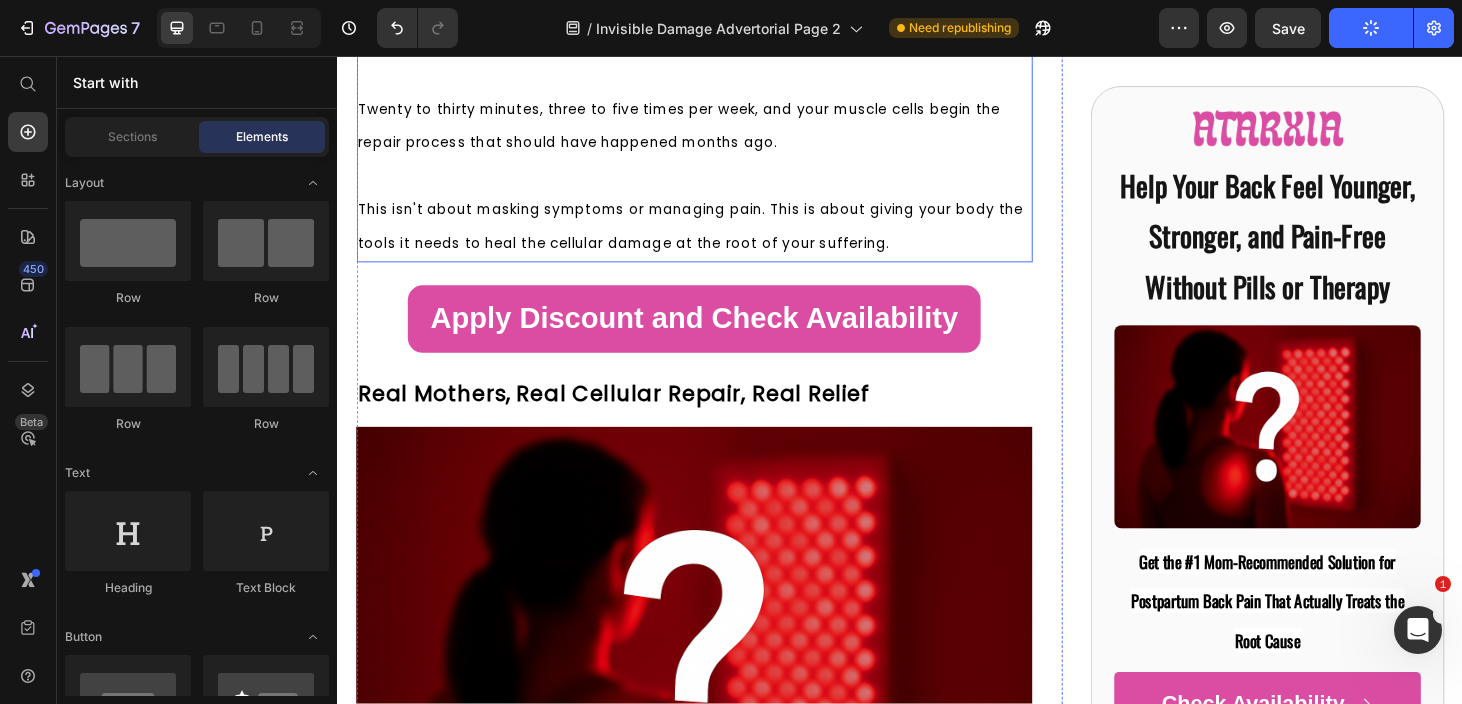 scroll, scrollTop: 8113, scrollLeft: 0, axis: vertical 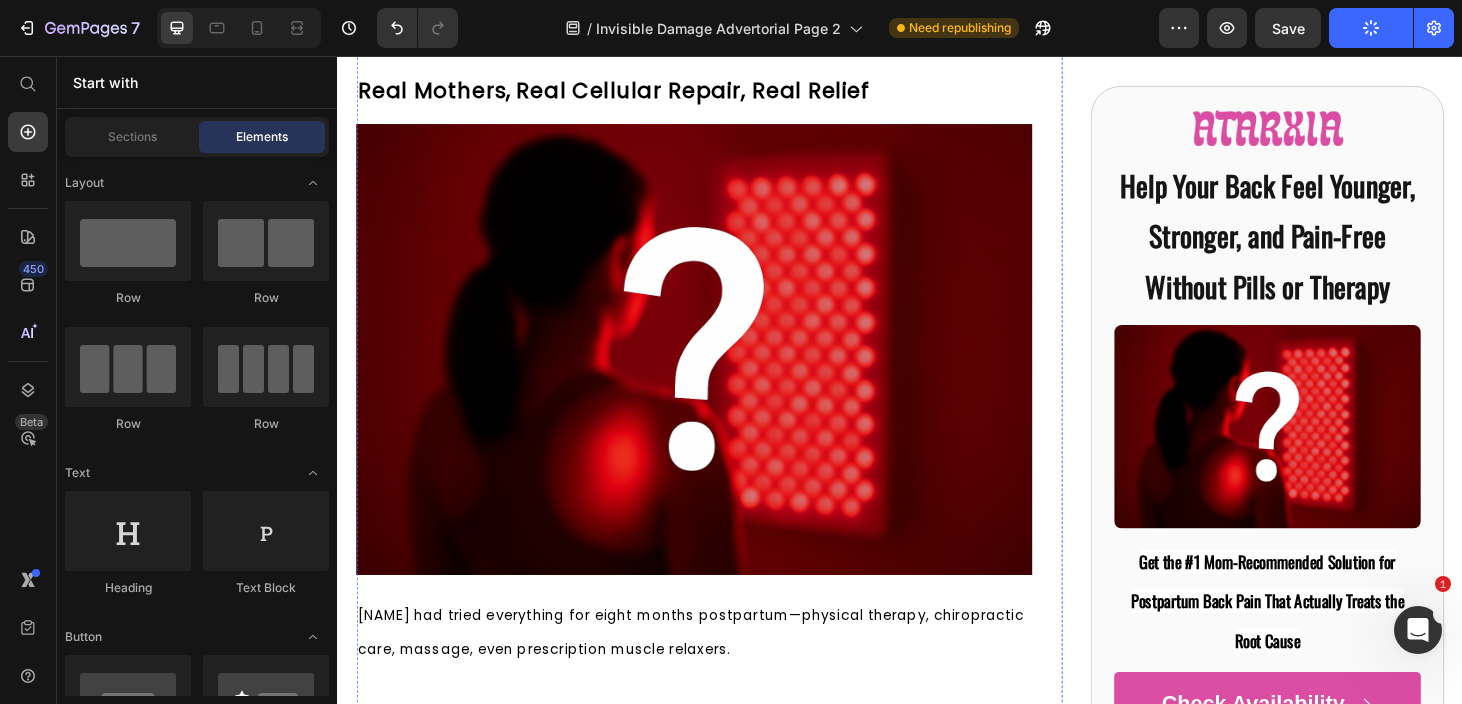 click on "Atarxia Red Light Therapy Belt" at bounding box center (609, -853) 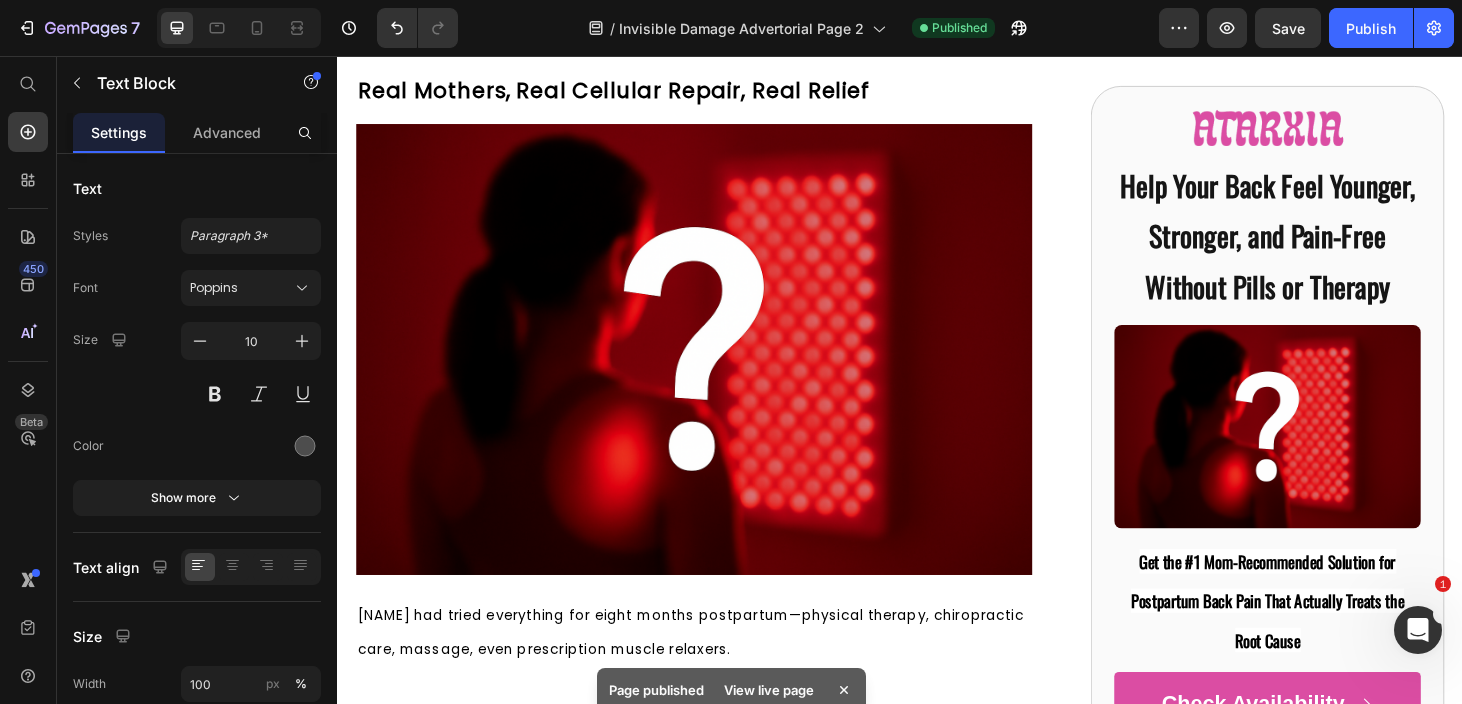 drag, startPoint x: 703, startPoint y: 234, endPoint x: 679, endPoint y: 193, distance: 47.507893 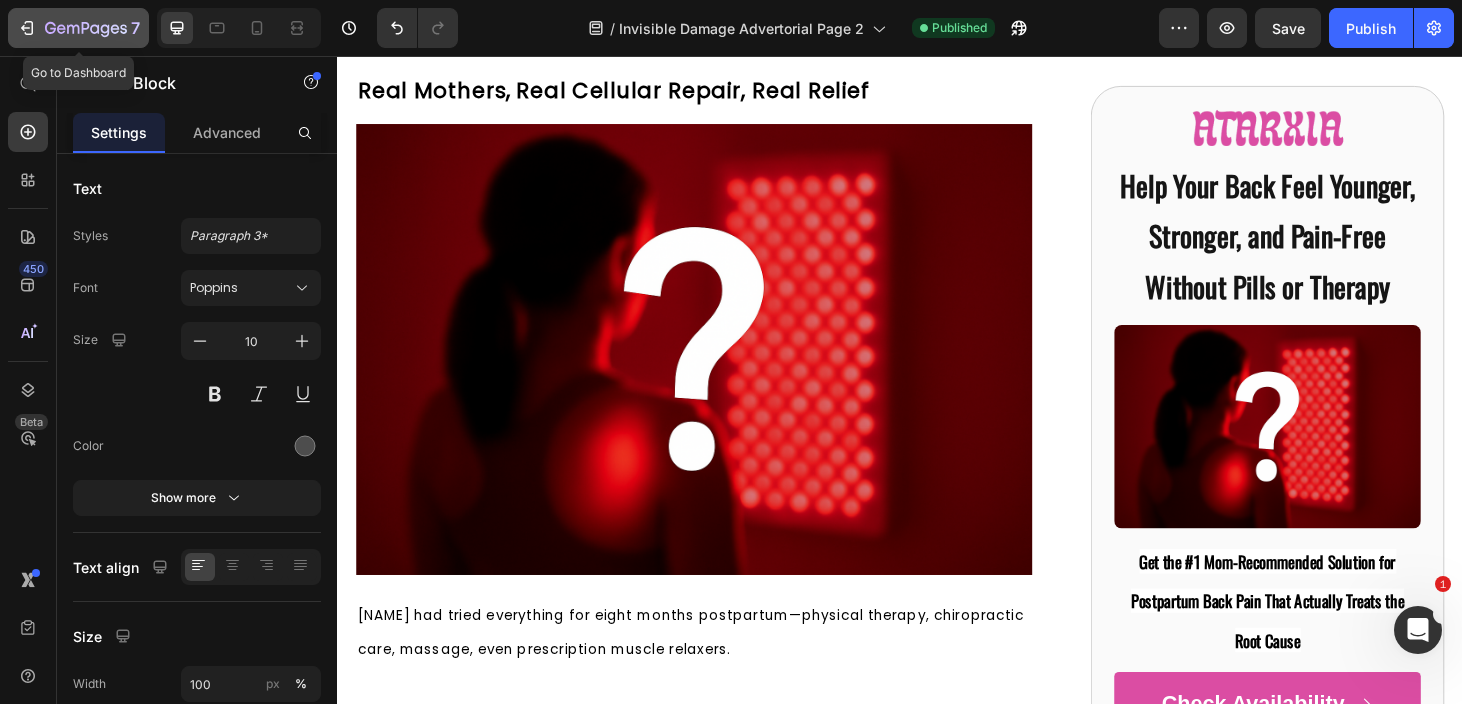 click 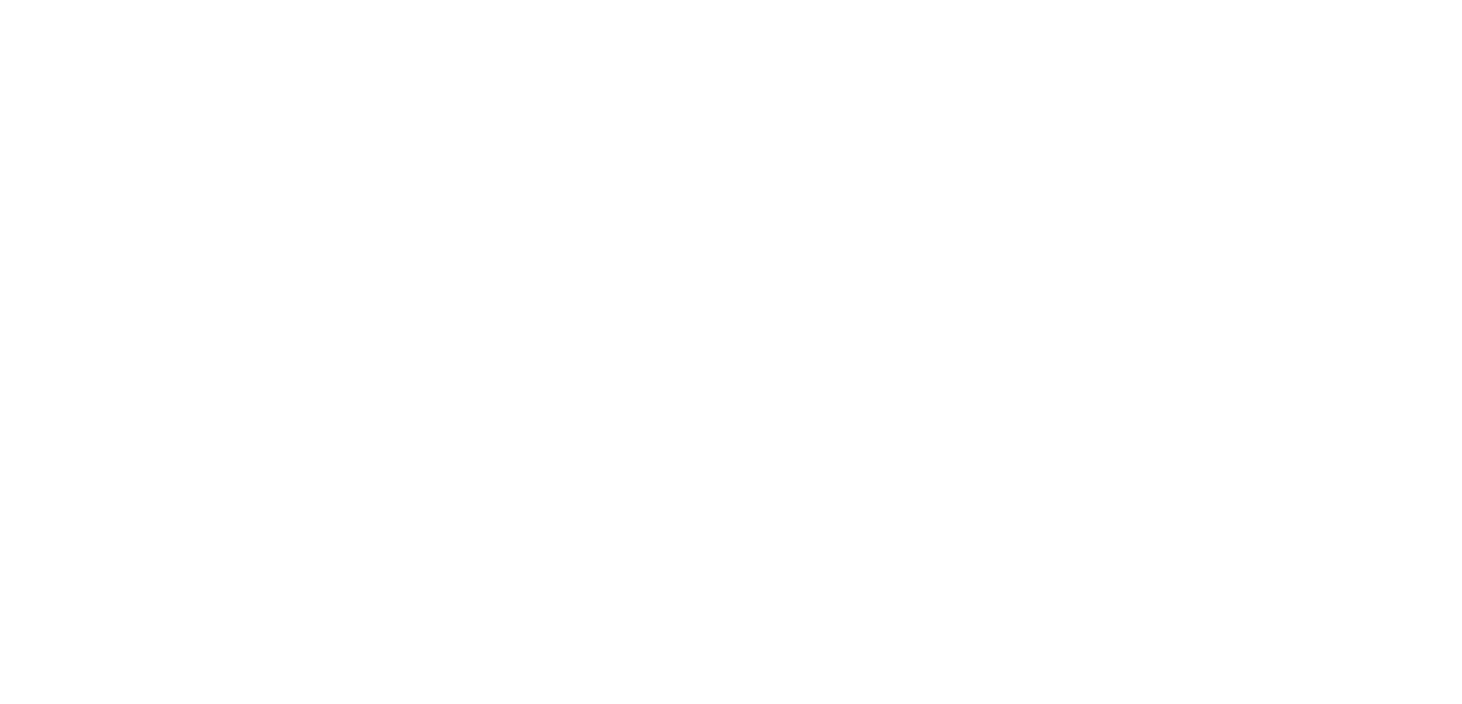 scroll, scrollTop: 0, scrollLeft: 0, axis: both 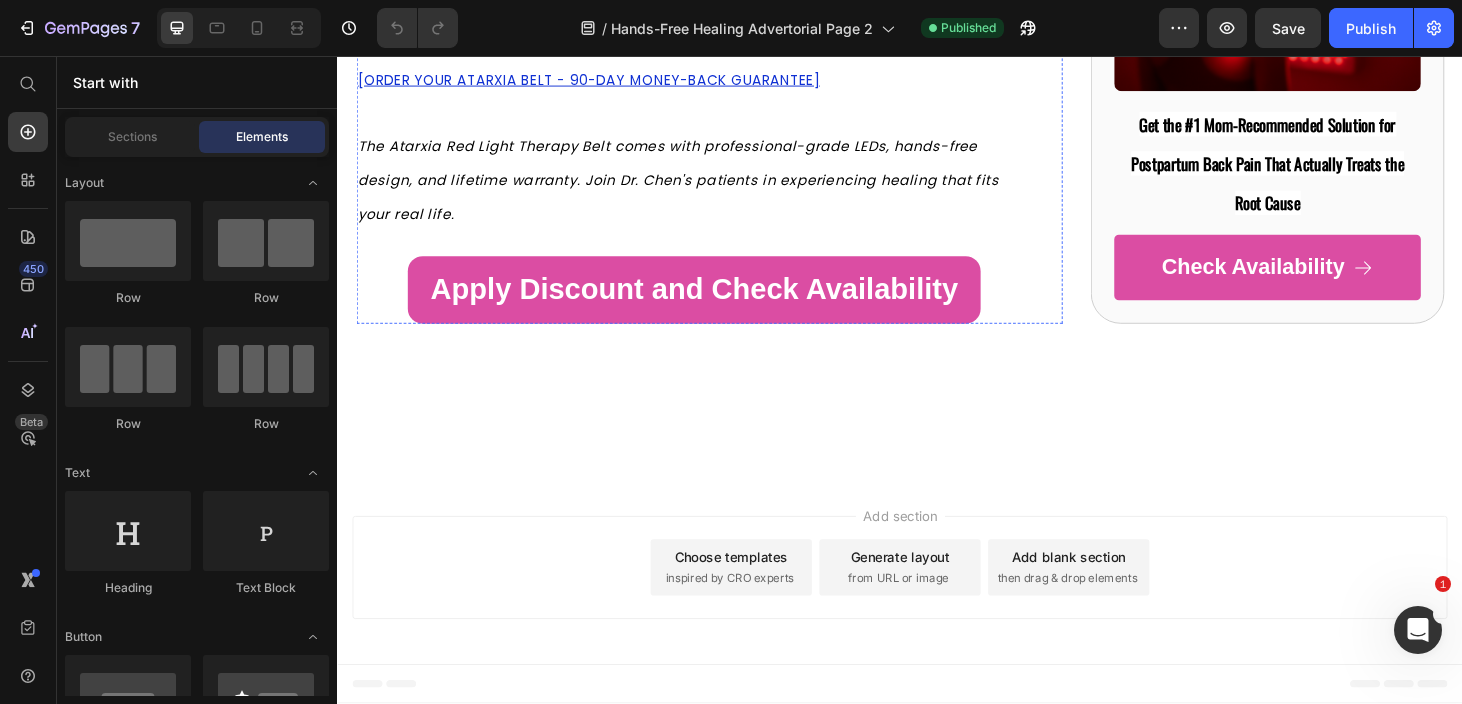 click on ""The Atarxia belt works whenever you want relief—during the baby's naptime, while nursing, or during your evening TV show."" at bounding box center (686, -2763) 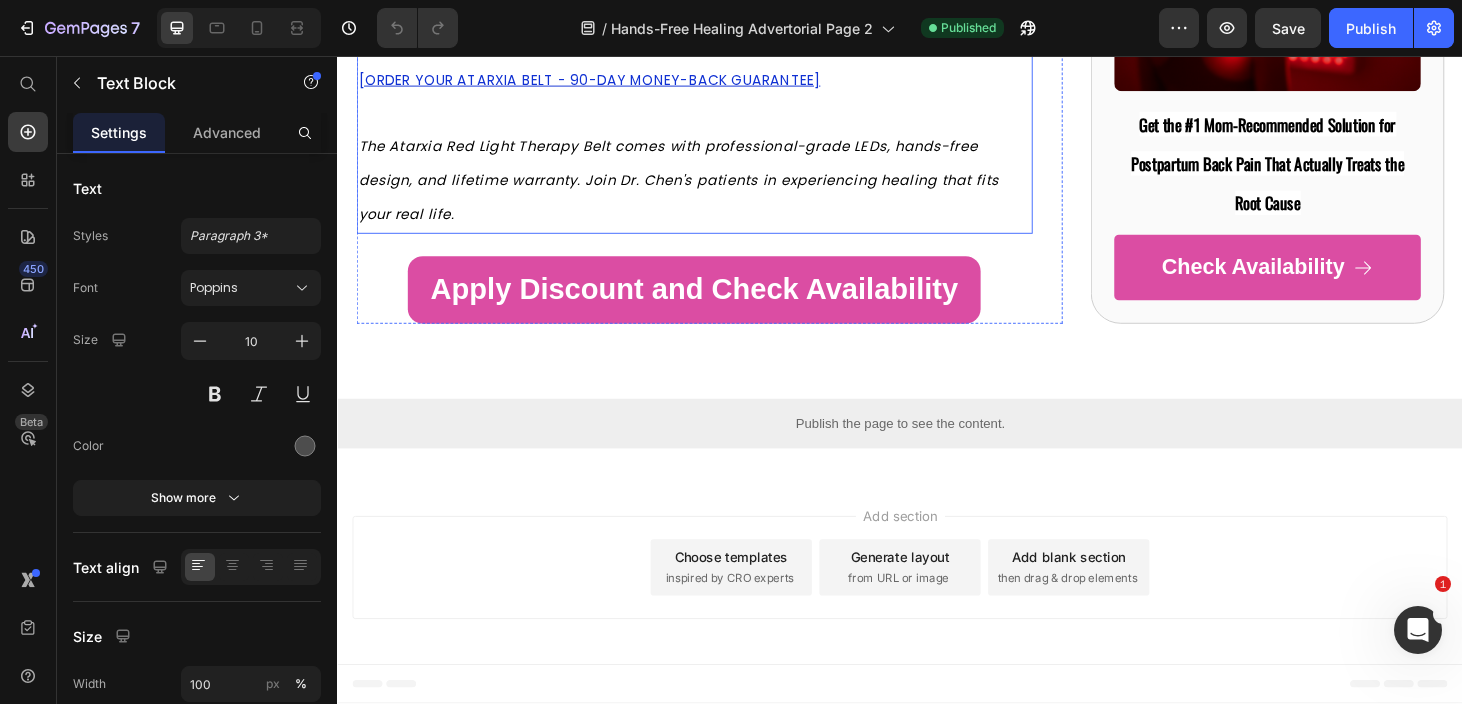 scroll, scrollTop: 19073, scrollLeft: 0, axis: vertical 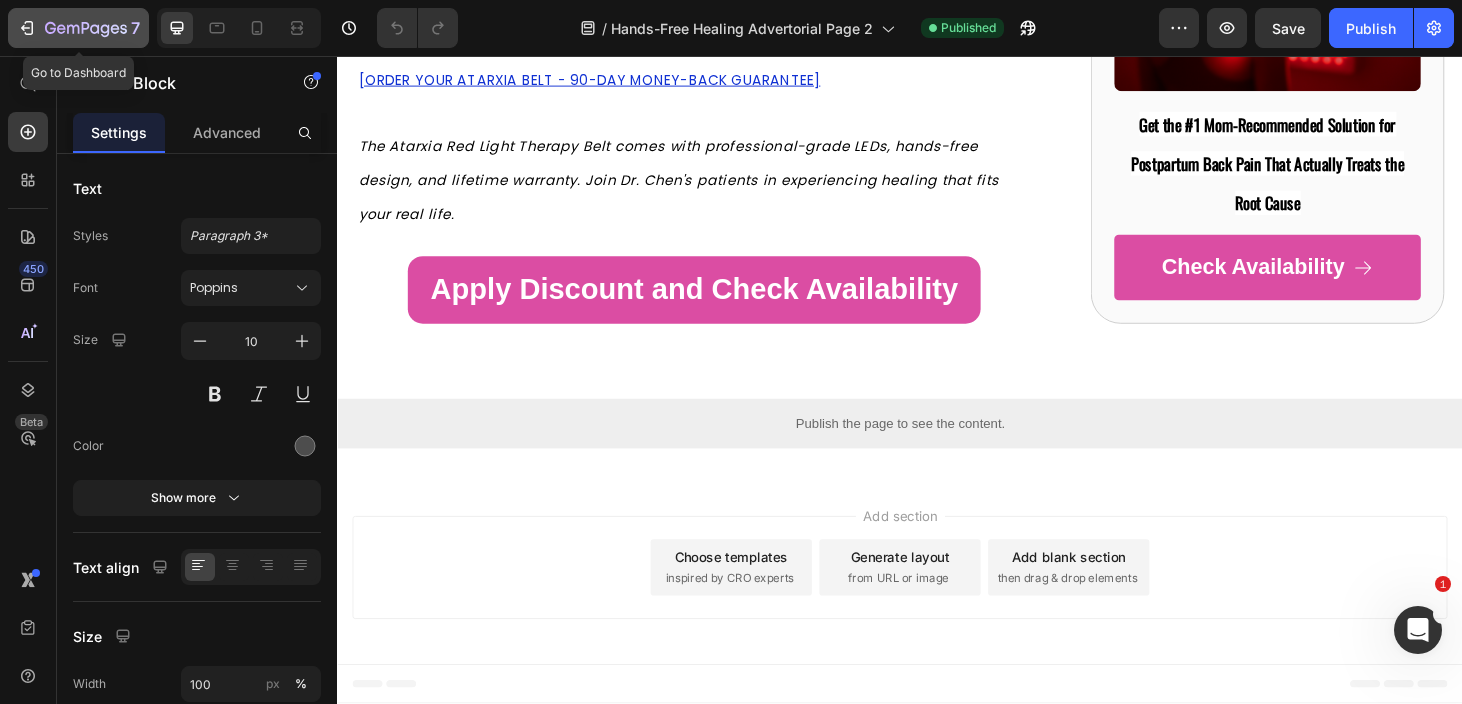 click 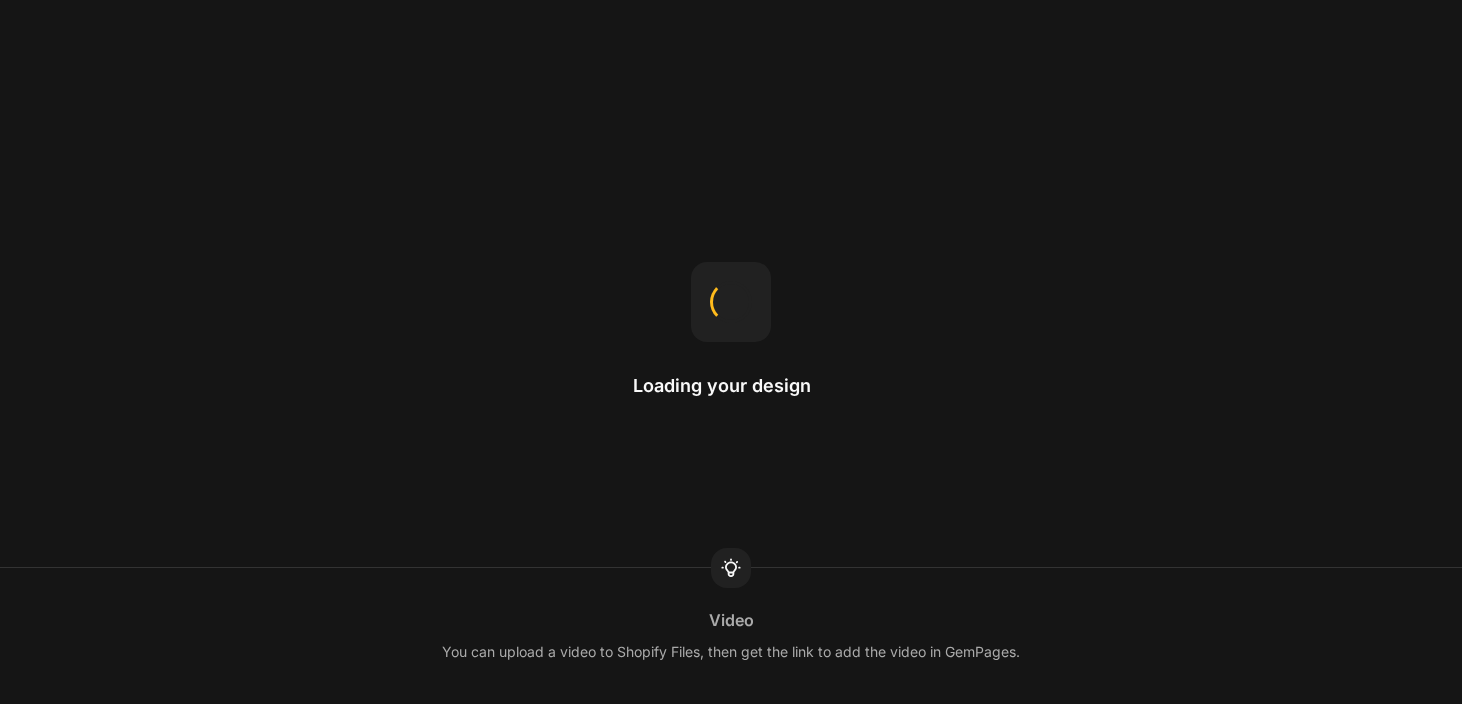 scroll, scrollTop: 0, scrollLeft: 0, axis: both 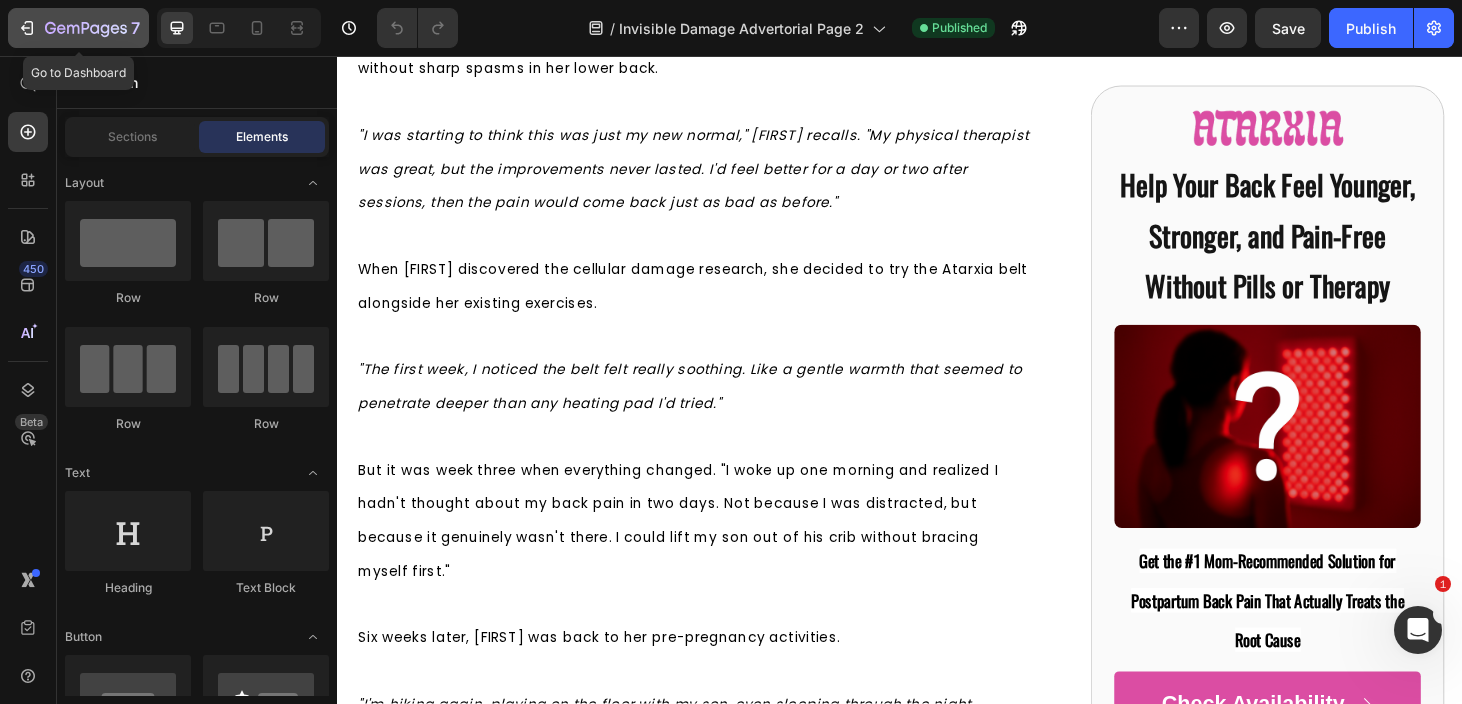 click 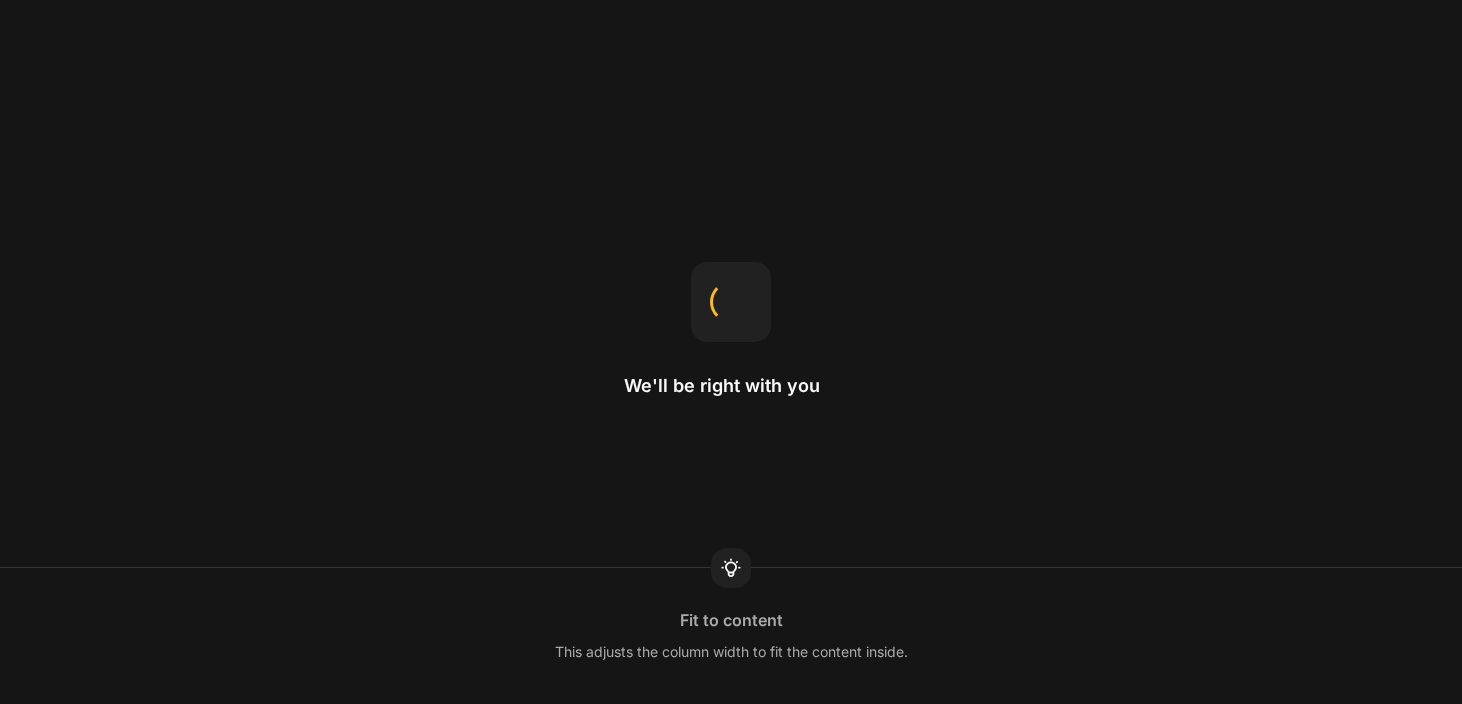 scroll, scrollTop: 0, scrollLeft: 0, axis: both 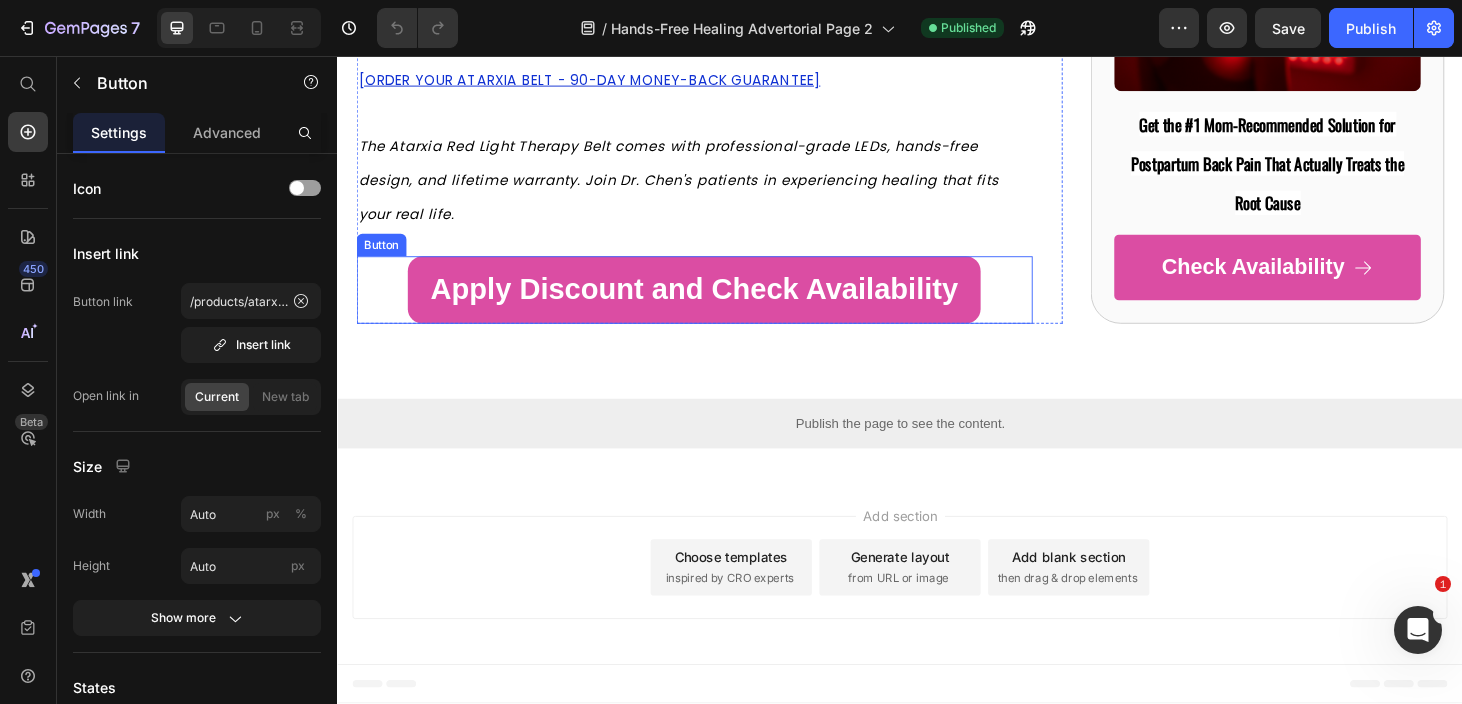click on "Apply Discount and Check Availability Button" at bounding box center [717, 306] 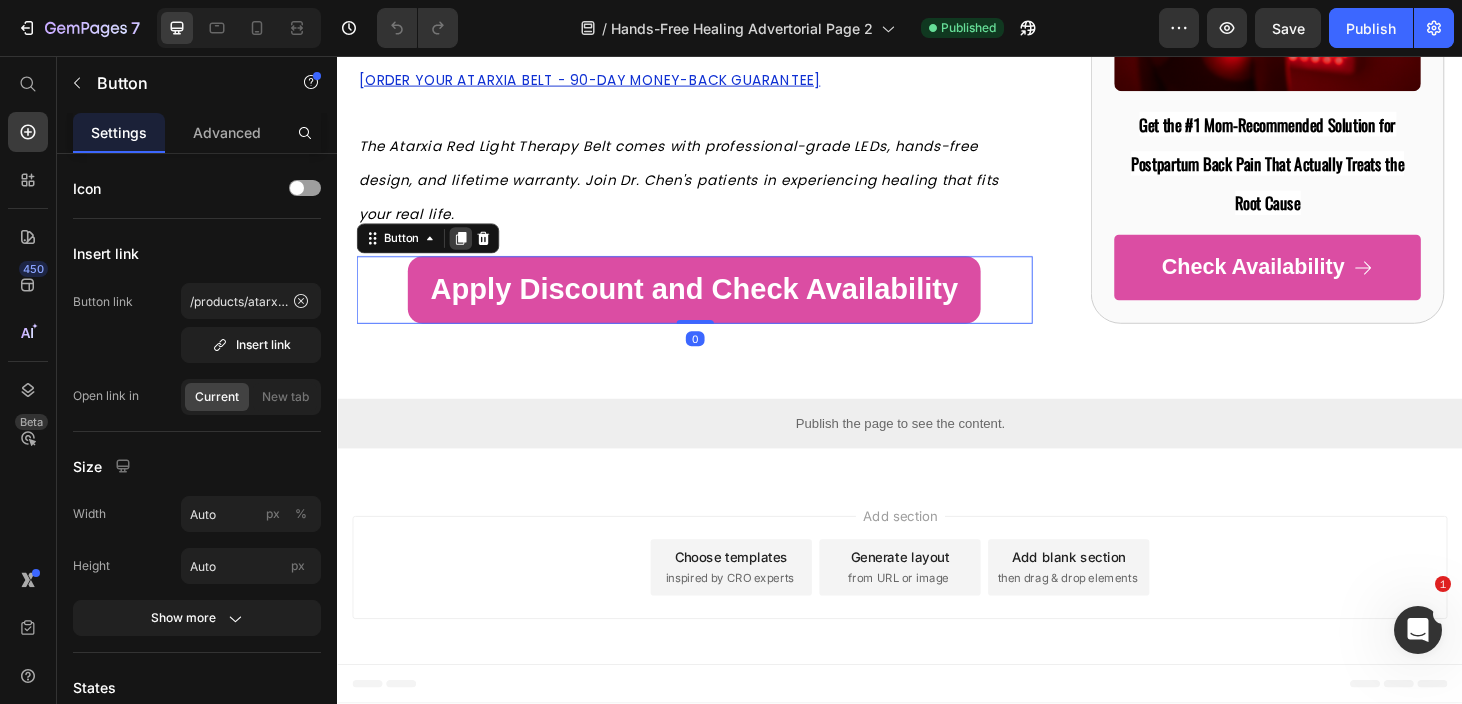 click 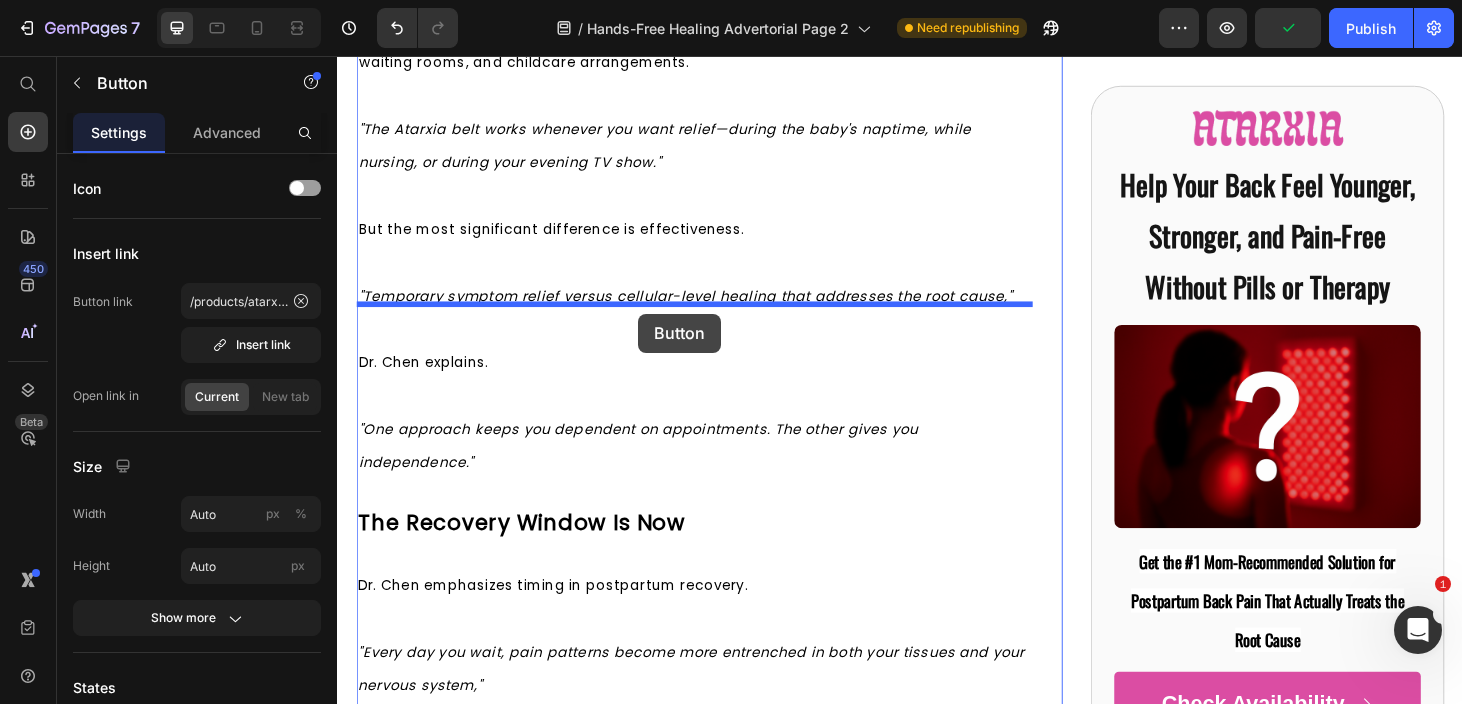 scroll, scrollTop: 11297, scrollLeft: 0, axis: vertical 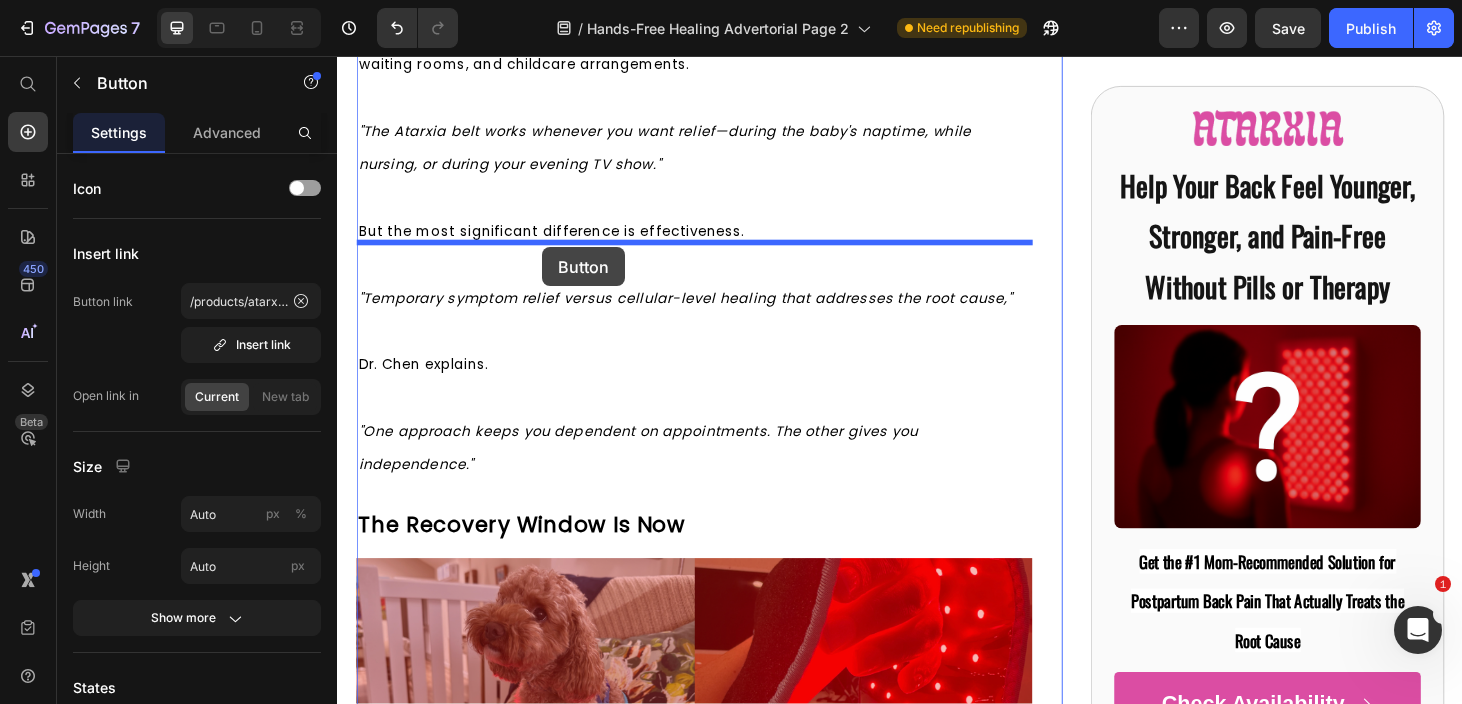 drag, startPoint x: 396, startPoint y: 351, endPoint x: 556, endPoint y: 260, distance: 184.06792 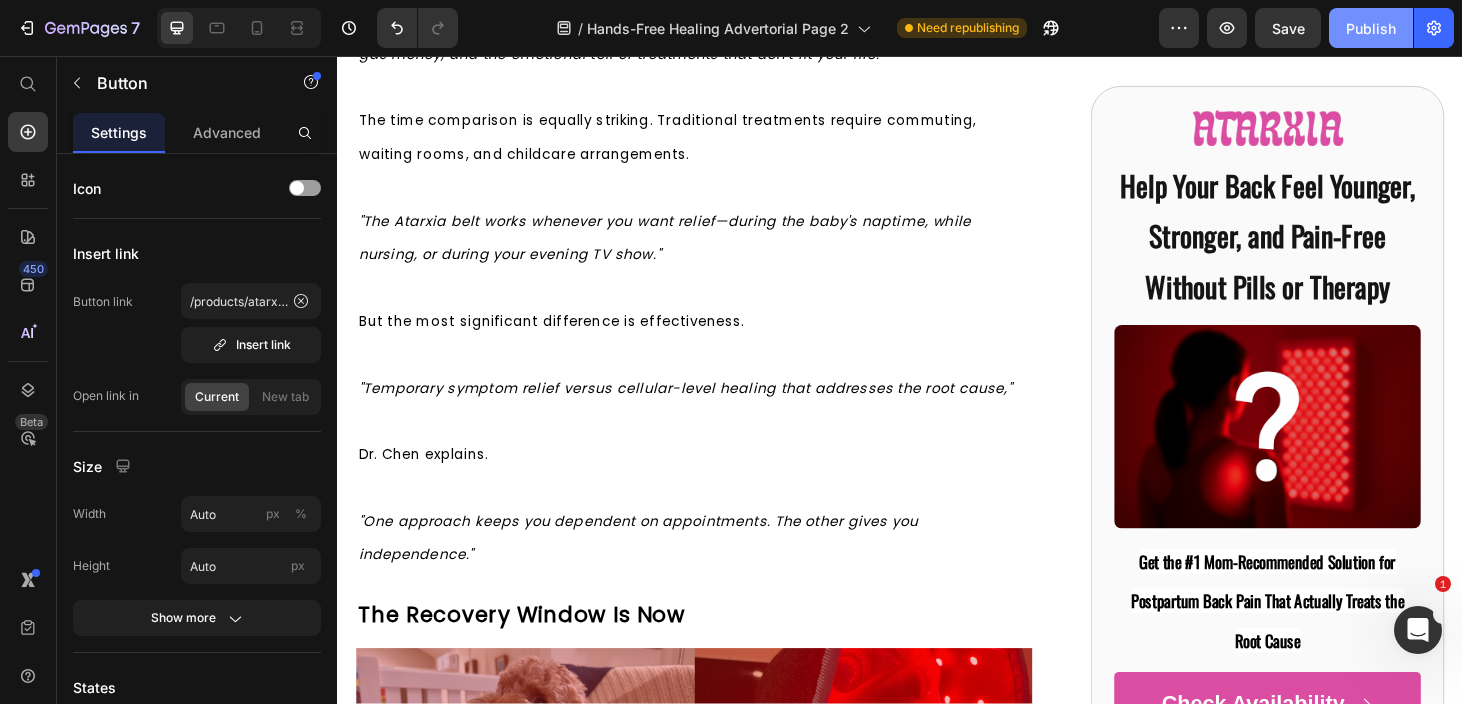 click on "Publish" 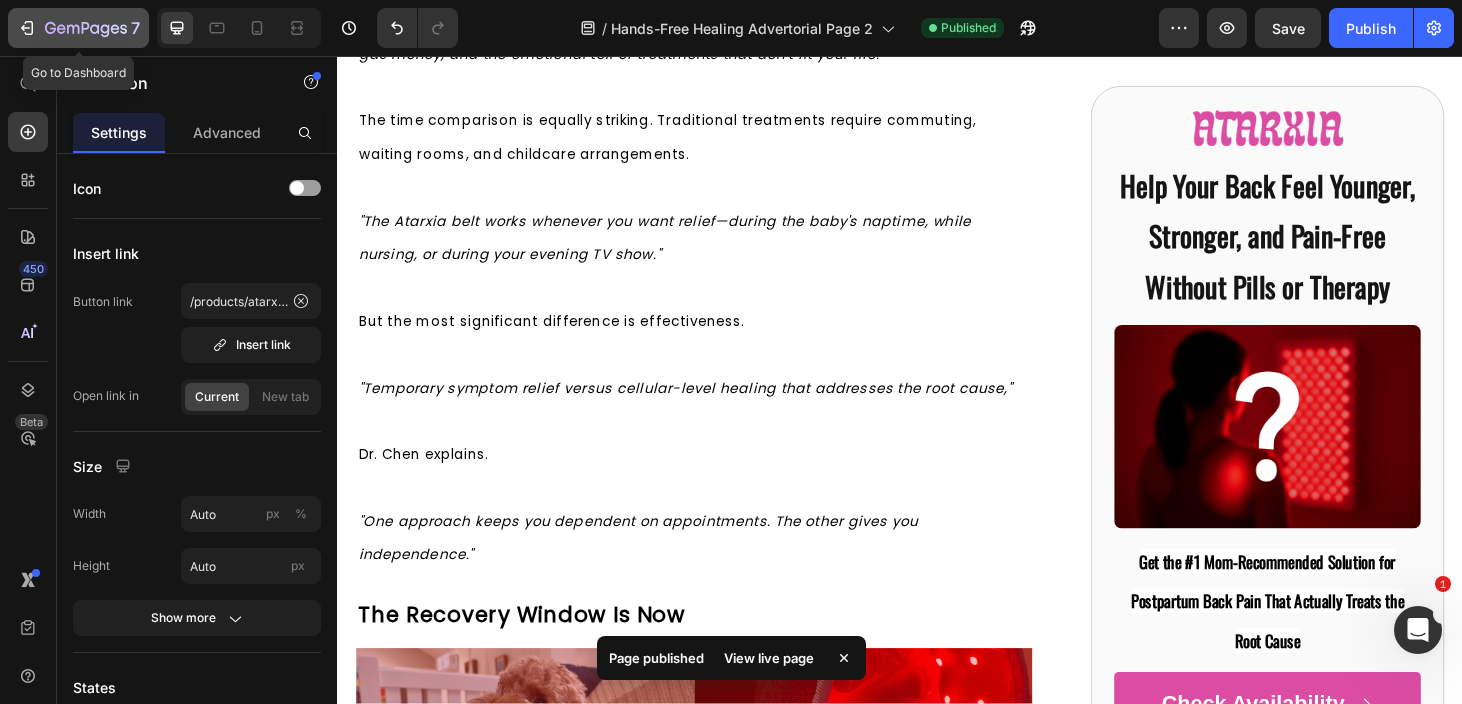 click 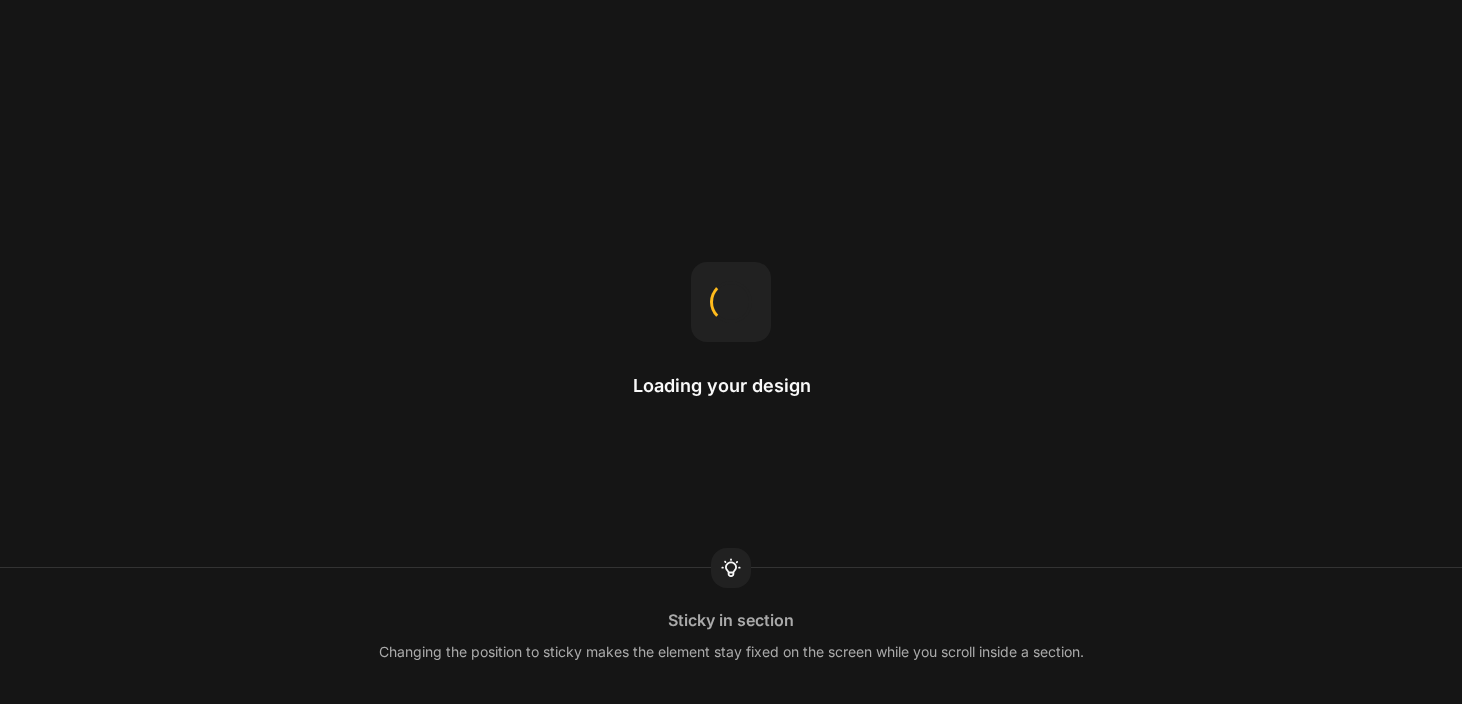 scroll, scrollTop: 0, scrollLeft: 0, axis: both 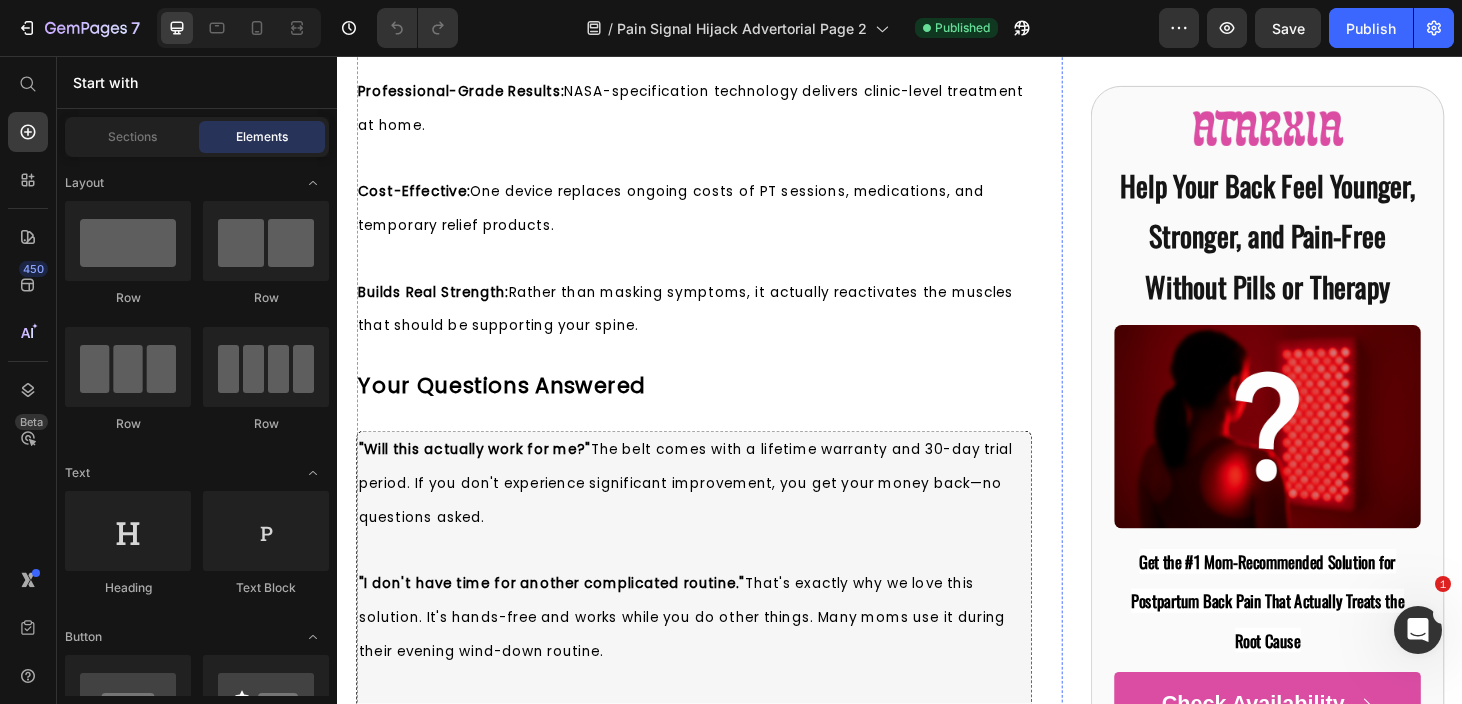 click on "The Atarxia Red Light Therapy Belt is different. It's the only belt built using NASA's exact muscle reactivation specifications, with the precise light intensity (105 triple-chip LEDs) and penetration depth (85mw/cm²) needed to actually wake up dormant posture muscles where your pain starts." at bounding box center [705, -1376] 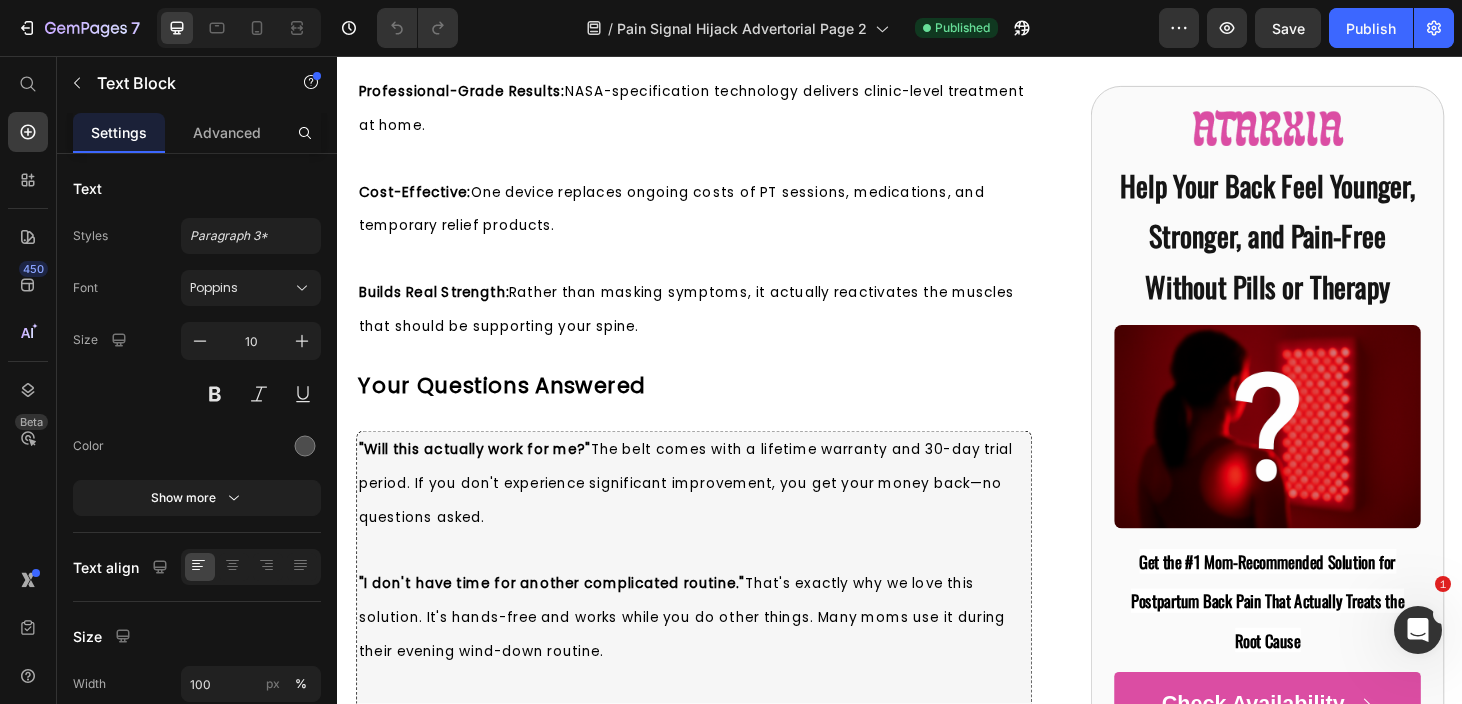 click on "The Atarxia Red Light Therapy Belt is different. It's the only belt built using NASA's exact muscle reactivation specifications, with the precise light intensity (105 triple-chip LEDs) and penetration depth (85mw/cm²) needed to actually wake up dormant posture muscles where your pain starts." at bounding box center [705, -1376] 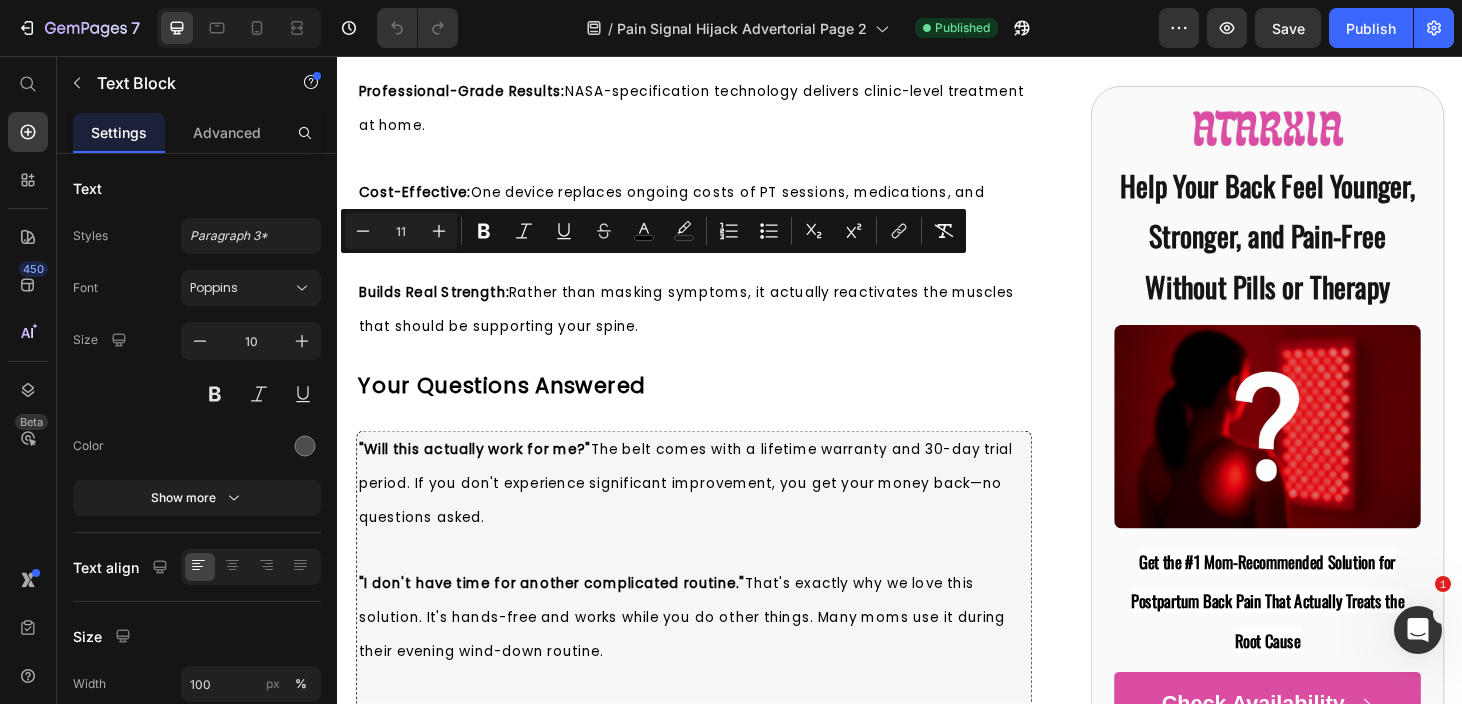 drag, startPoint x: 632, startPoint y: 284, endPoint x: 358, endPoint y: 286, distance: 274.0073 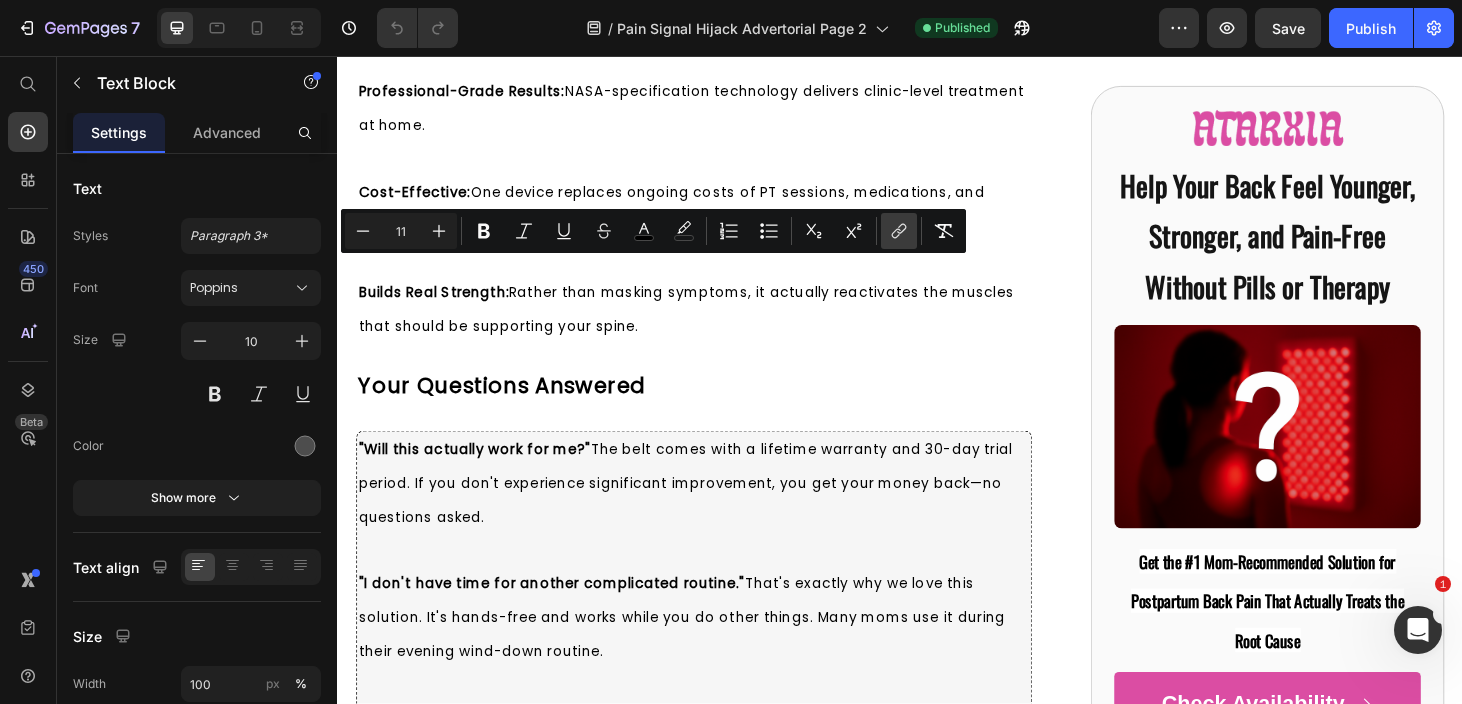 click 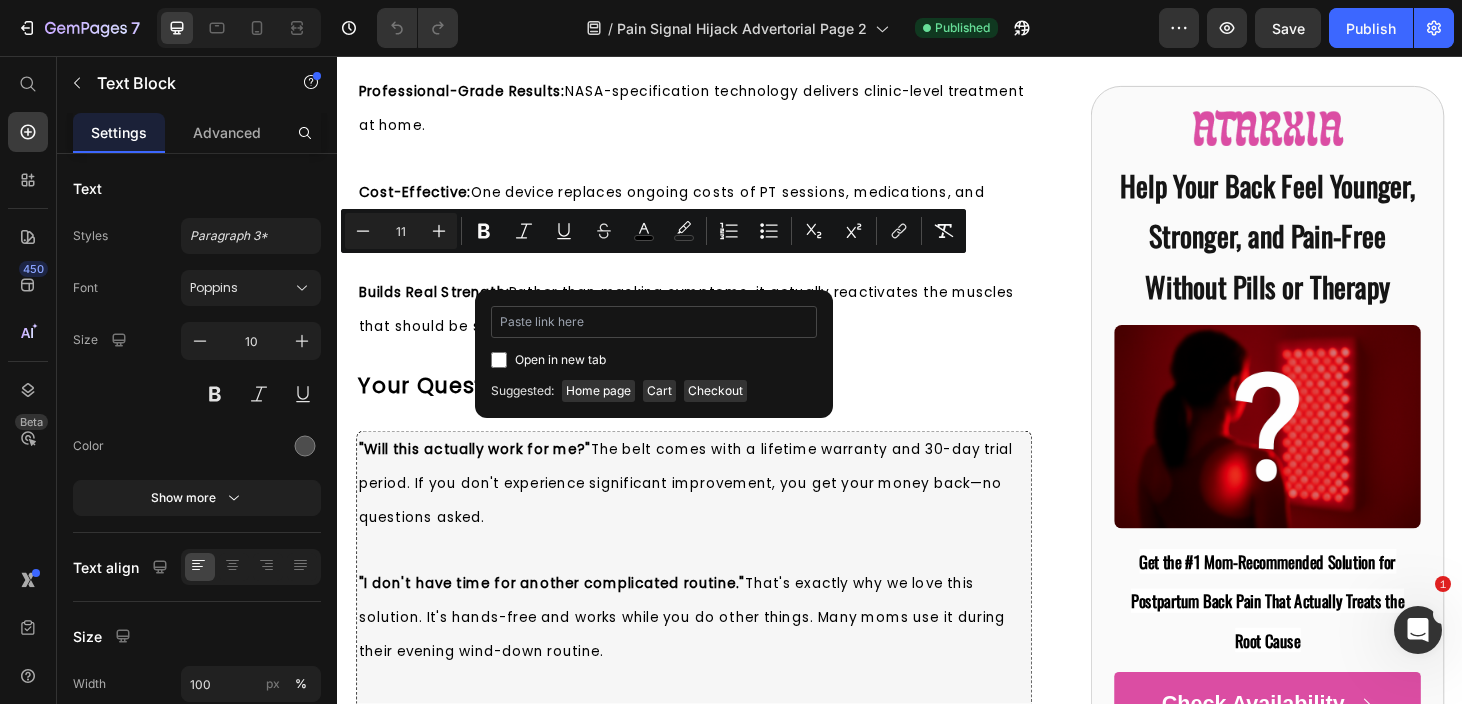 type on "https://atarxiashop.com/products/atarxia-red-light-therapy-belt" 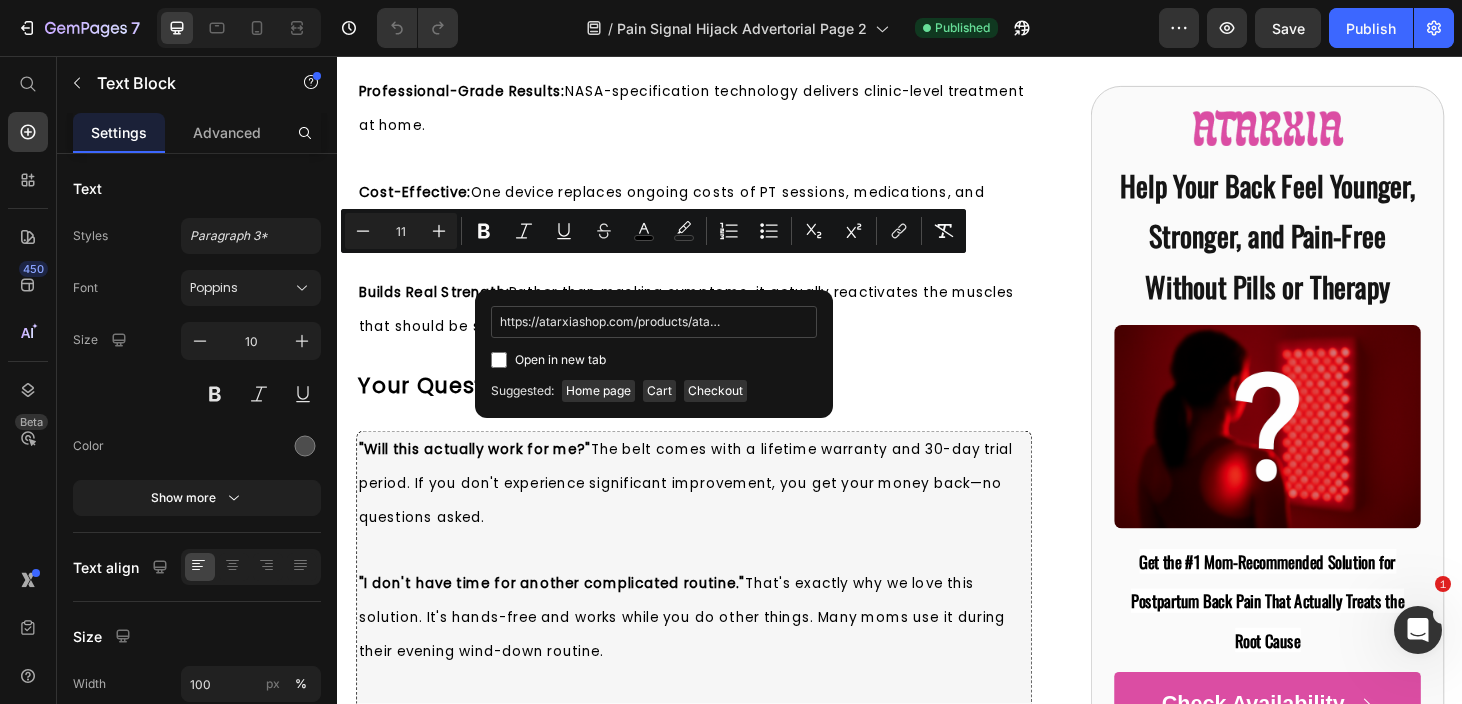scroll, scrollTop: 0, scrollLeft: 137, axis: horizontal 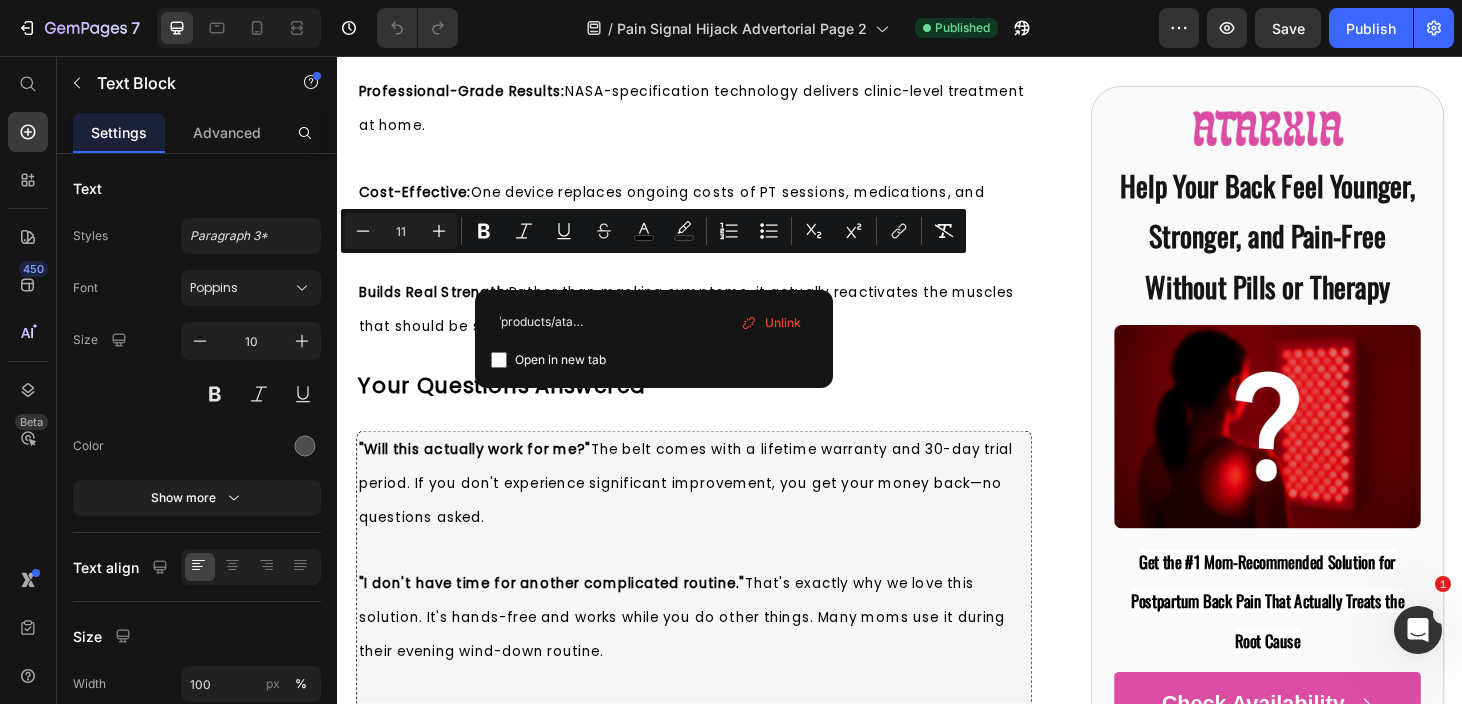 click on "The Atarxia Red Light Therapy Belt  is different. It's the only belt built using NASA's exact muscle reactivation specifications, with the precise light intensity (105 triple-chip LEDs) and penetration depth (85mw/cm²) needed to actually wake up dormant posture muscles where your pain starts." at bounding box center (717, -1375) 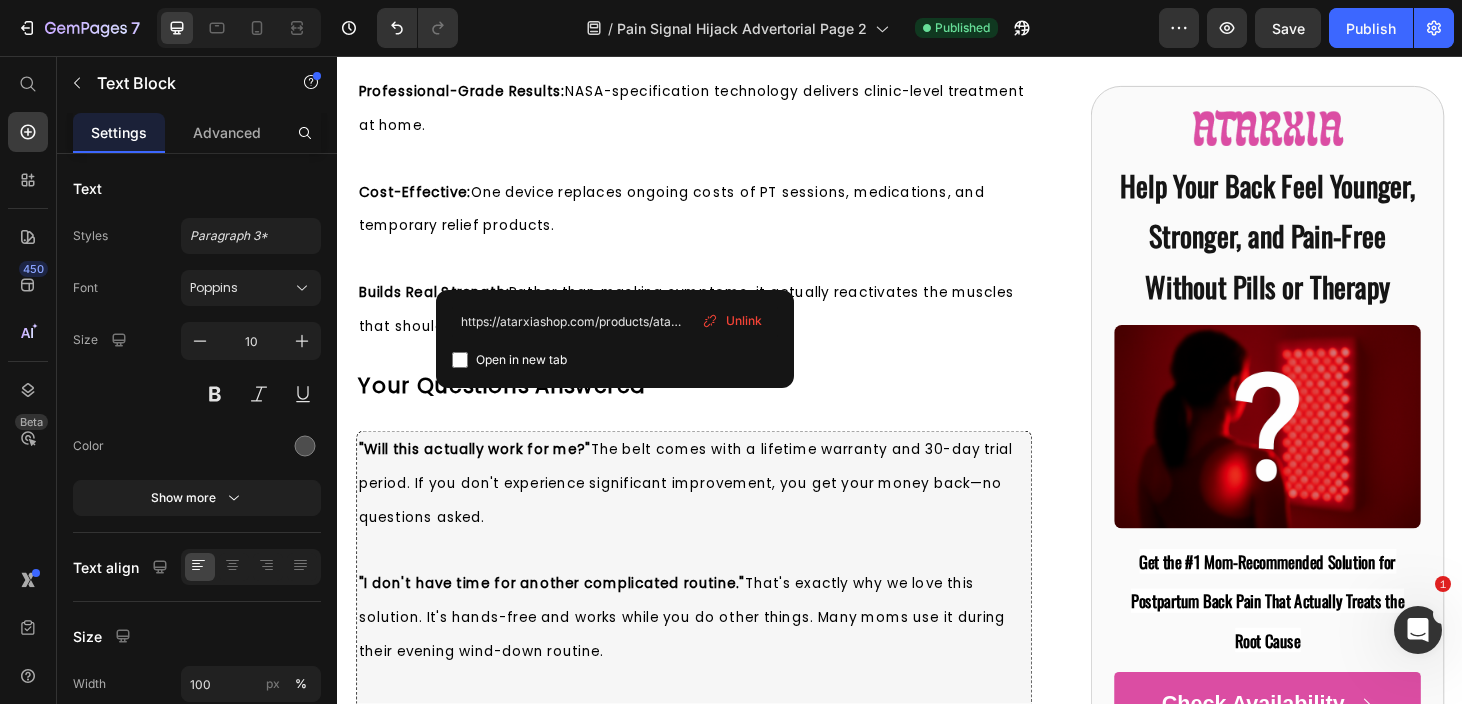 click on "The Atarxia Red Light Therapy Belt" at bounding box center (494, -1430) 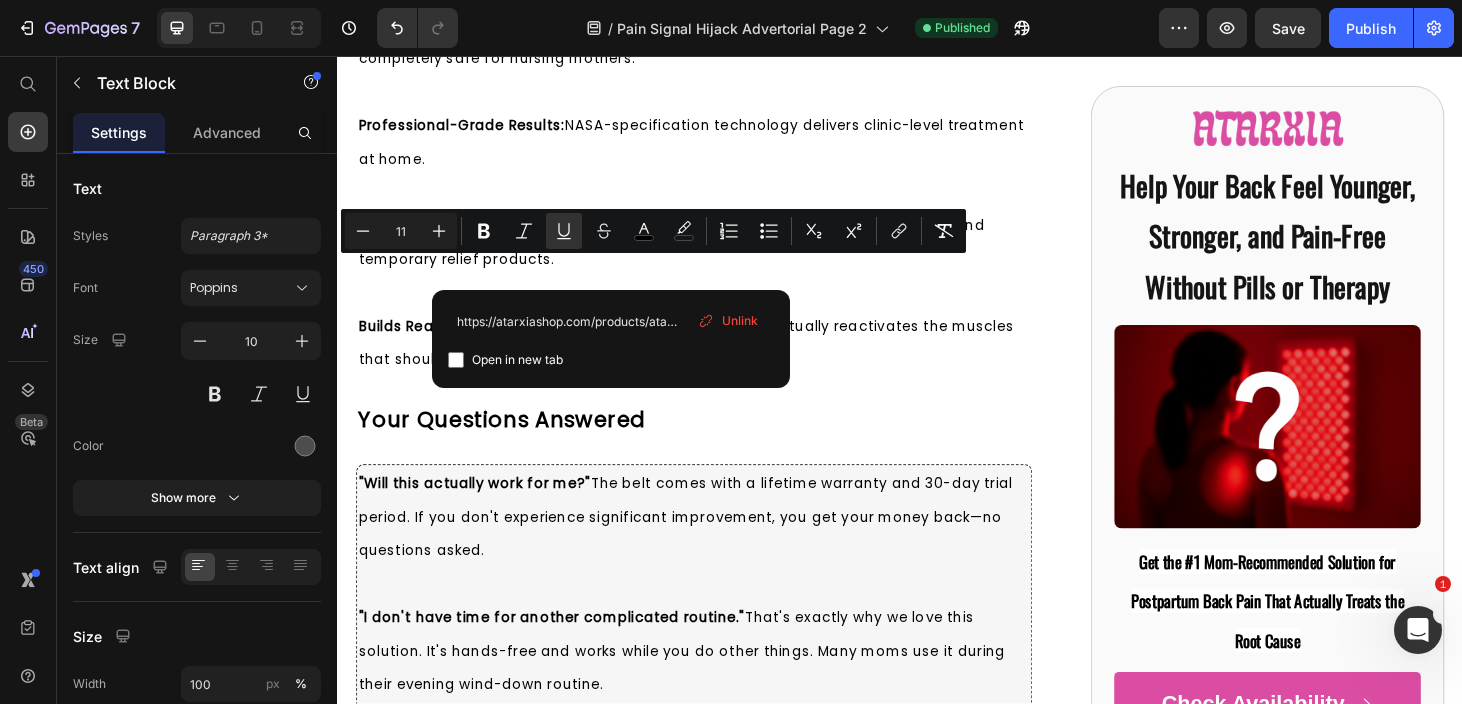 drag, startPoint x: 629, startPoint y: 281, endPoint x: 517, endPoint y: 283, distance: 112.01785 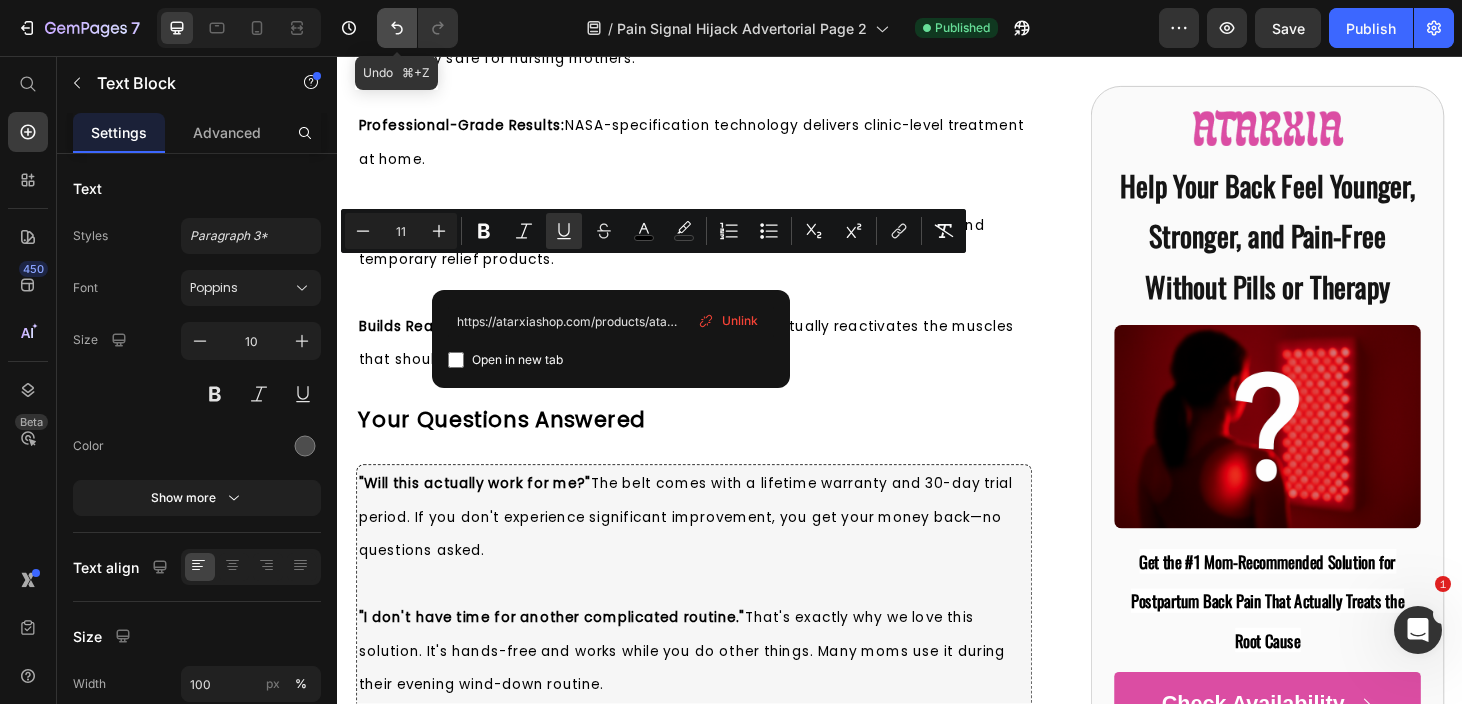 click 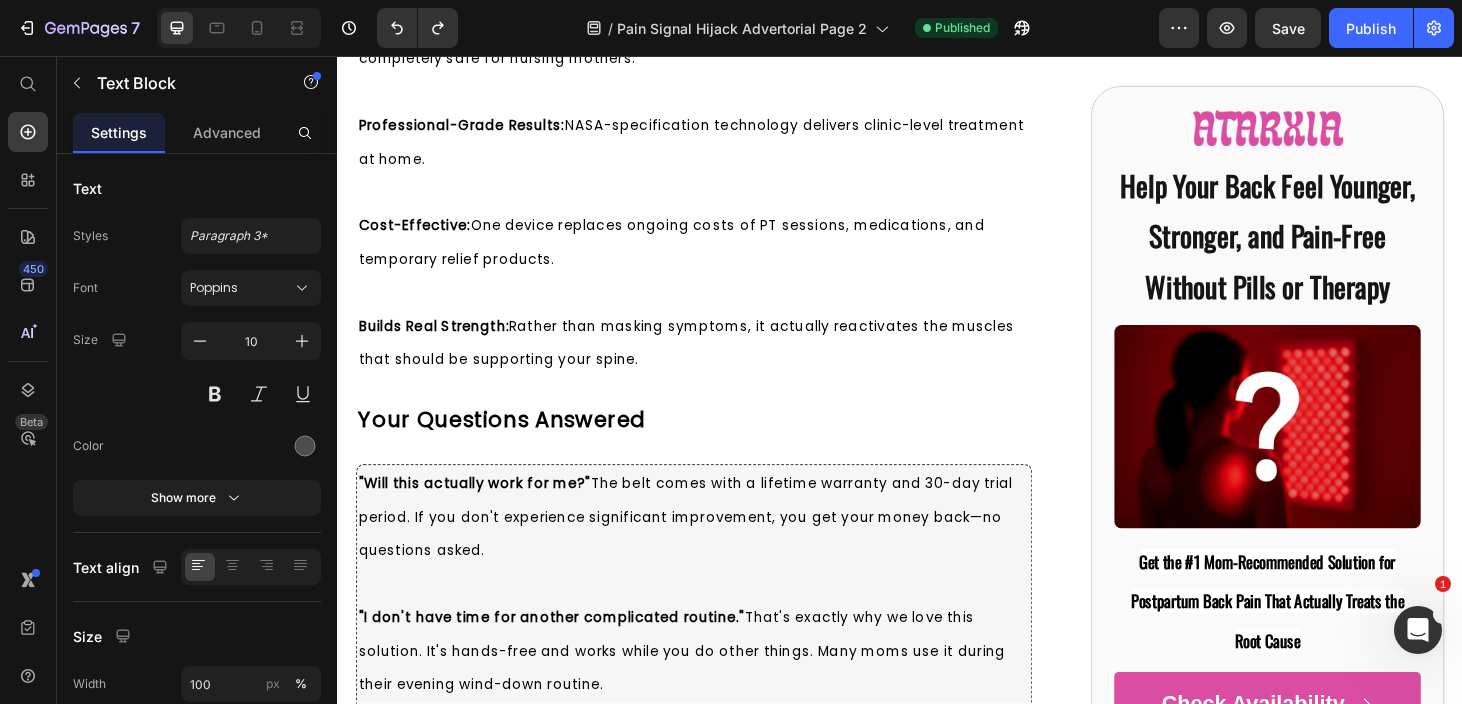 type 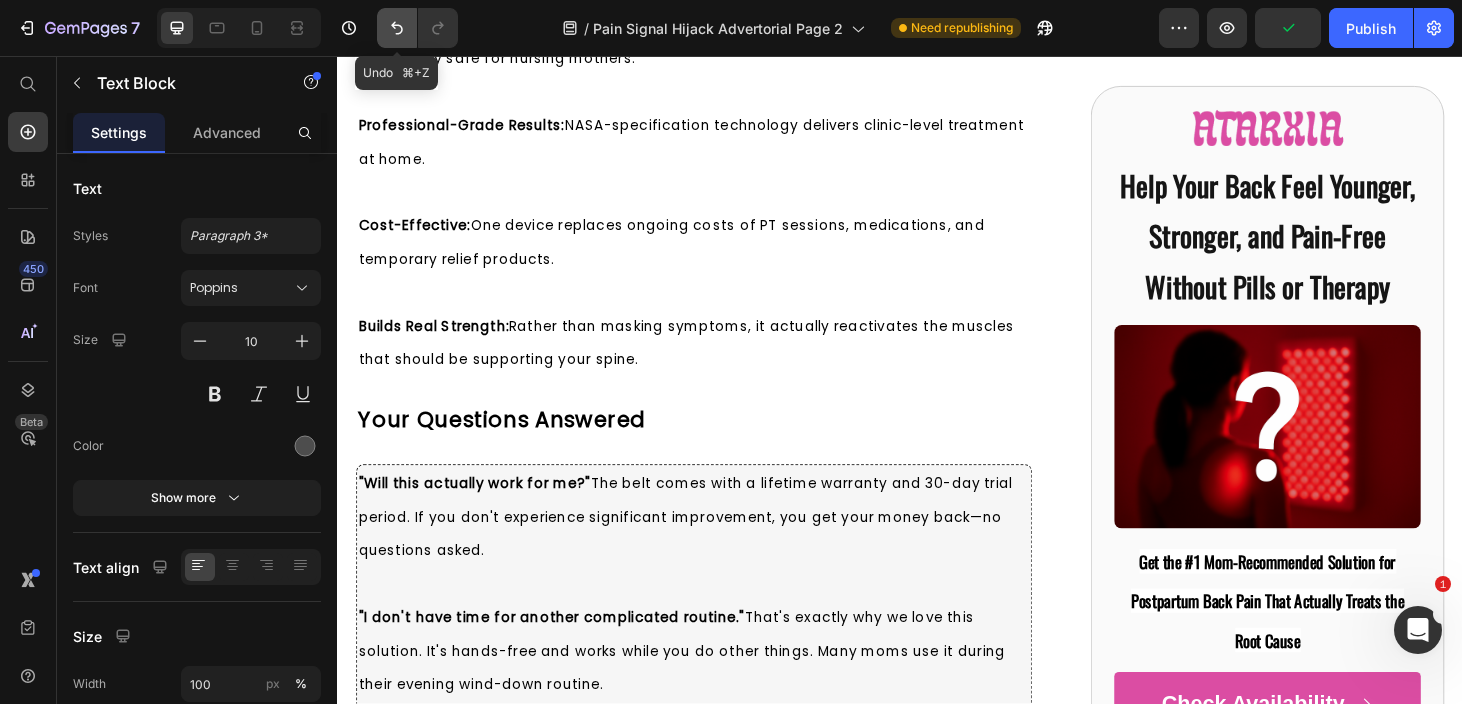 click 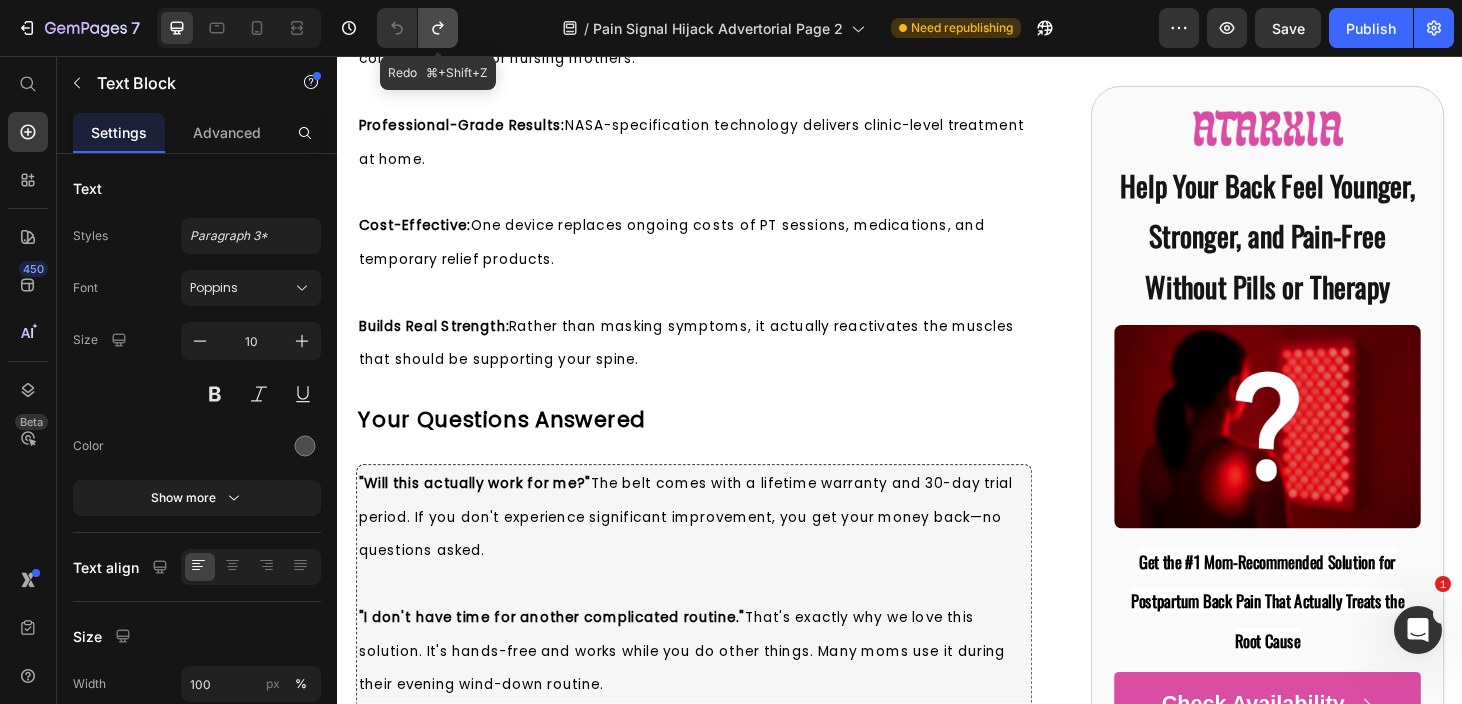 click 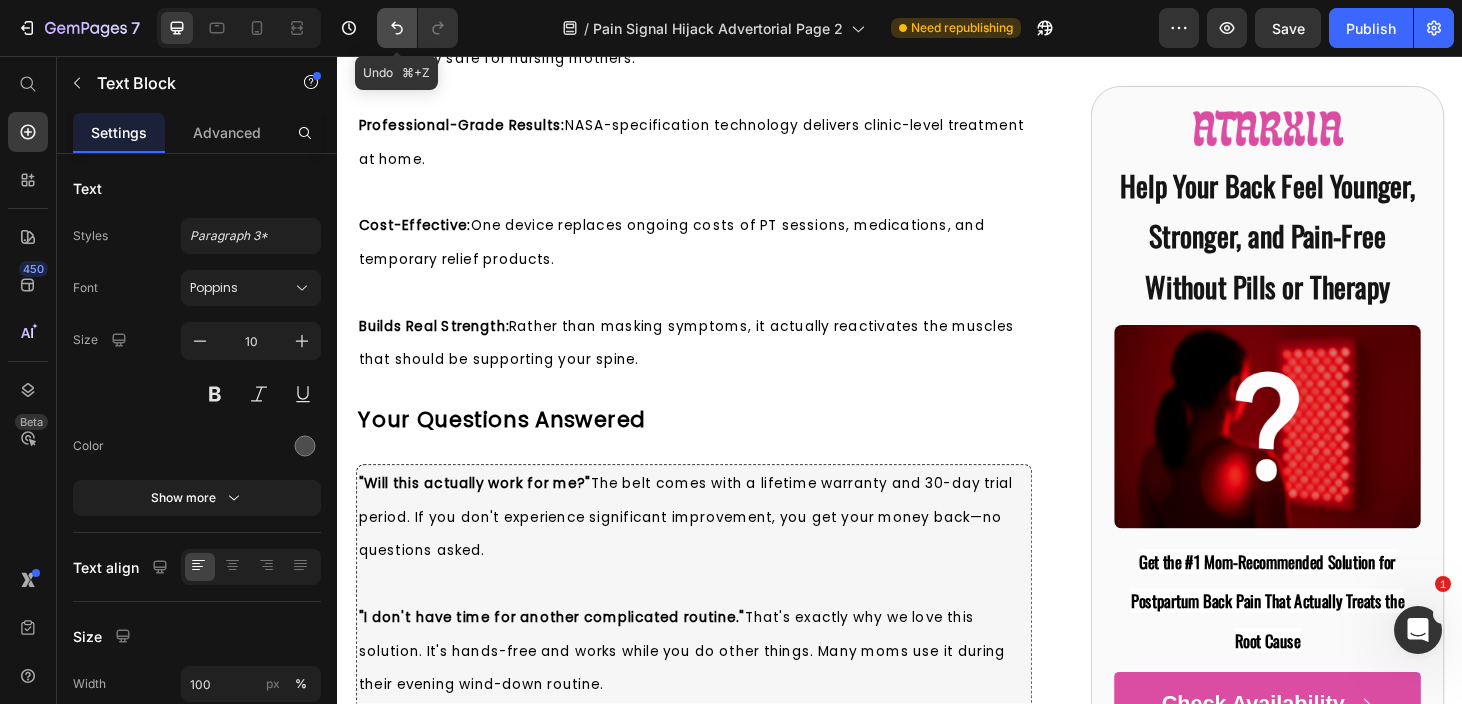 click 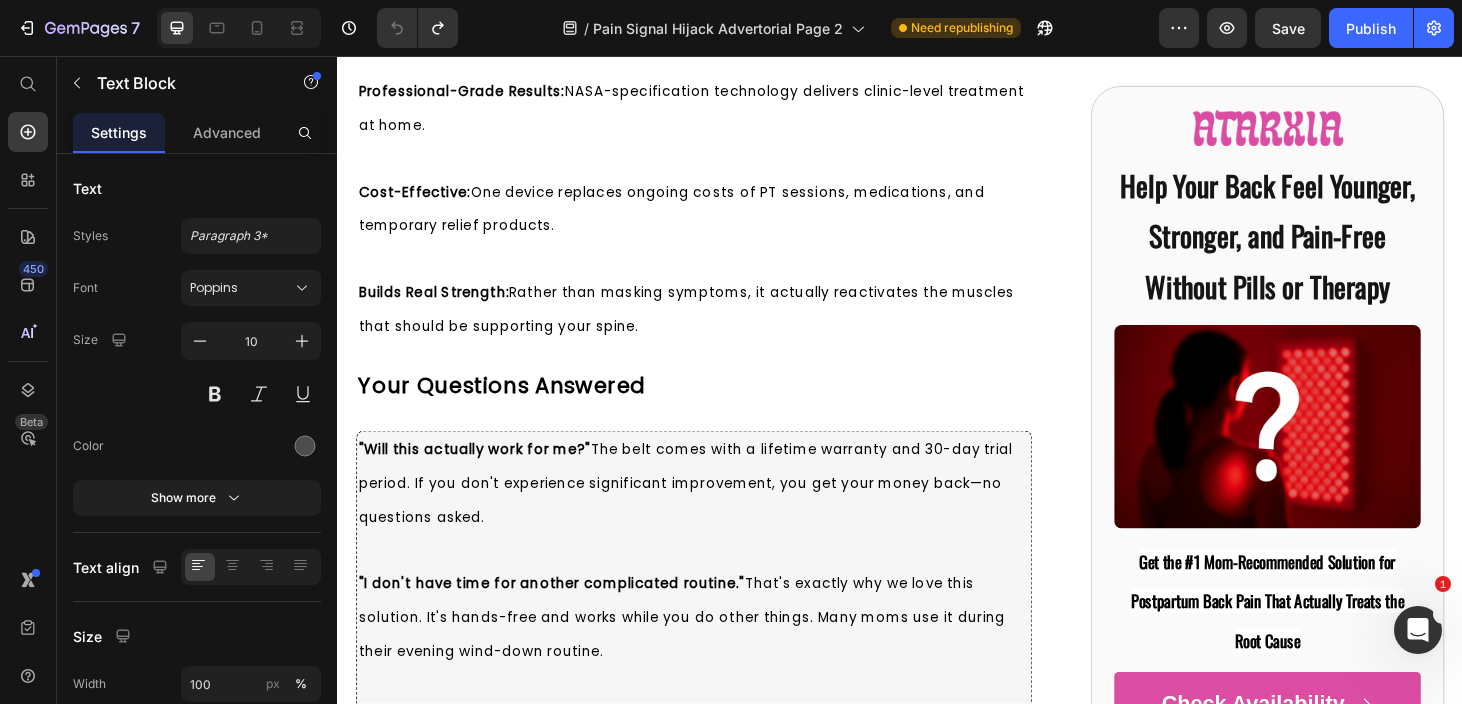click on "The Atarxia Red Light Therapy Belt is different. It's the only belt built using NASA's exact muscle reactivation specifications, with the precise light intensity (105 triple-chip LEDs) and penetration depth (85mw/cm²) needed to actually wake up dormant posture muscles where your pain starts." at bounding box center (705, -1376) 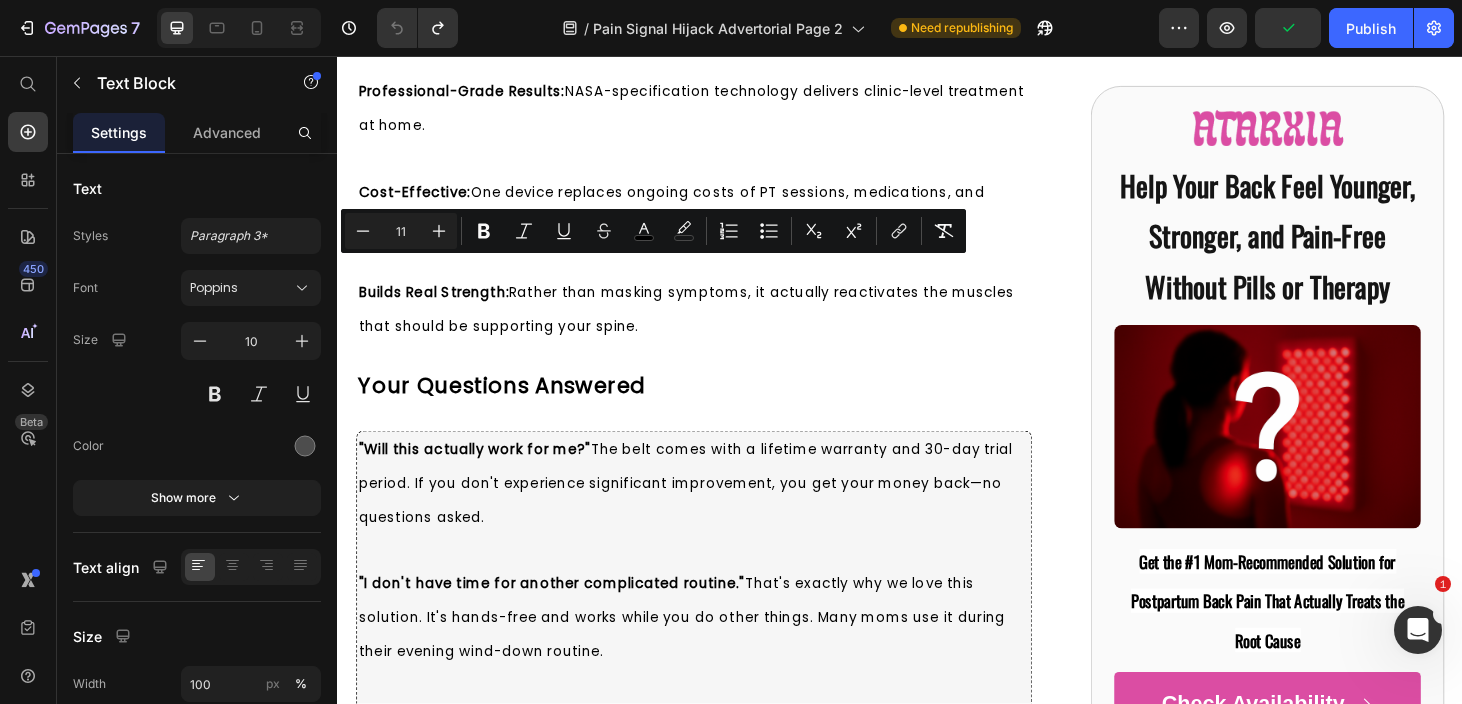 drag, startPoint x: 361, startPoint y: 282, endPoint x: 626, endPoint y: 289, distance: 265.09244 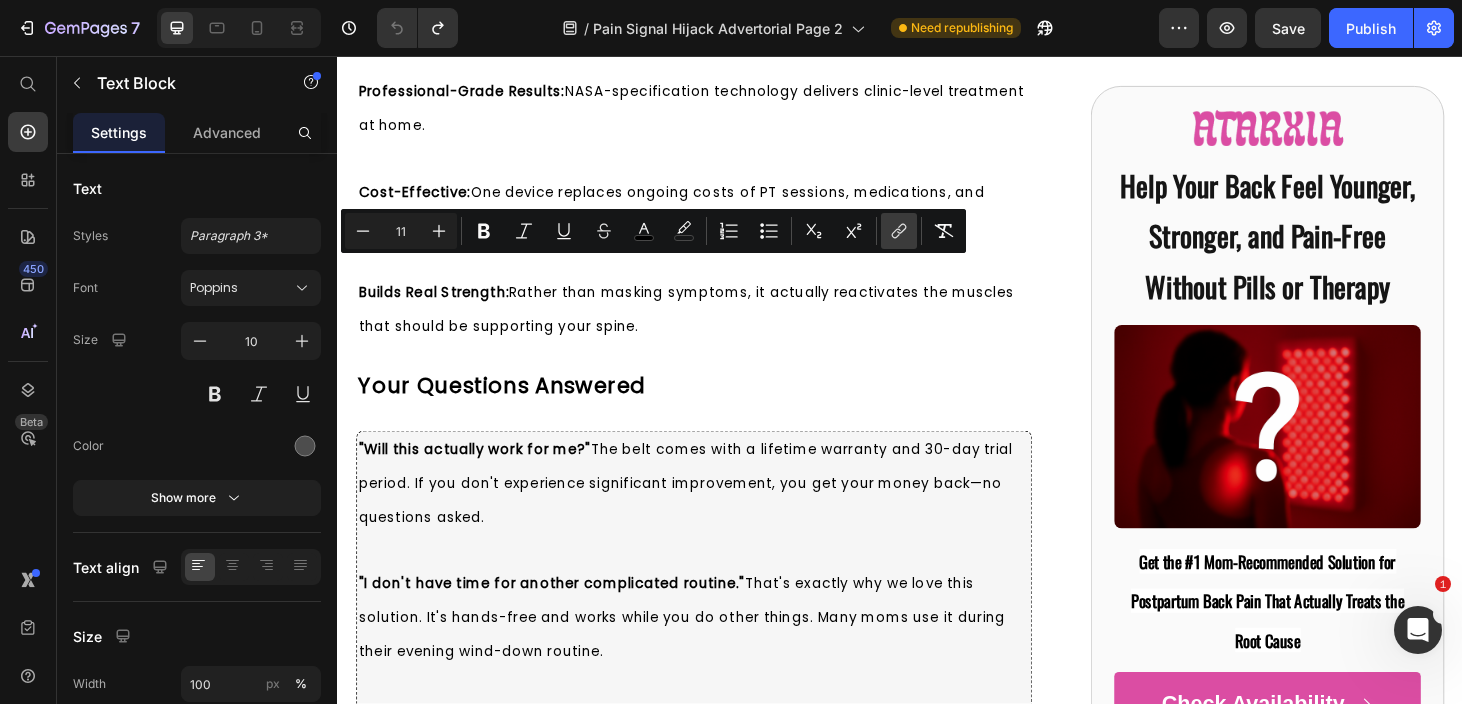 click 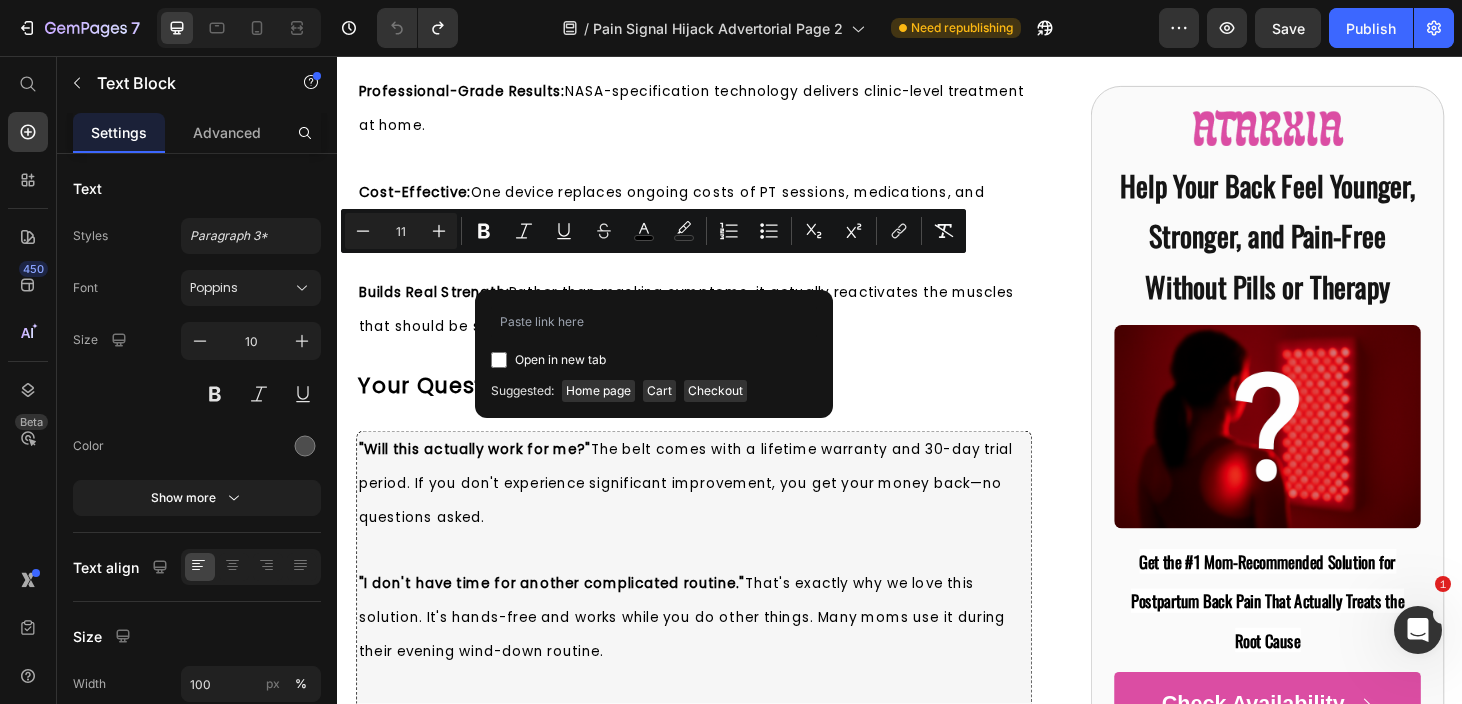 type on "https://atarxiashop.com/products/atarxia-red-light-therapy-belt" 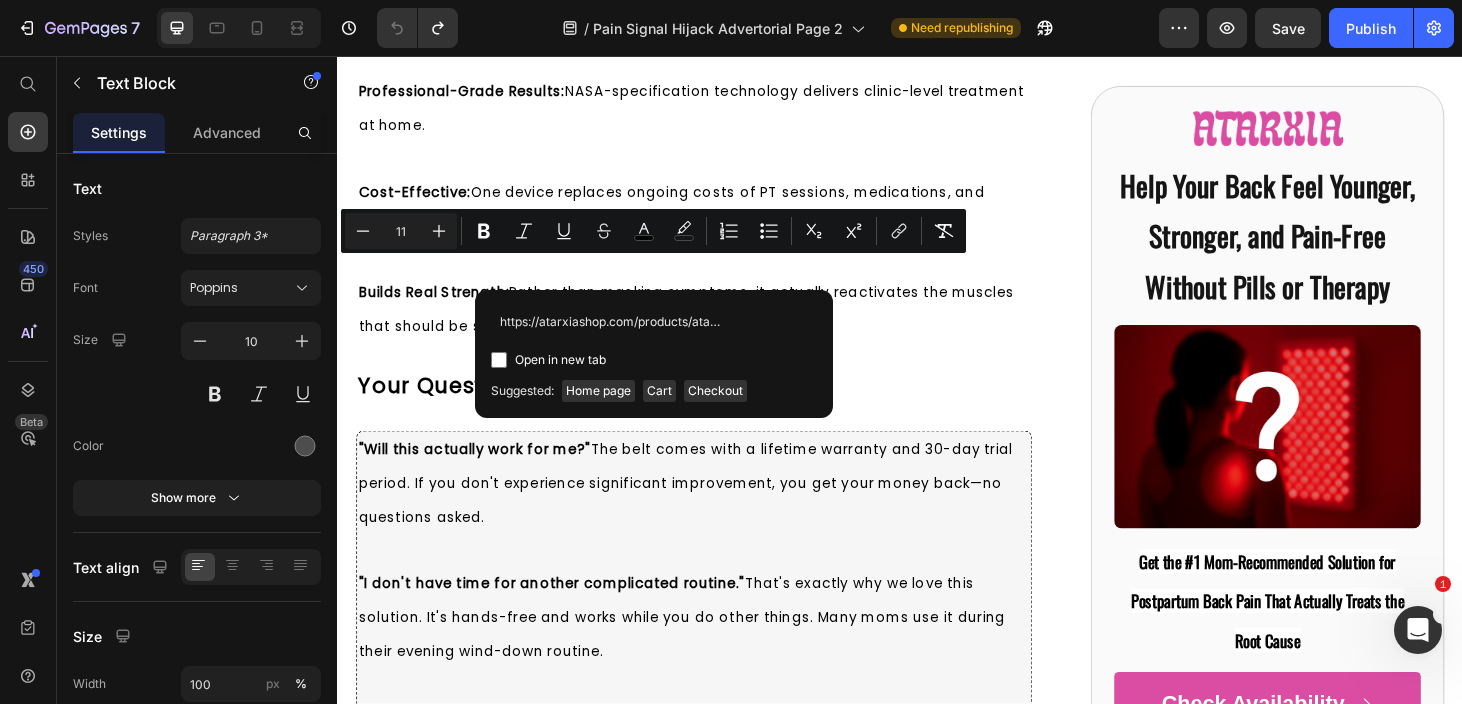 scroll, scrollTop: 0, scrollLeft: 137, axis: horizontal 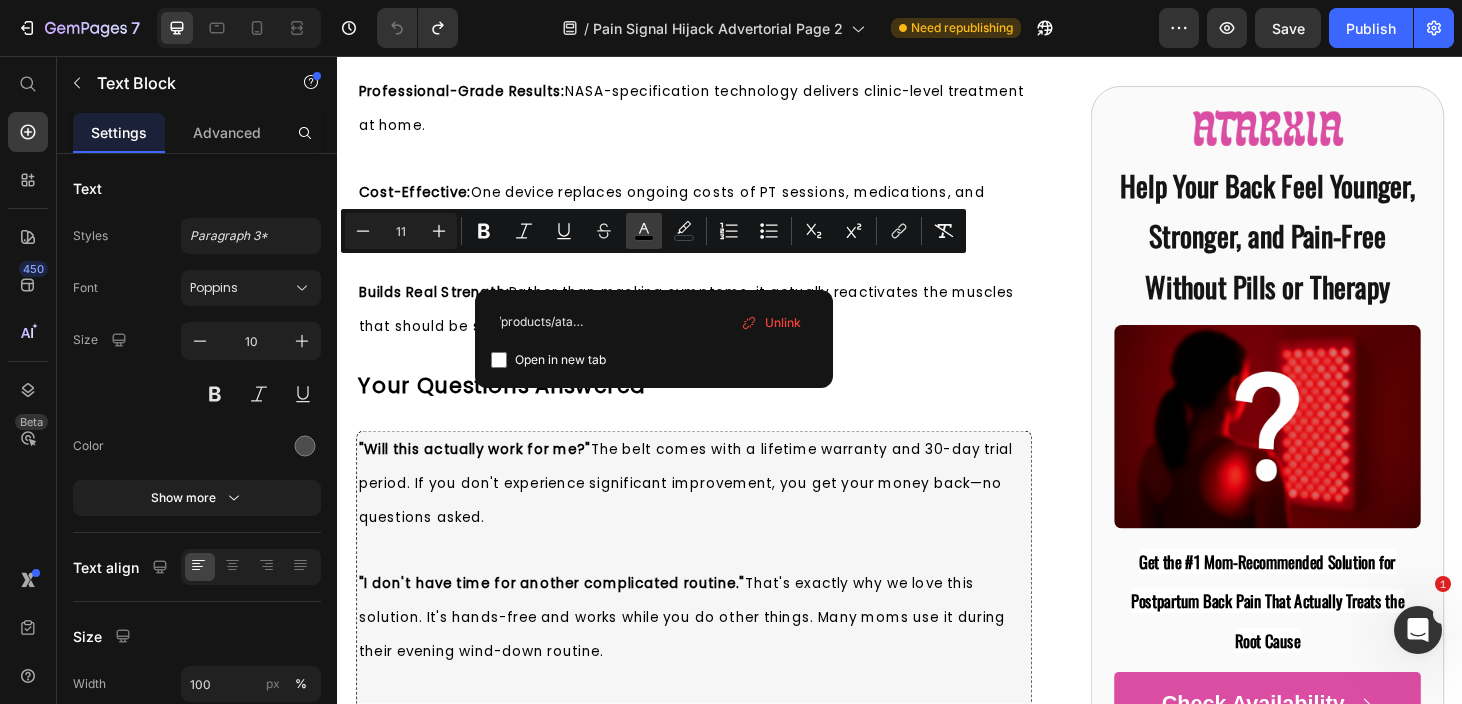 click 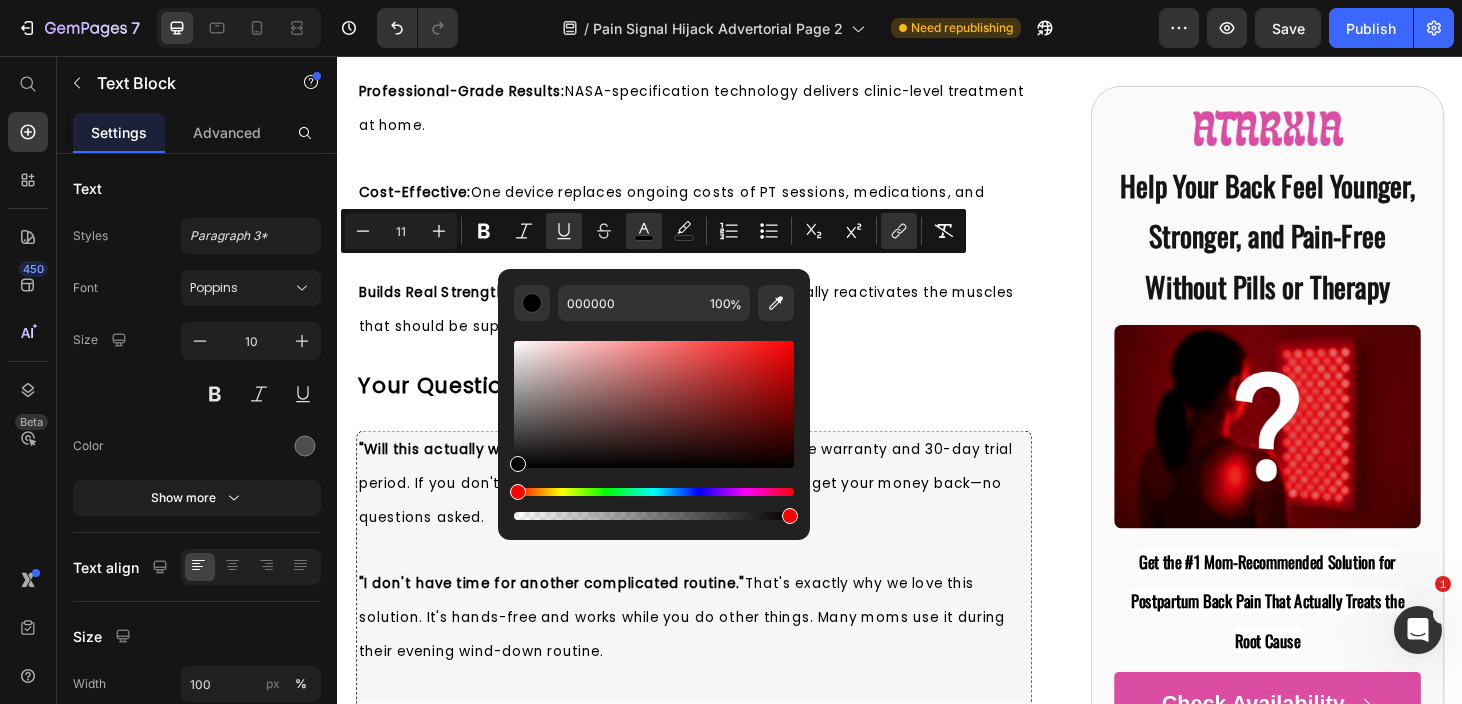 click at bounding box center (654, 492) 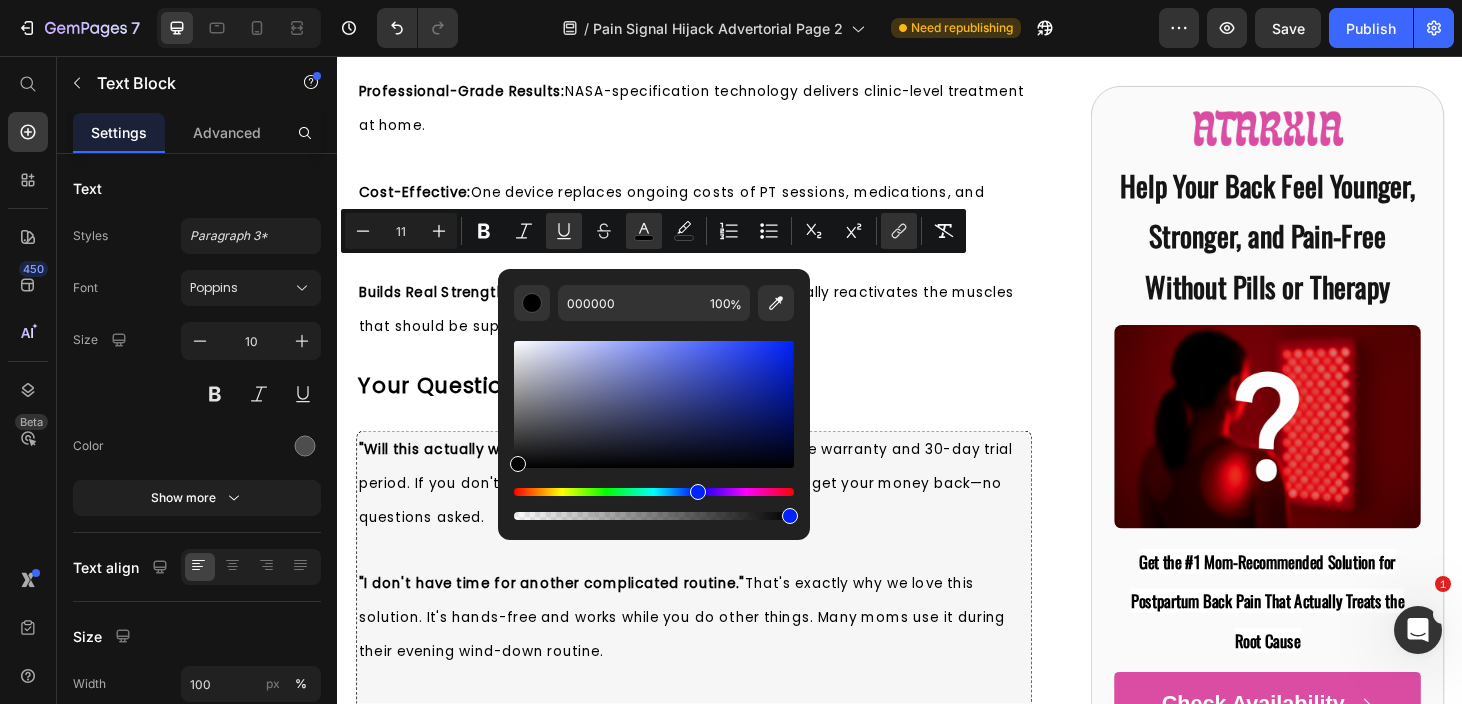 click at bounding box center (654, 404) 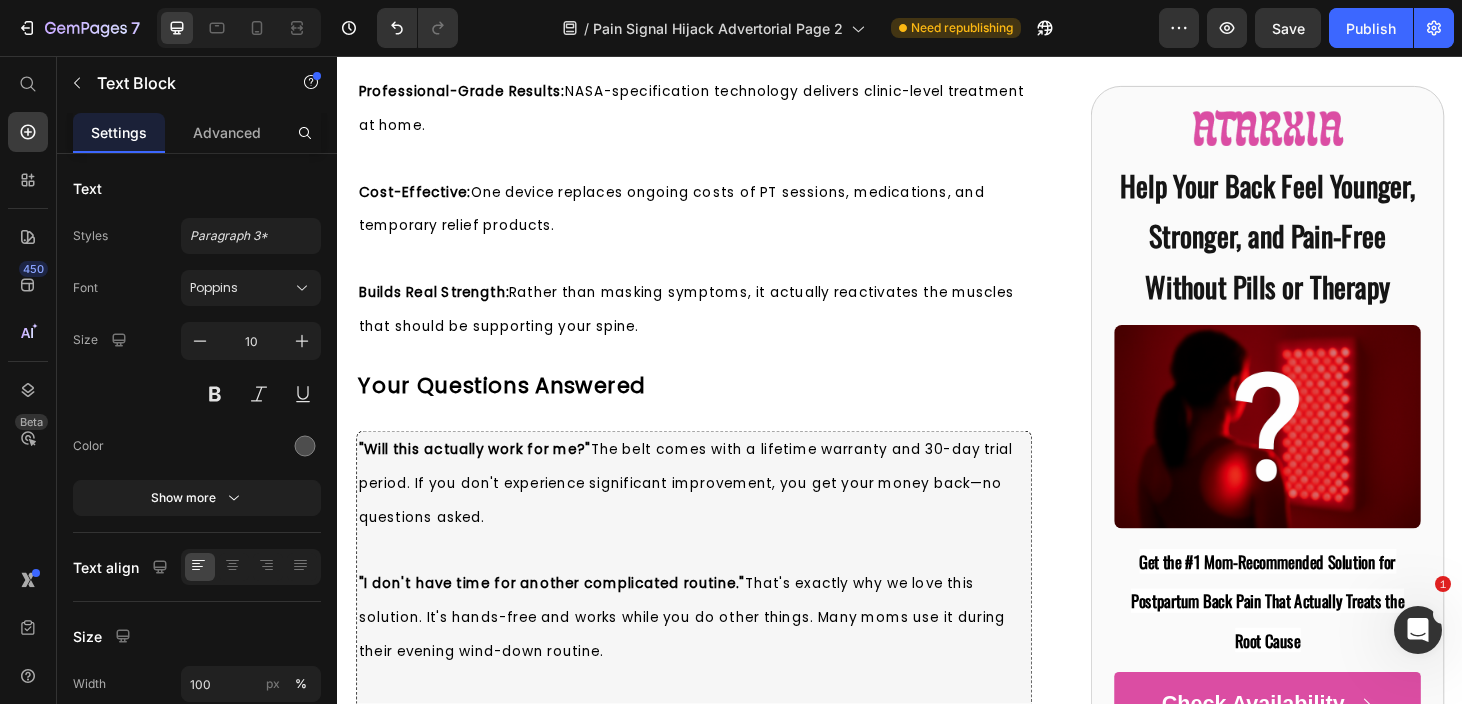 click on "is different. It's the only belt built using NASA's exact muscle reactivation specifications, with the precise light intensity (105 triple-chip LEDs) and penetration depth (85mw/cm²) needed to actually wake up dormant posture muscles where your pain starts." at bounding box center [705, -1376] 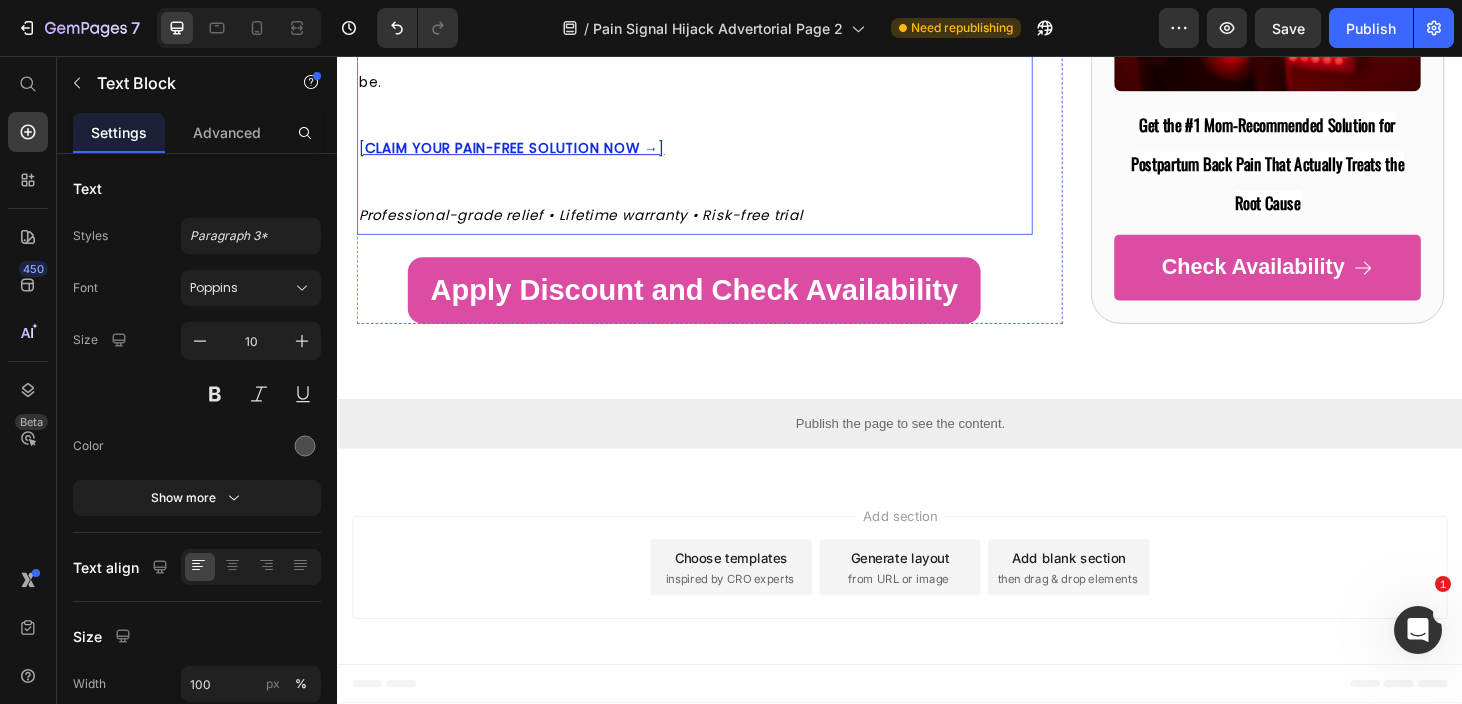 scroll, scrollTop: 9676, scrollLeft: 0, axis: vertical 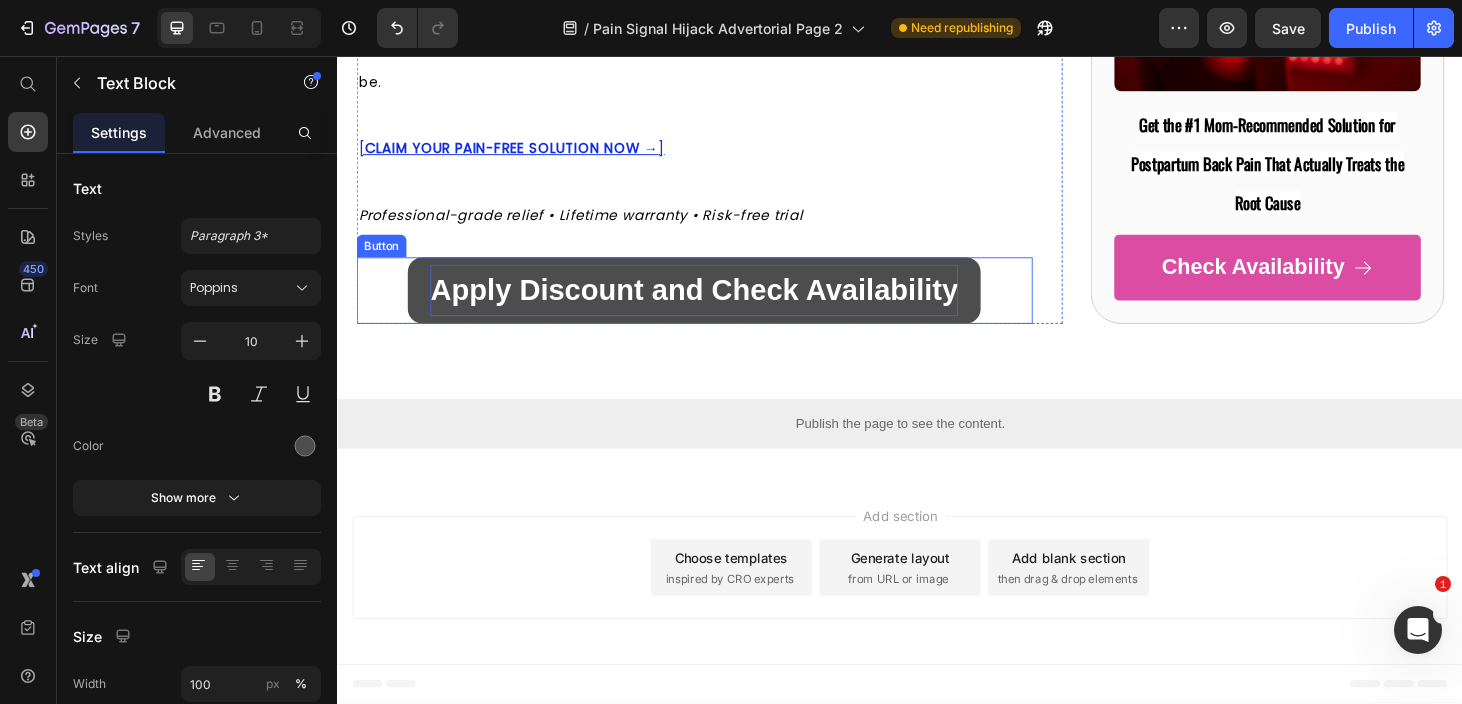 click on "Apply Discount and Check Availability" at bounding box center (717, 306) 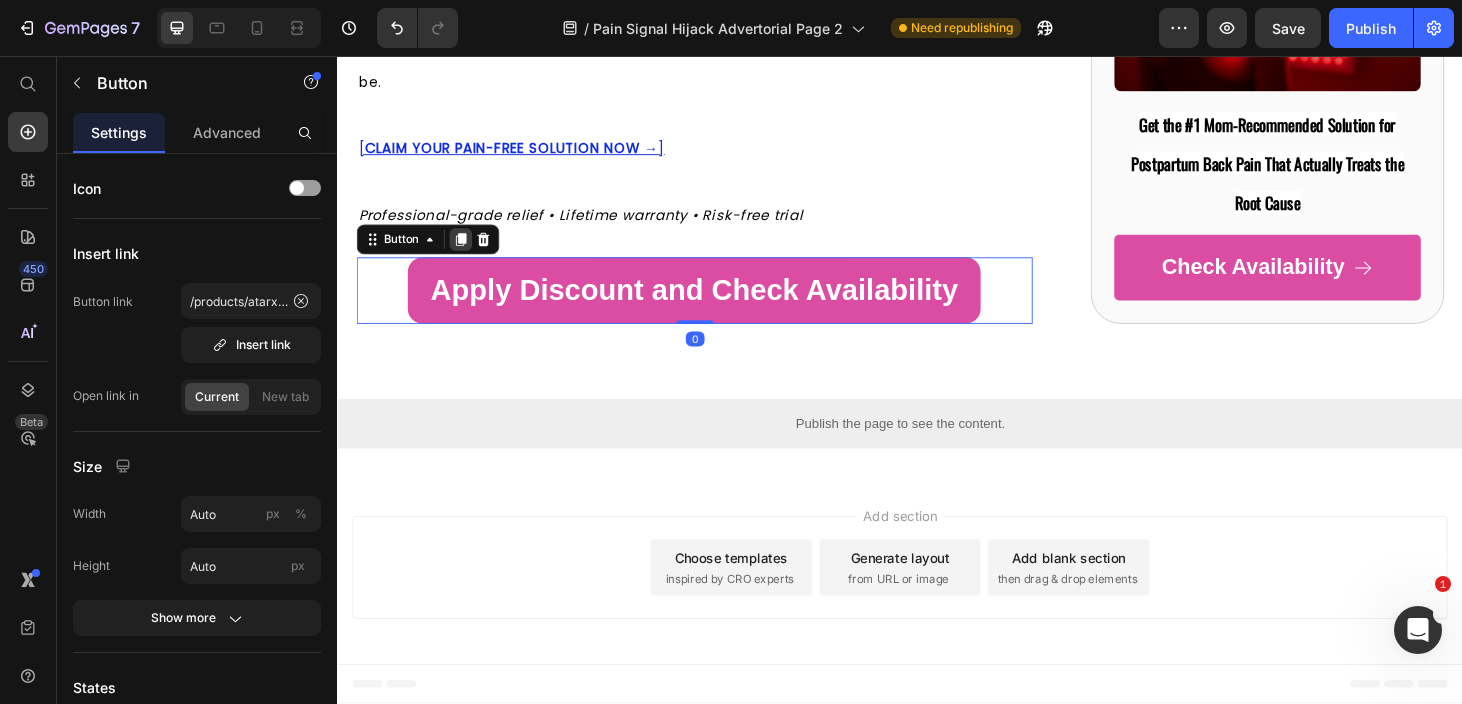 click 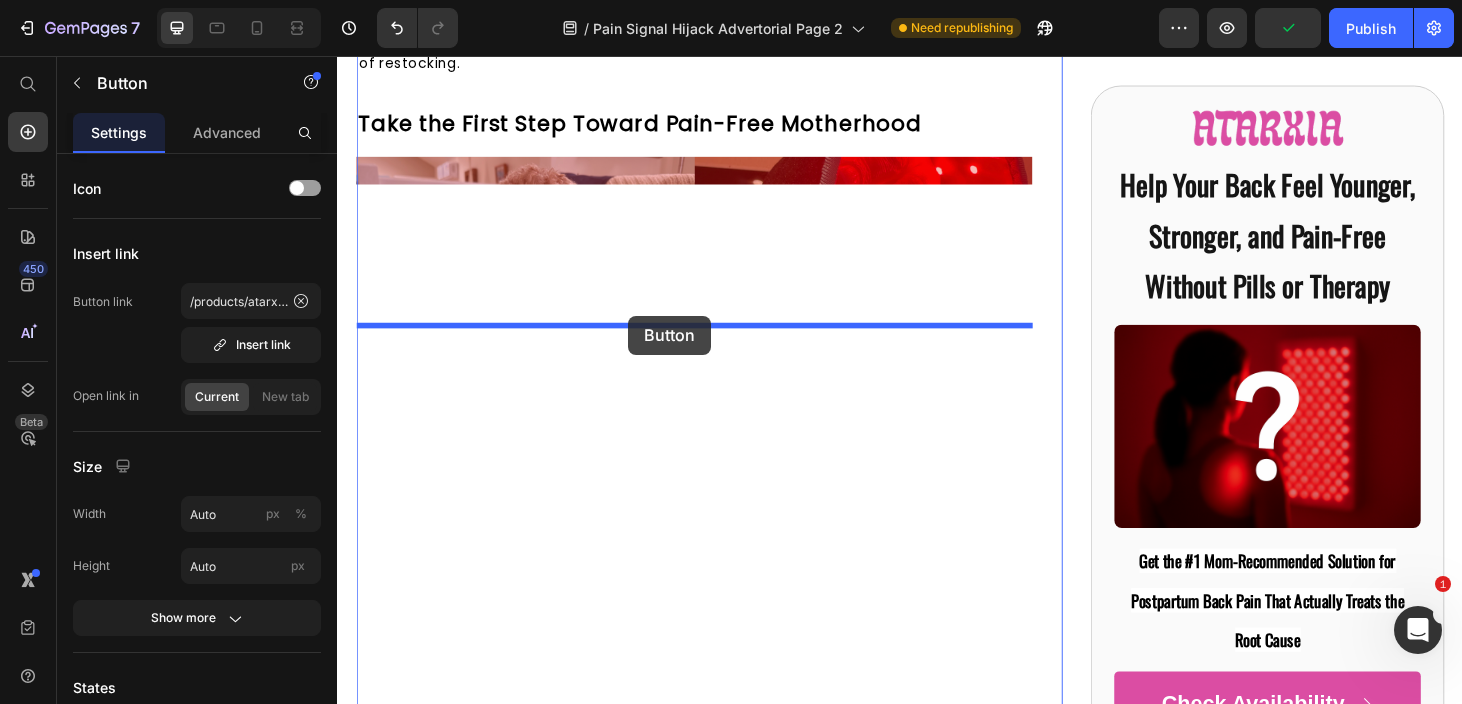 scroll, scrollTop: 6341, scrollLeft: 0, axis: vertical 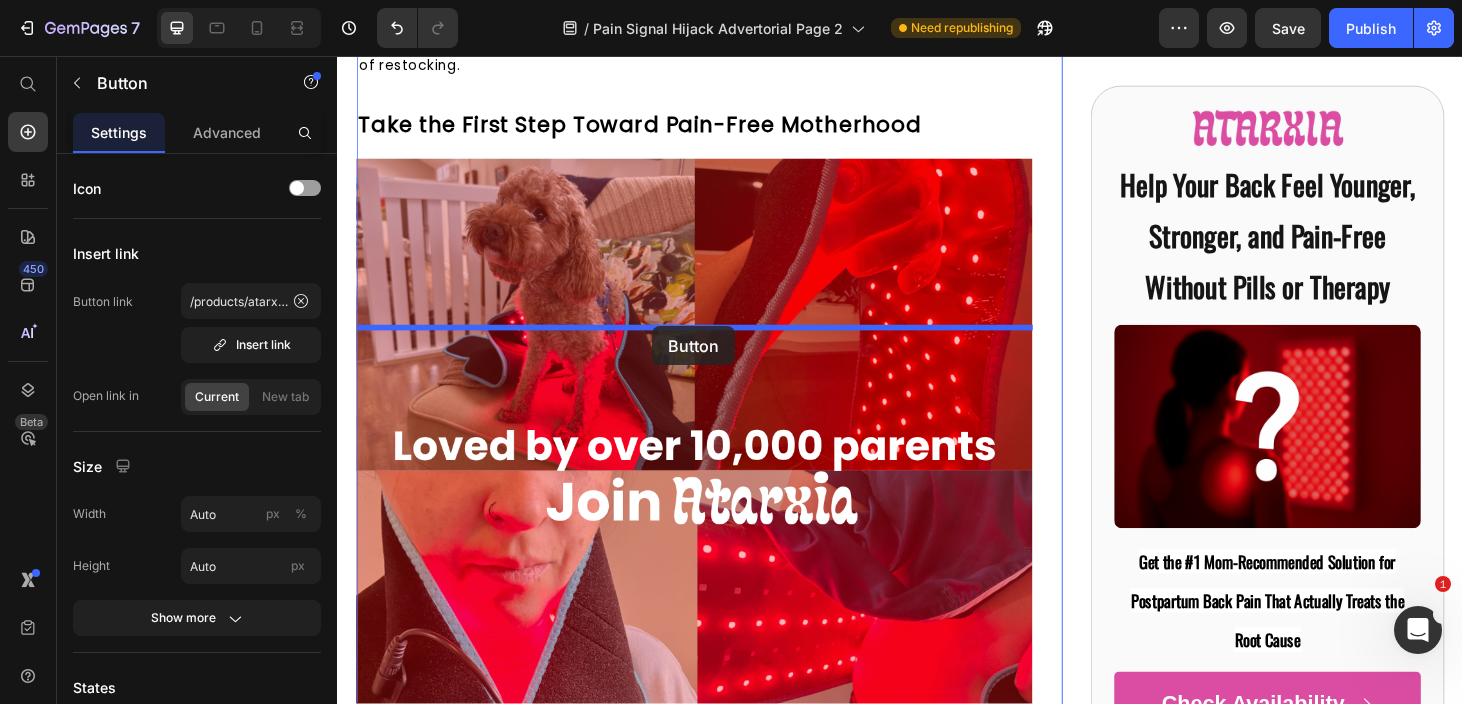 drag, startPoint x: 382, startPoint y: 325, endPoint x: 678, endPoint y: 346, distance: 296.744 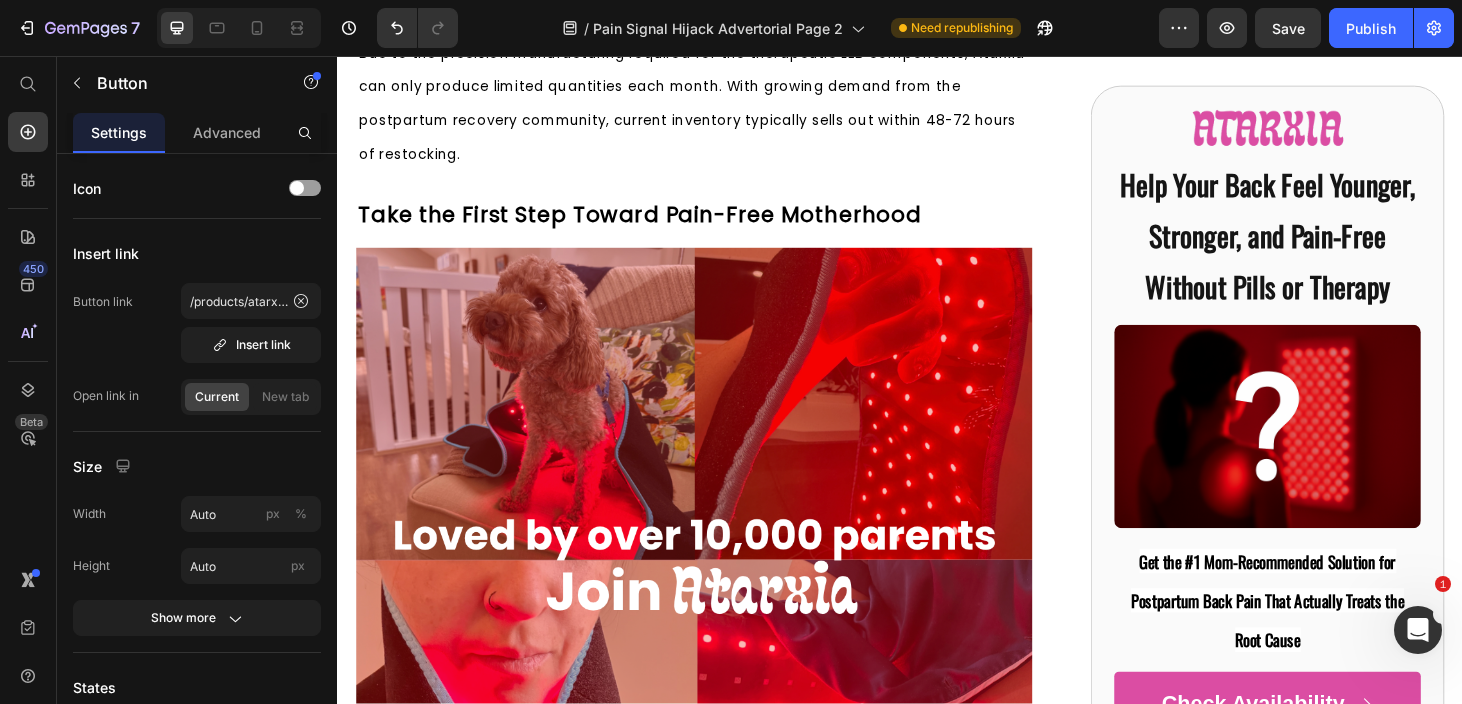 click on "0" at bounding box center [717, -1297] 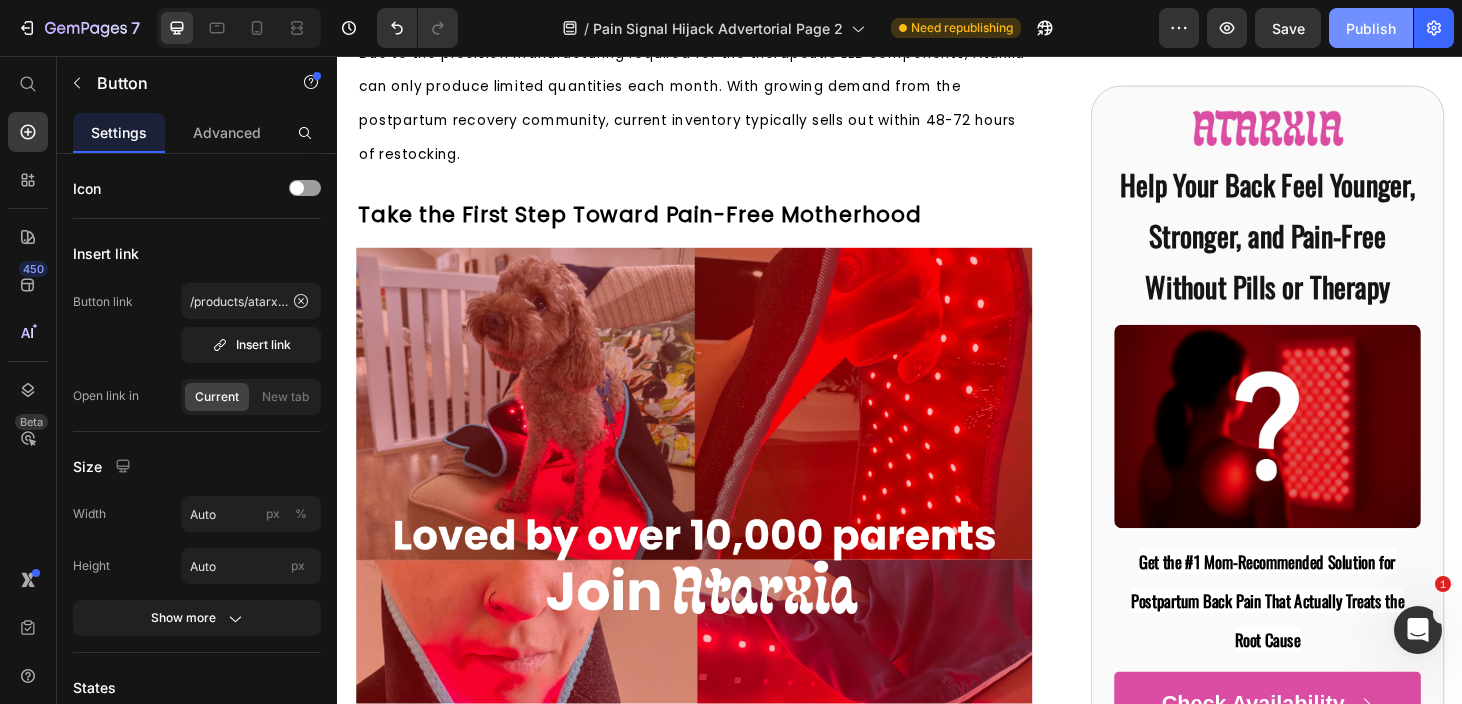 click on "Publish" at bounding box center [1371, 28] 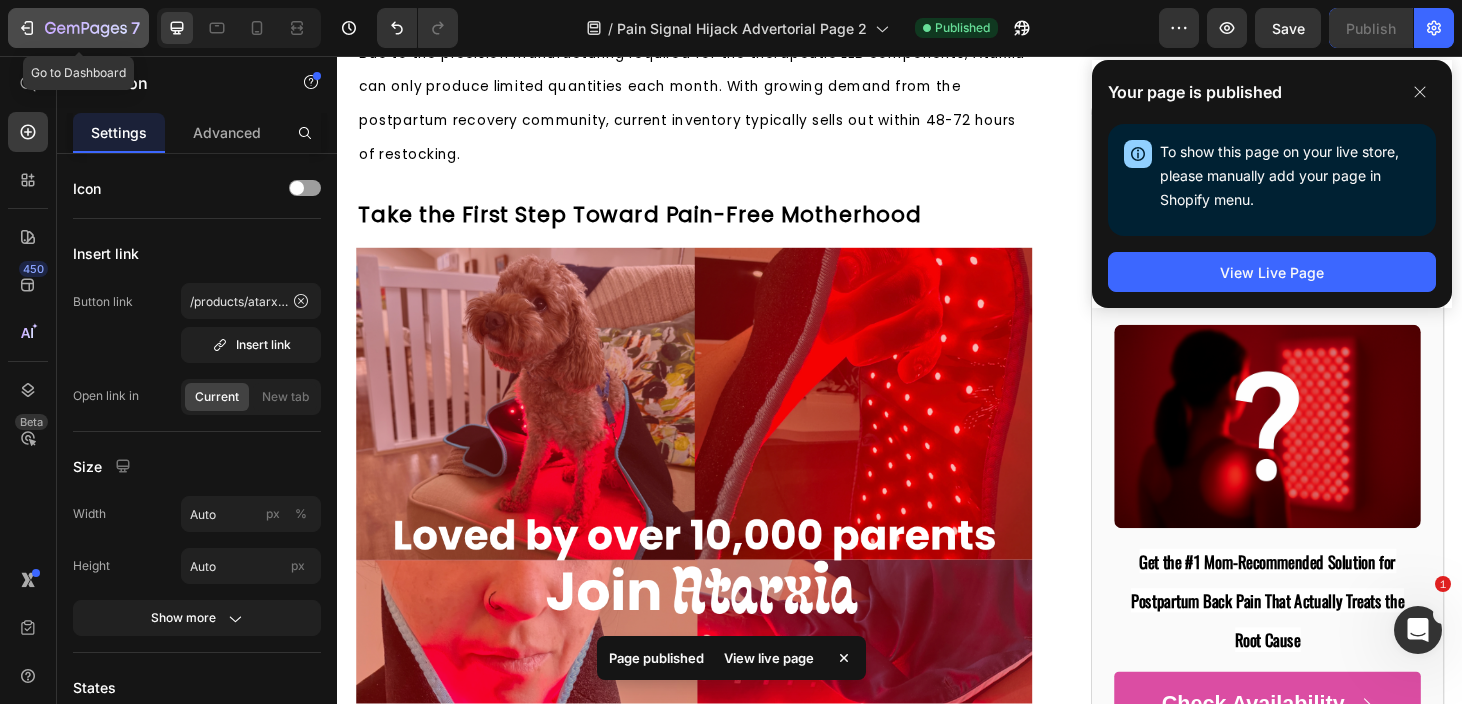 click 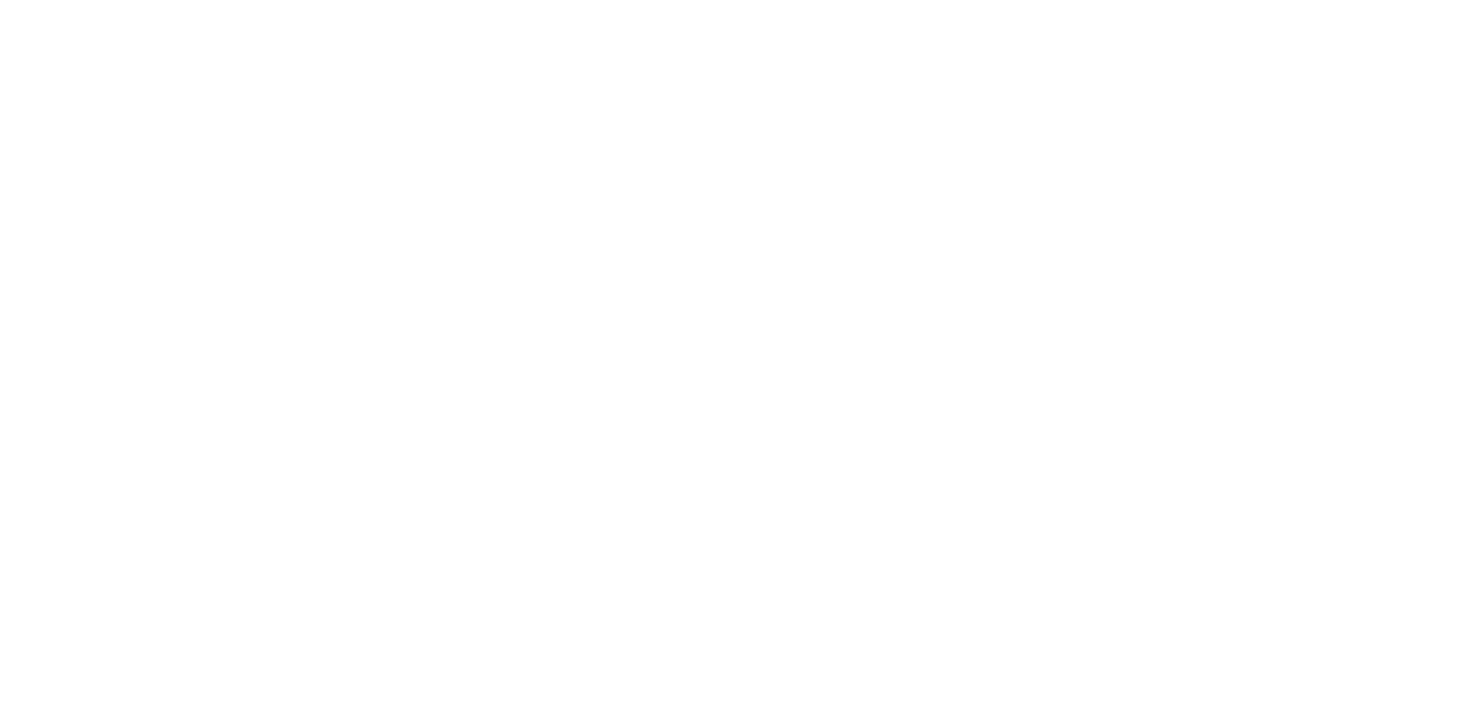 scroll, scrollTop: 0, scrollLeft: 0, axis: both 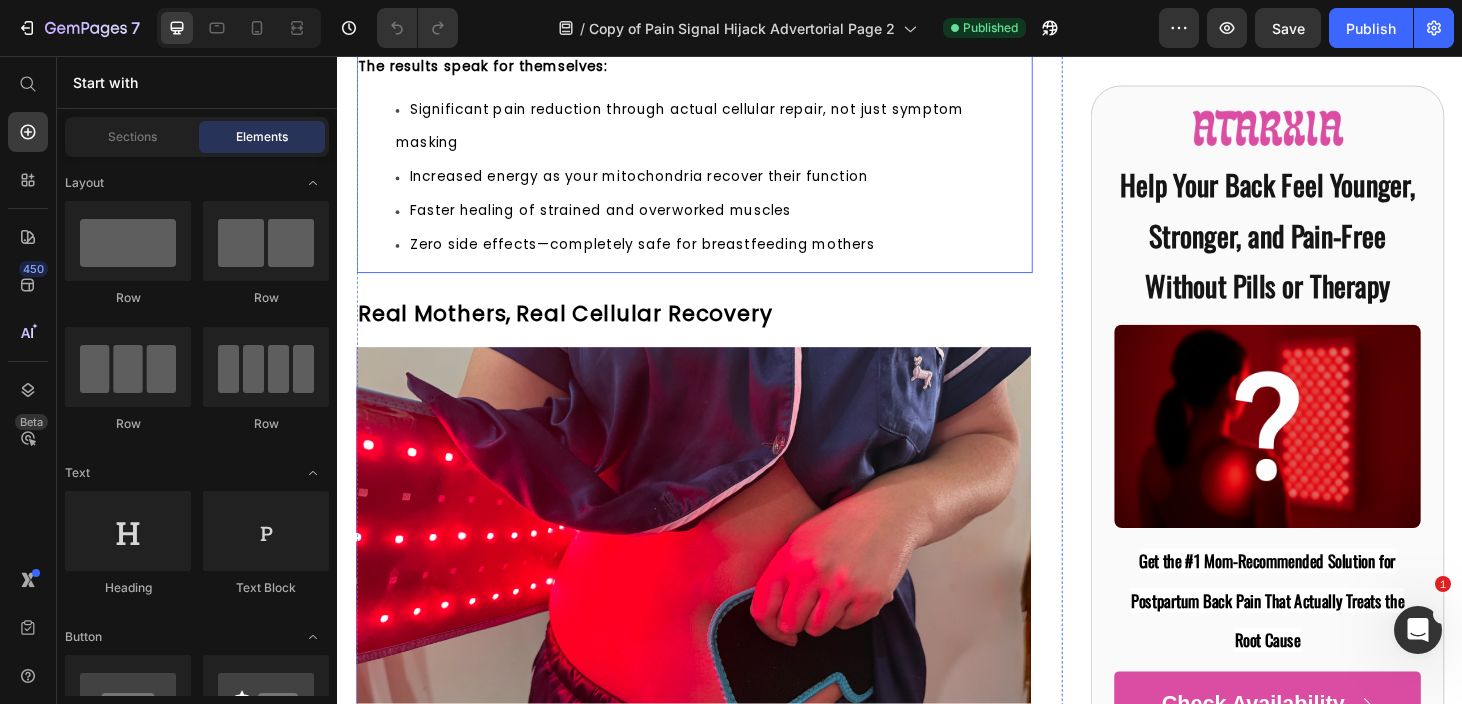 click on "Atarxia Red Light Therapy Belt" at bounding box center [663, -397] 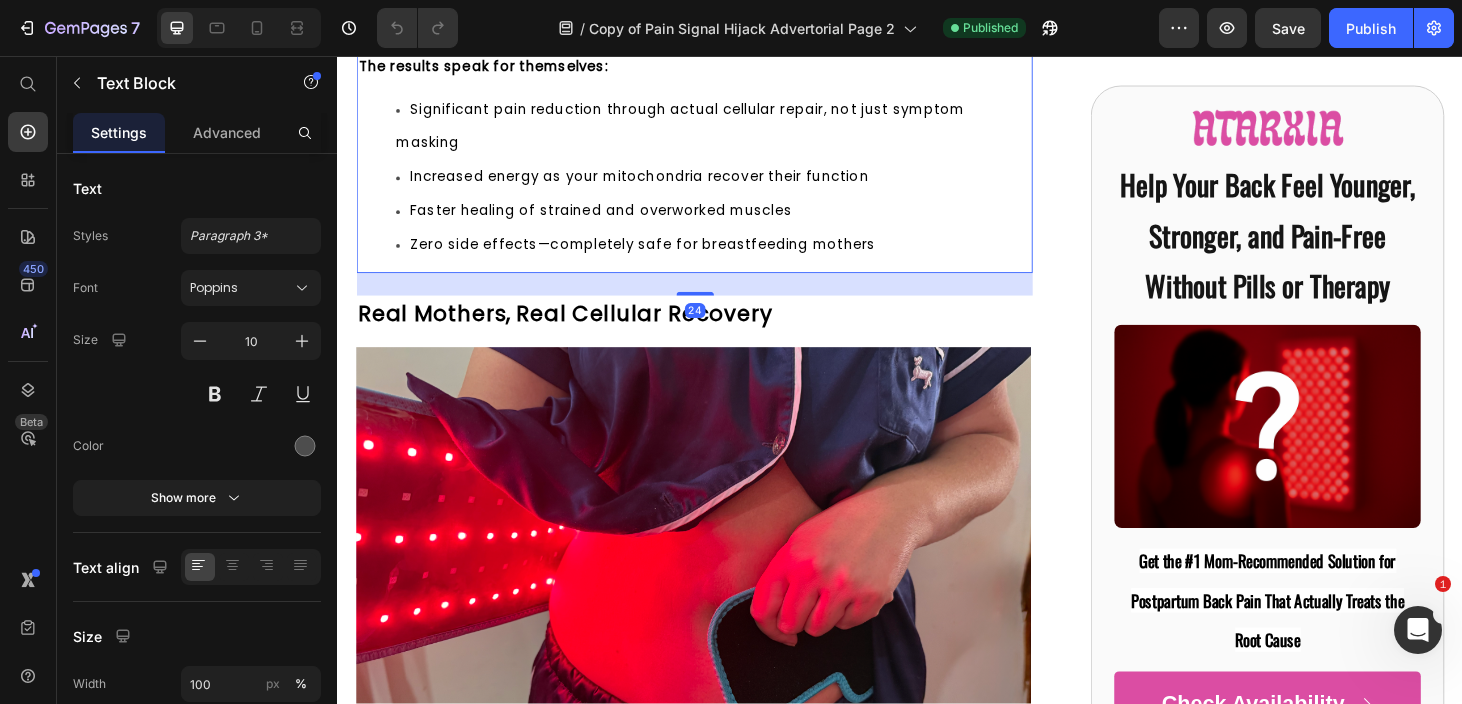 click on "Atarxia Red Light Therapy Belt" at bounding box center (663, -397) 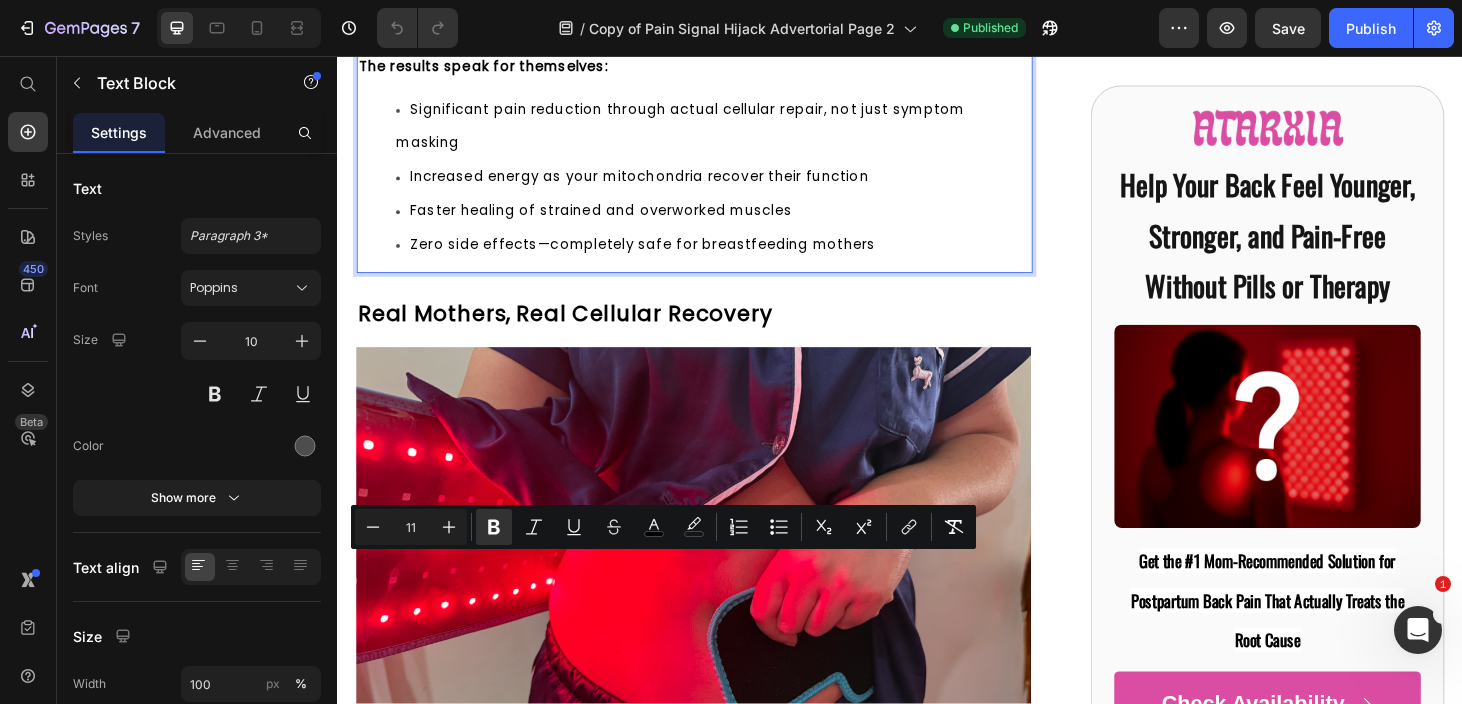 drag, startPoint x: 546, startPoint y: 600, endPoint x: 784, endPoint y: 586, distance: 238.4114 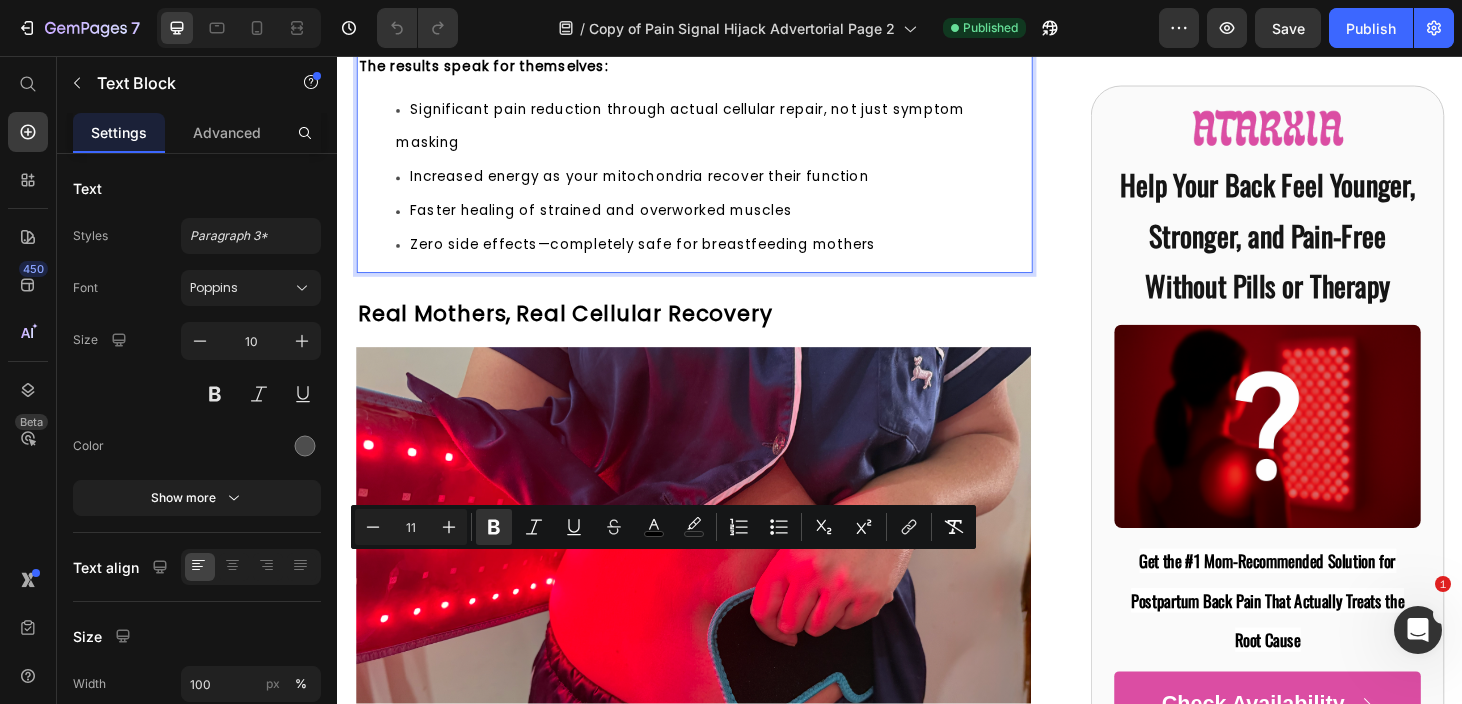click on "That's exactly what the  Atarxia Red Light Therapy Belt  solves." at bounding box center (717, -396) 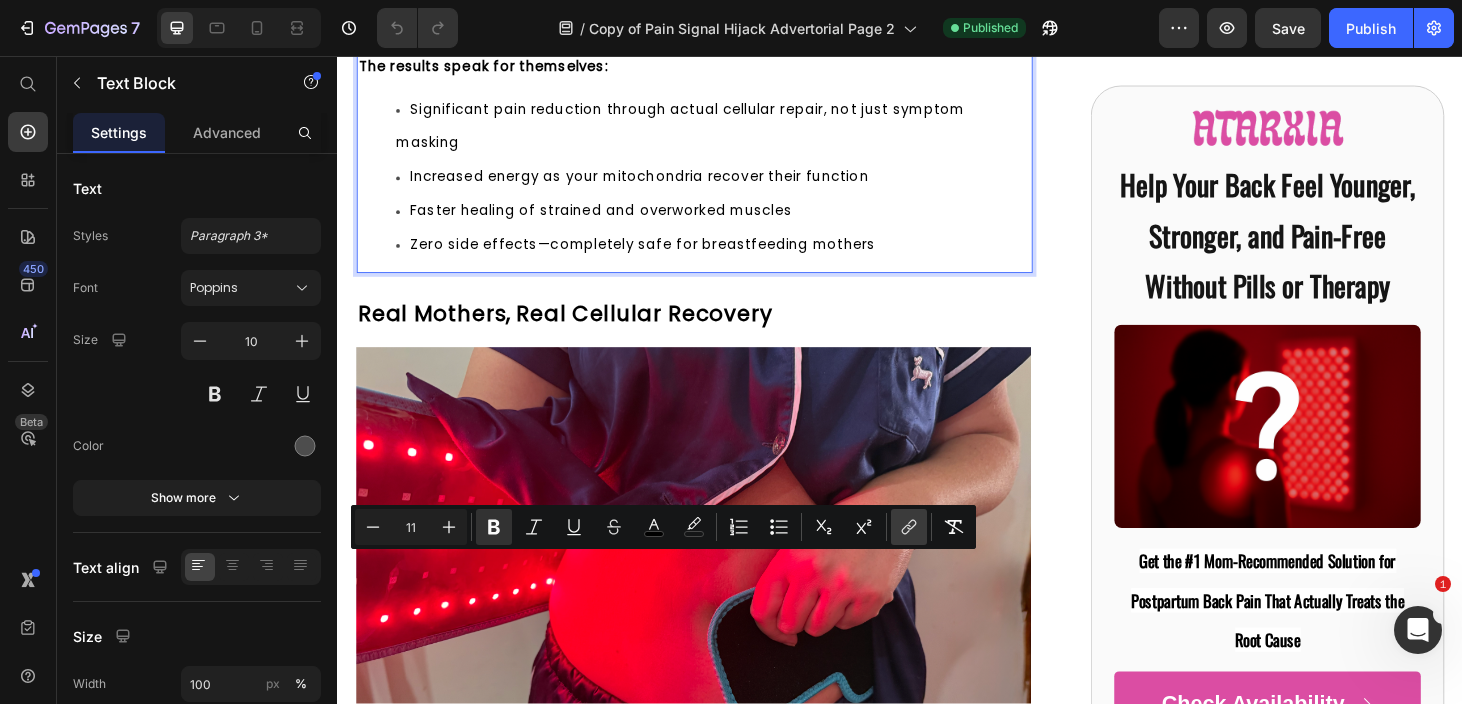 click 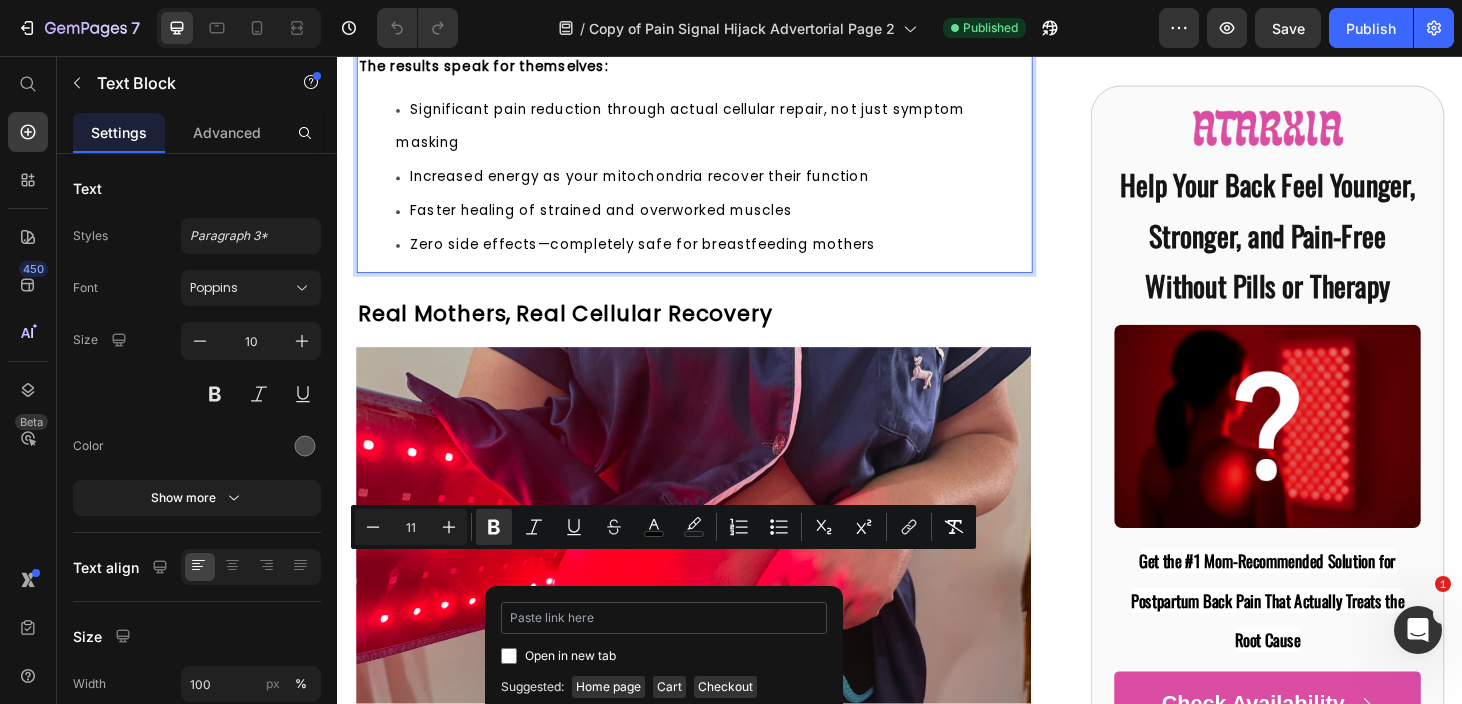 type on "https://atarxiashop.com/products/atarxia-red-light-therapy-belt" 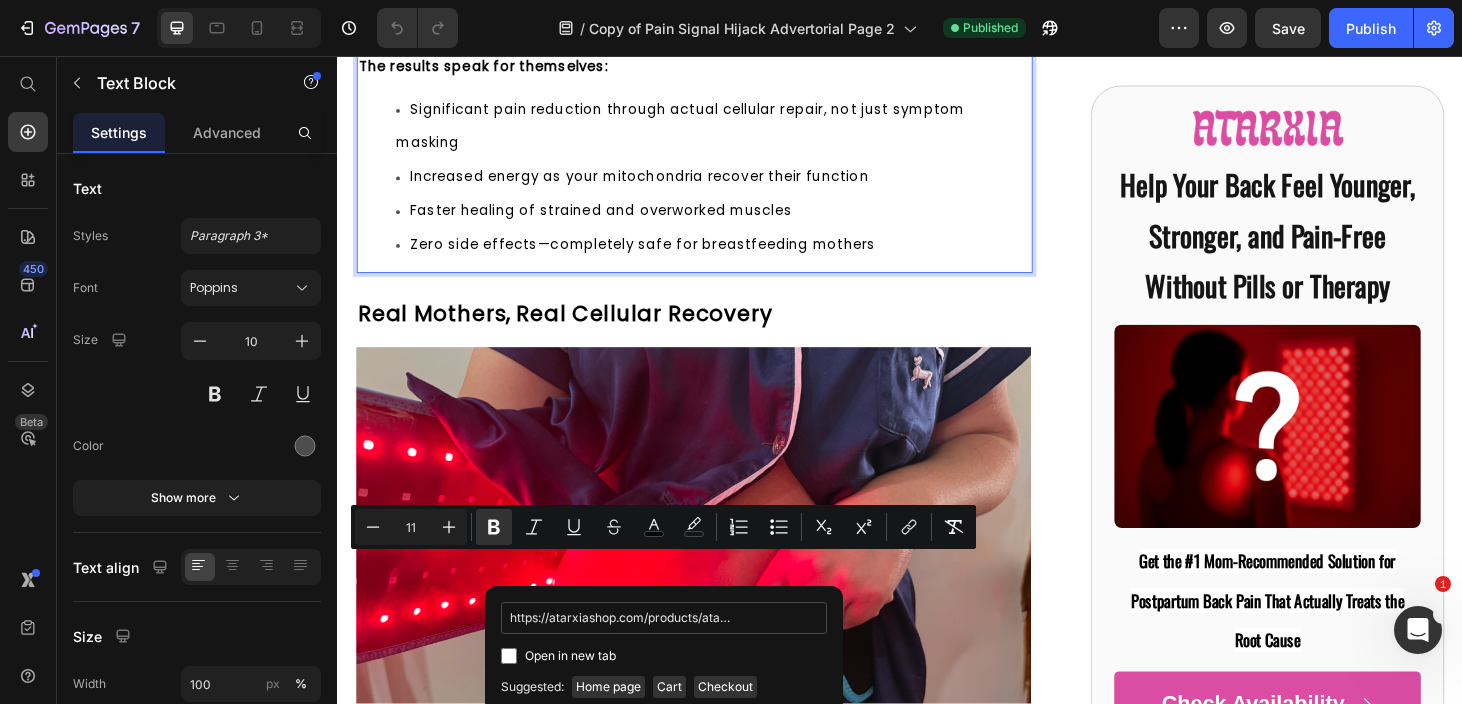 scroll, scrollTop: 0, scrollLeft: 137, axis: horizontal 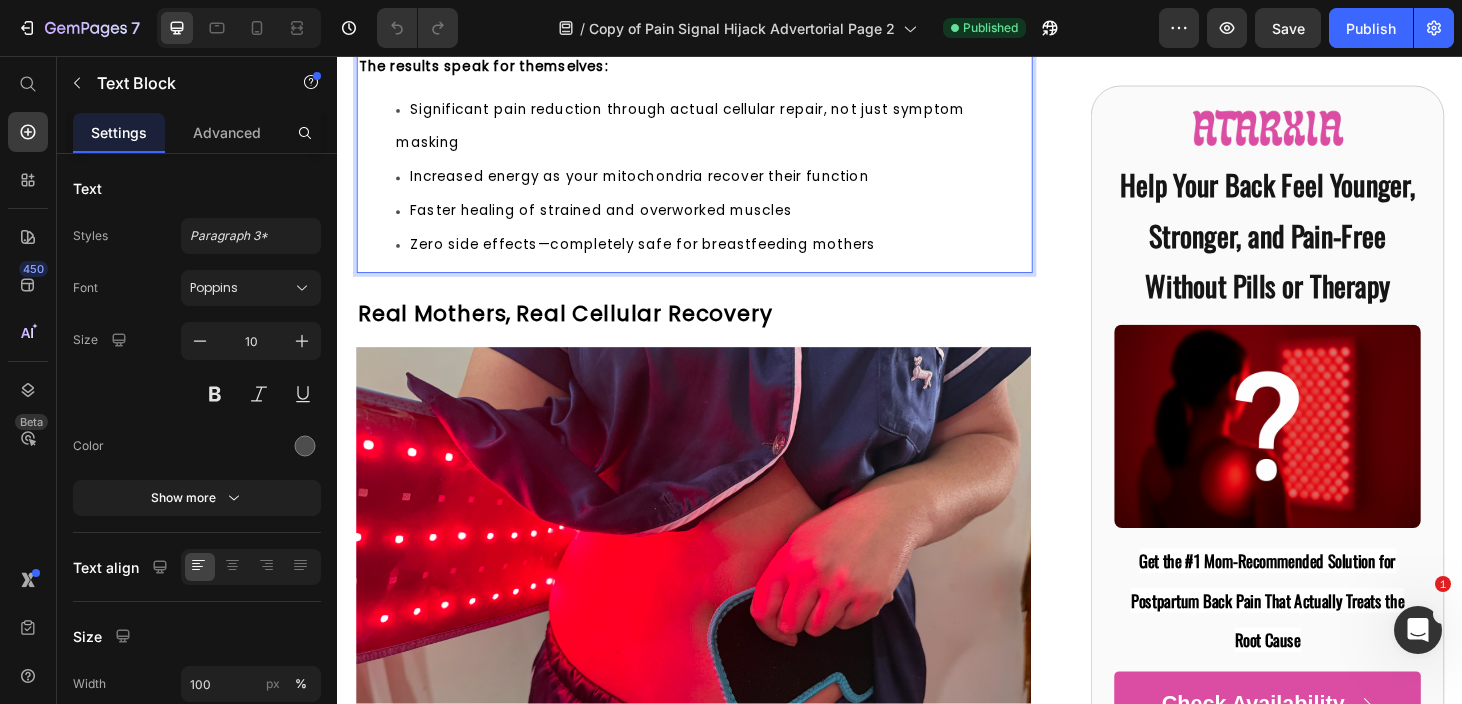 click on "That's exactly what the  Atarxia Red Light Therapy Belt  solves." at bounding box center [717, -396] 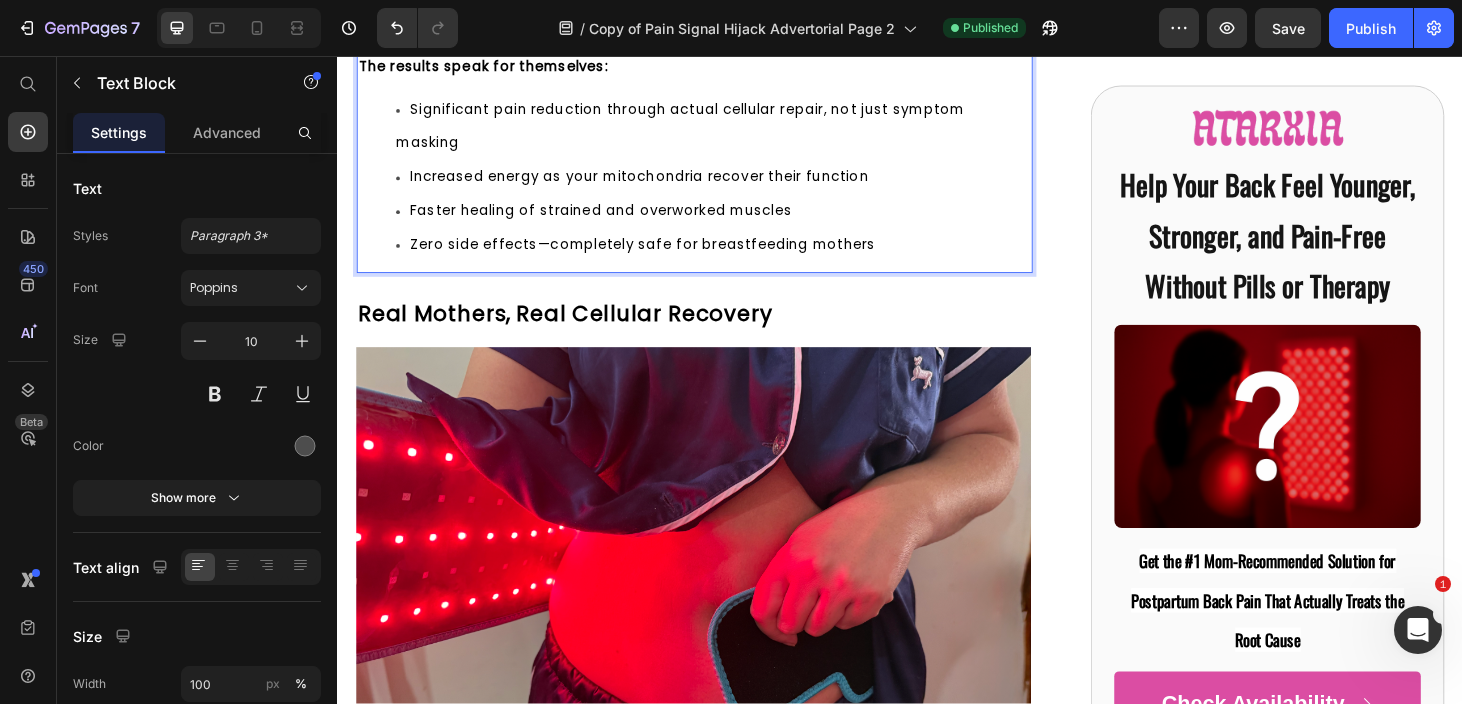 drag, startPoint x: 547, startPoint y: 603, endPoint x: 787, endPoint y: 599, distance: 240.03333 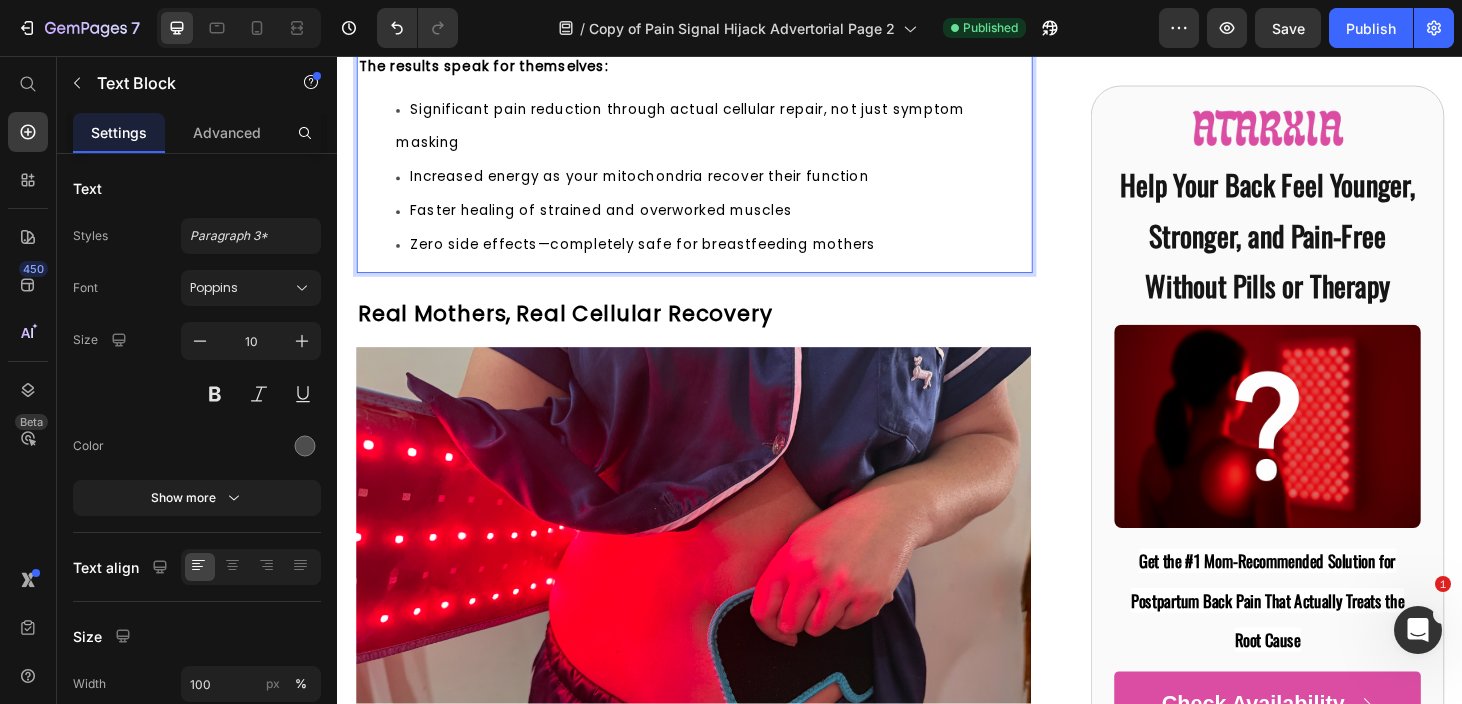 click on "That's exactly what the  Atarxia Red Light Therapy Belt  solves." at bounding box center (717, -396) 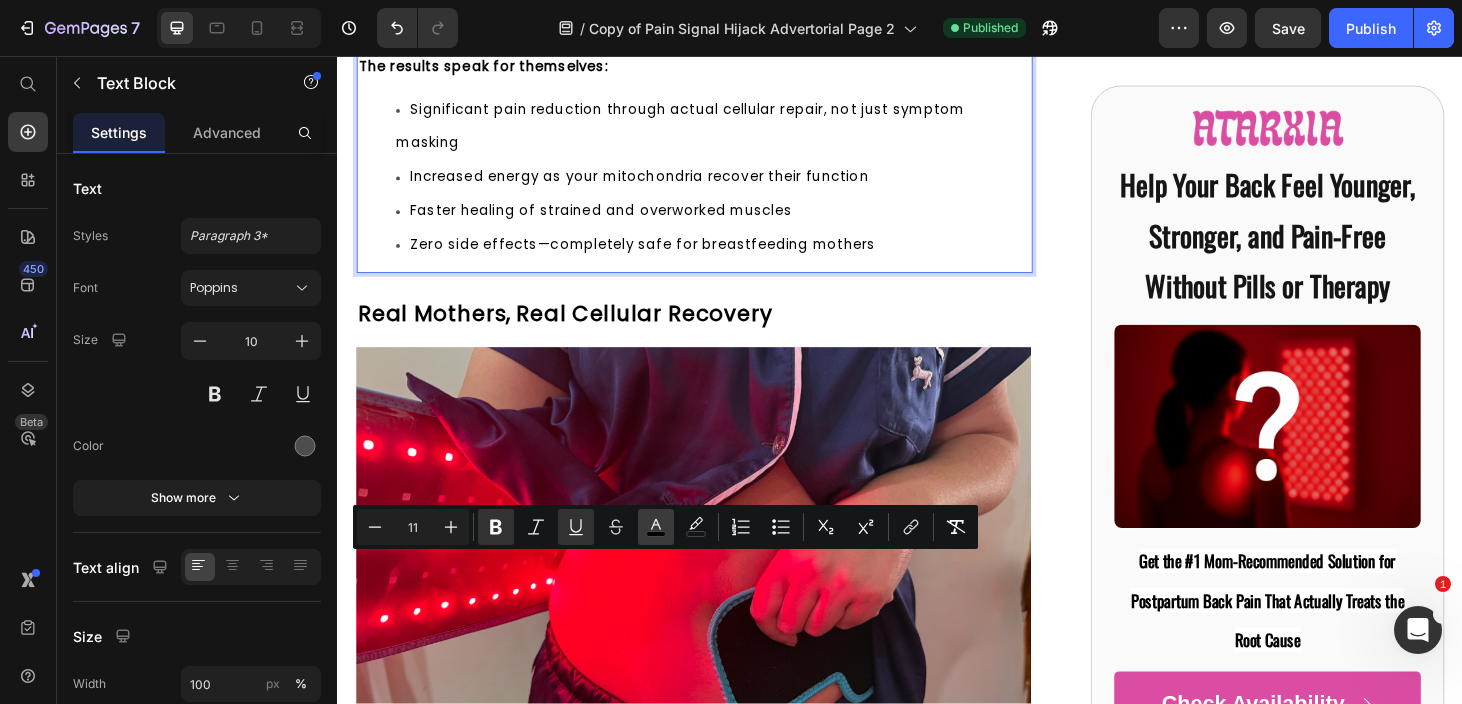 click 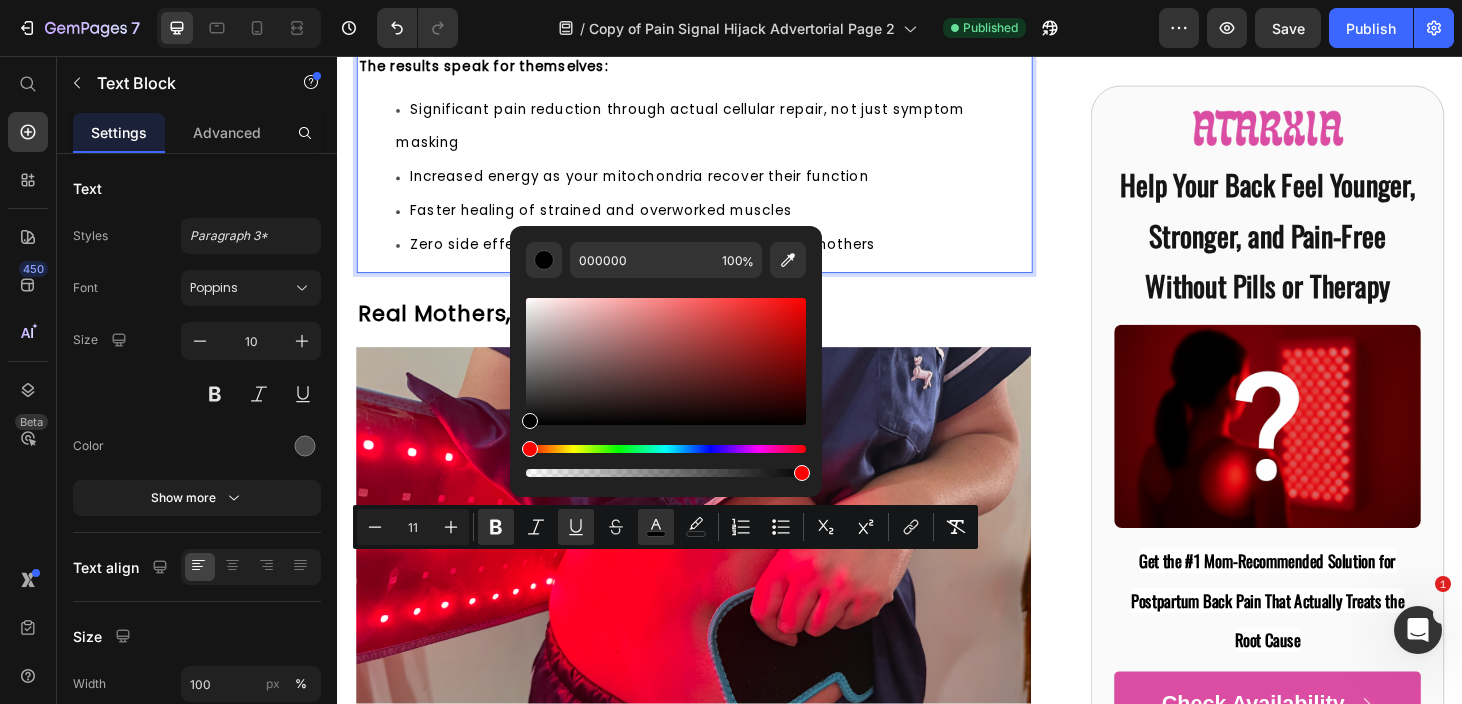 click at bounding box center (666, 449) 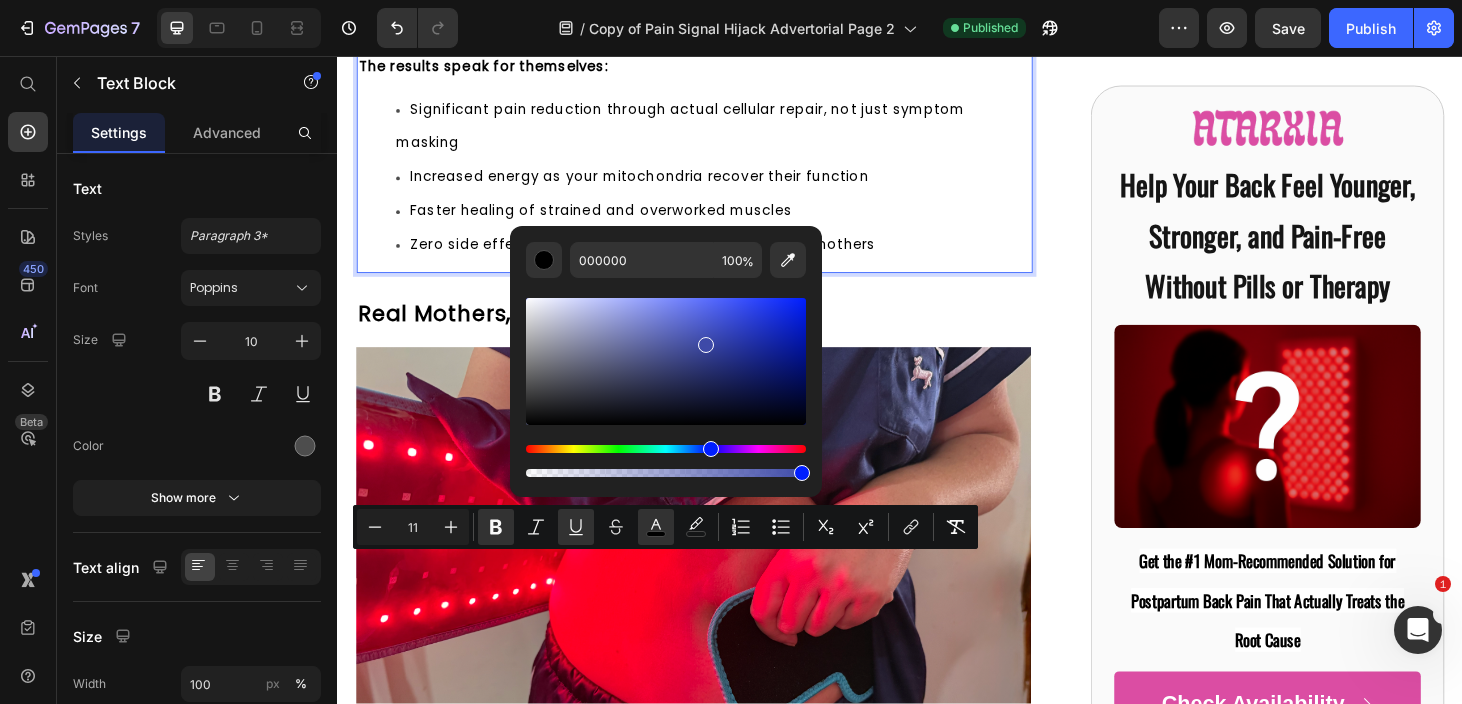 click at bounding box center [666, 361] 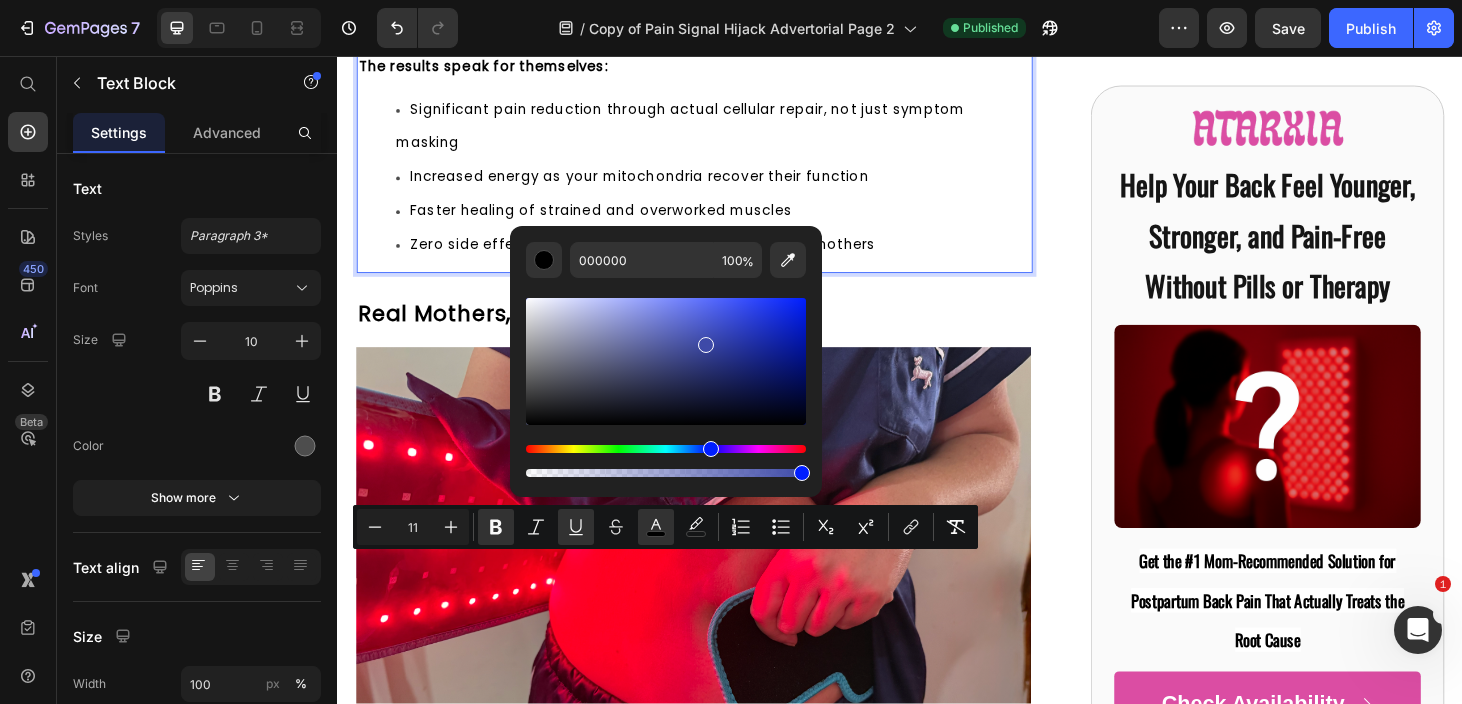 type on "3E4AA8" 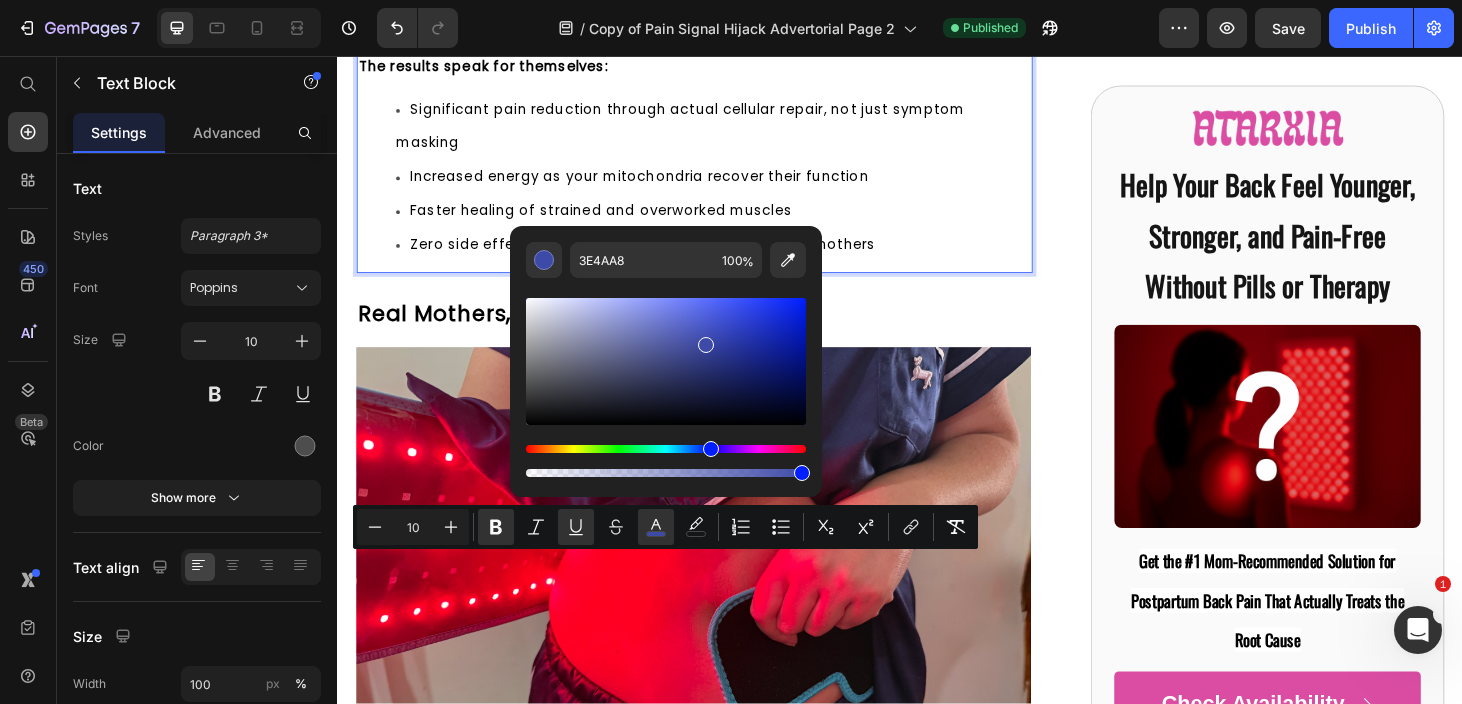click at bounding box center [717, -361] 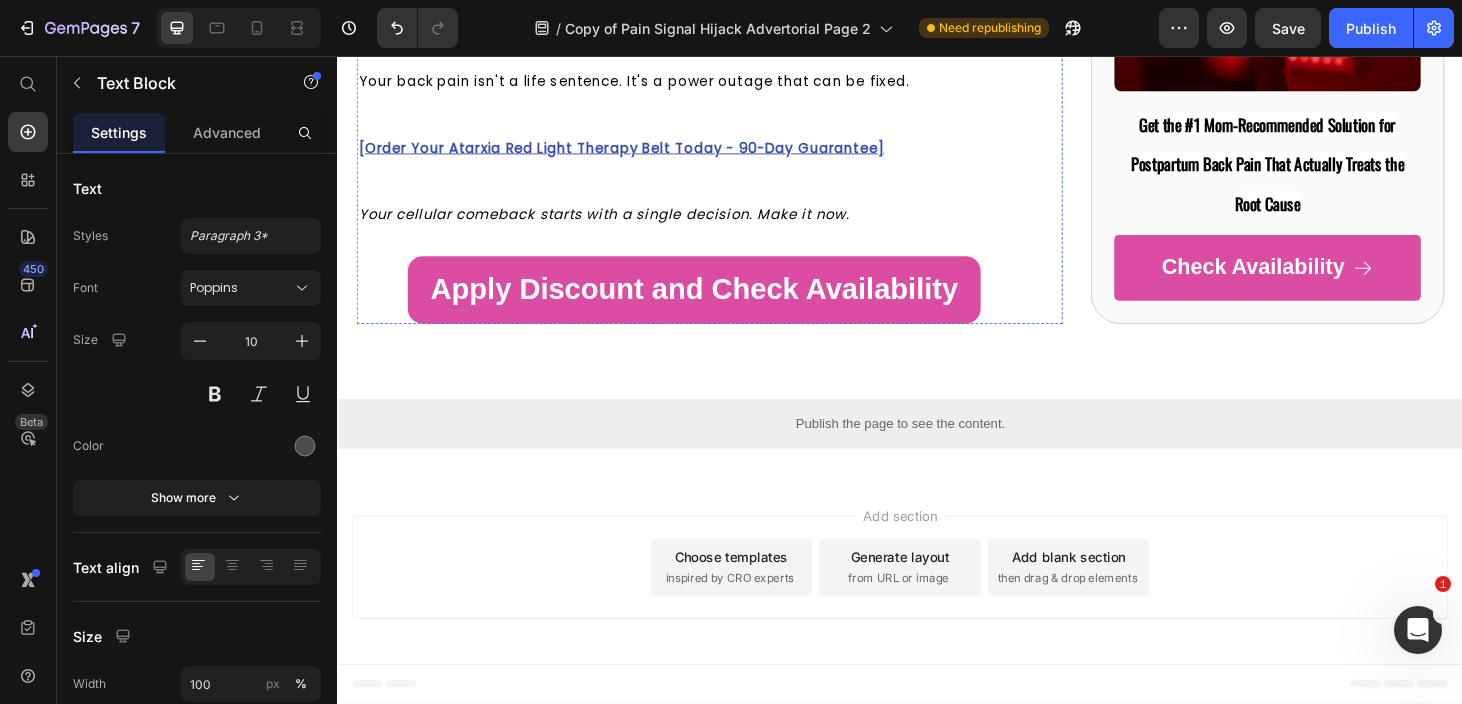 scroll, scrollTop: 10780, scrollLeft: 0, axis: vertical 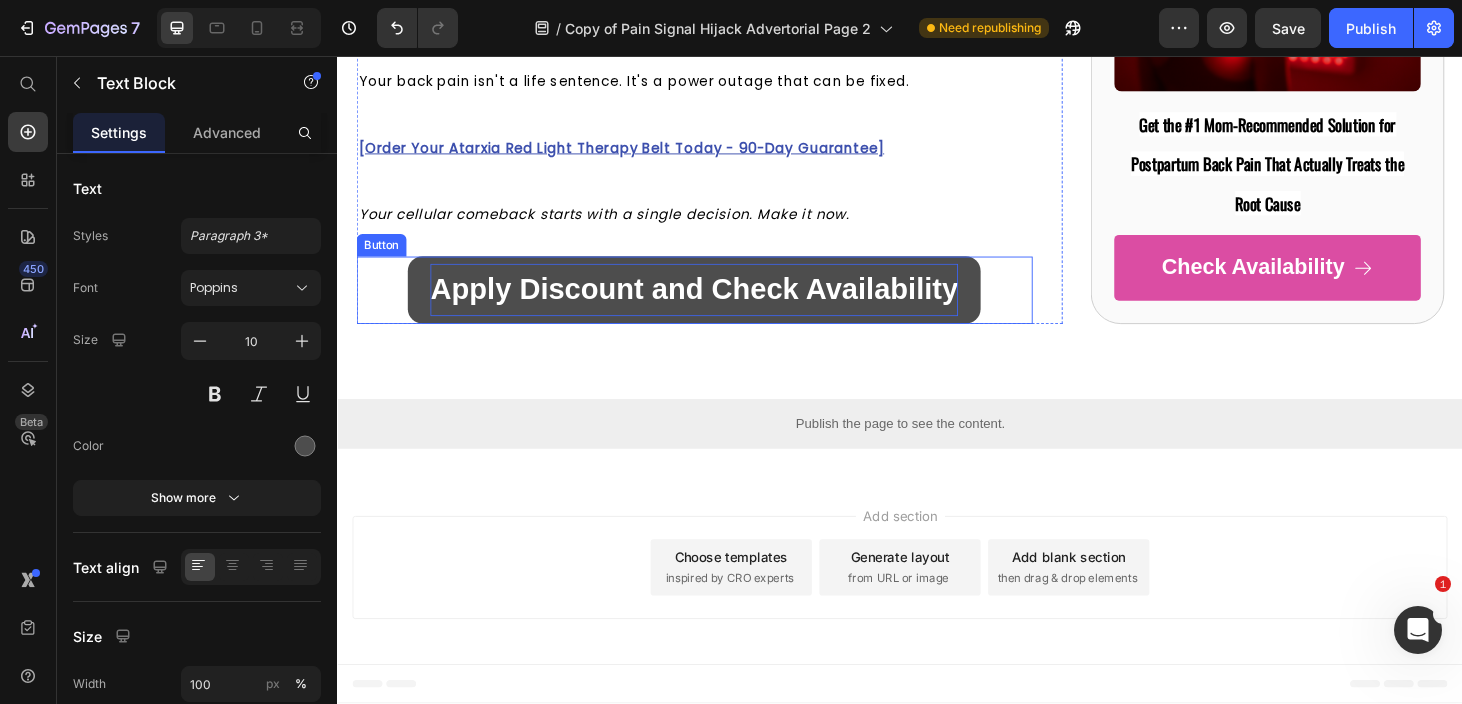 click on "Apply Discount and Check Availability" at bounding box center (717, 305) 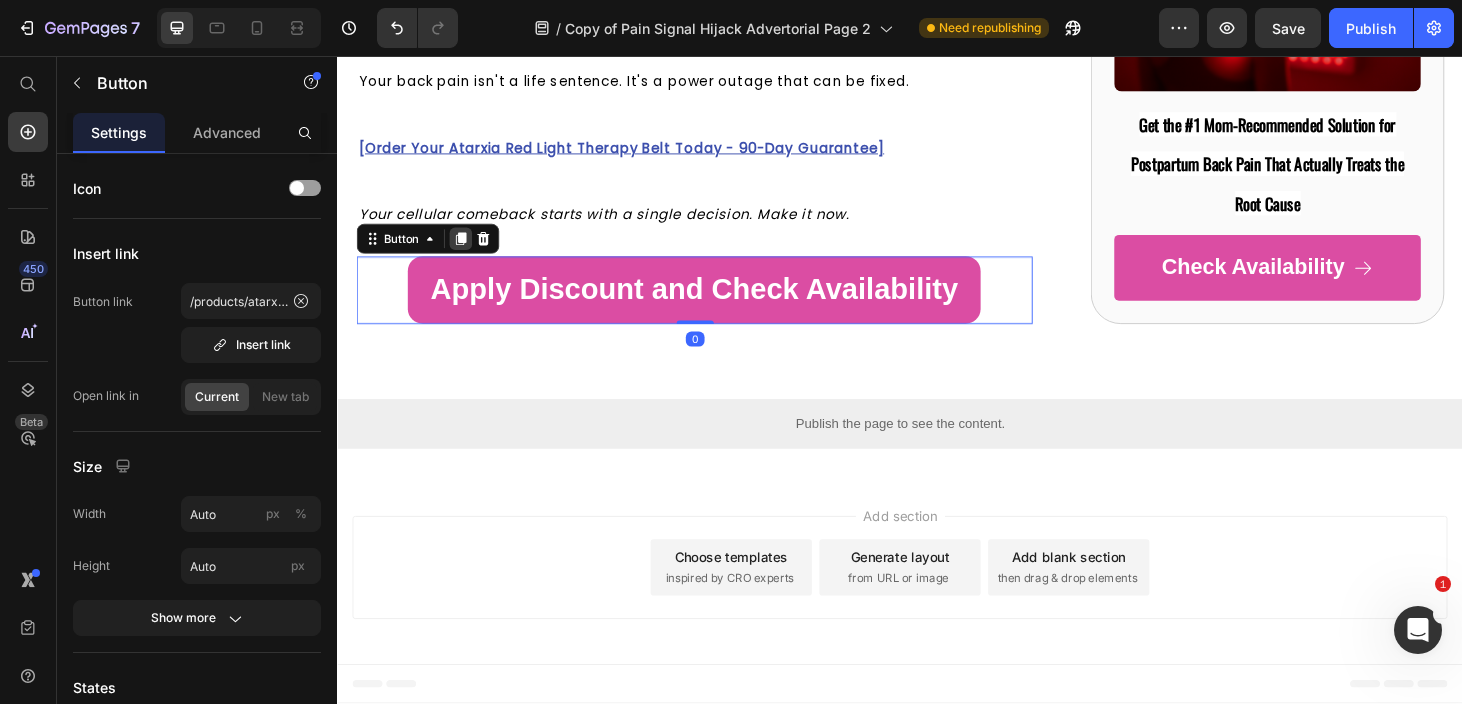click 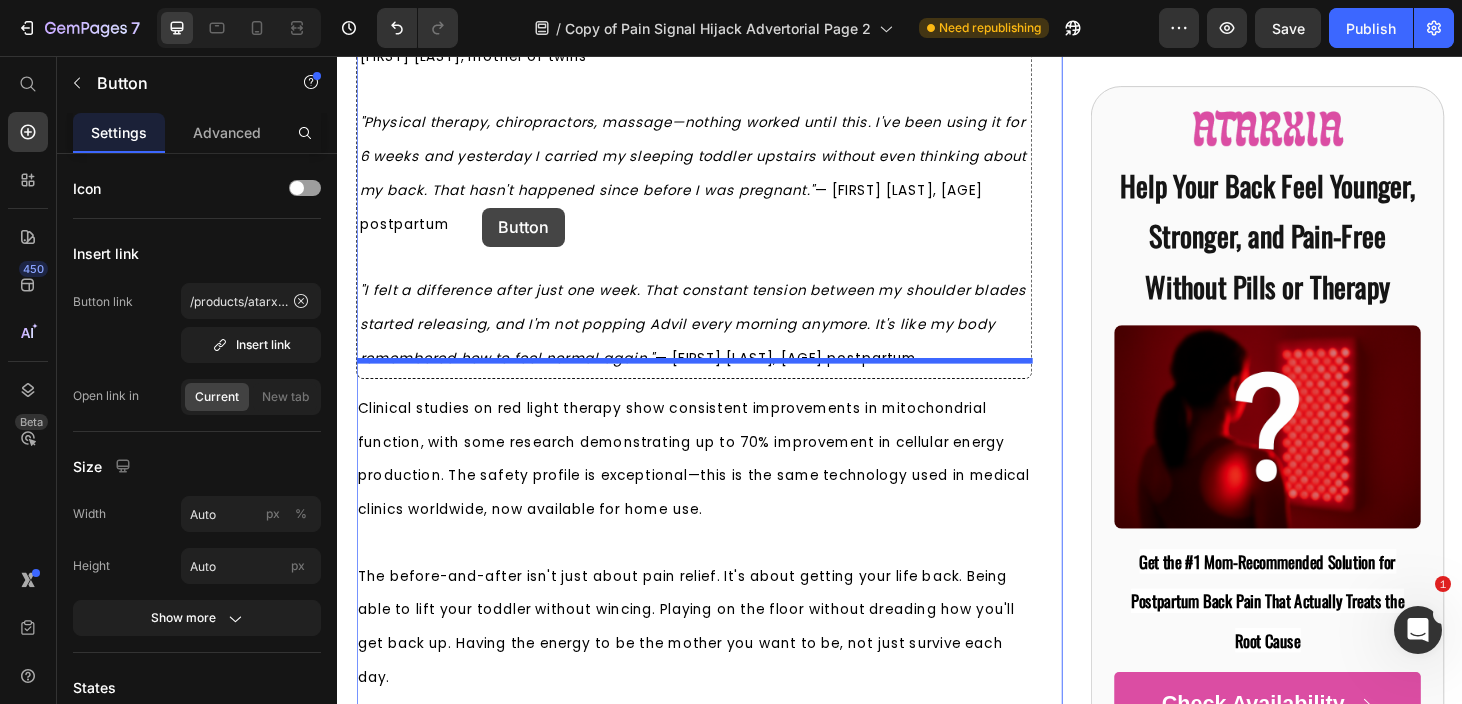 scroll, scrollTop: 6315, scrollLeft: 0, axis: vertical 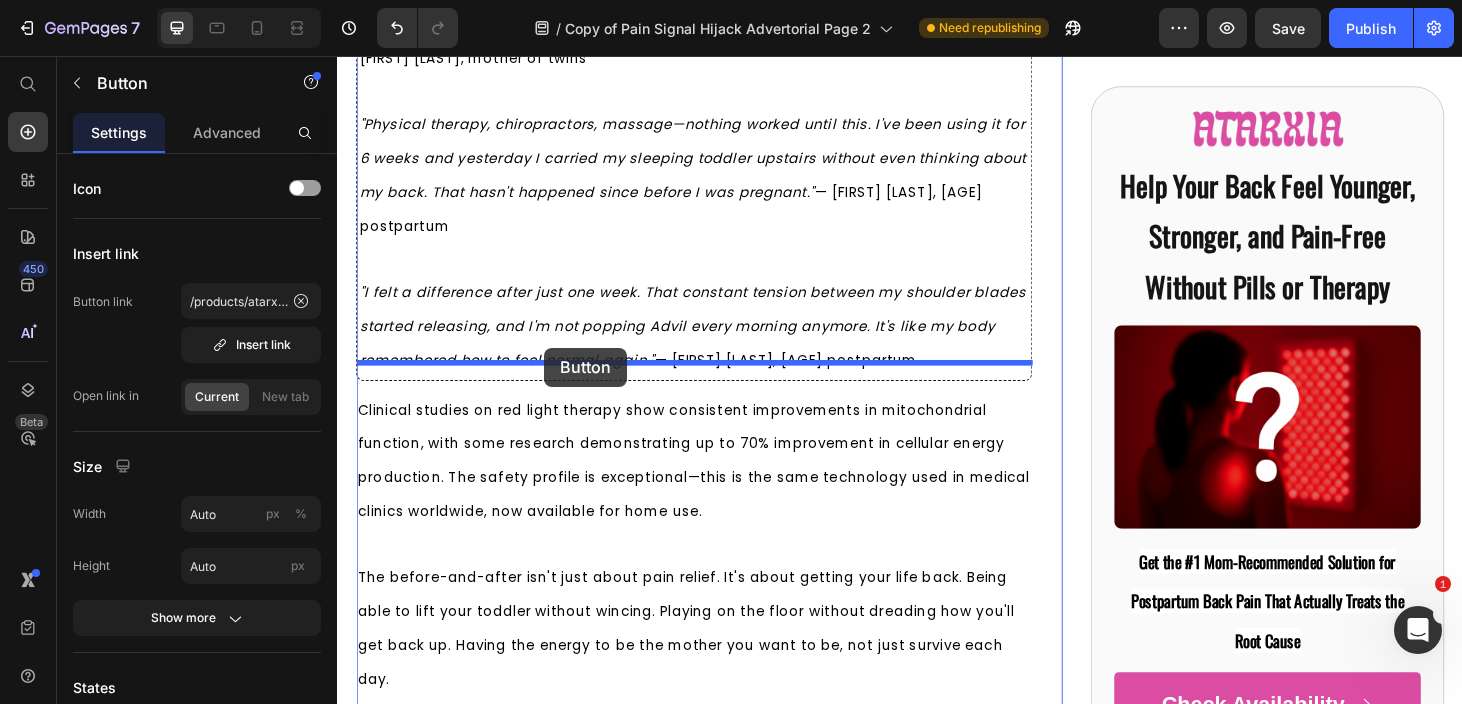 drag, startPoint x: 379, startPoint y: 328, endPoint x: 558, endPoint y: 367, distance: 183.19934 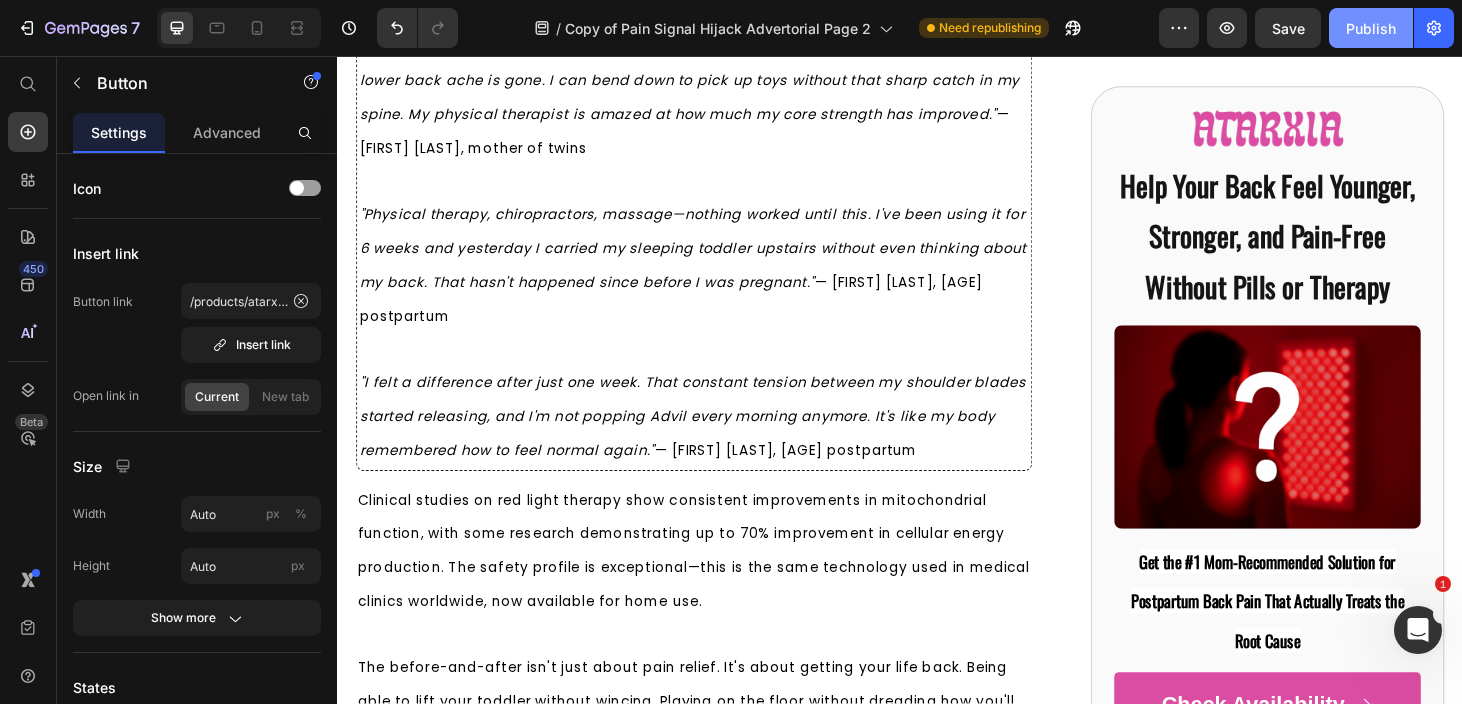 click on "Publish" 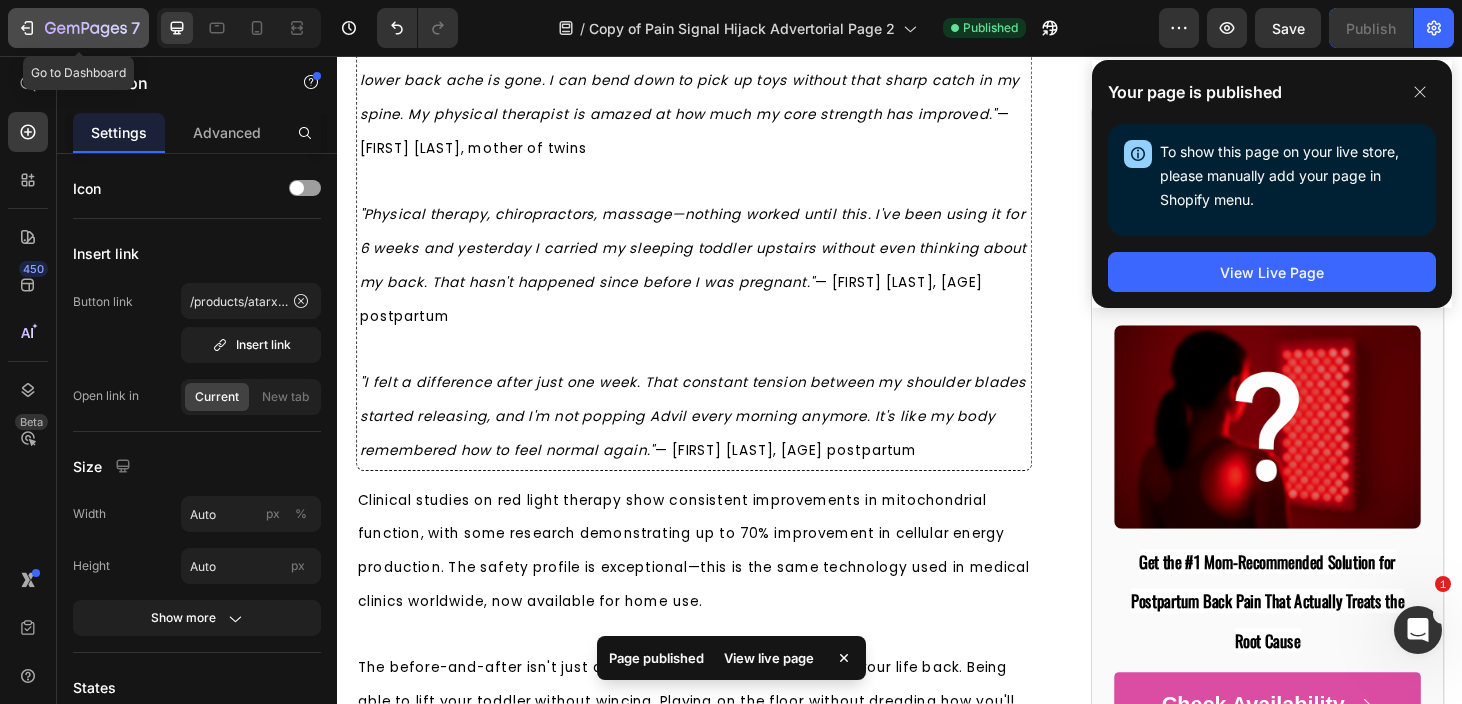 click on "7" 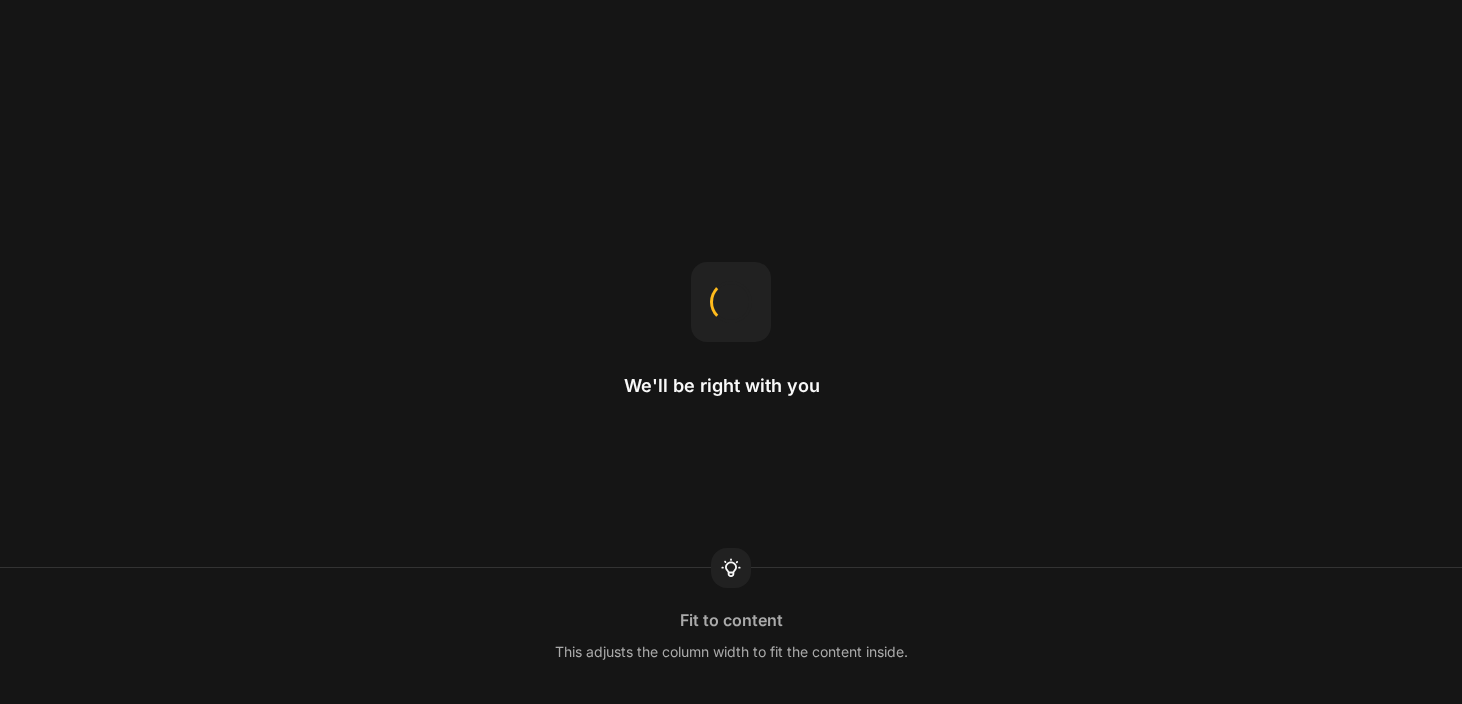 scroll, scrollTop: 0, scrollLeft: 0, axis: both 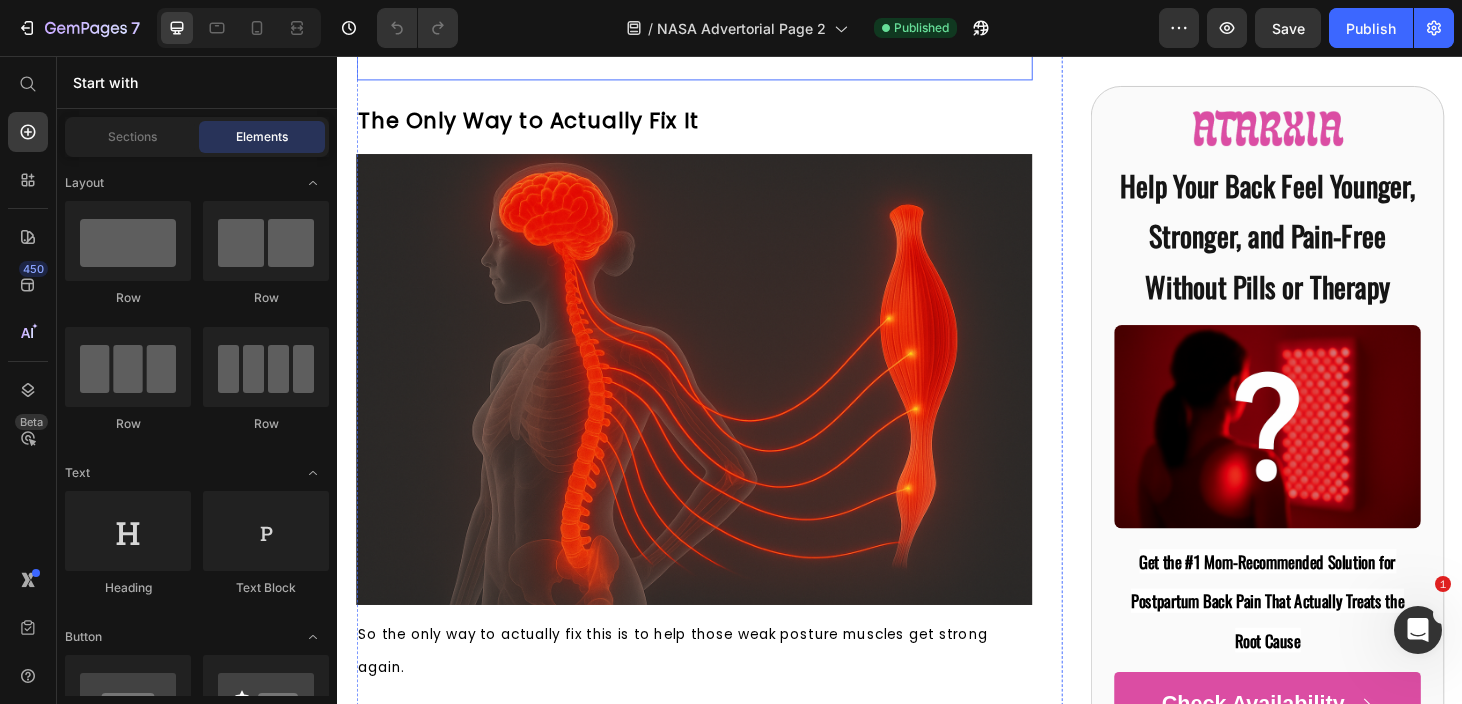 click on "But after delivery, those joints stay unstable, and your deep posture muscles don't reactivate properly on their own, leaving your spine unsupported and causing chronic back pain that persists long after delivery." at bounding box center (717, -957) 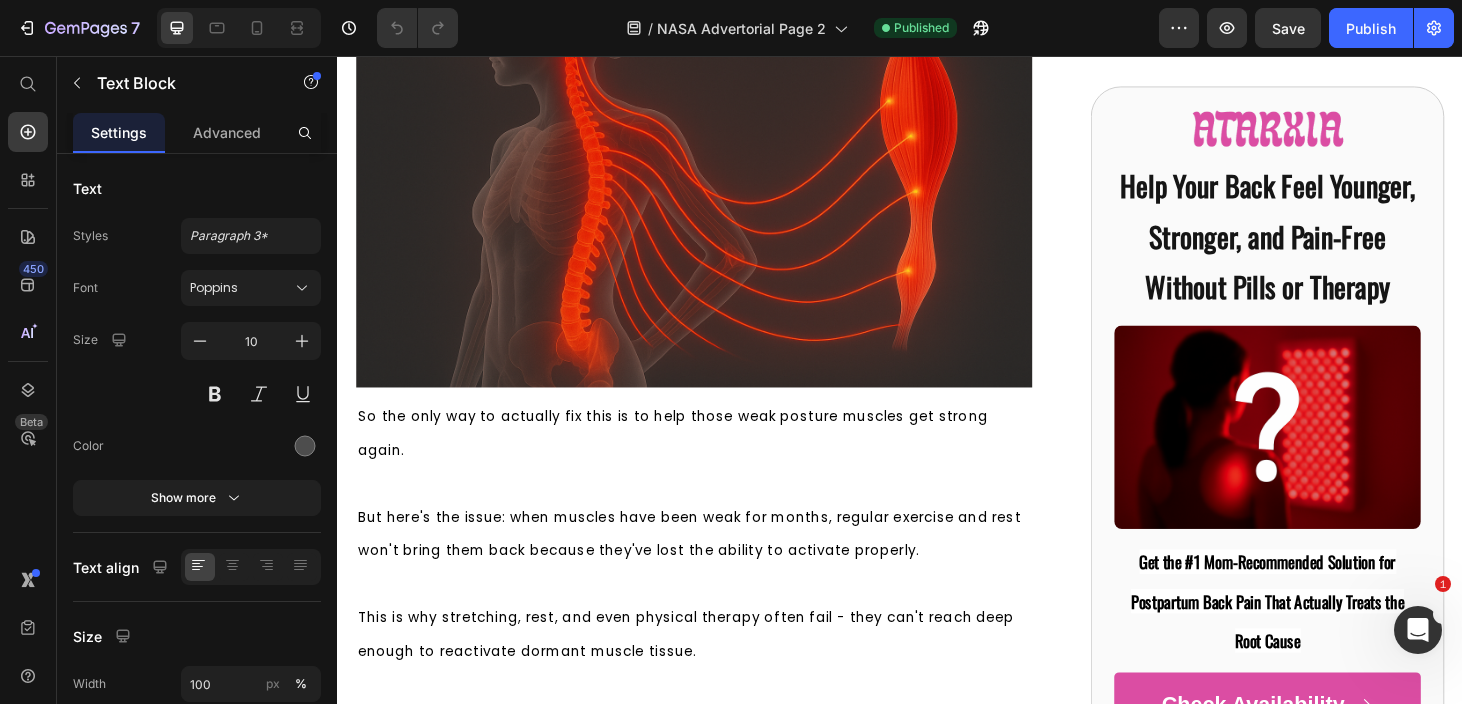 scroll, scrollTop: 6550, scrollLeft: 0, axis: vertical 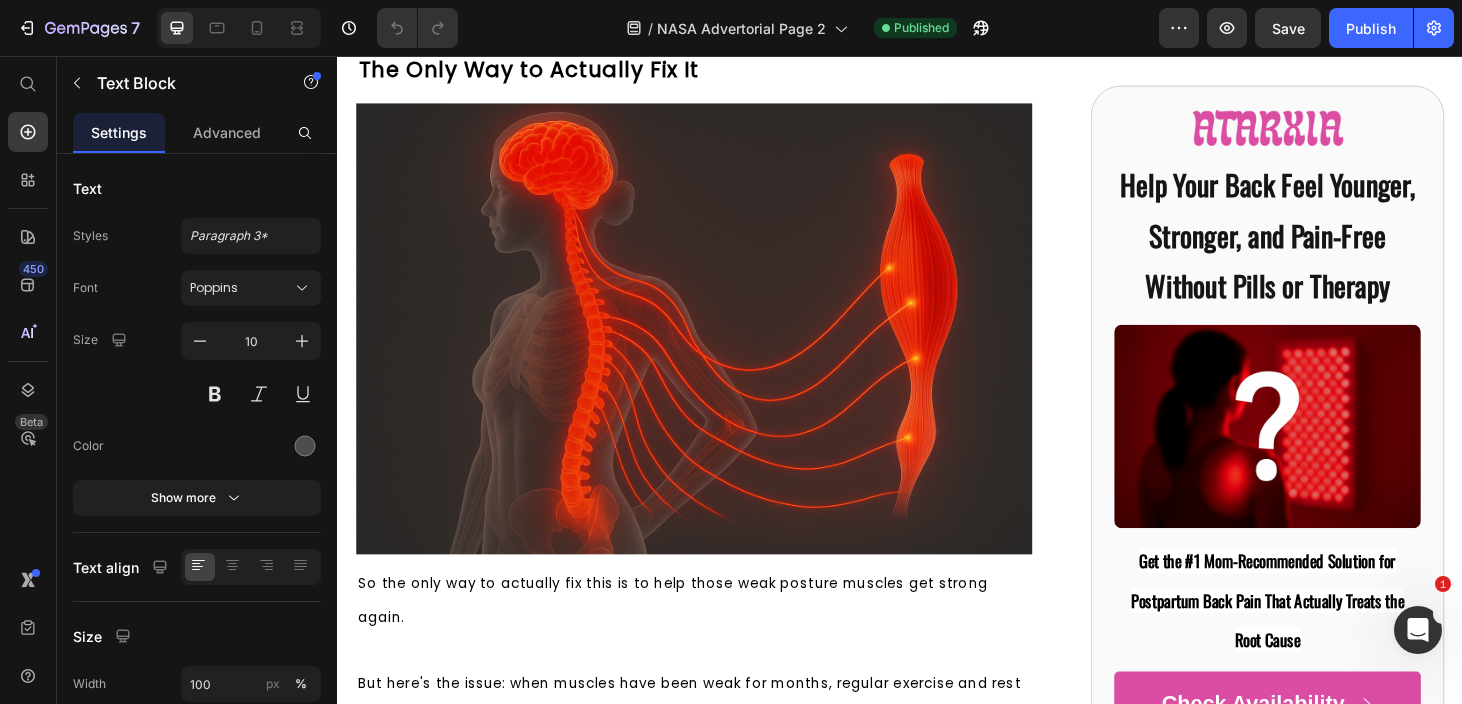 click on "Think about it:" at bounding box center (717, -904) 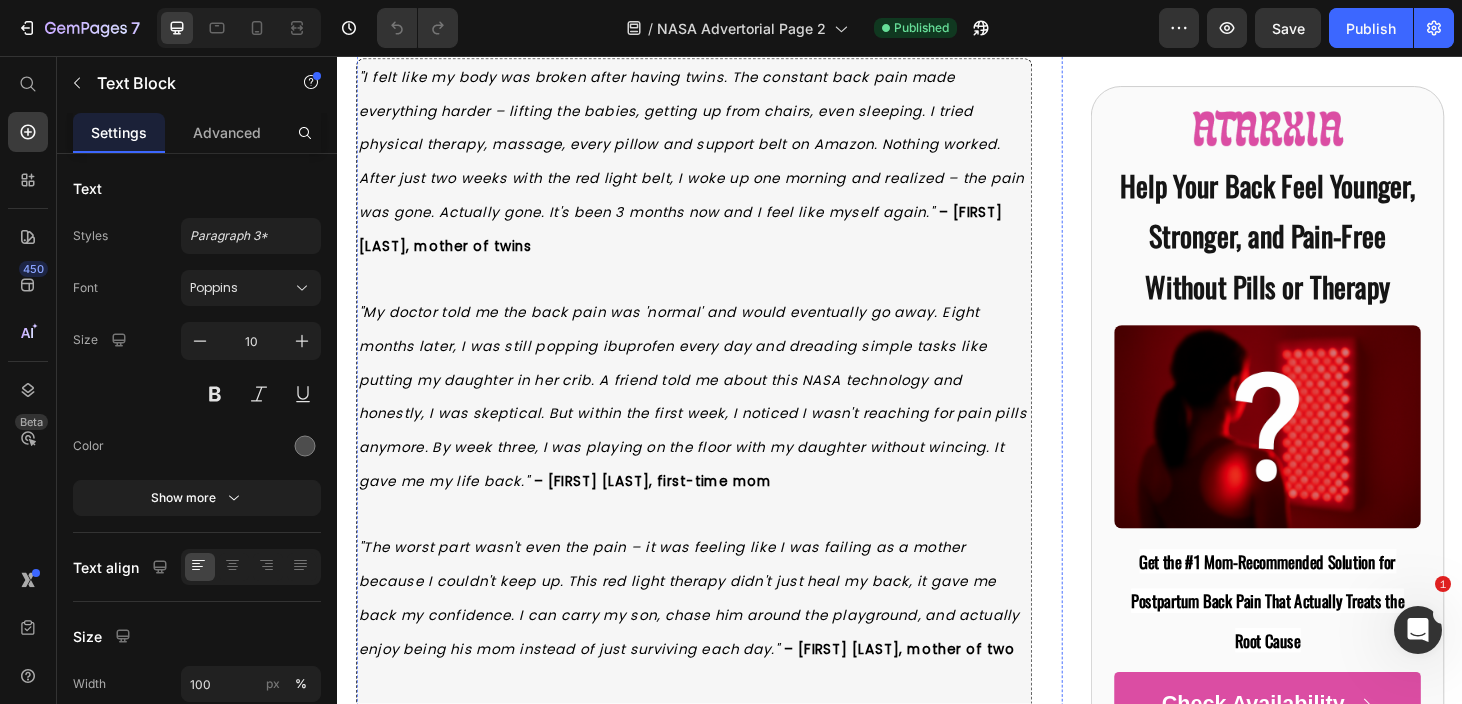 scroll, scrollTop: 10193, scrollLeft: 0, axis: vertical 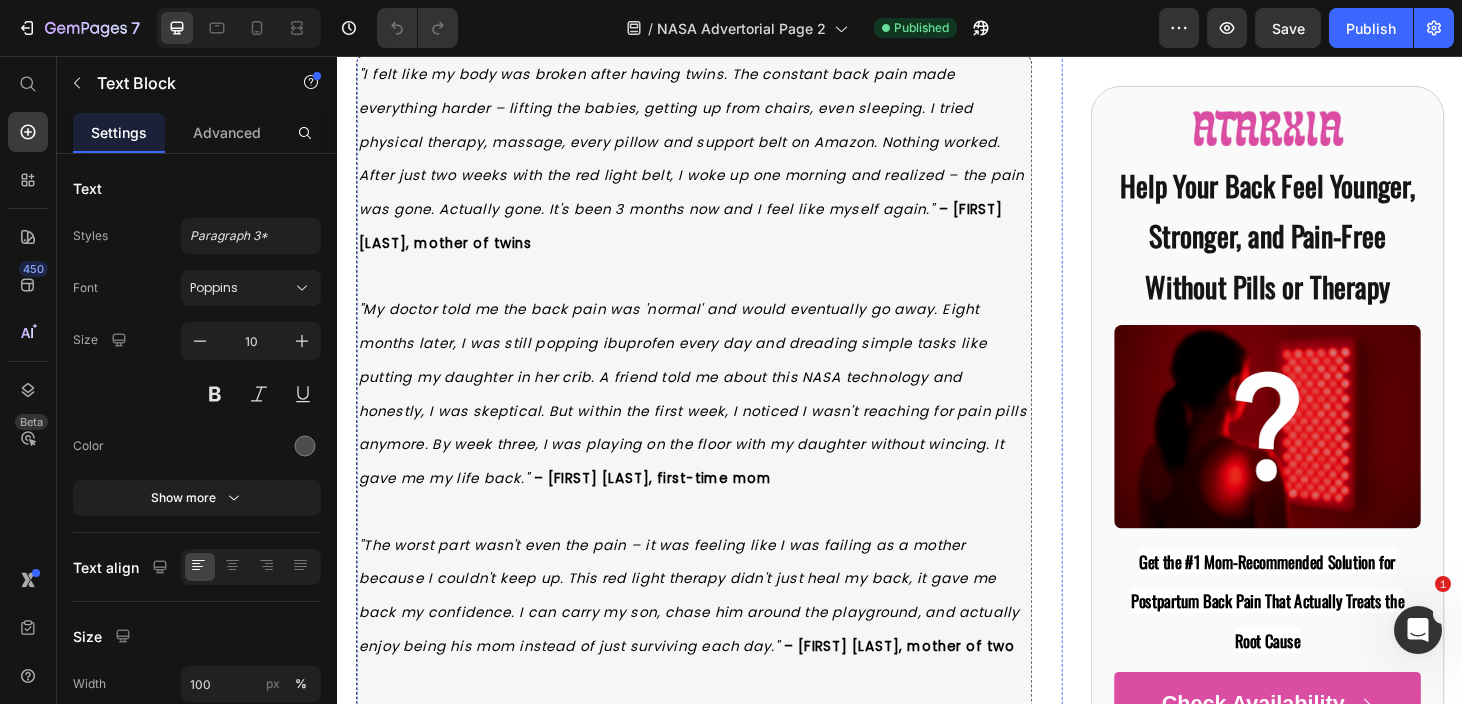 click at bounding box center (717, -1888) 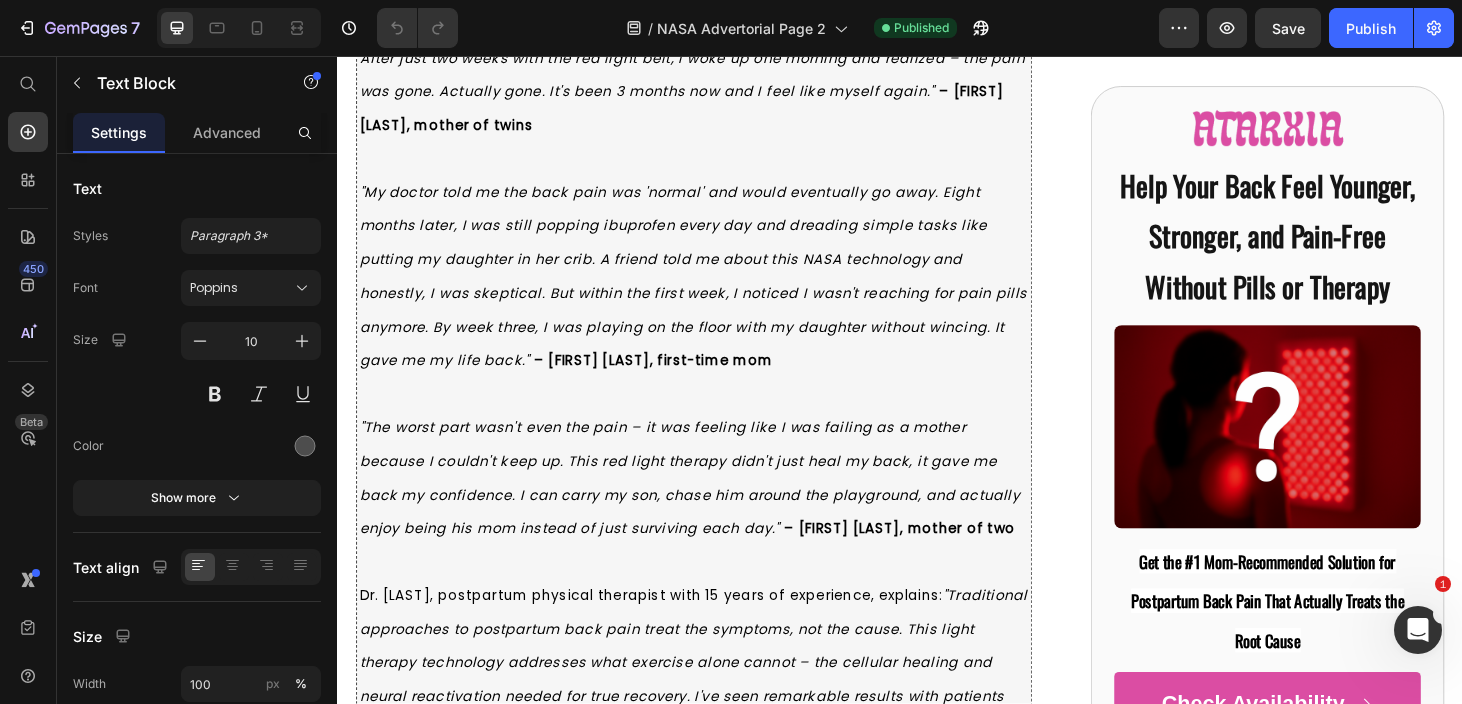 scroll, scrollTop: 10327, scrollLeft: 0, axis: vertical 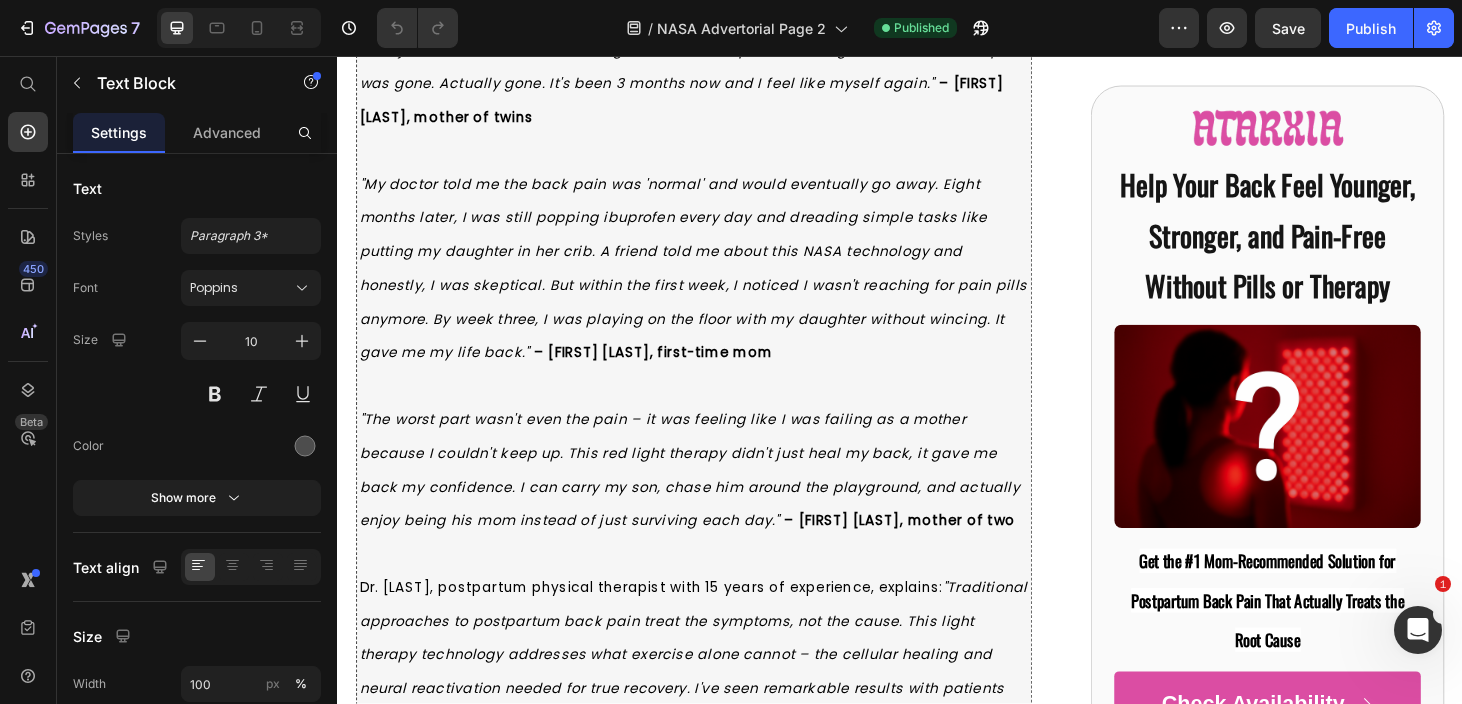click on "Here's how it works:" at bounding box center [436, -1827] 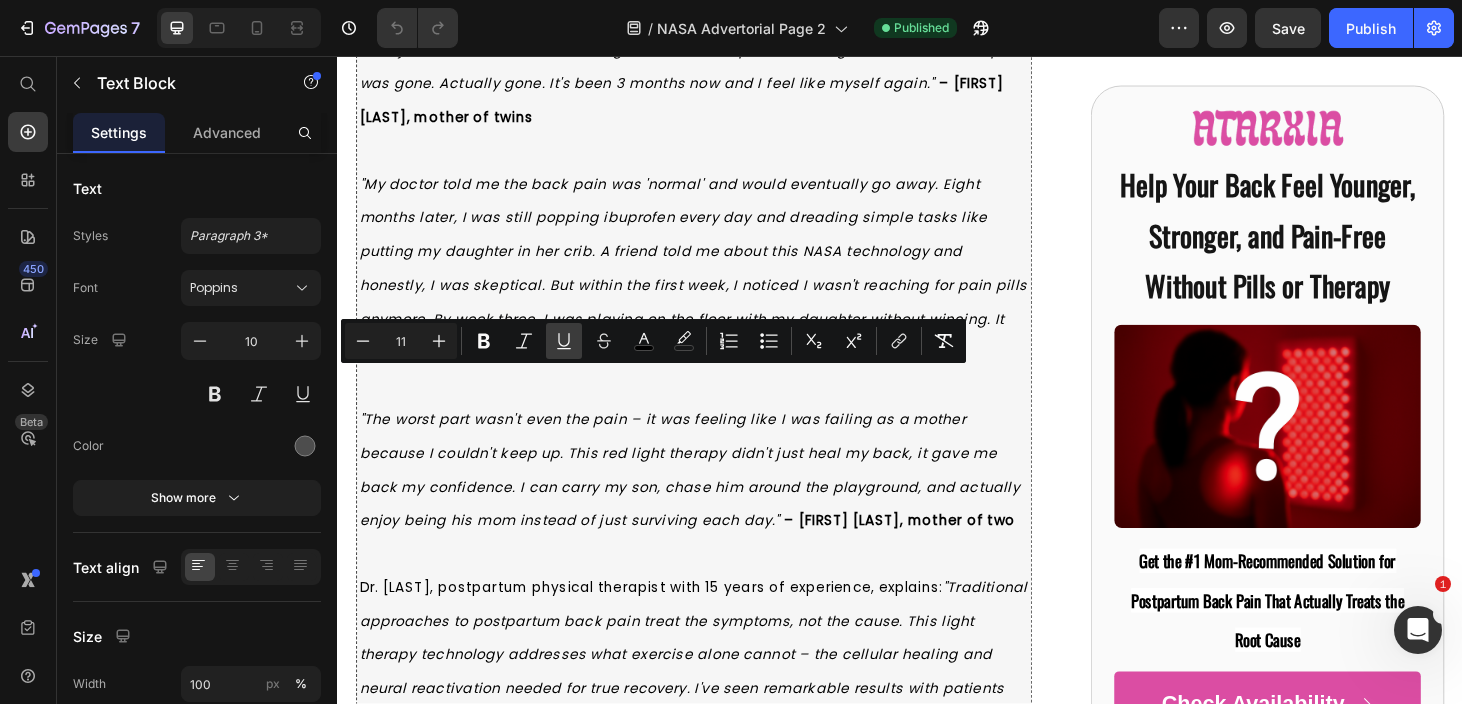 click 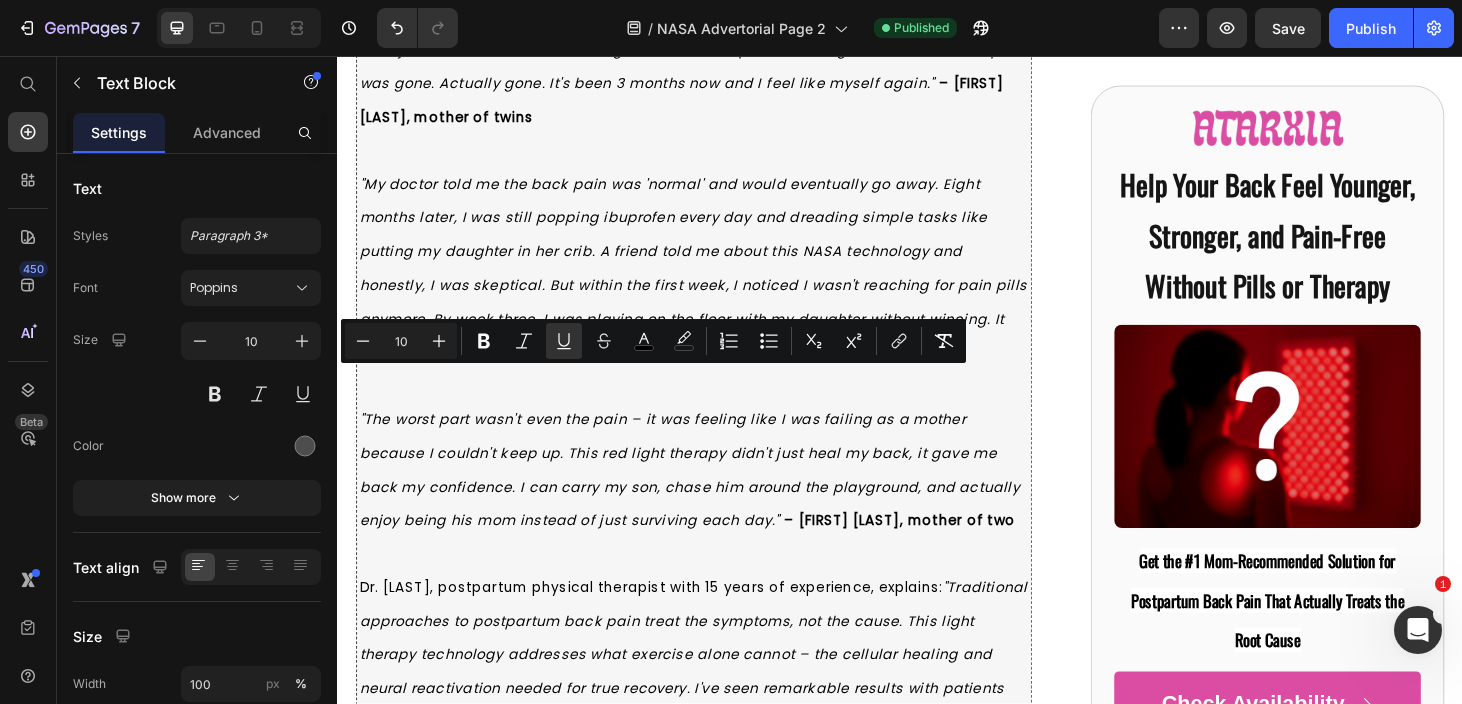 click at bounding box center [717, -1791] 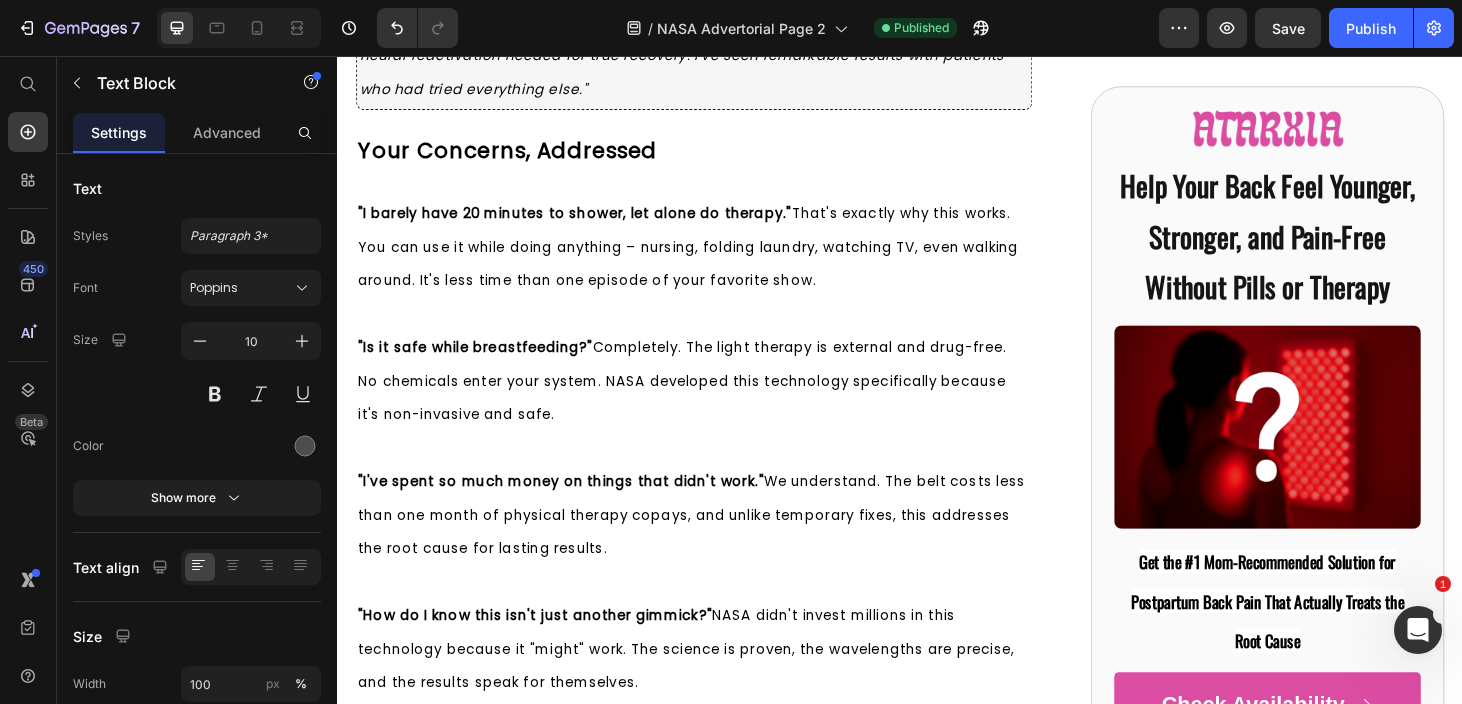 scroll, scrollTop: 11072, scrollLeft: 0, axis: vertical 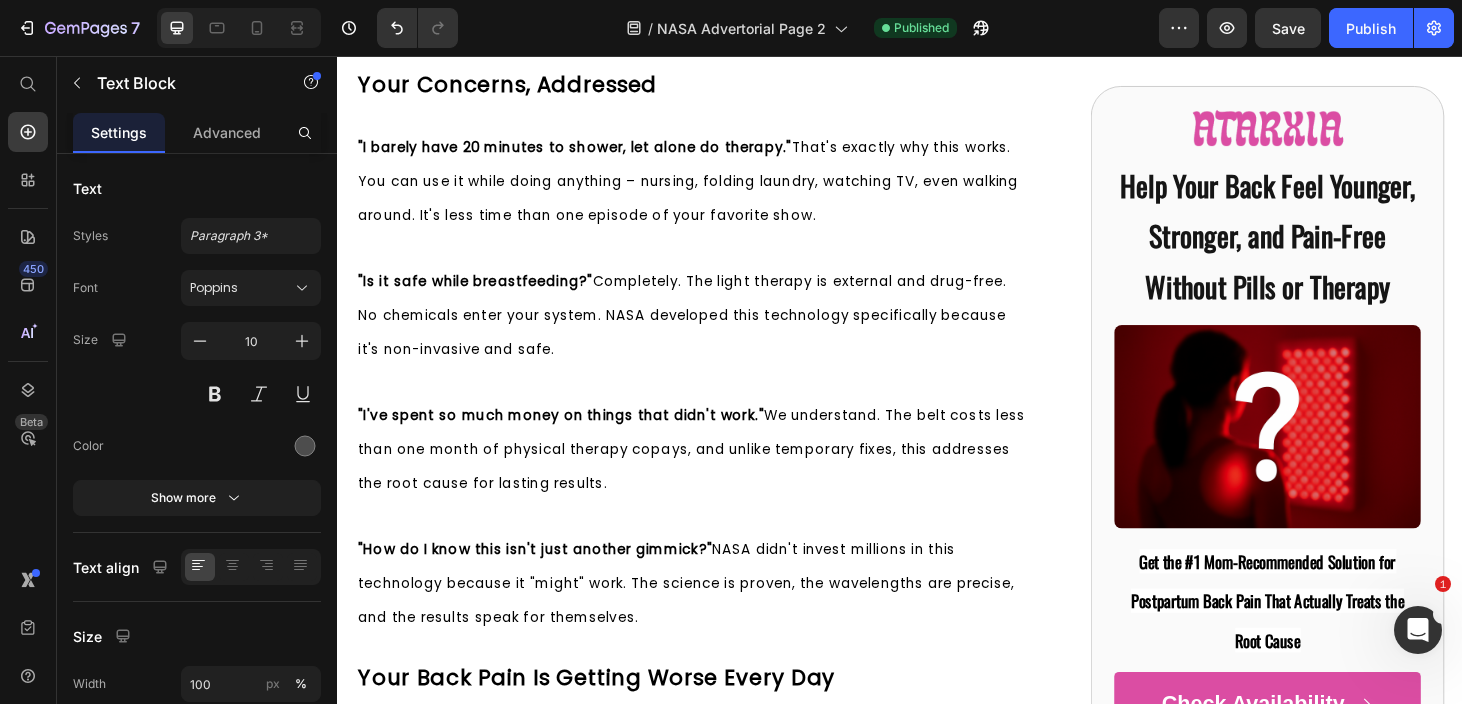 click at bounding box center (717, -1944) 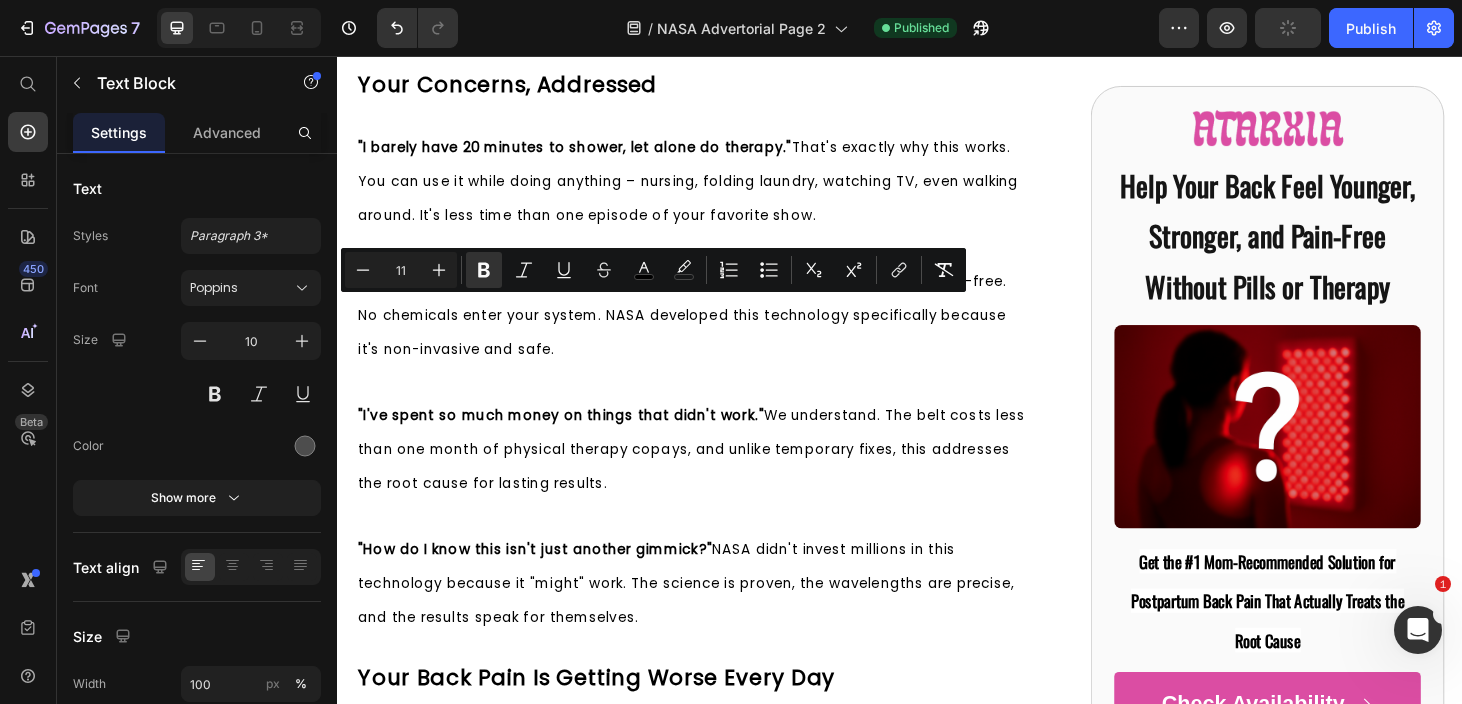 drag, startPoint x: 412, startPoint y: 325, endPoint x: 359, endPoint y: 326, distance: 53.009434 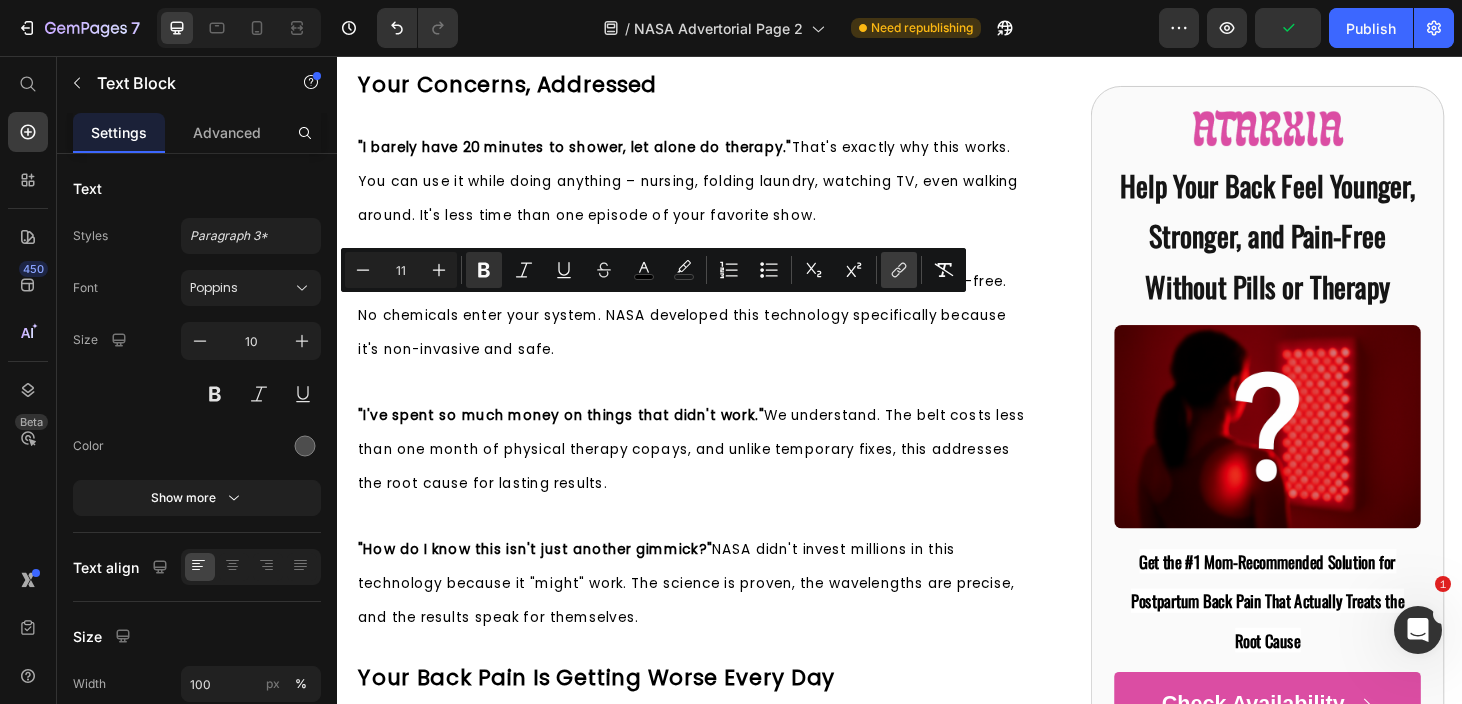 click 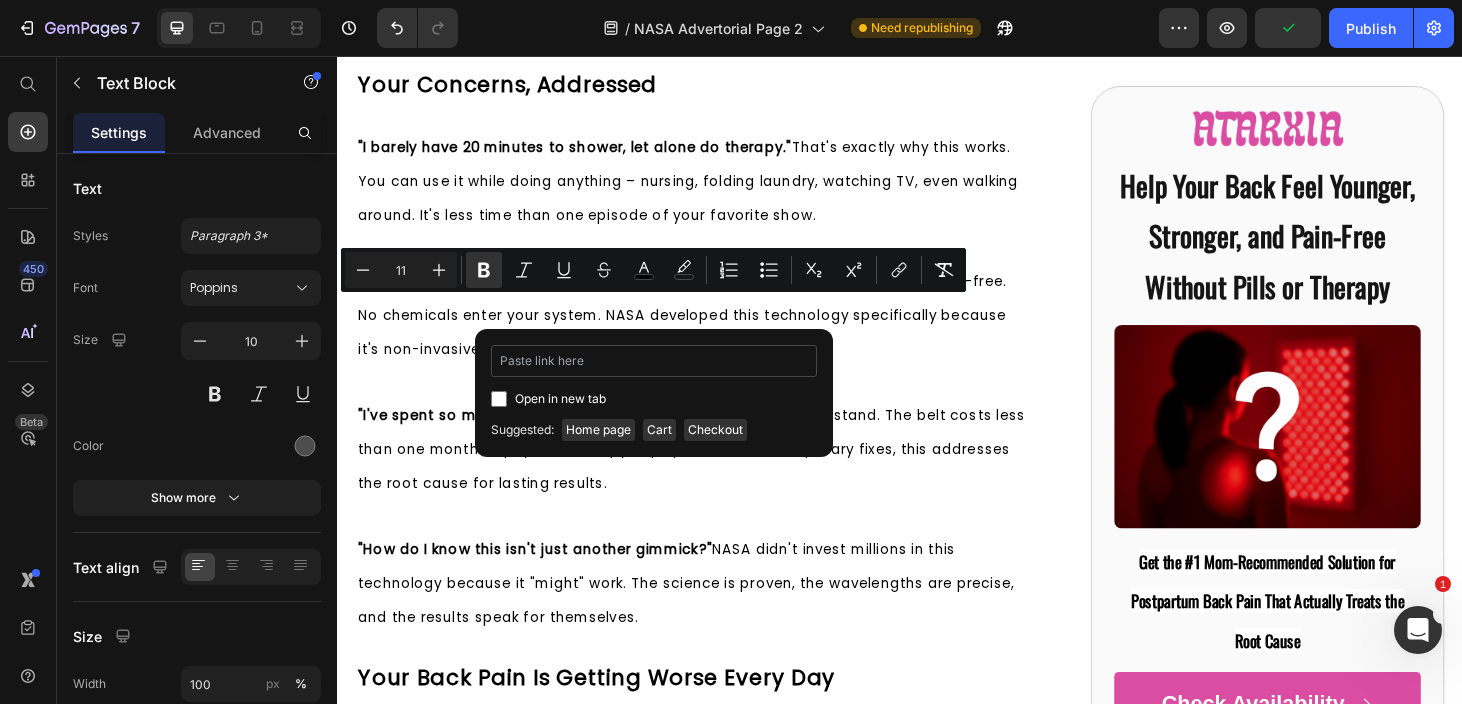 type on "https://atarxiashop.com/products/atarxia-red-light-therapy-belt" 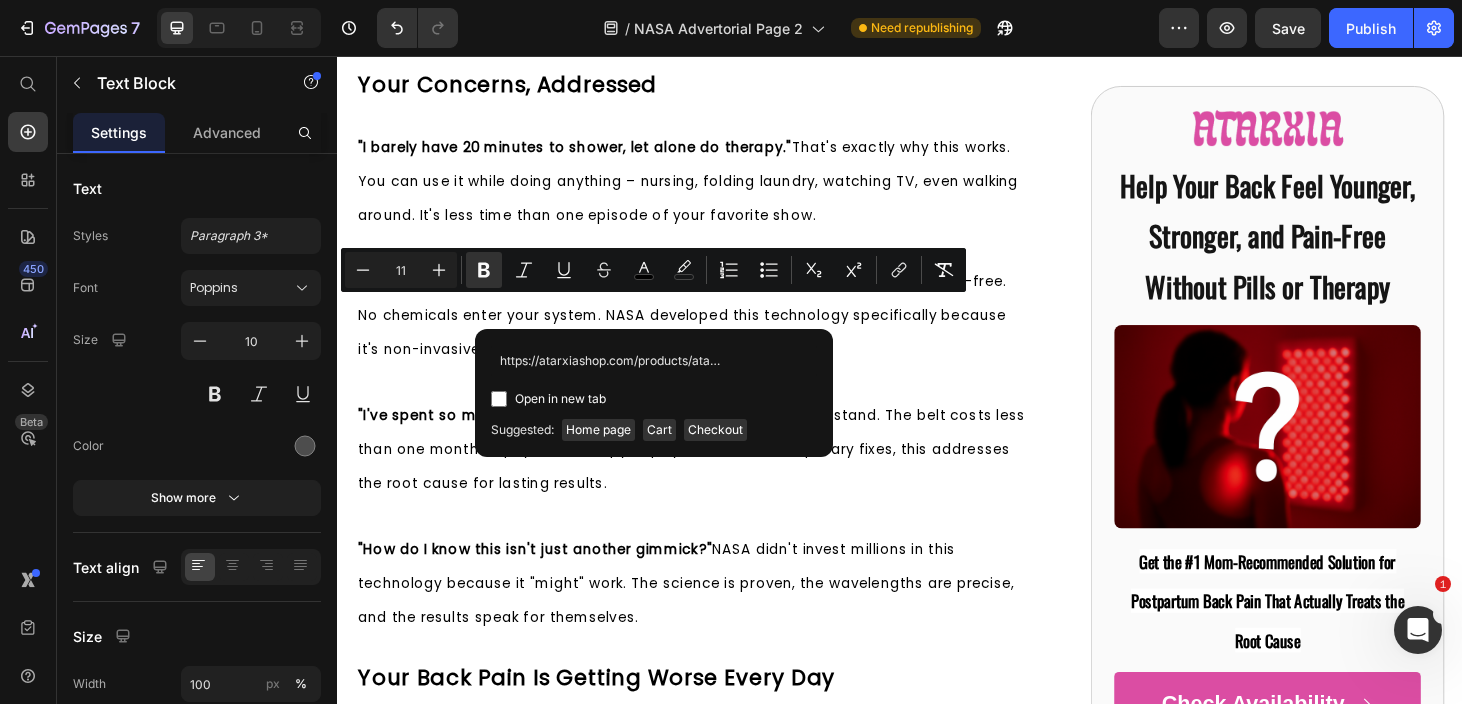 scroll, scrollTop: 0, scrollLeft: 137, axis: horizontal 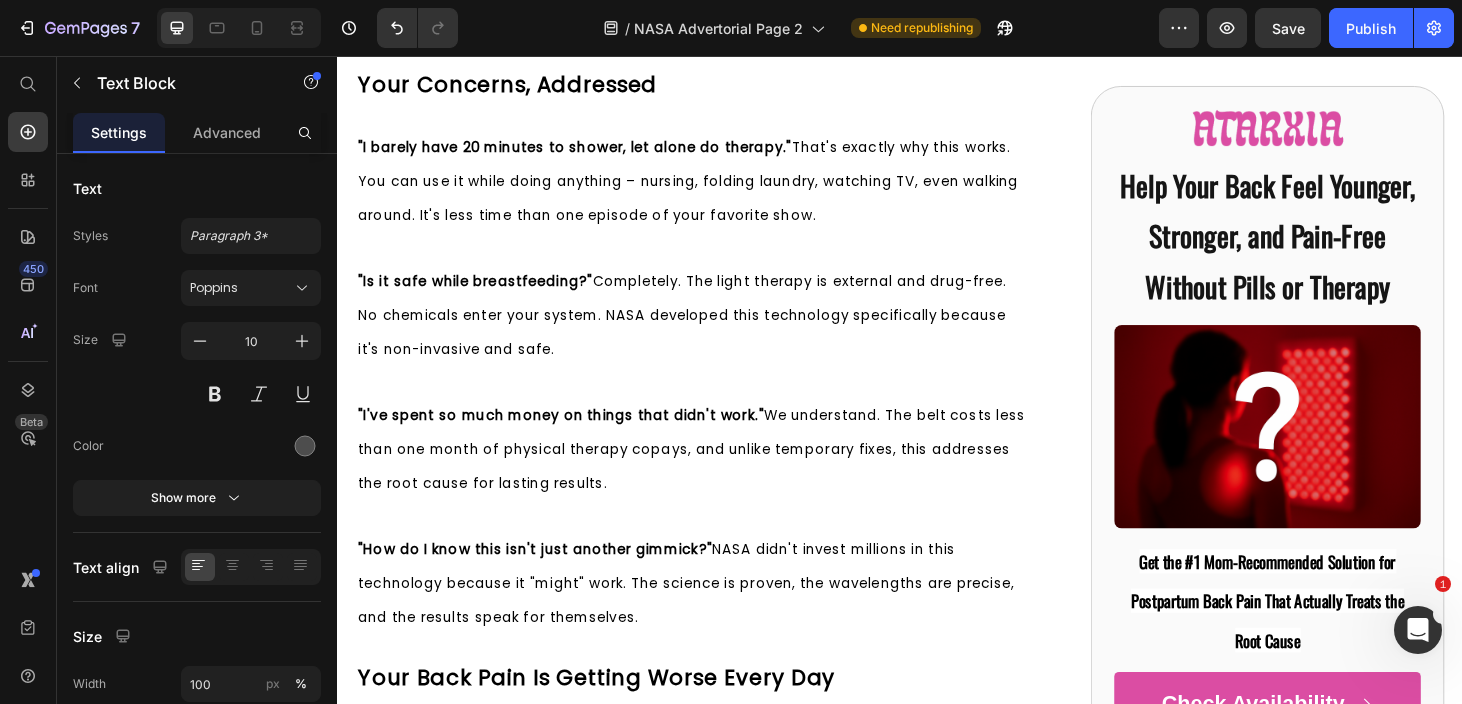 click on "While other red light devices use low-powered LEDs designed for surface treatments, Atarxia delivers 85mW/cm² of therapeutic intensity through 105 medical-grade LEDs." at bounding box center [697, -1748] 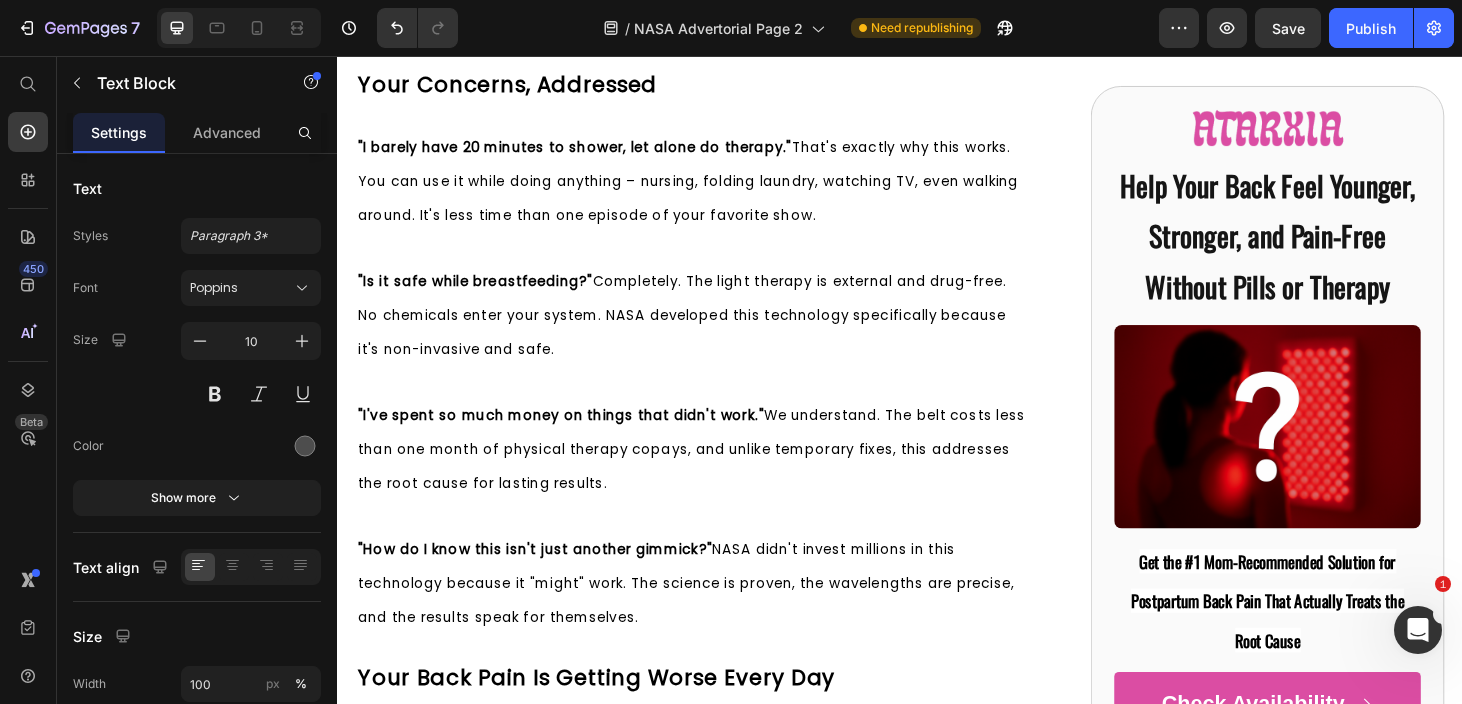 click on "is the only belt built using NASA's exact muscle reactivation specifications" at bounding box center [710, -1909] 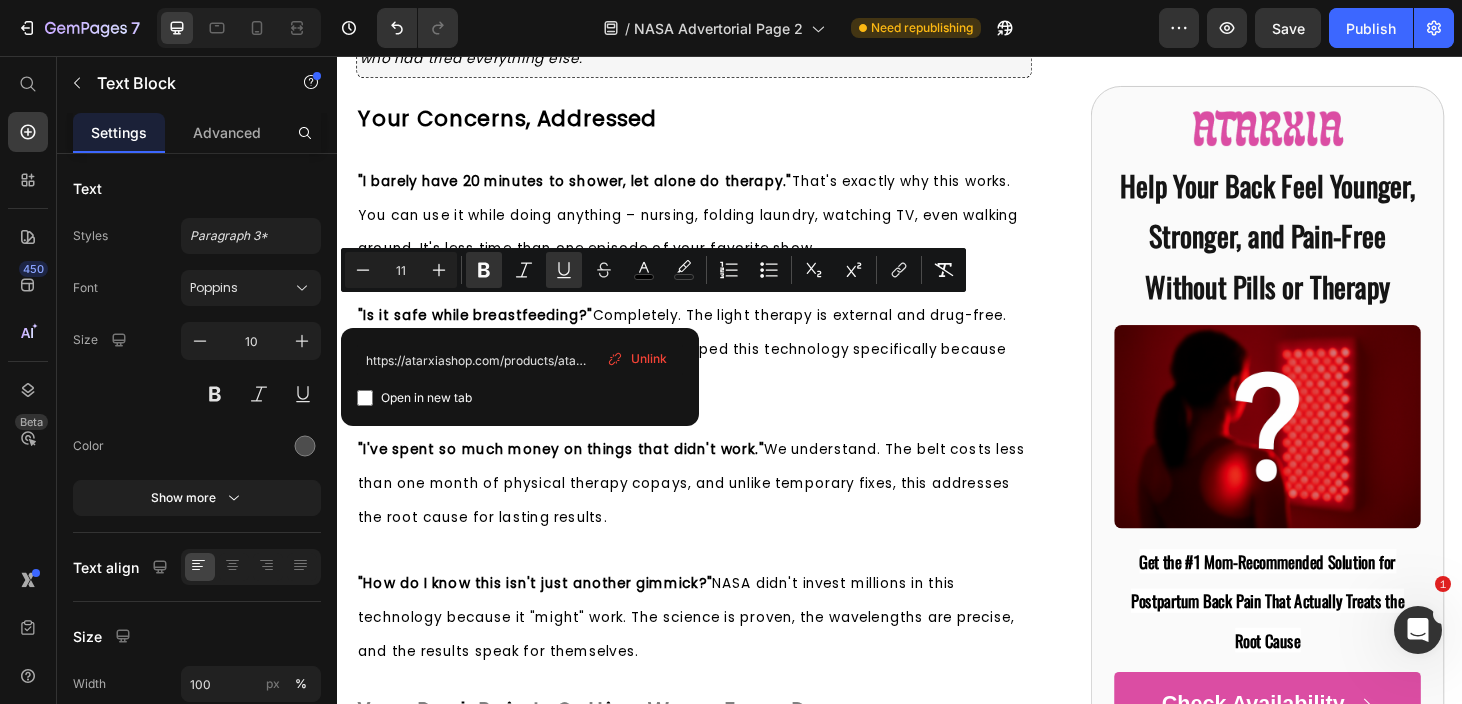 drag, startPoint x: 405, startPoint y: 322, endPoint x: 362, endPoint y: 320, distance: 43.046486 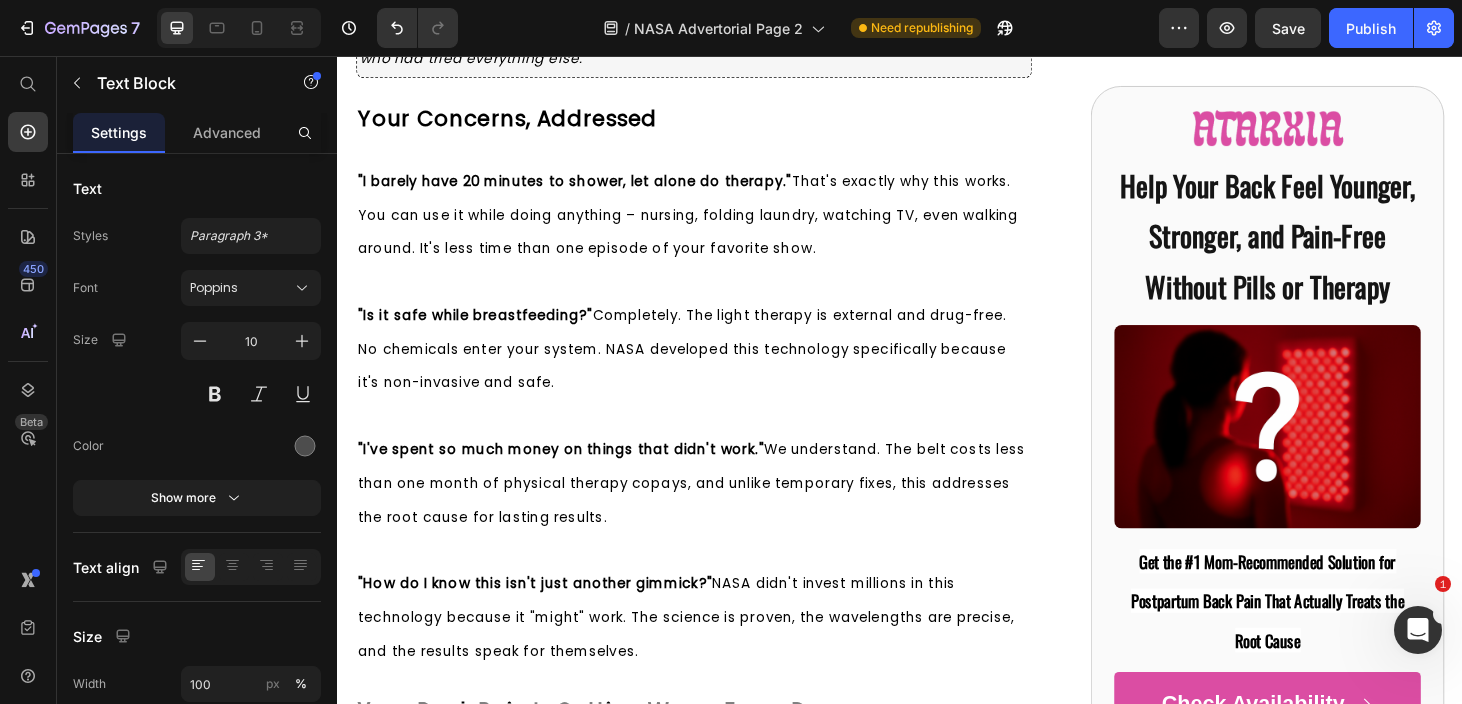 click at bounding box center (717, -2051) 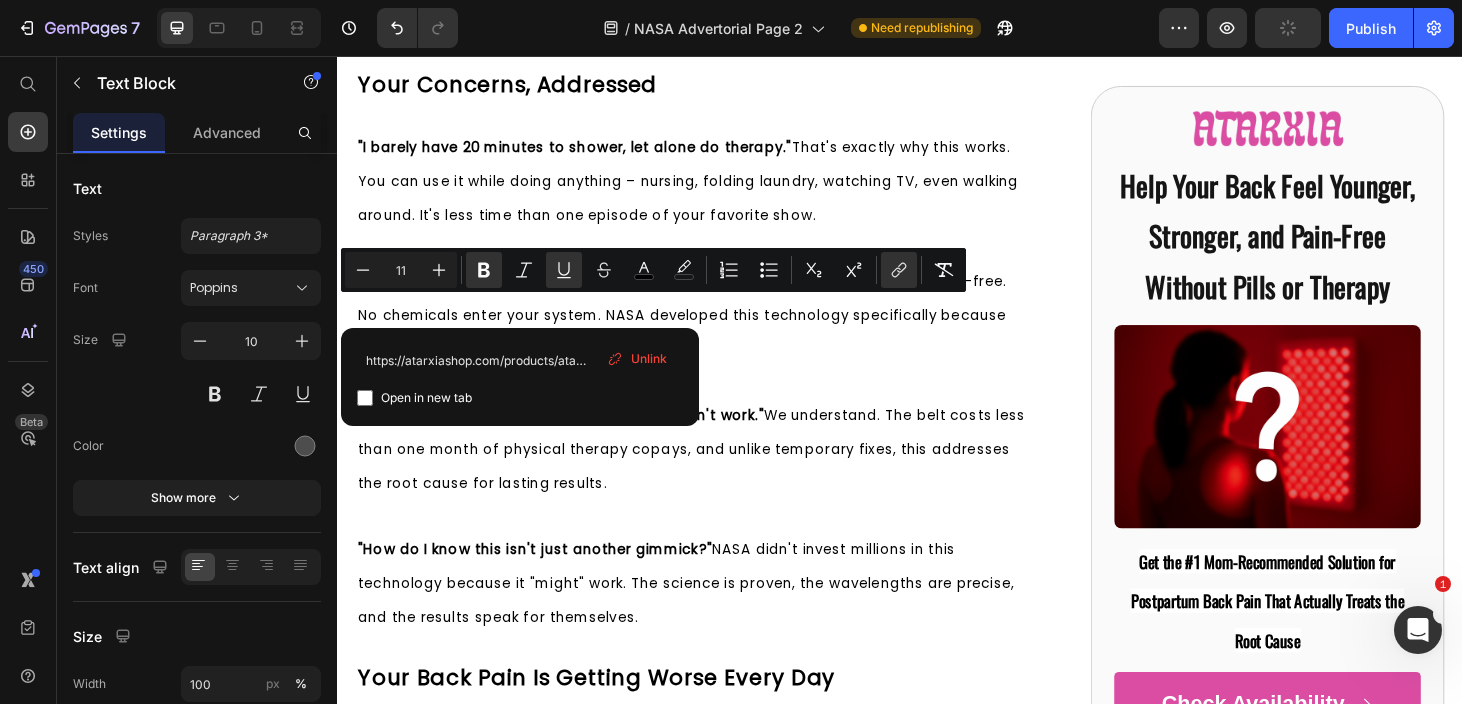 drag, startPoint x: 362, startPoint y: 326, endPoint x: 414, endPoint y: 324, distance: 52.03845 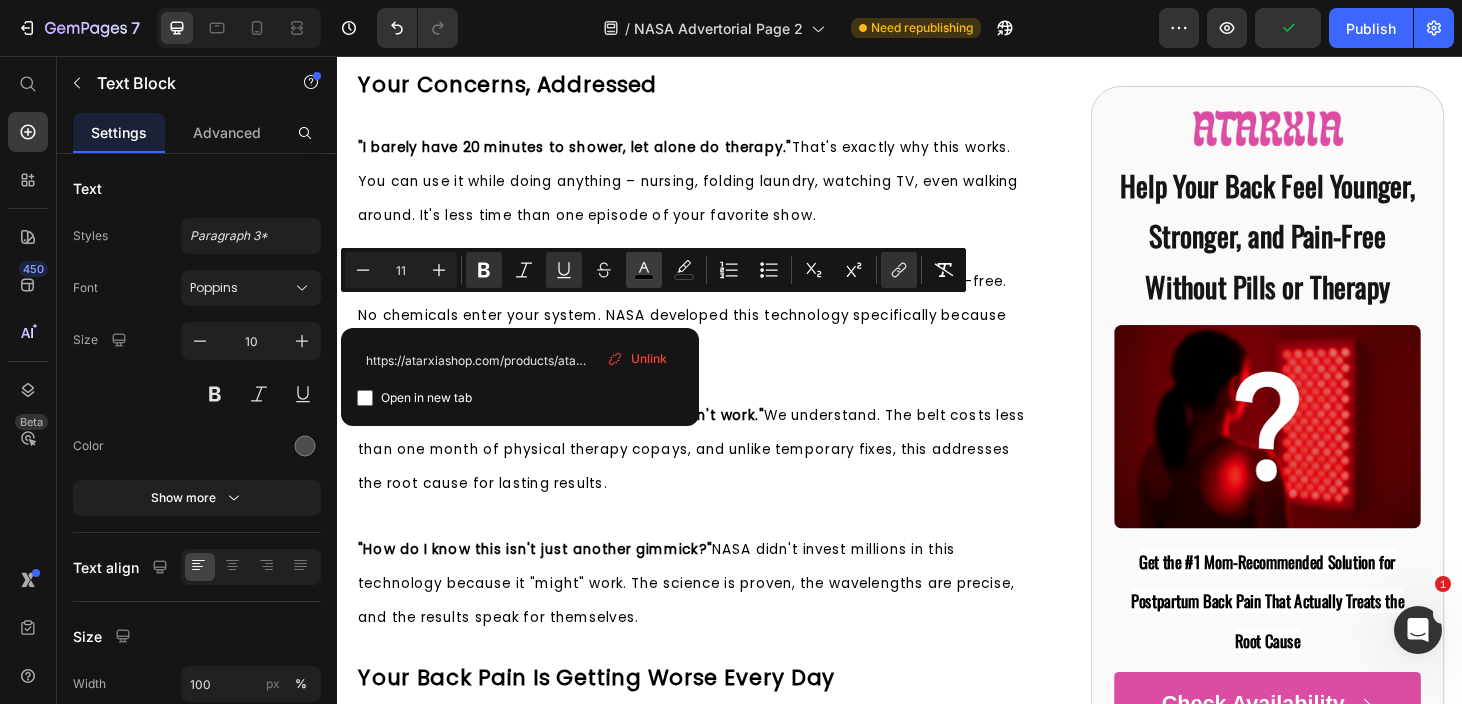 click 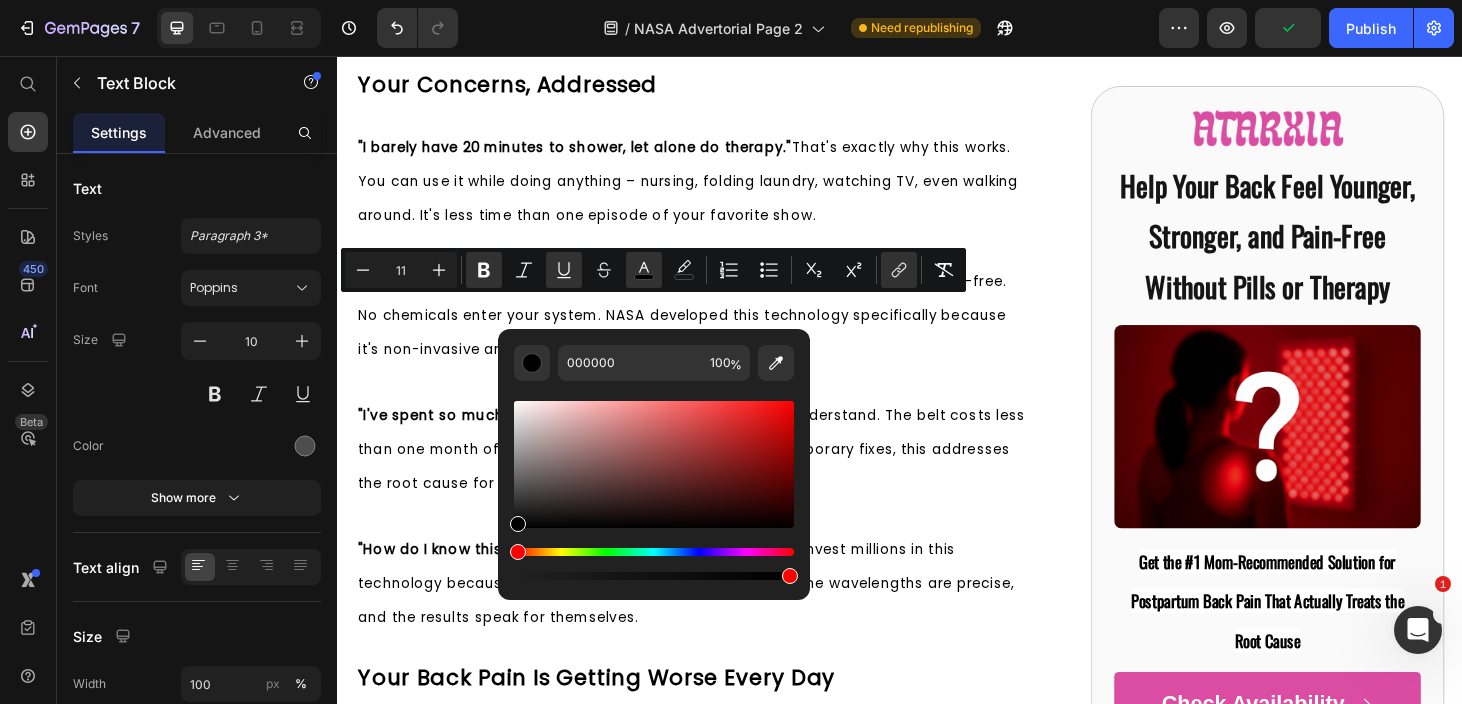 drag, startPoint x: 697, startPoint y: 552, endPoint x: 696, endPoint y: 527, distance: 25.019993 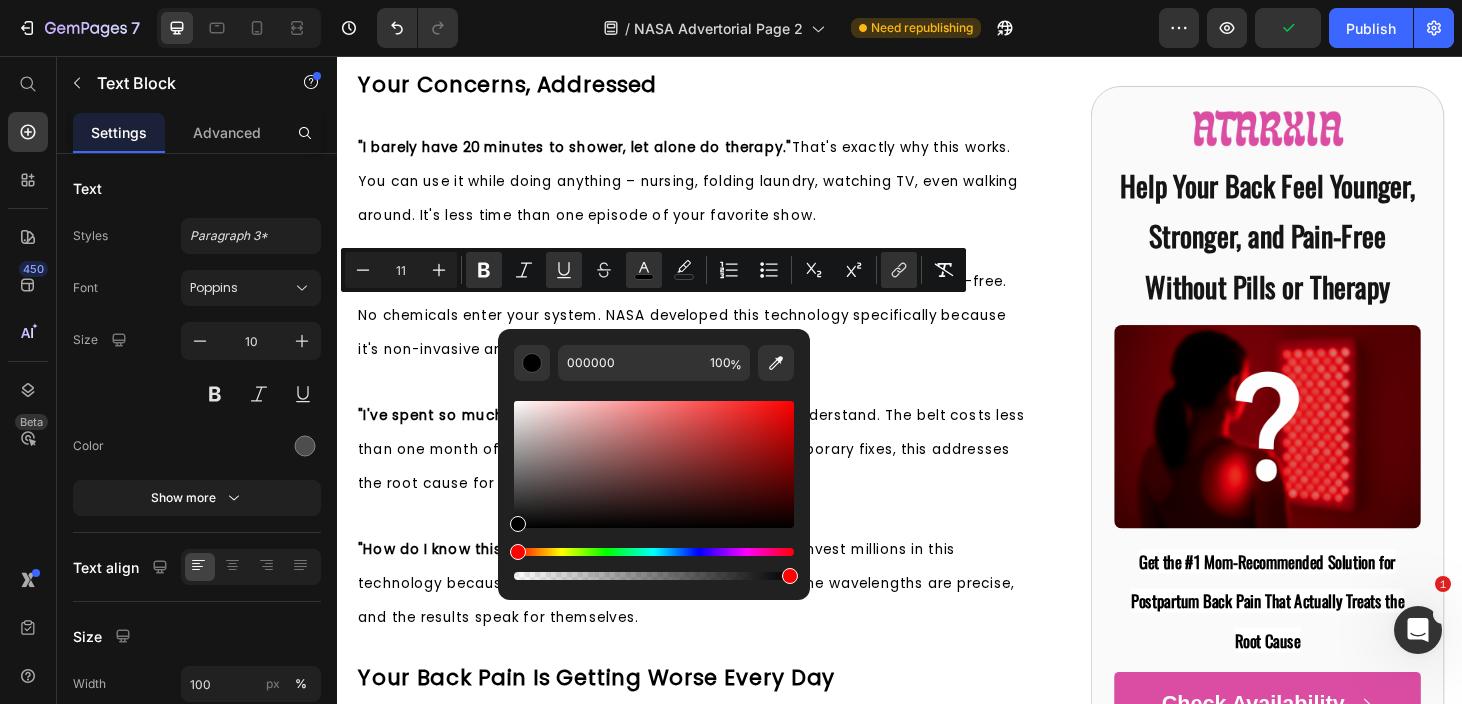 click at bounding box center (654, 552) 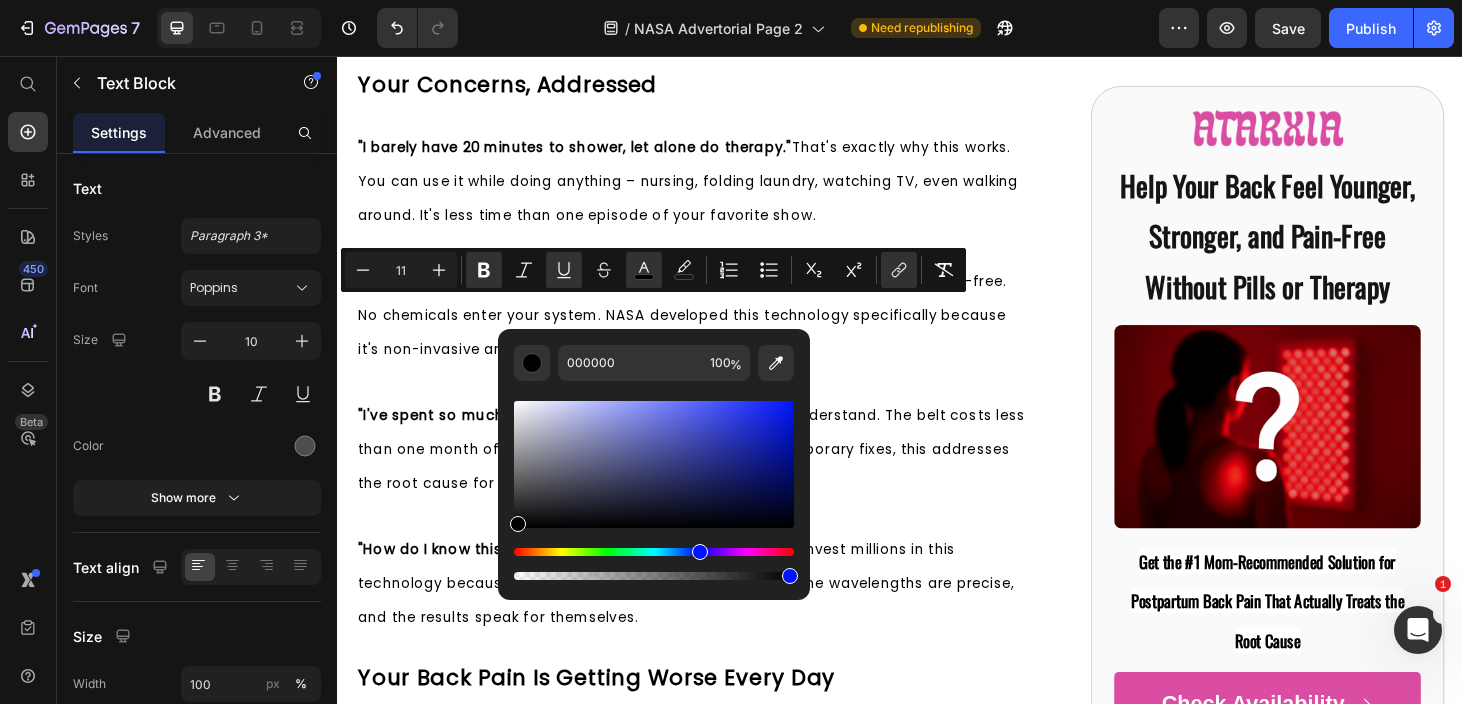 click at bounding box center [654, 464] 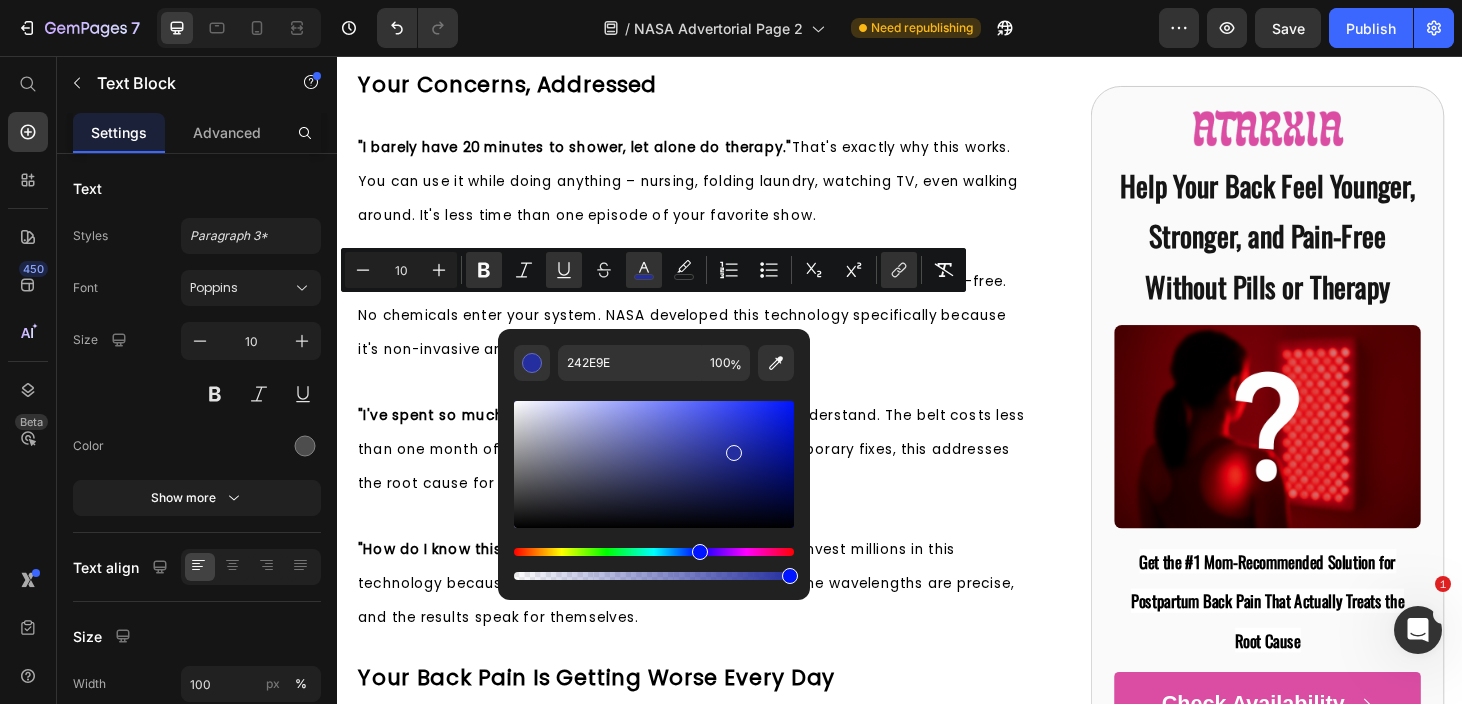 click at bounding box center [717, -1801] 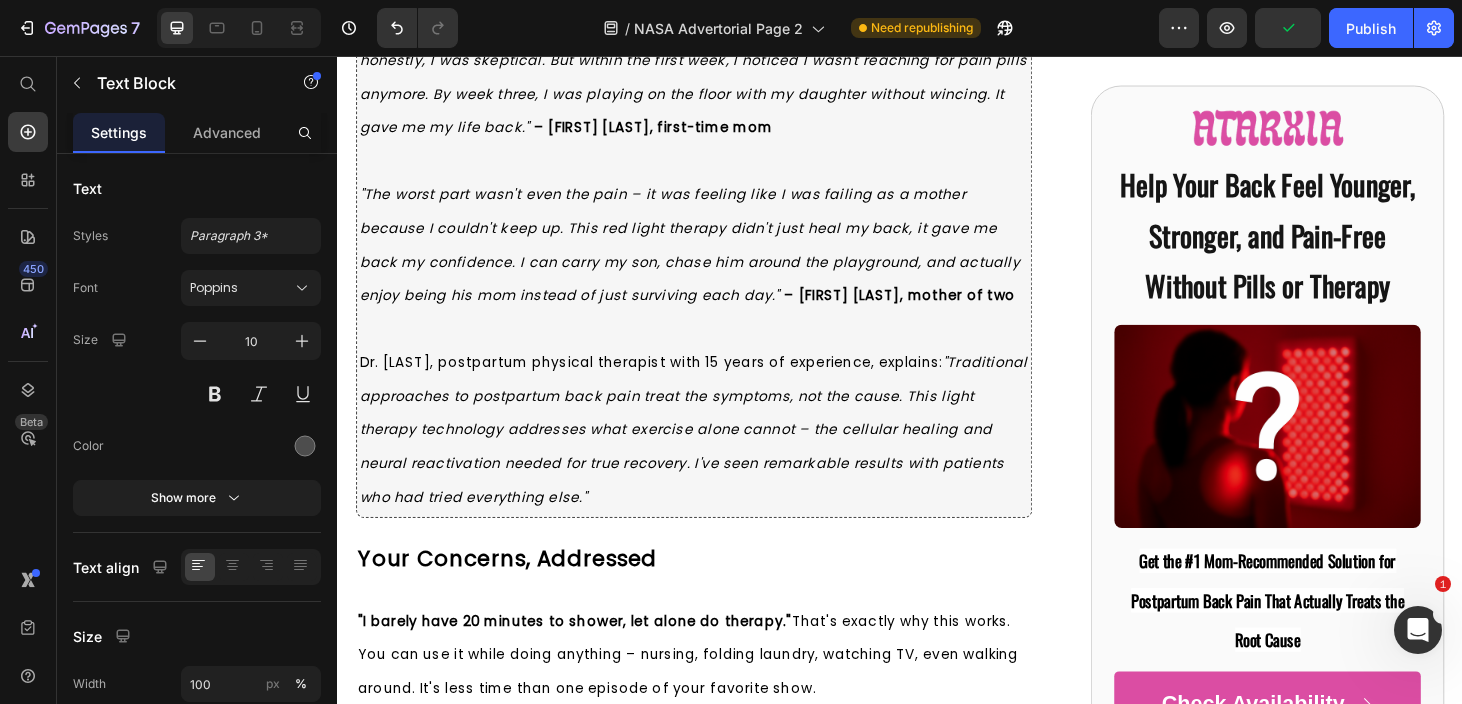 scroll, scrollTop: 10566, scrollLeft: 0, axis: vertical 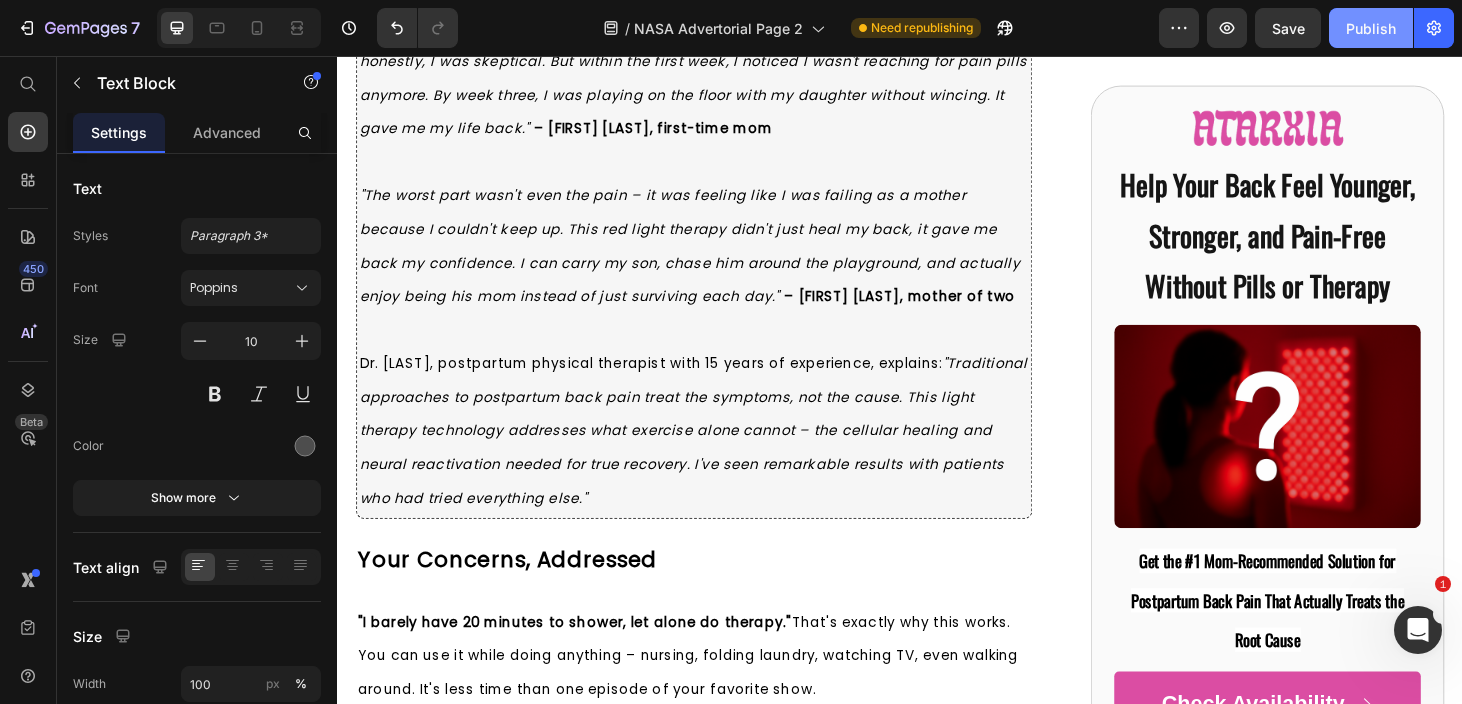 click on "Publish" 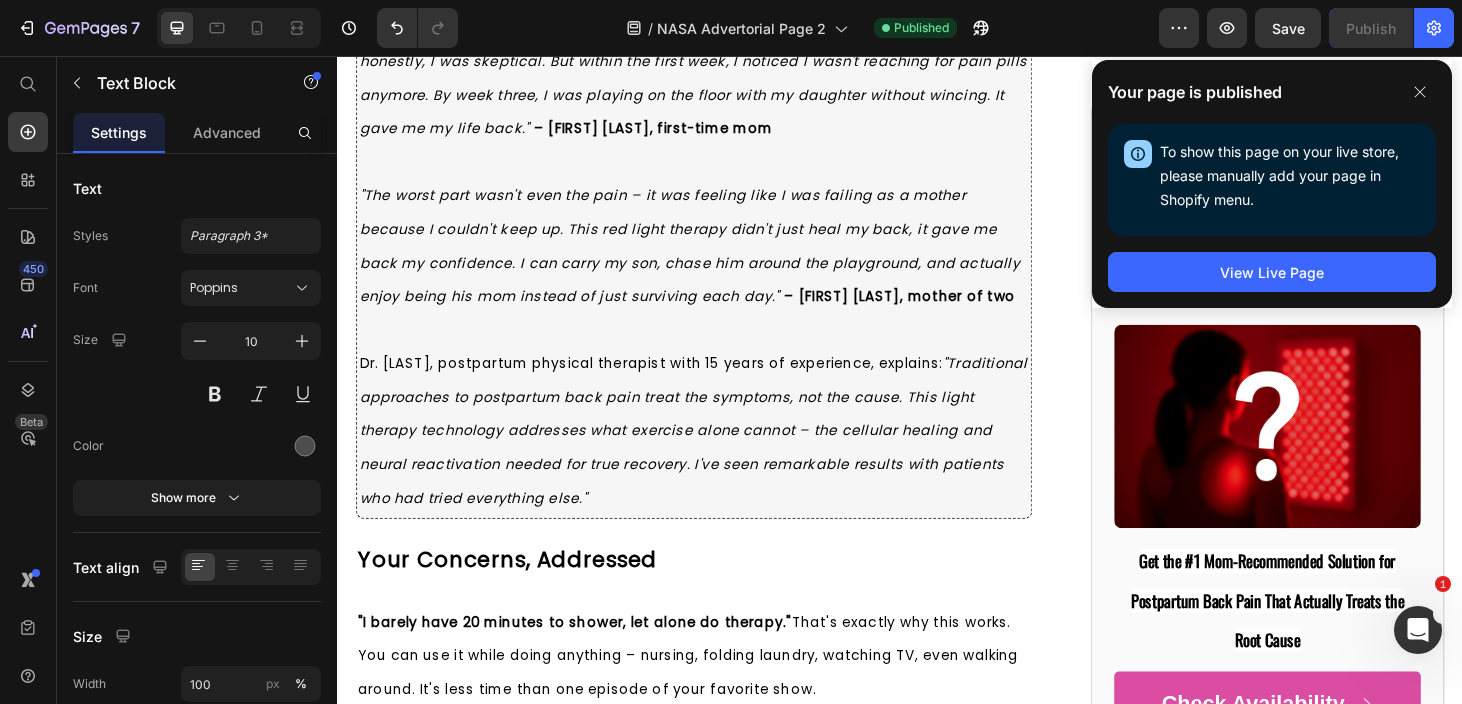 scroll, scrollTop: 10565, scrollLeft: 0, axis: vertical 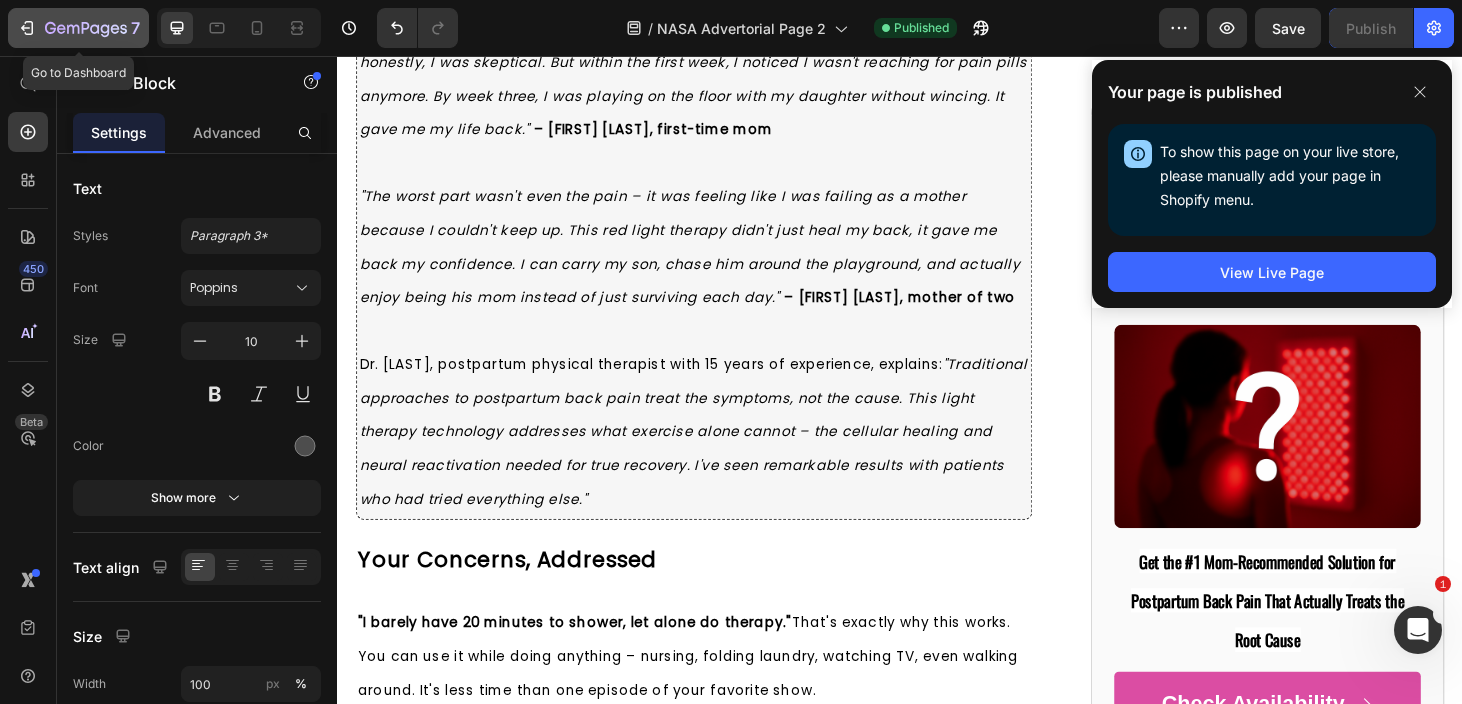 click on "7" 